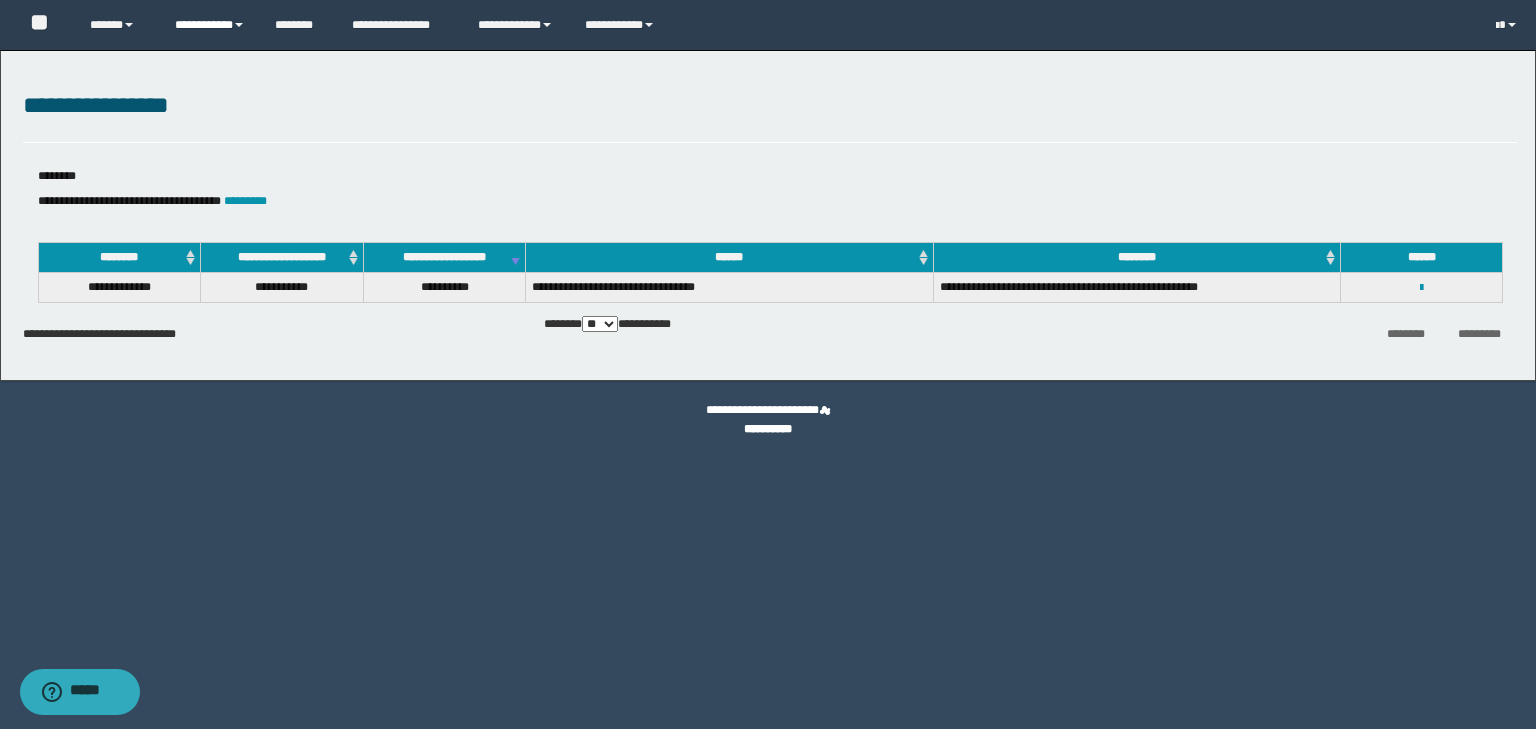 scroll, scrollTop: 0, scrollLeft: 0, axis: both 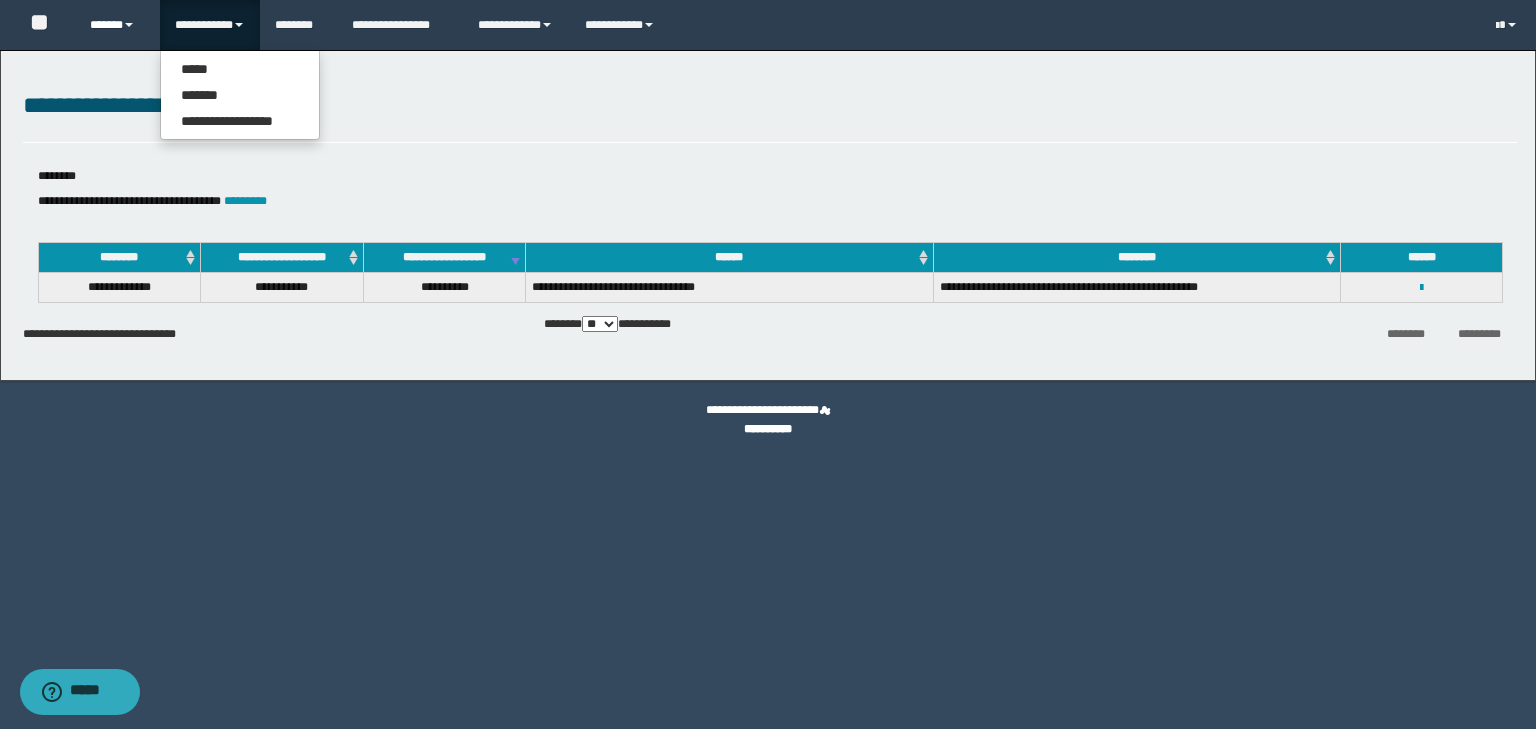 click on "******" at bounding box center (117, 25) 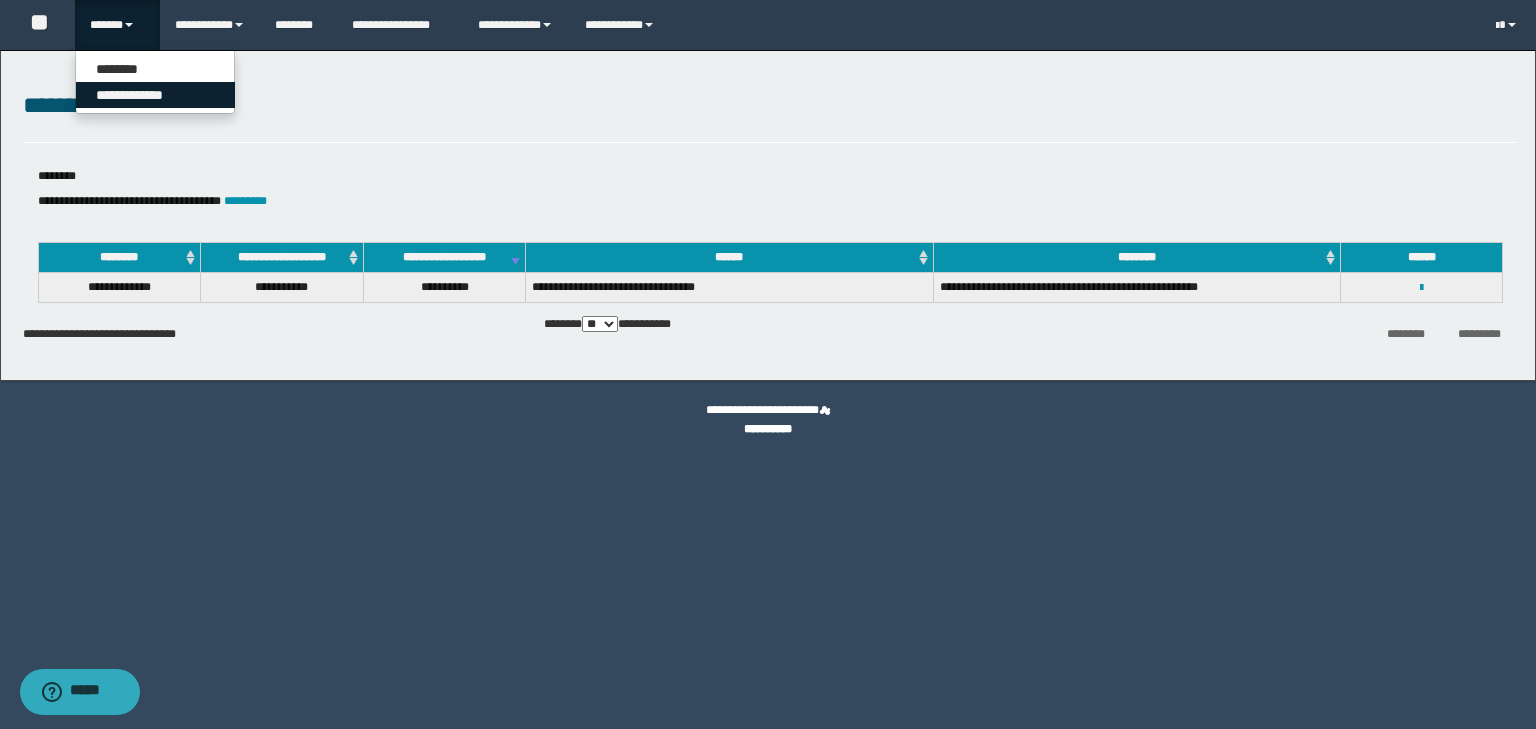 click on "**********" at bounding box center [155, 95] 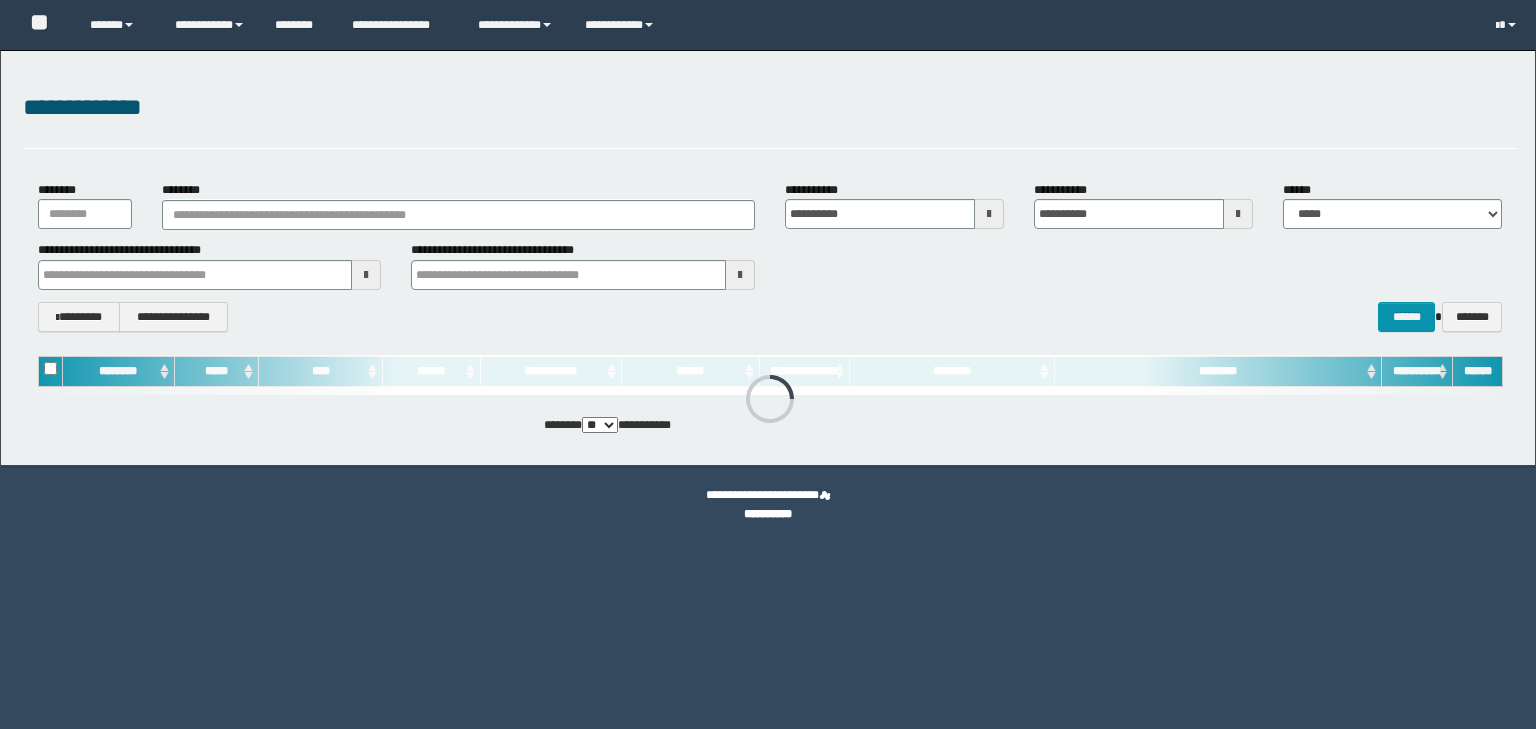 scroll, scrollTop: 0, scrollLeft: 0, axis: both 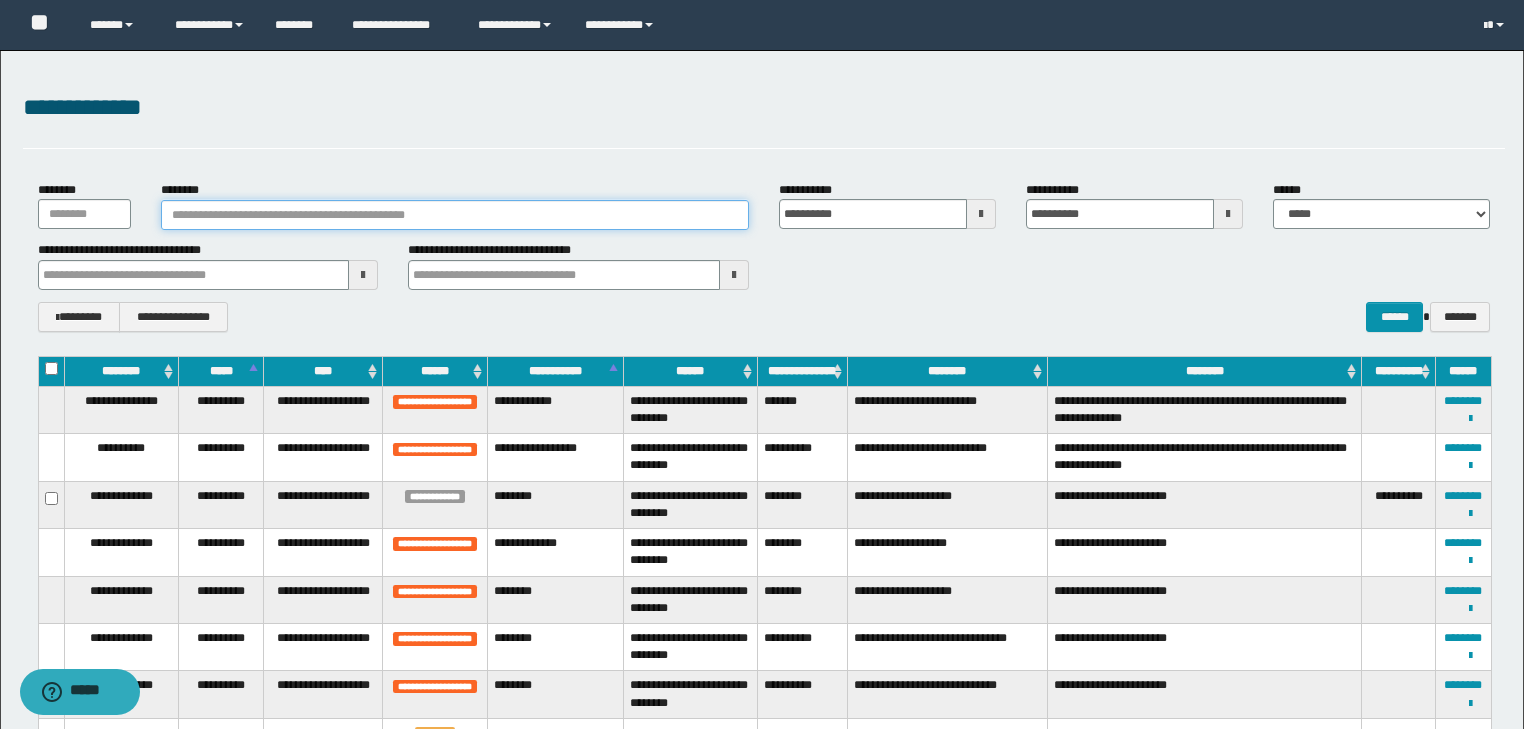 click on "********" at bounding box center [455, 215] 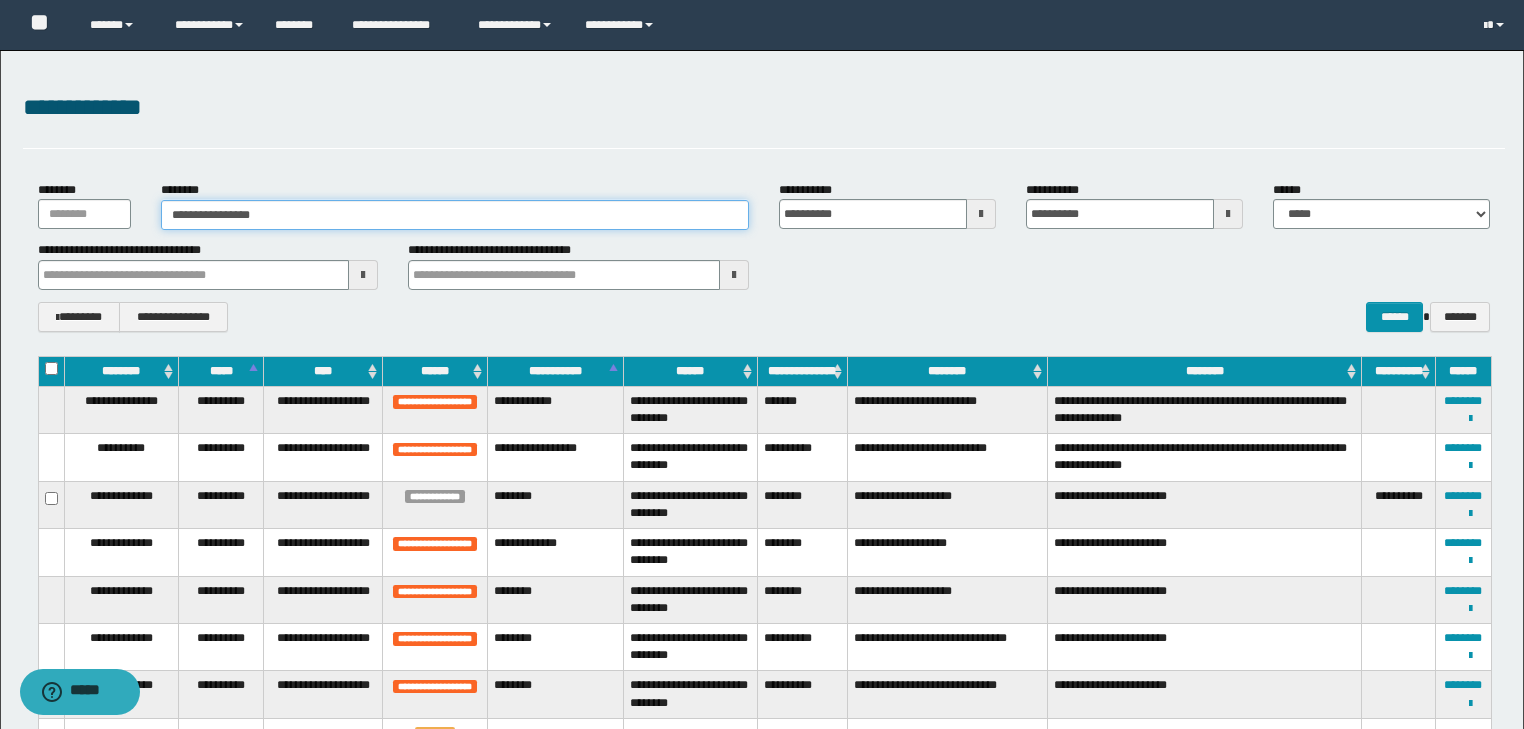 type on "**********" 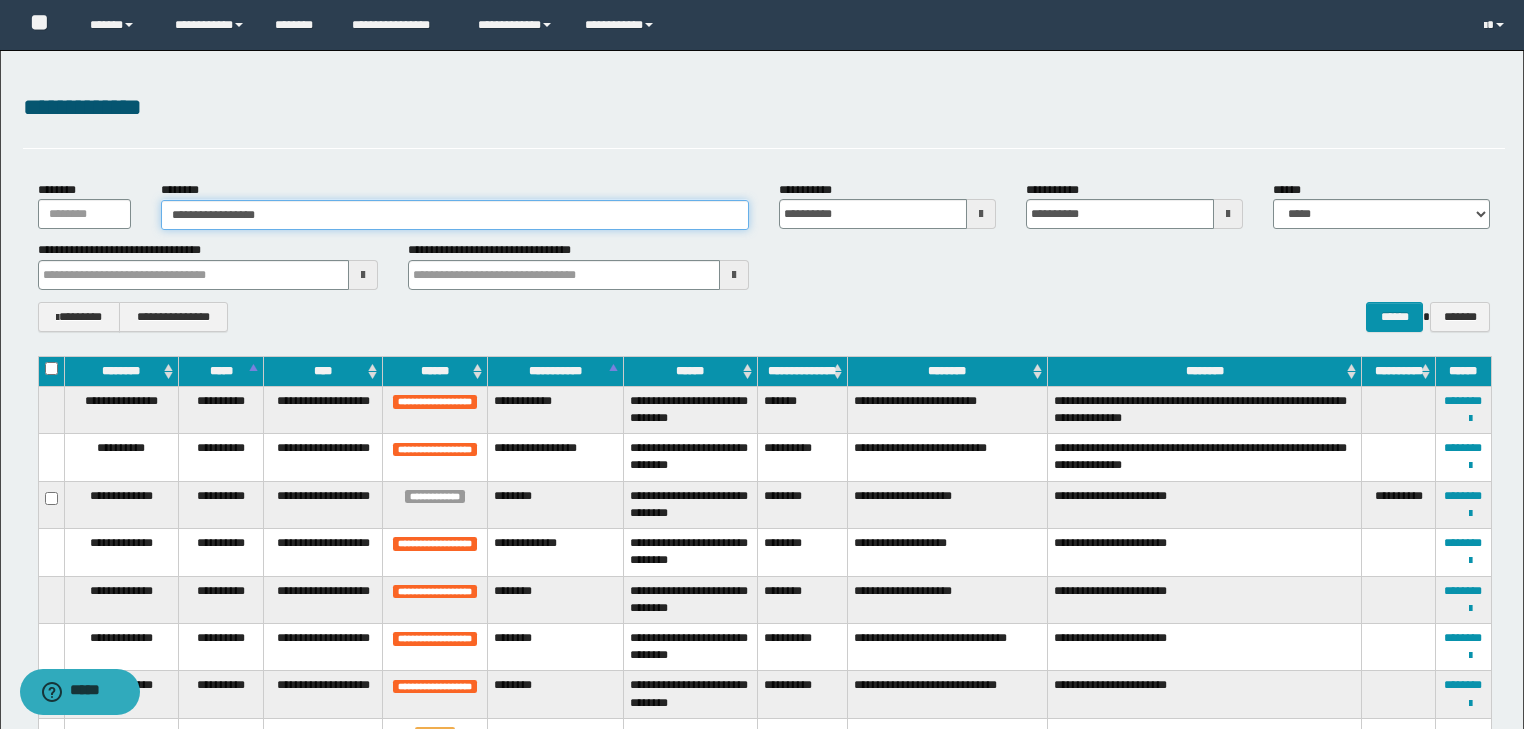 type on "**********" 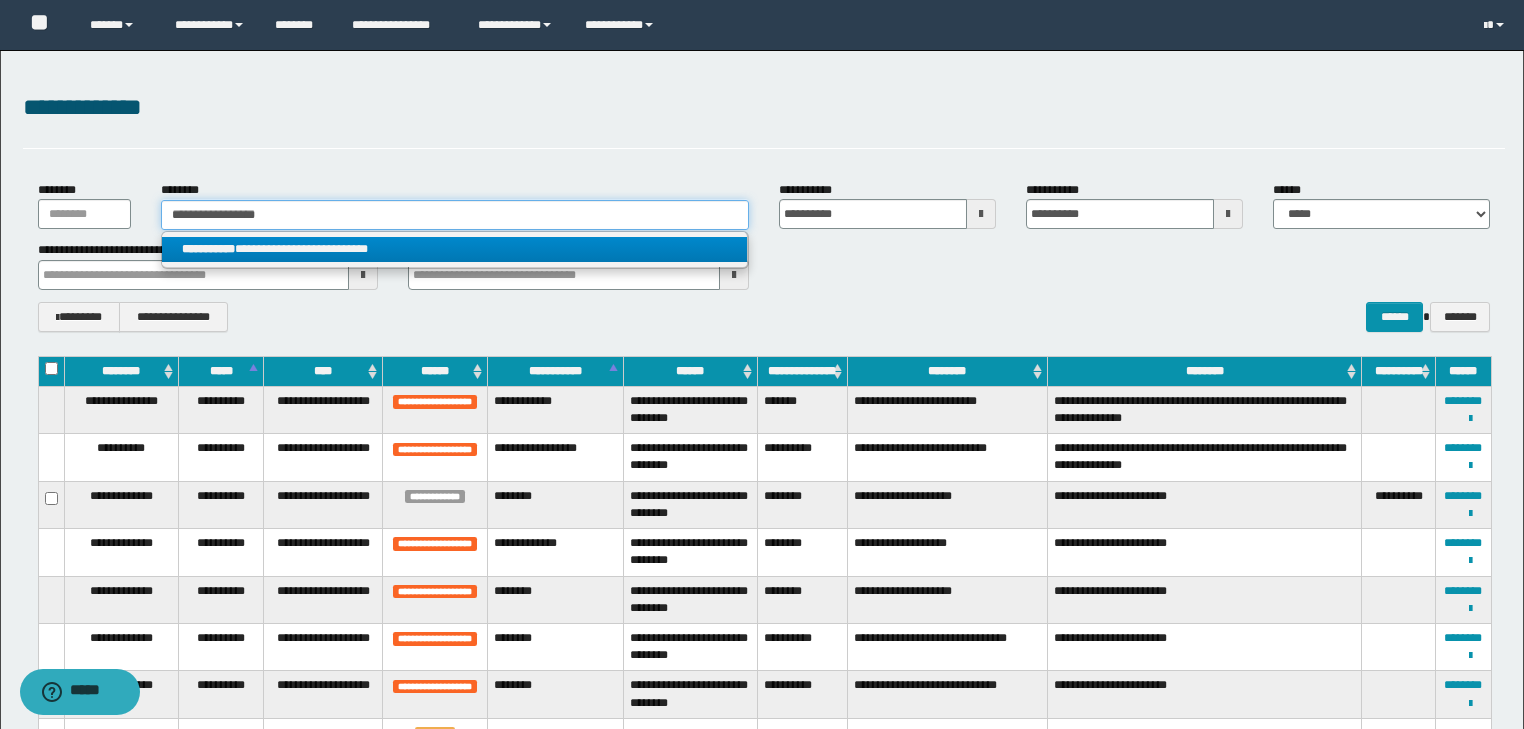 type on "**********" 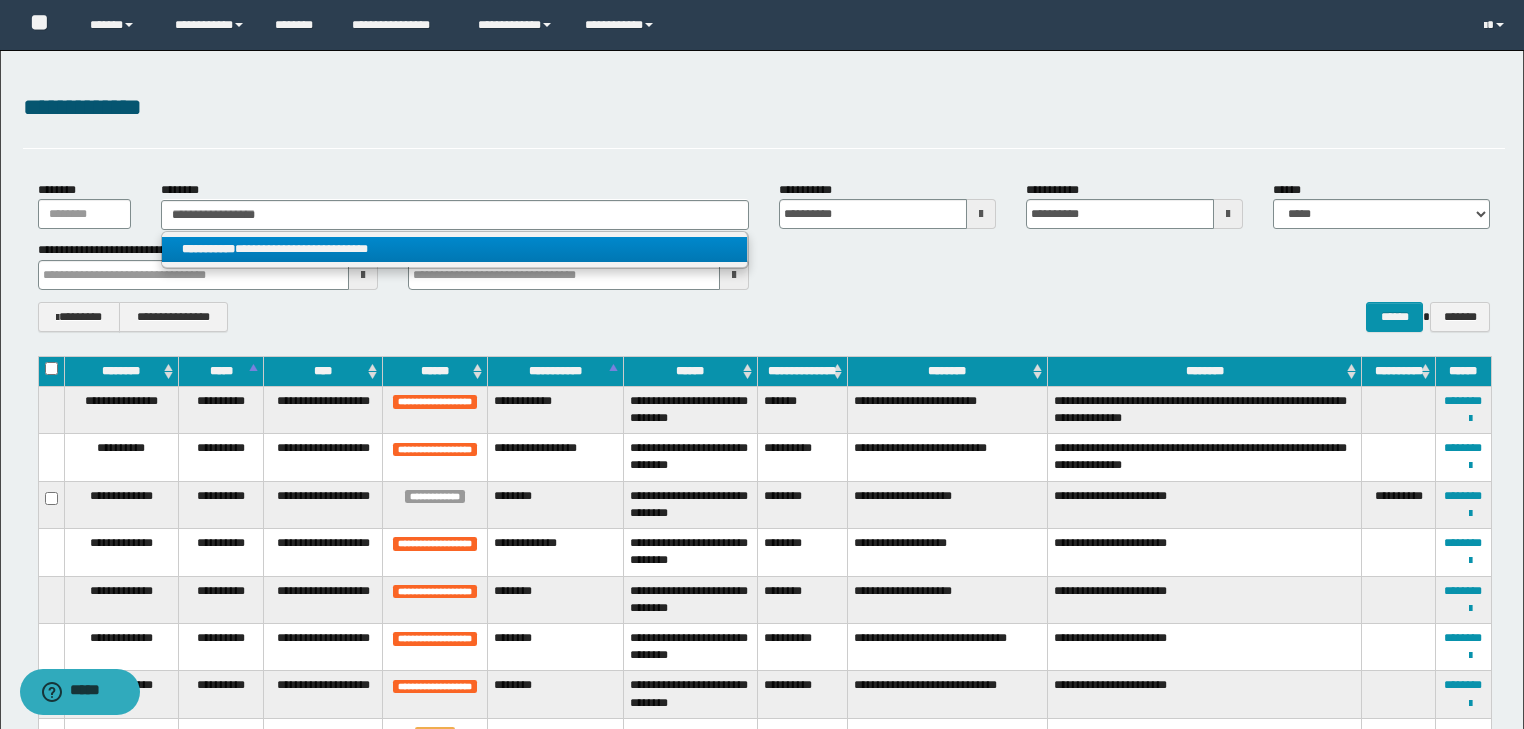 click on "**********" at bounding box center (454, 249) 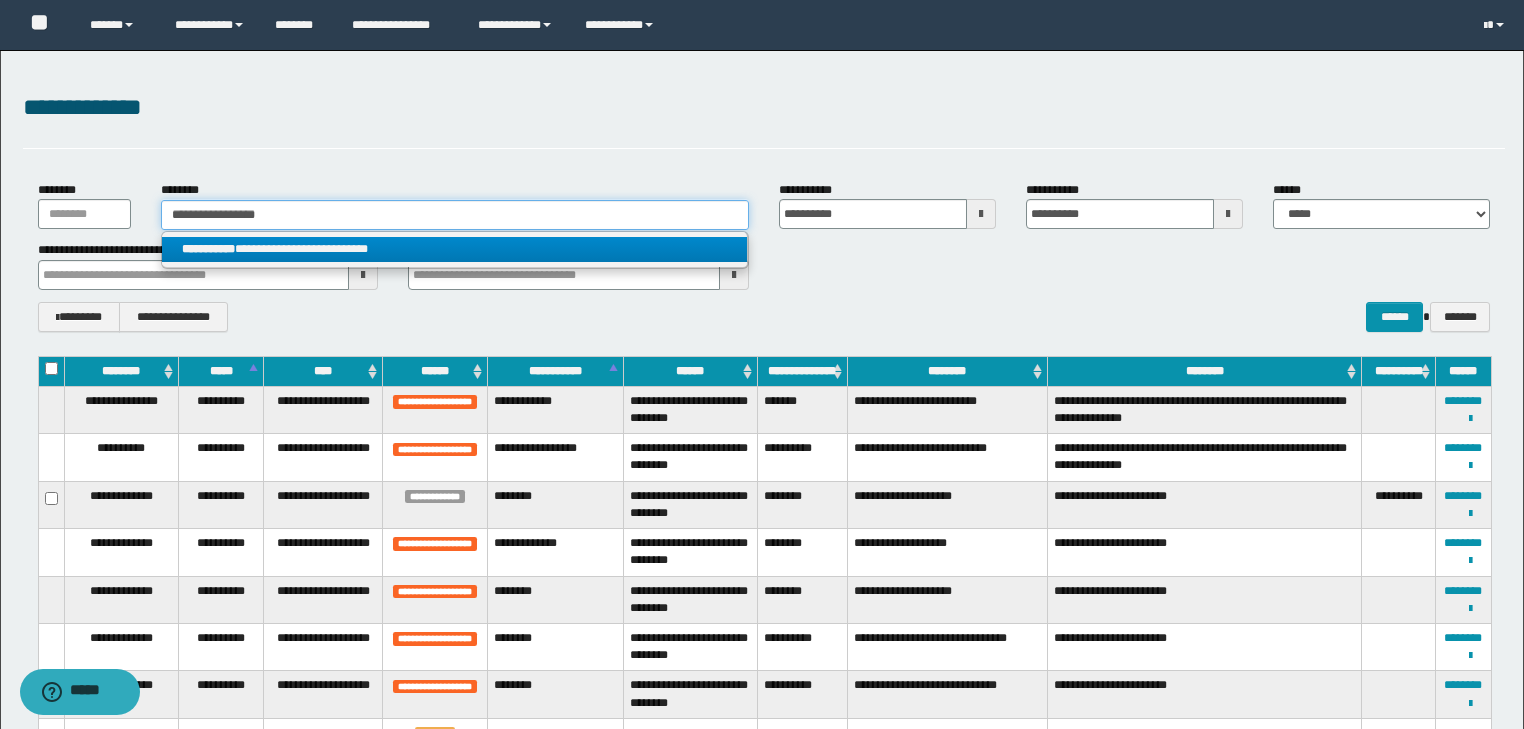 type 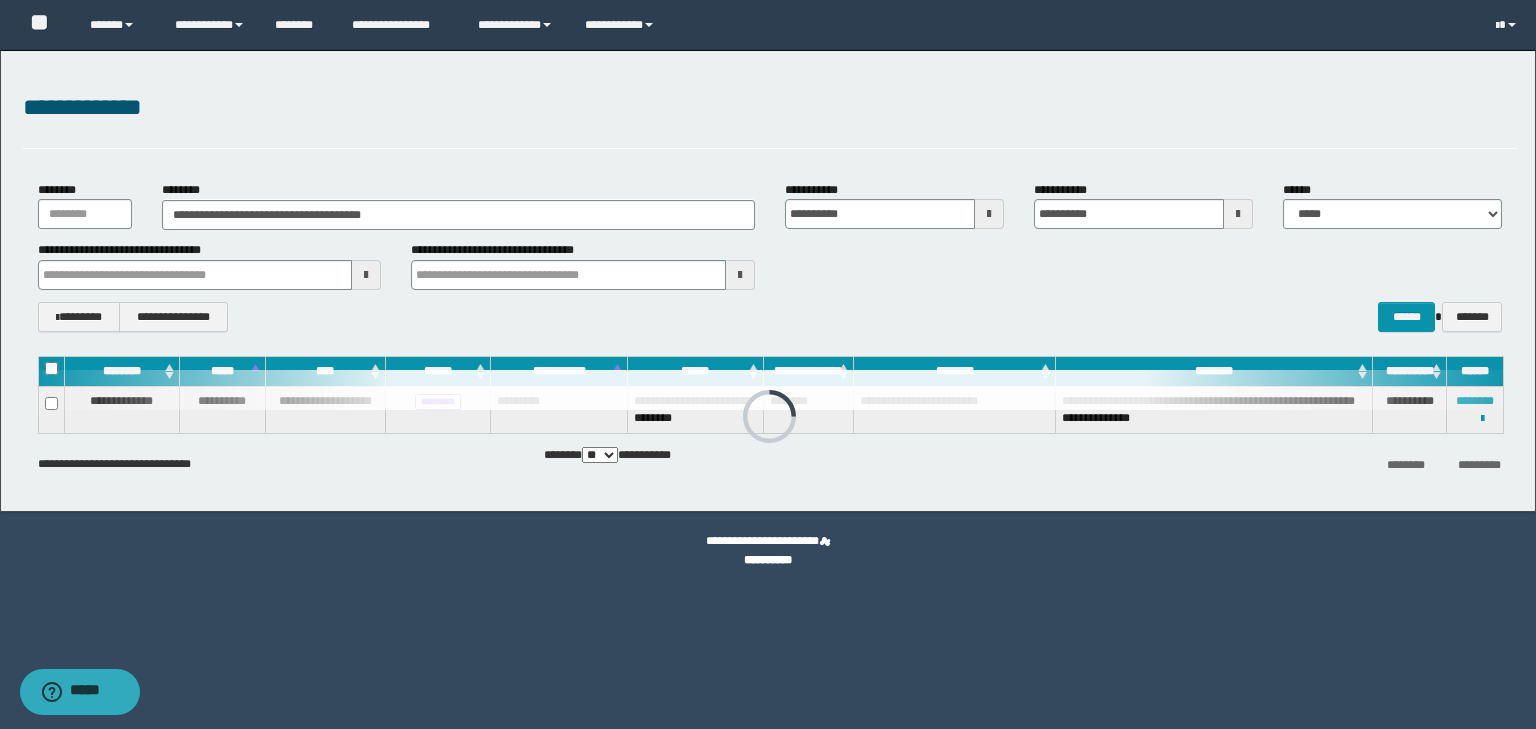 click at bounding box center (770, 390) 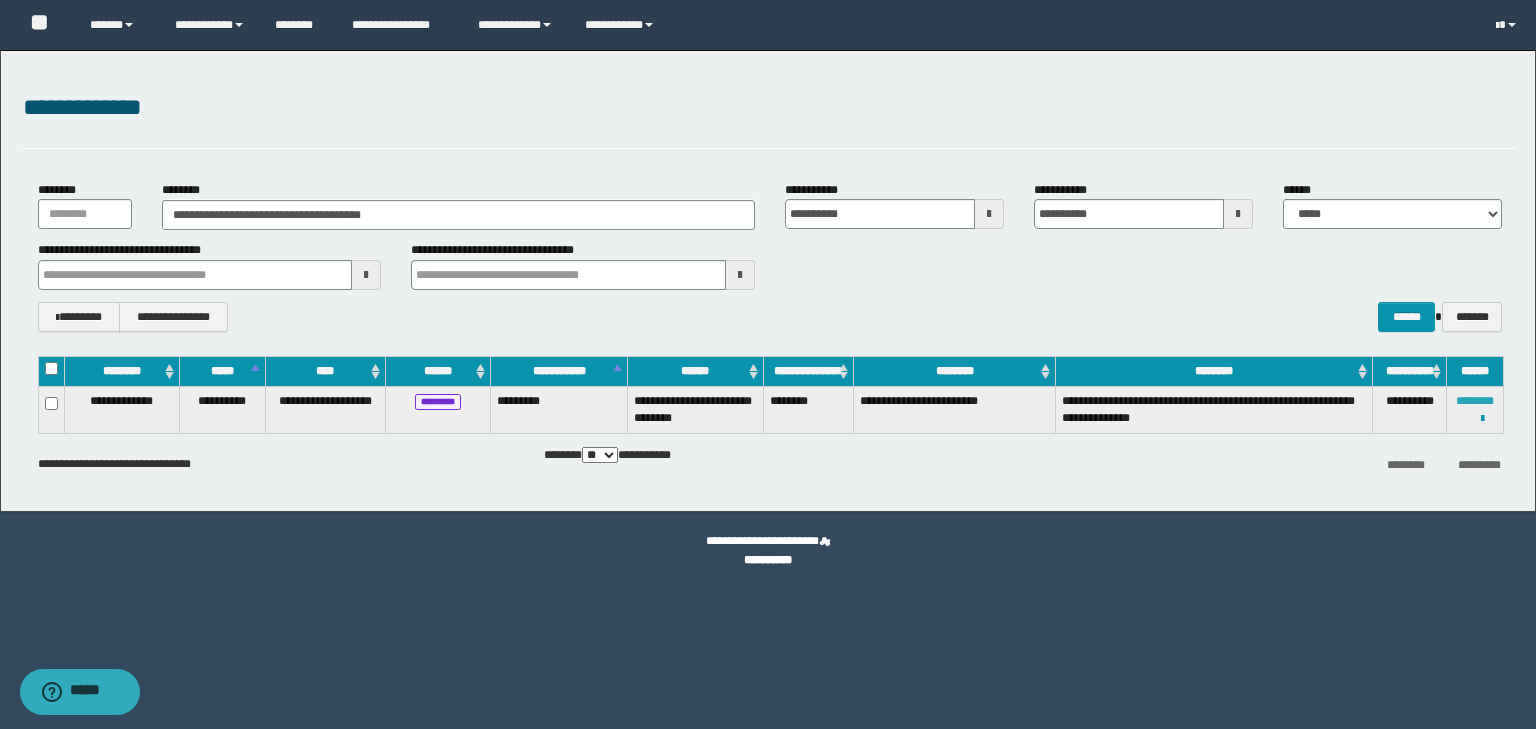 click on "********" at bounding box center [1475, 401] 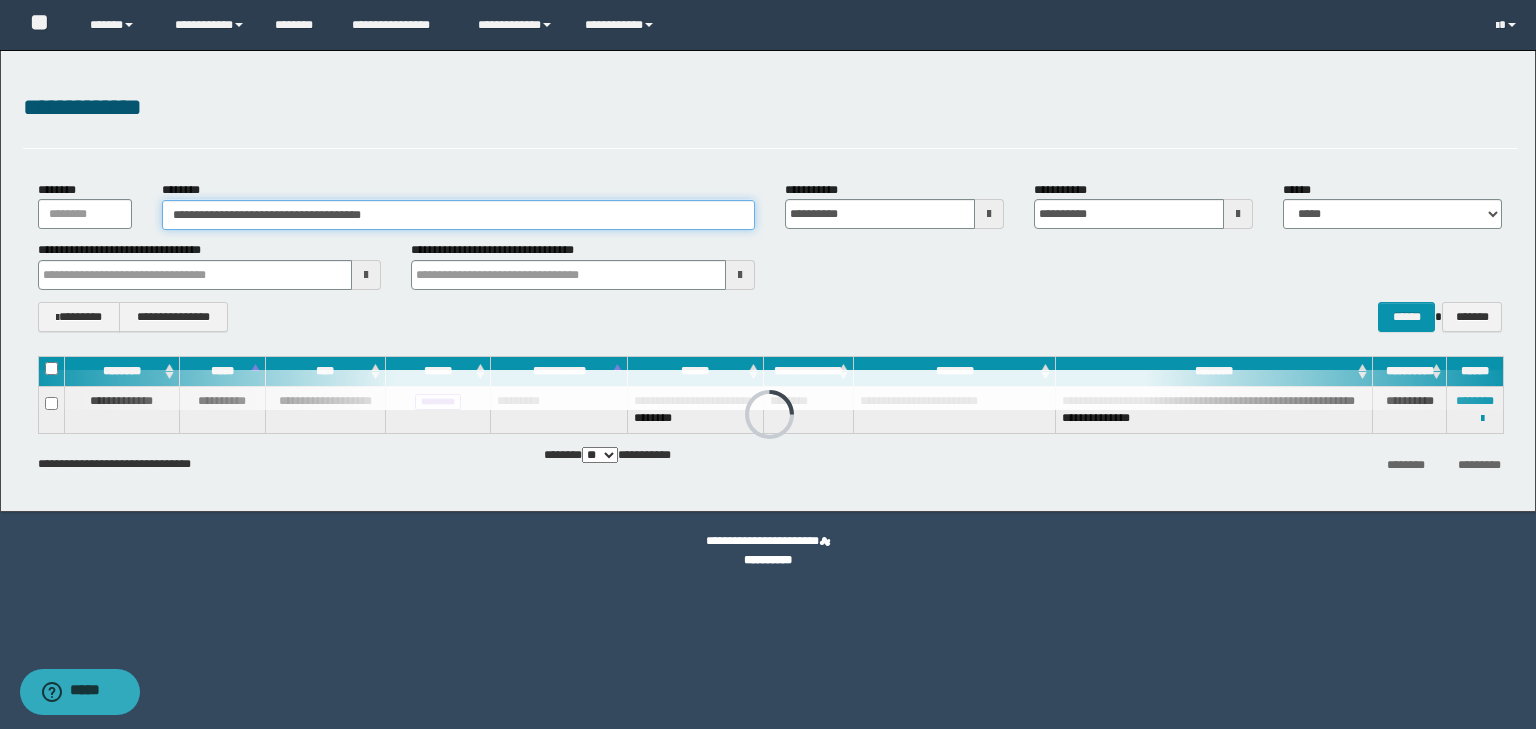 click on "**********" at bounding box center (458, 215) 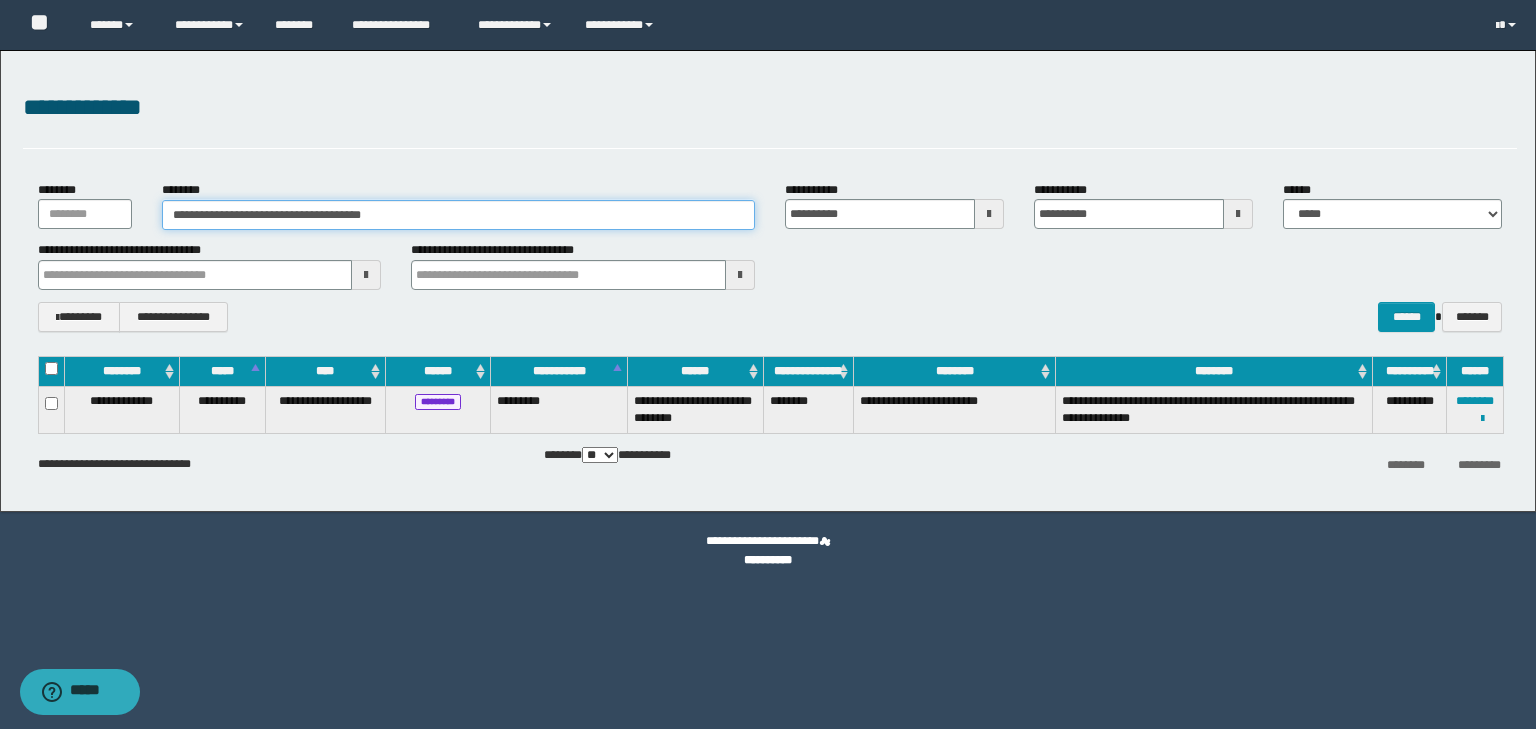 click on "**********" at bounding box center (458, 215) 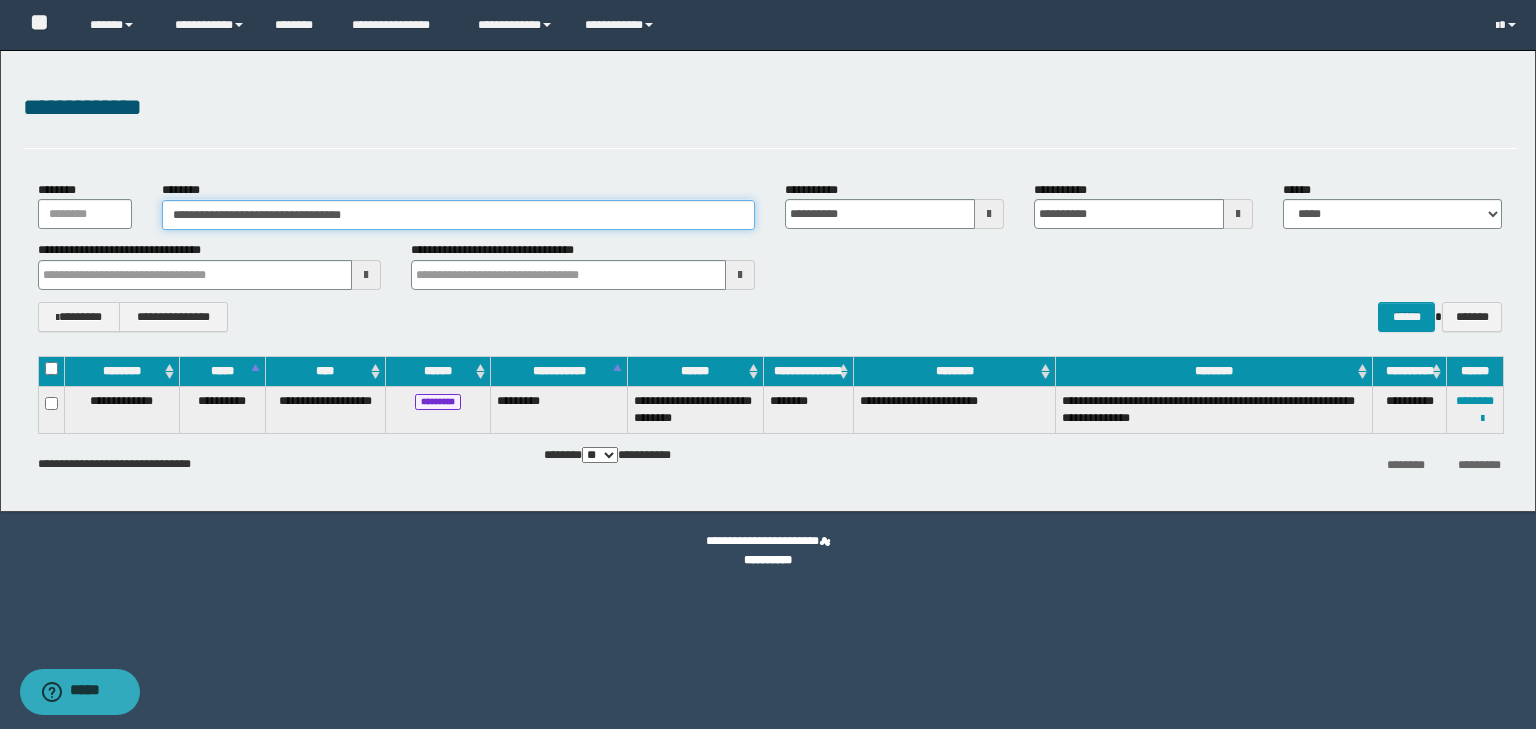 type on "**********" 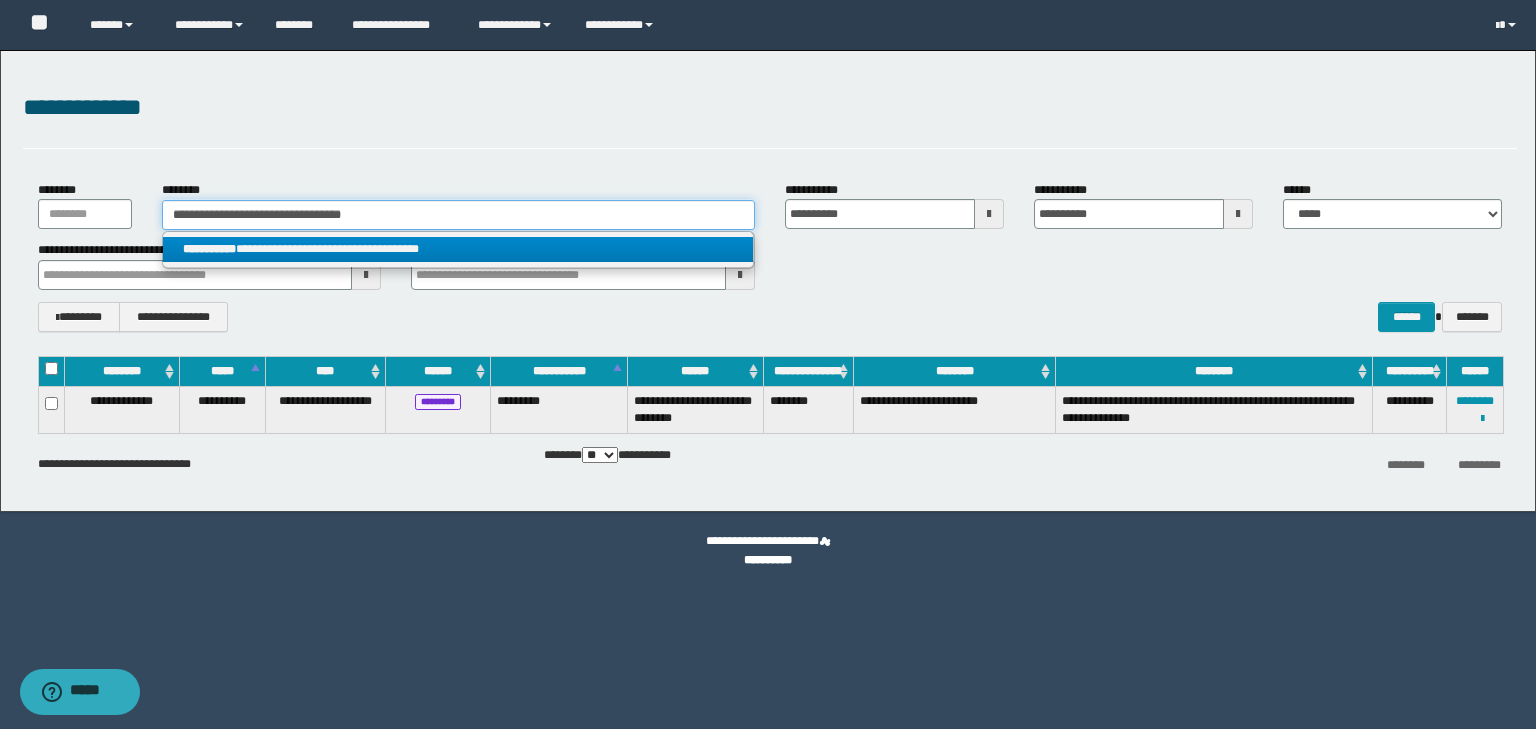 type on "**********" 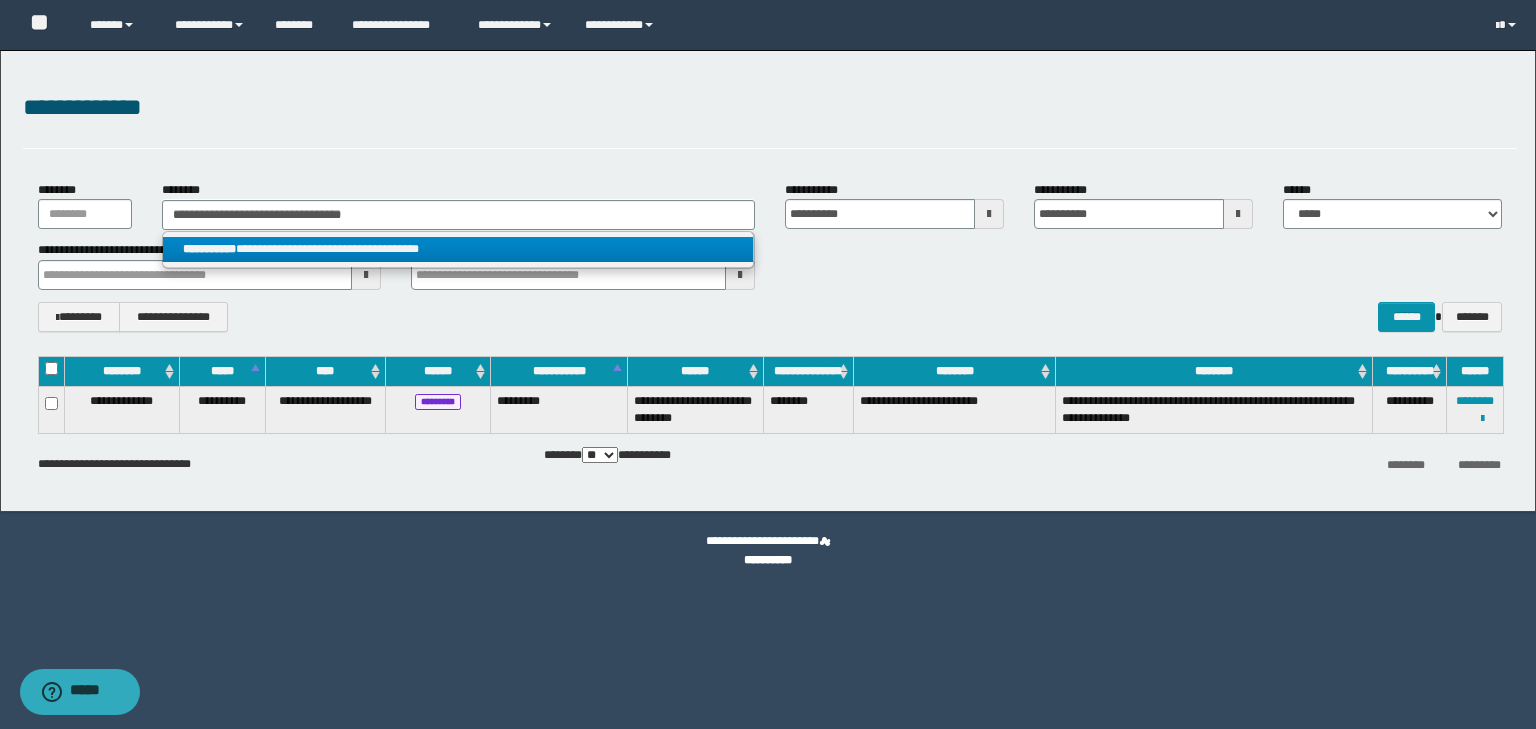 click on "**********" at bounding box center [458, 249] 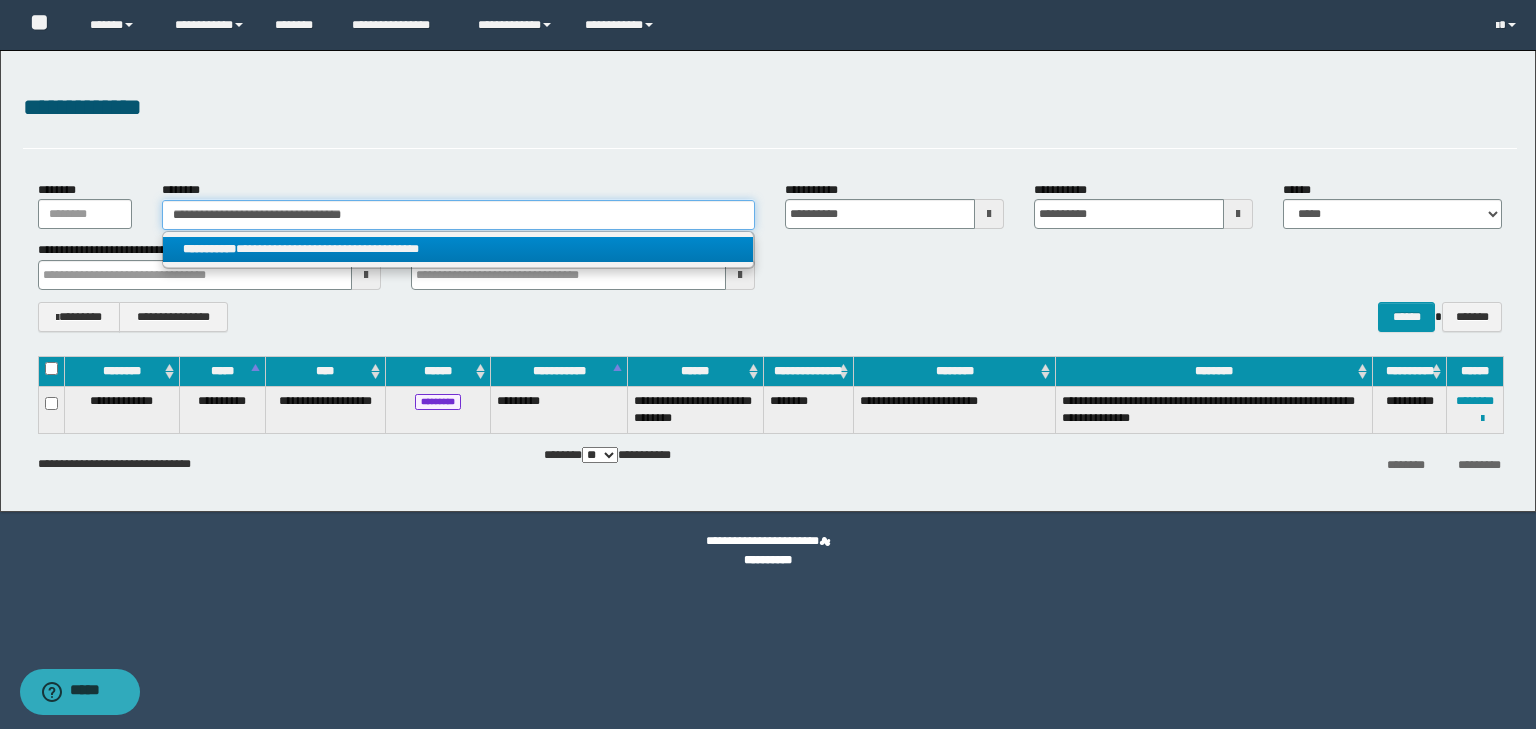 type 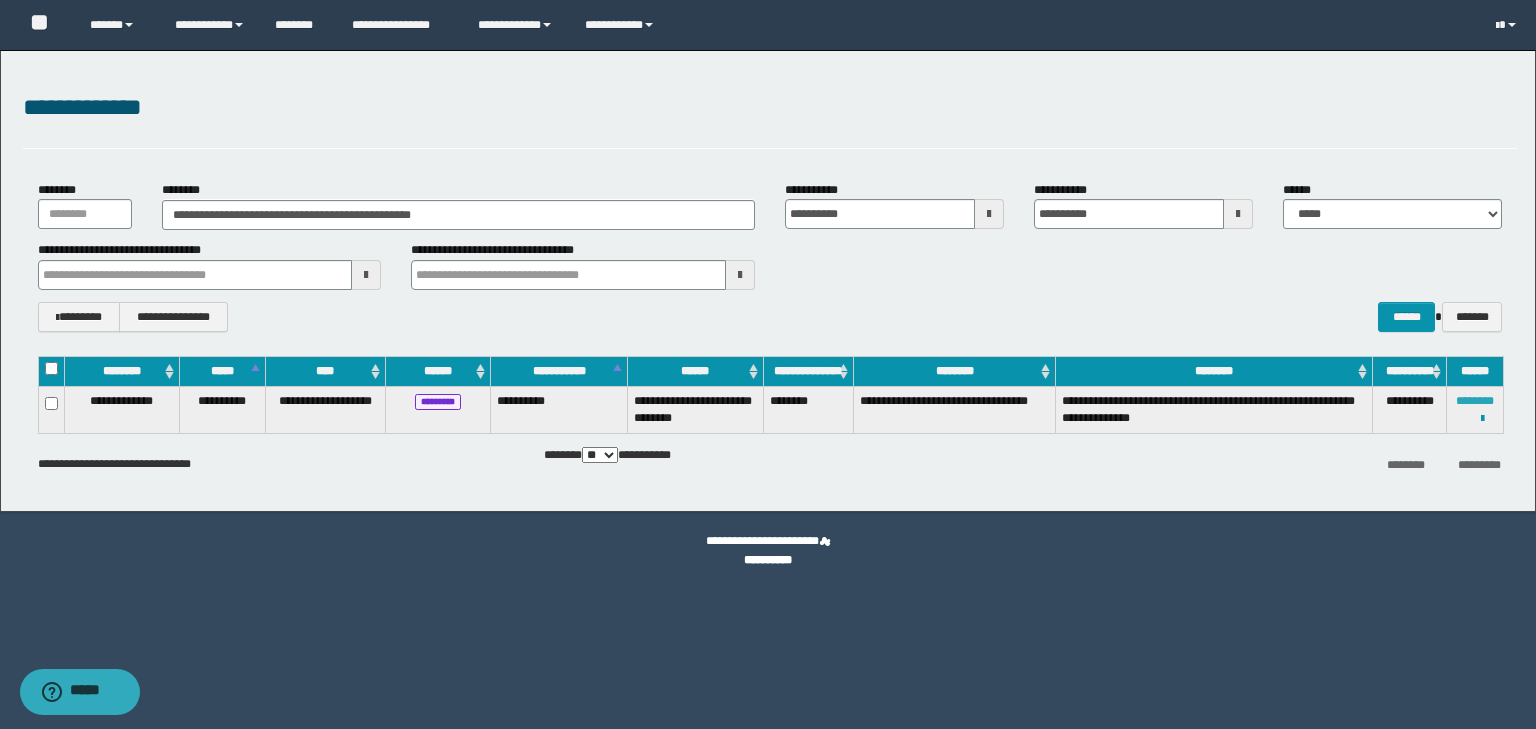 click on "********" at bounding box center (1475, 401) 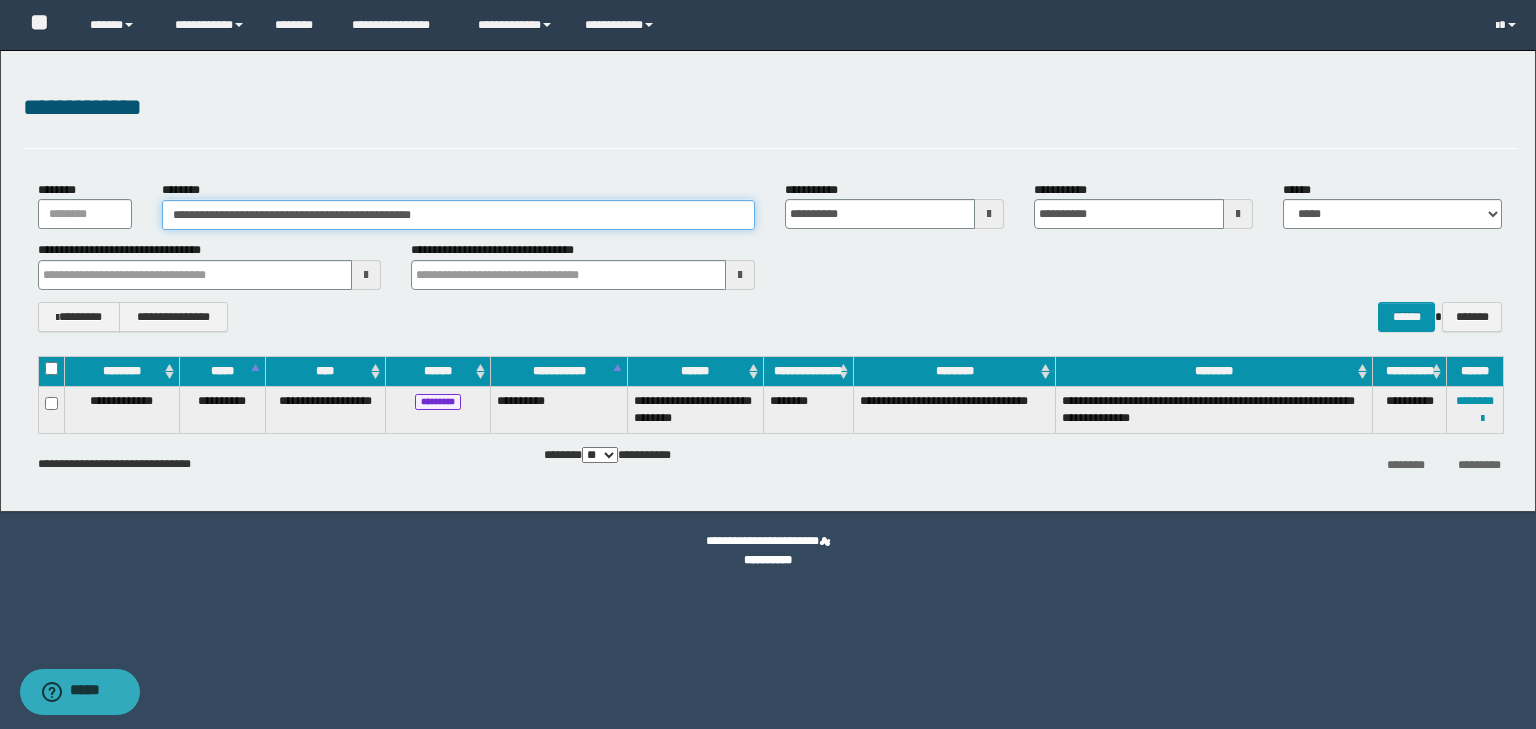 click on "**********" at bounding box center [458, 215] 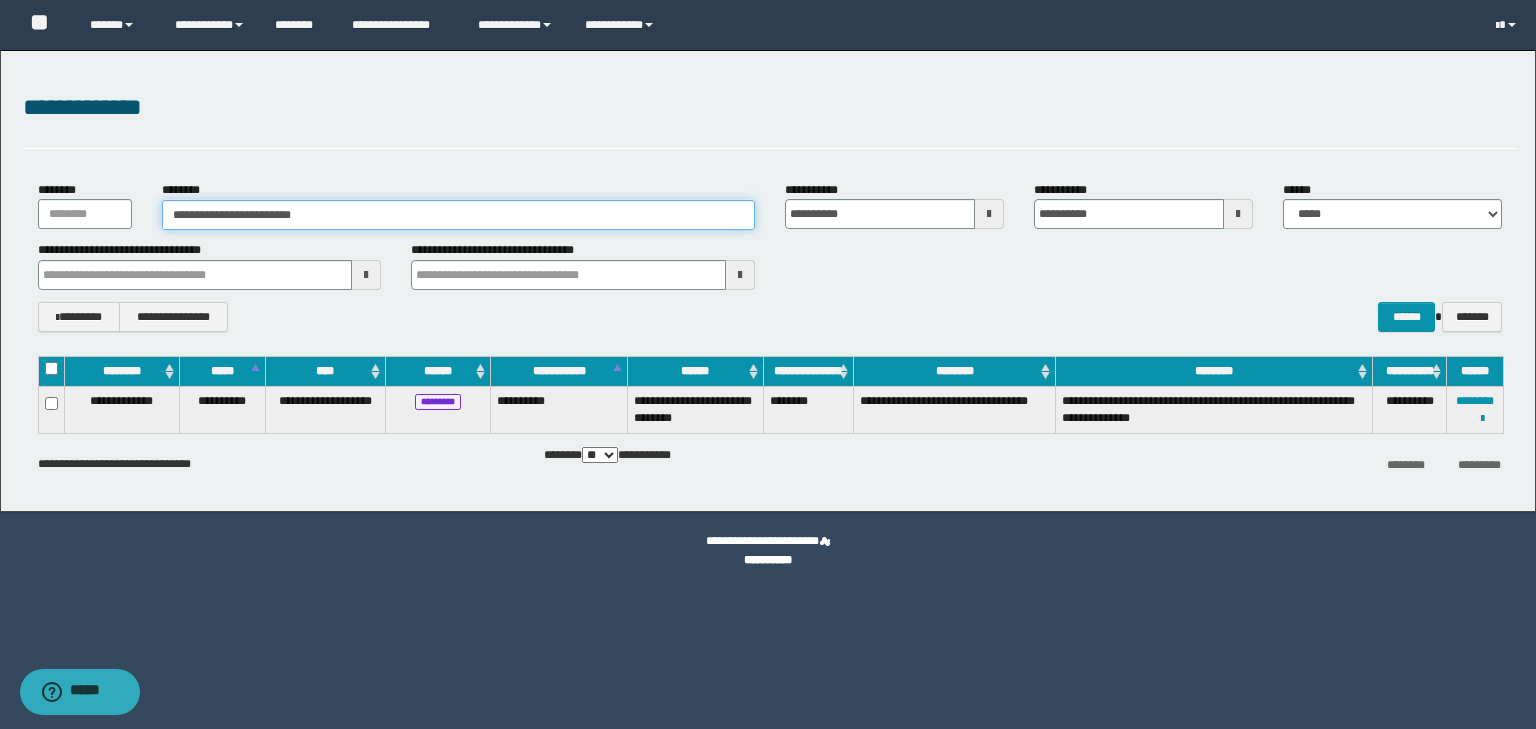 type on "**********" 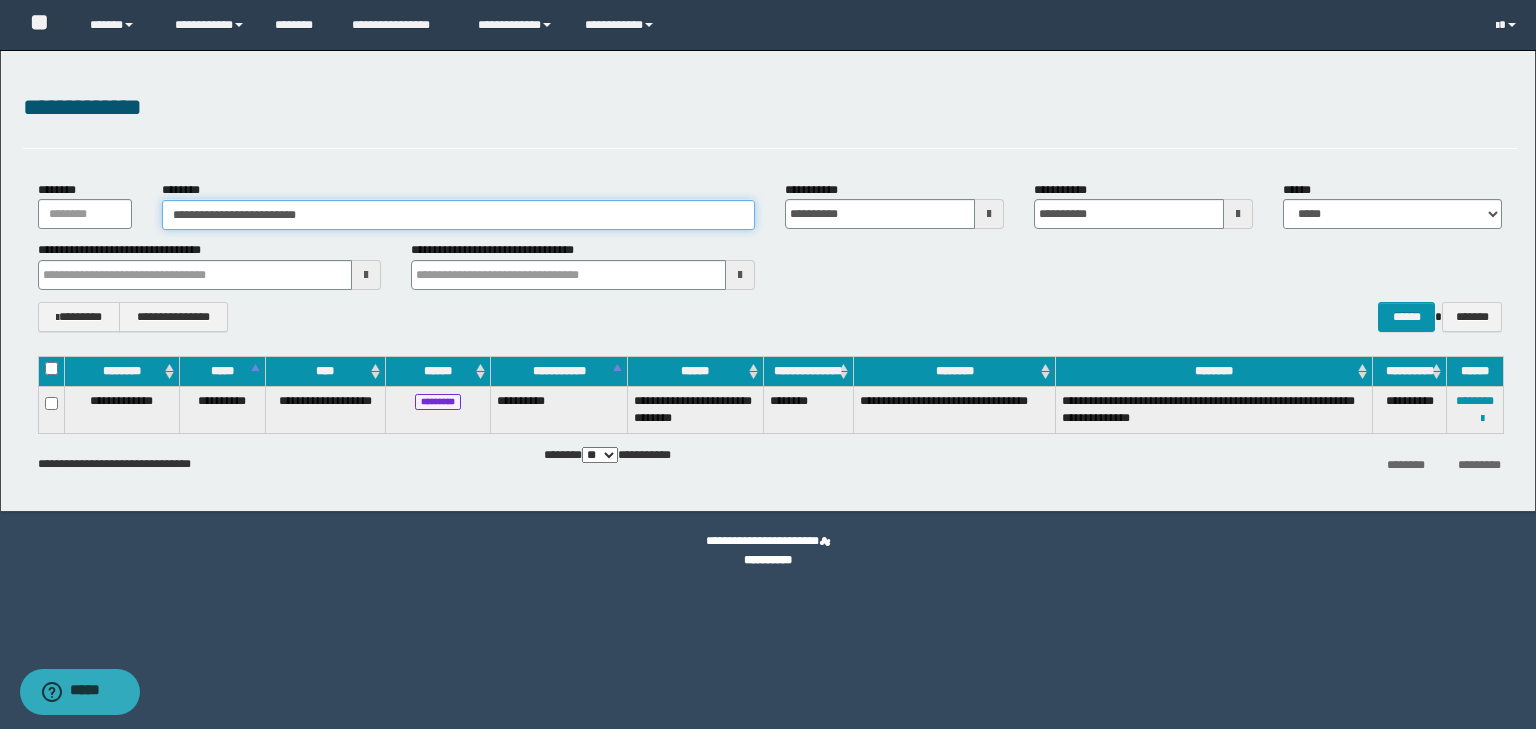 type on "**********" 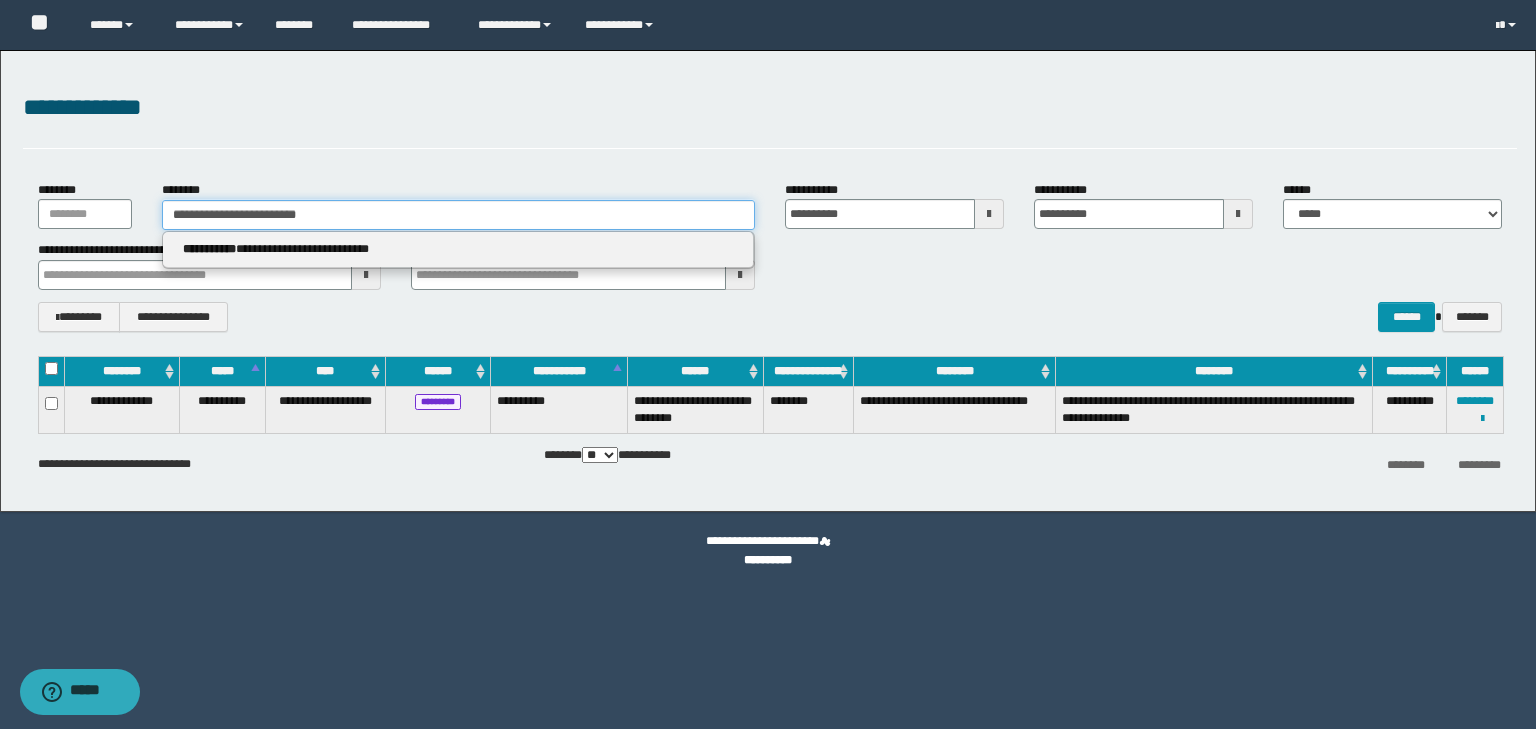 type on "**********" 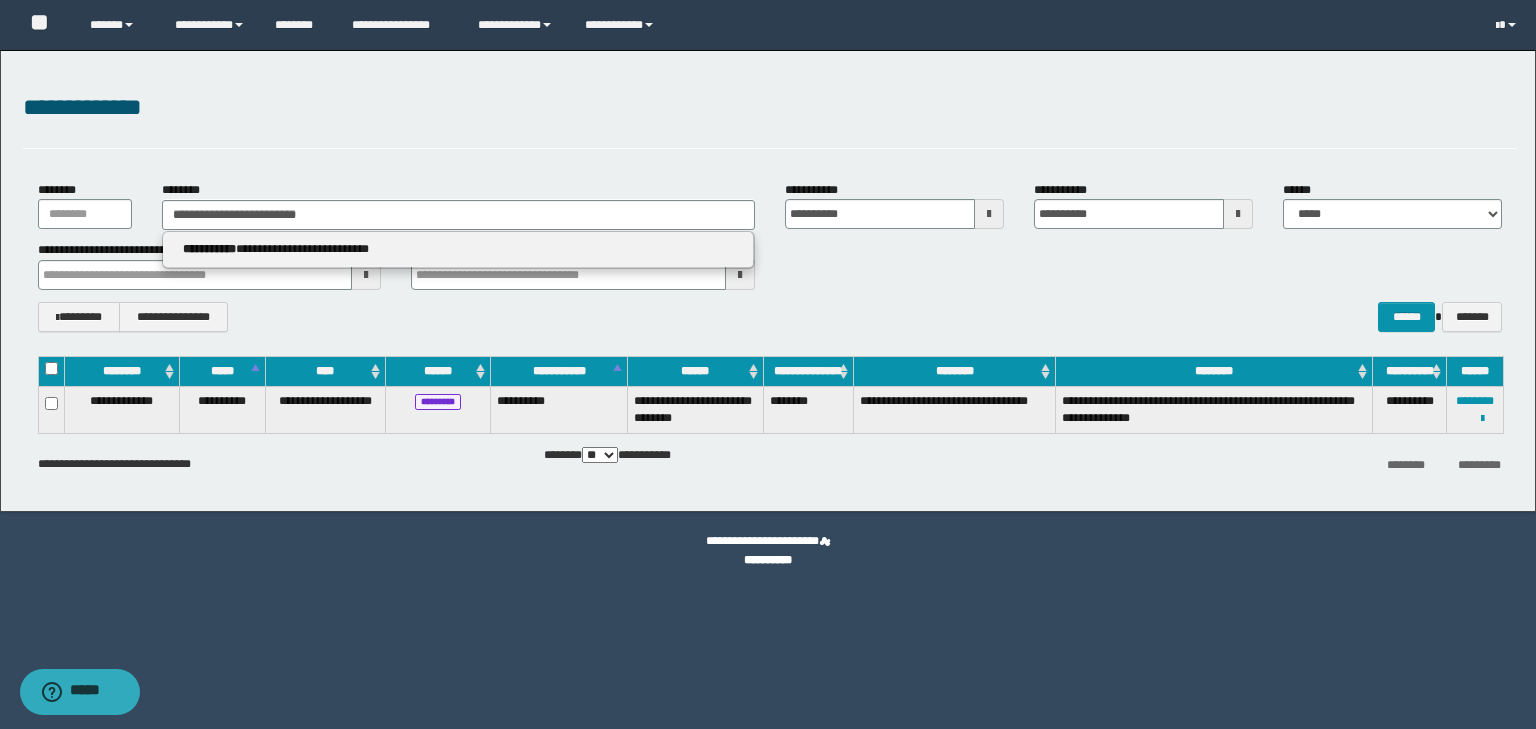 click on "**********" at bounding box center (458, 249) 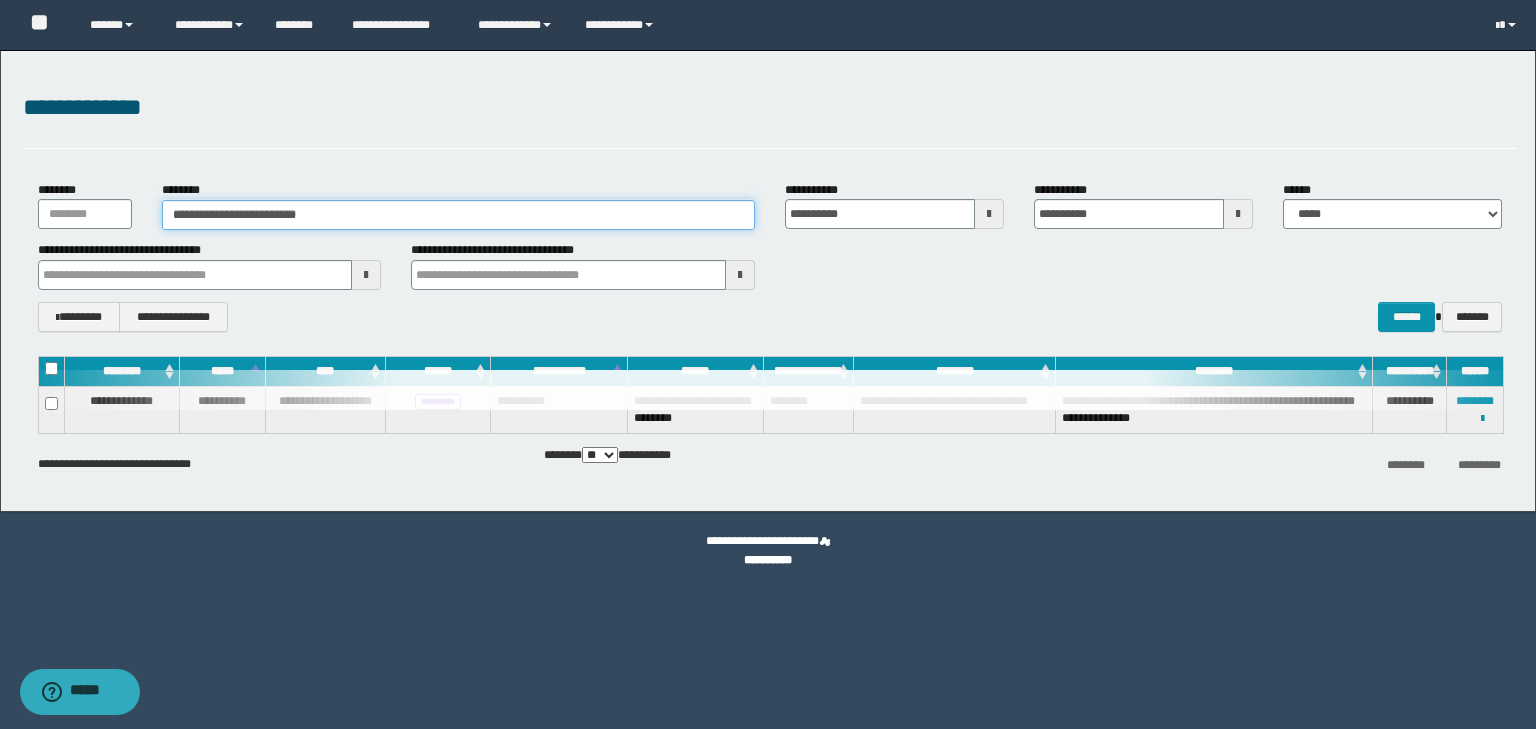 type 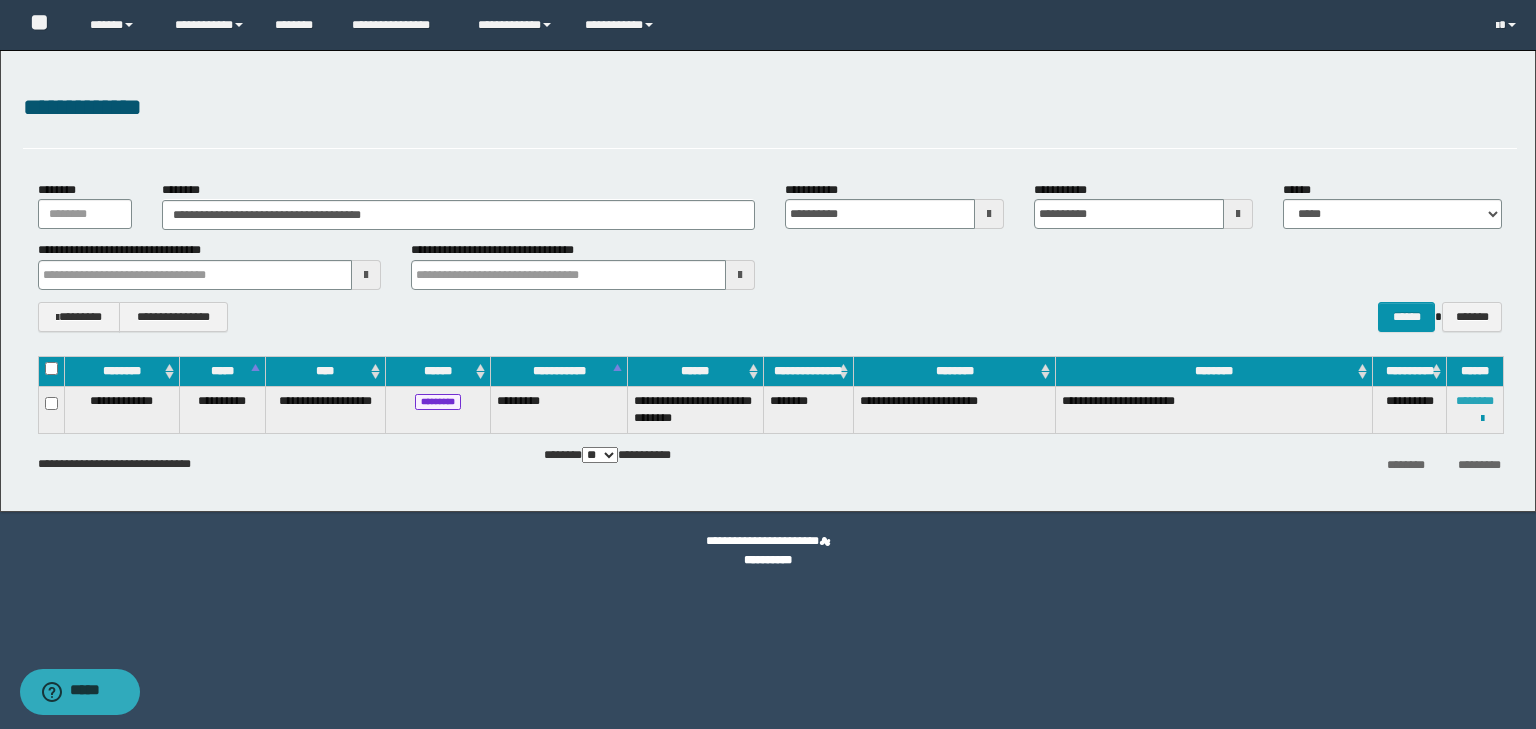 click at bounding box center [0, 0] 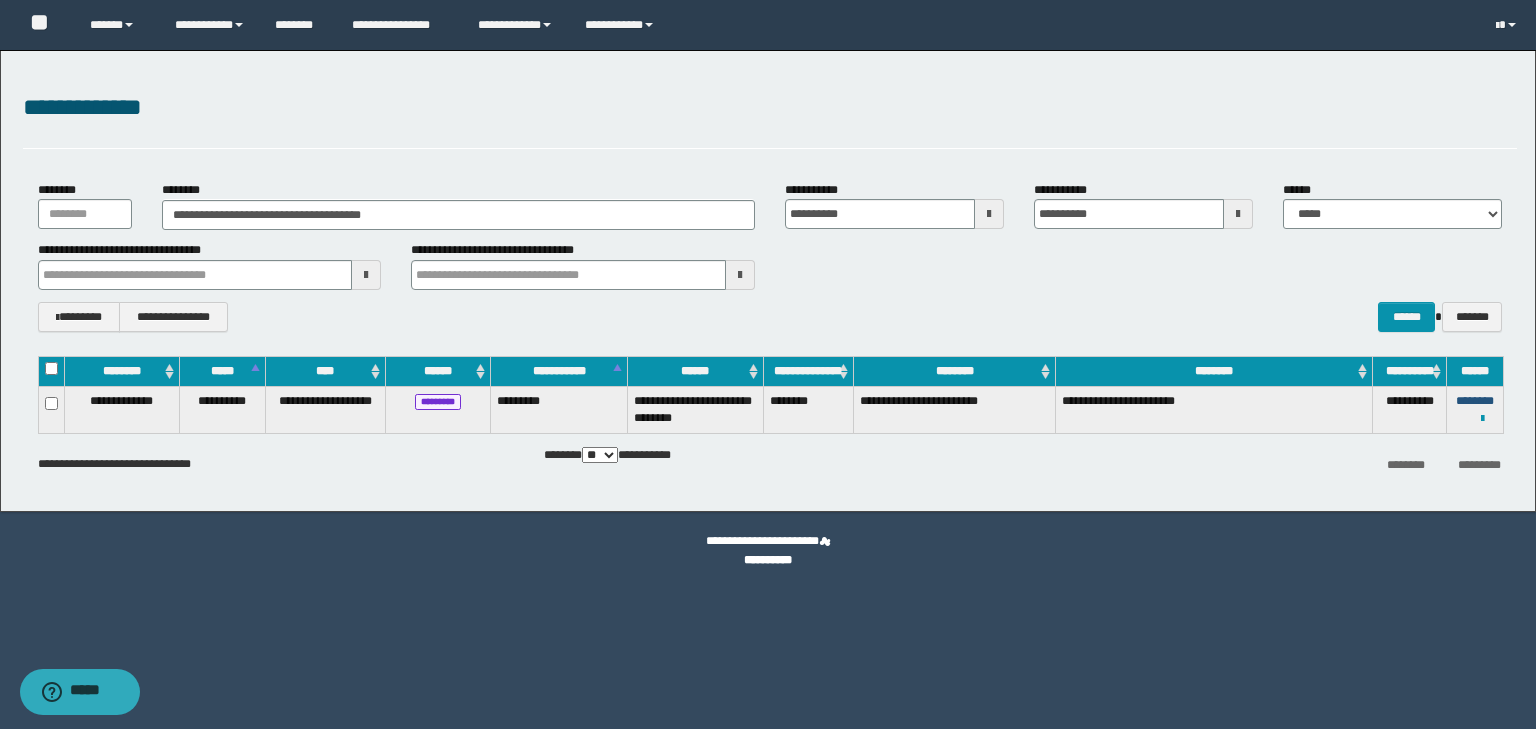 click on "********" at bounding box center [1475, 401] 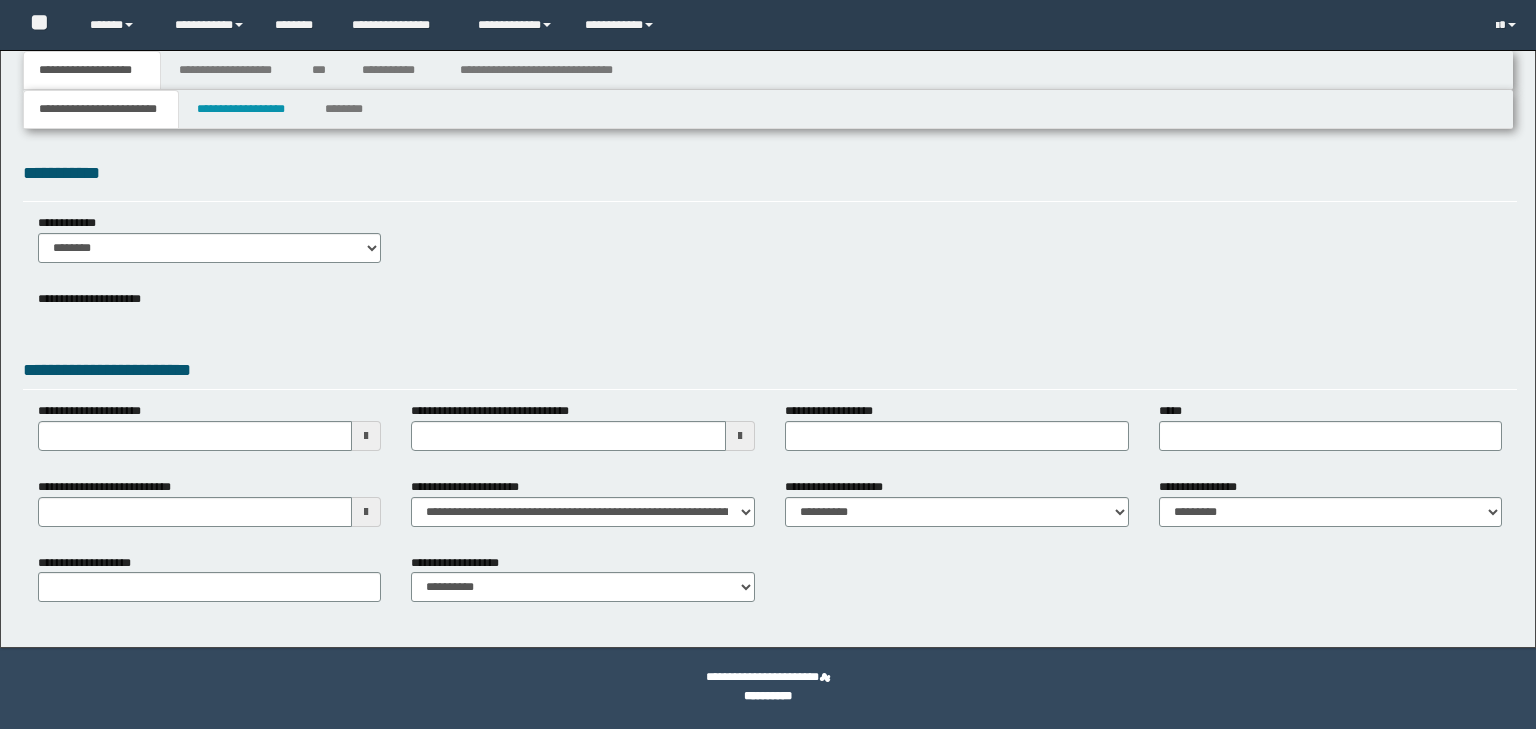 scroll, scrollTop: 0, scrollLeft: 0, axis: both 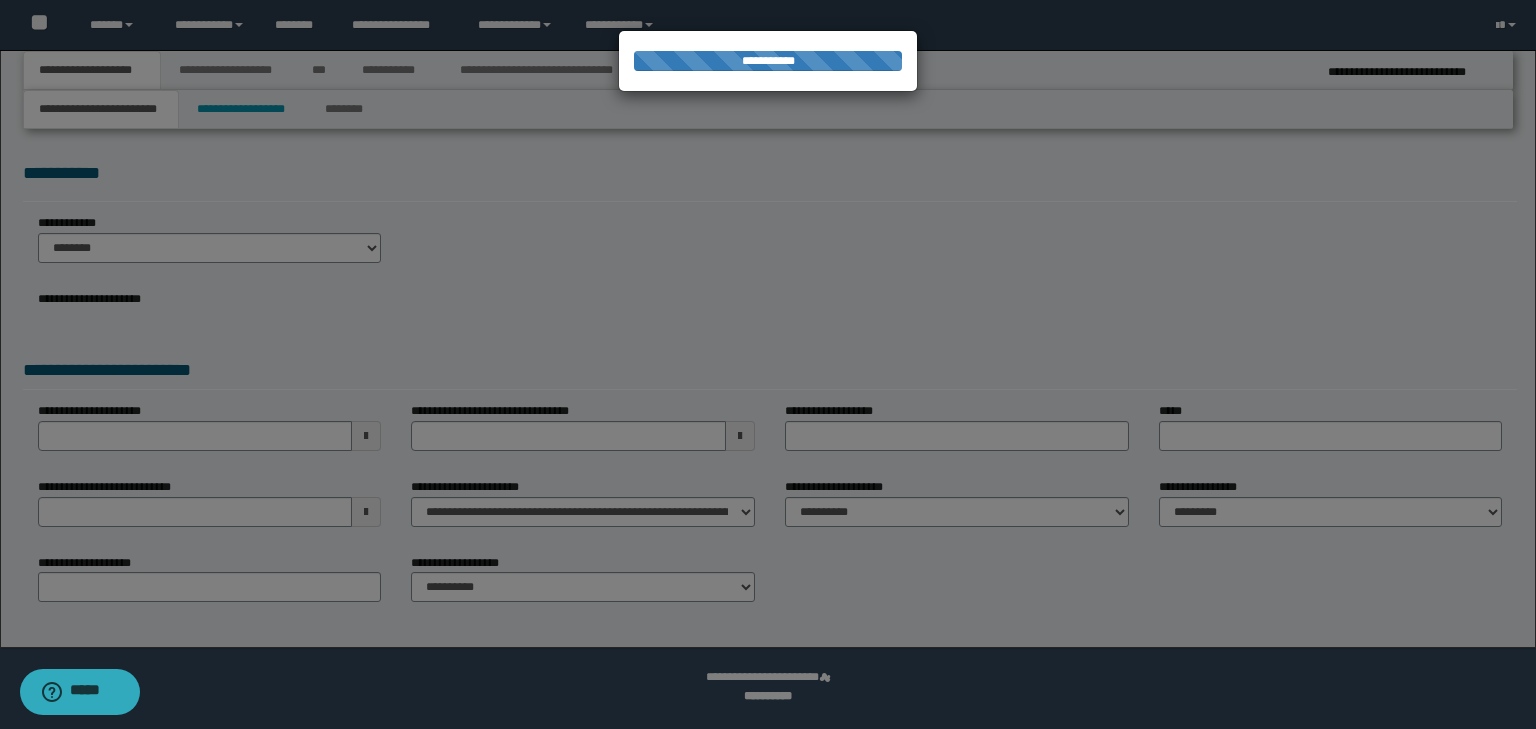 select on "**" 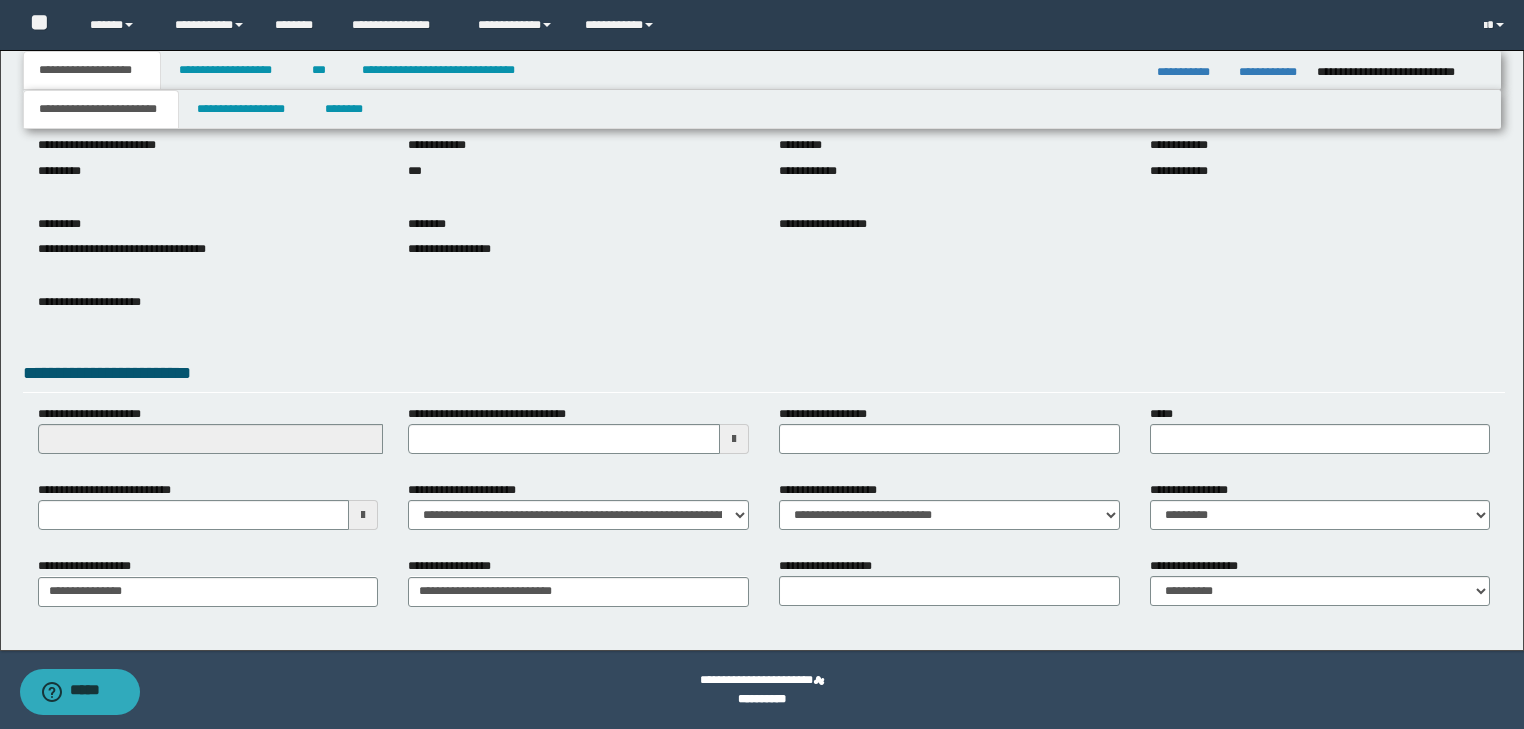 scroll, scrollTop: 74, scrollLeft: 0, axis: vertical 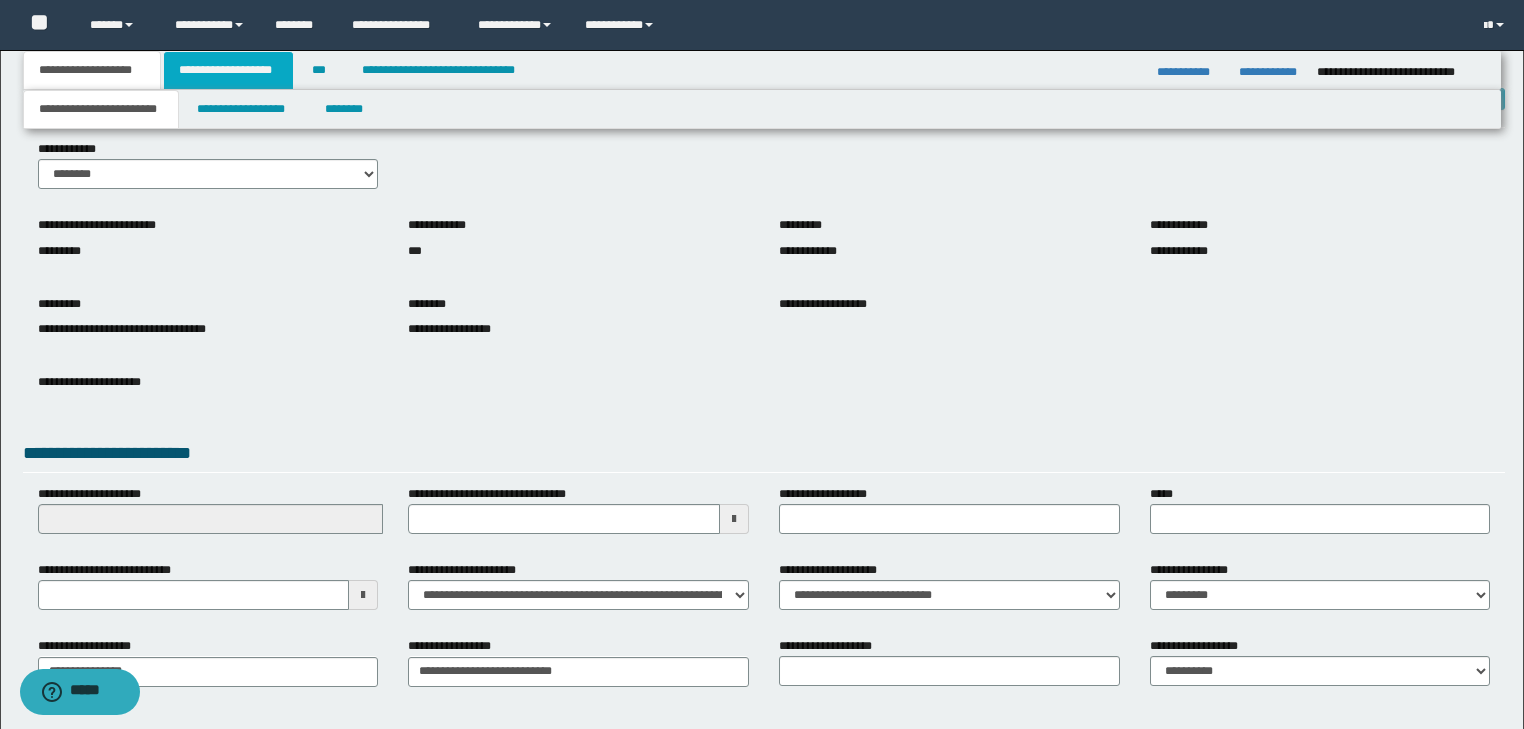 click on "**********" at bounding box center [228, 70] 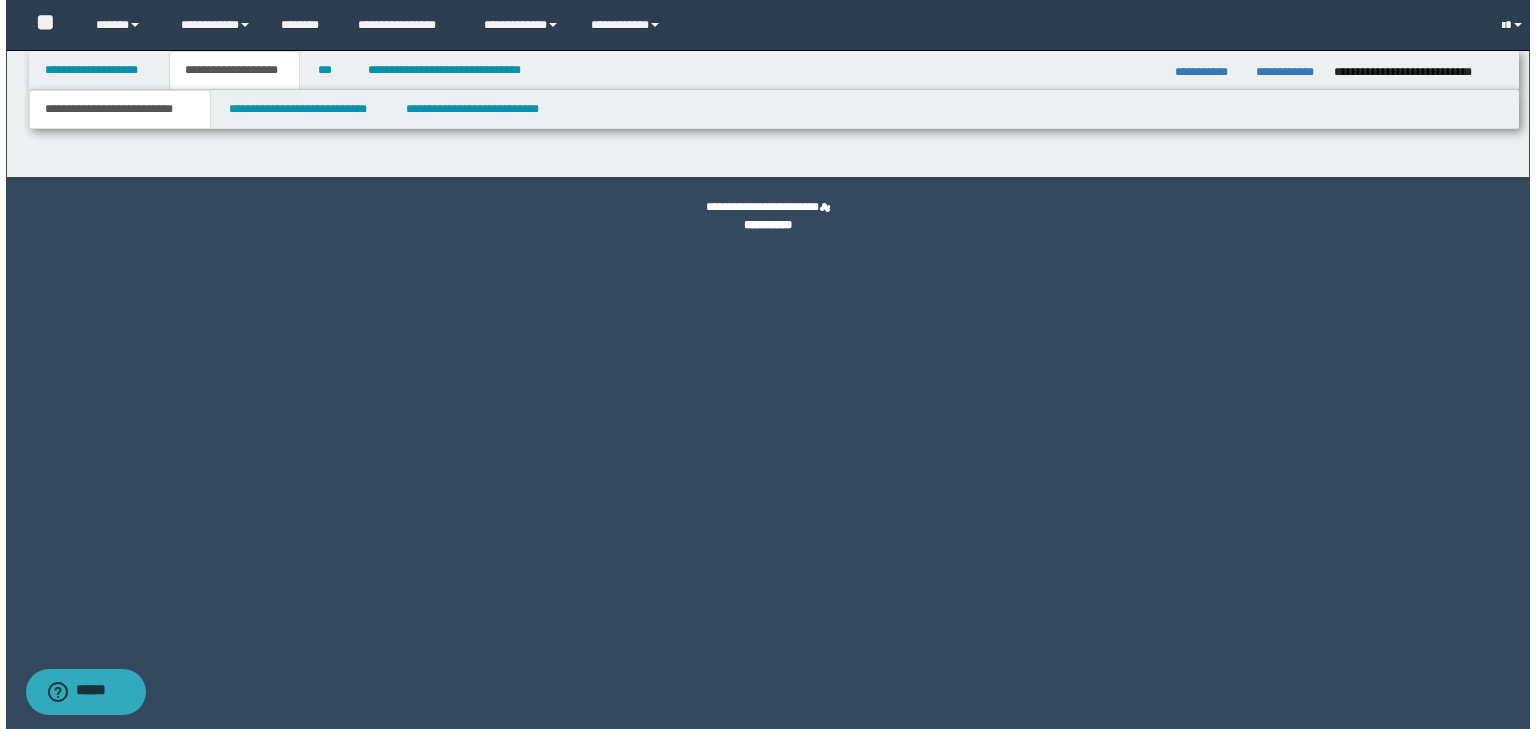 scroll, scrollTop: 0, scrollLeft: 0, axis: both 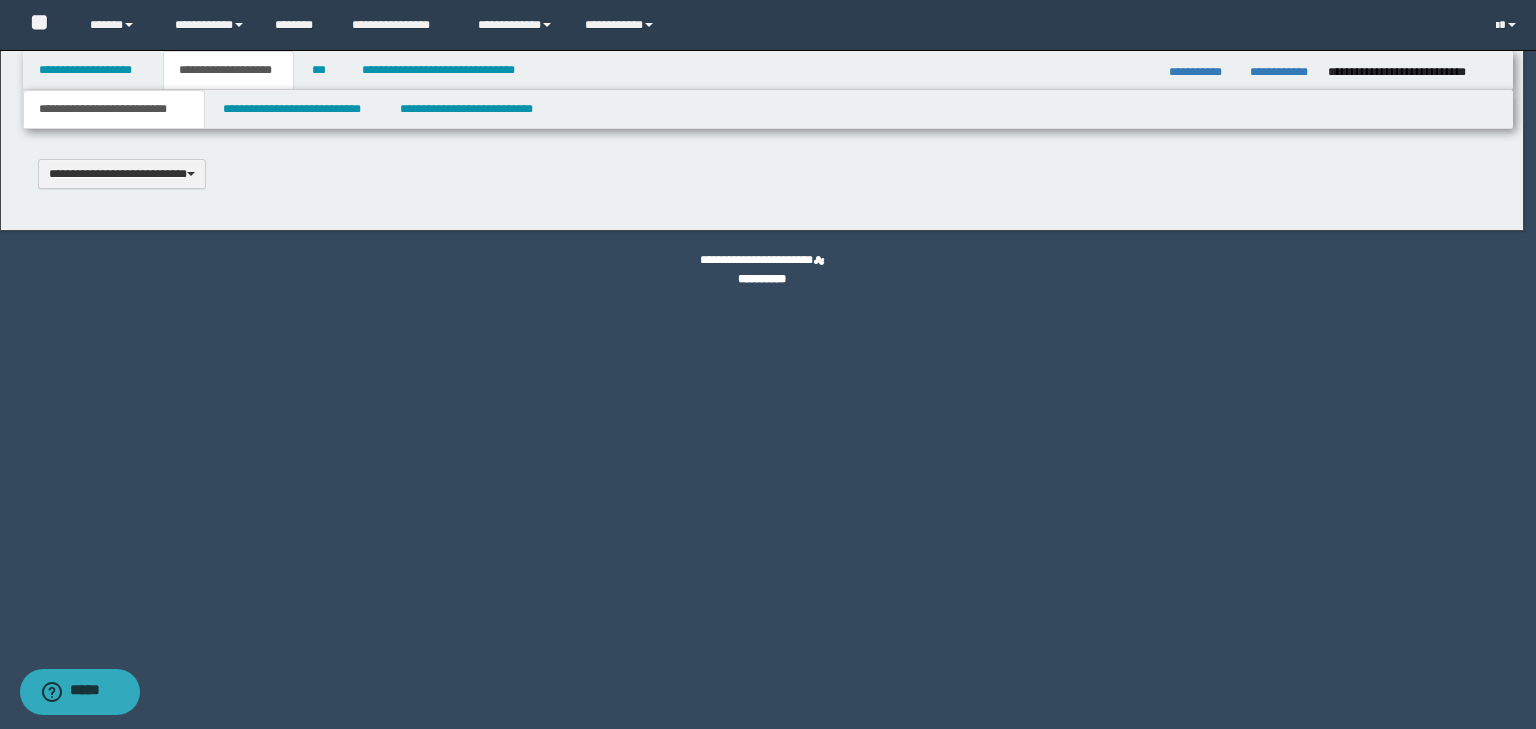 type 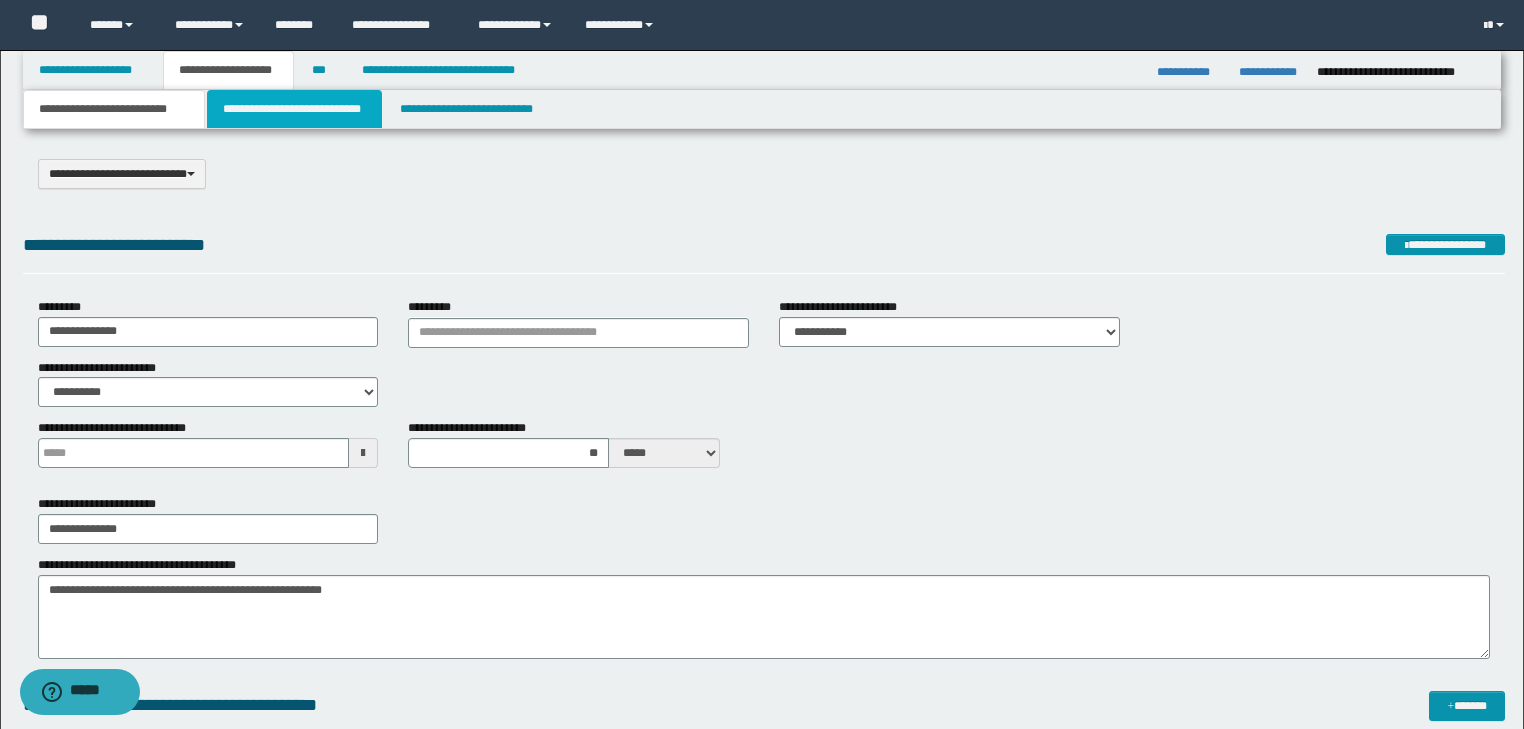 click on "**********" at bounding box center [294, 109] 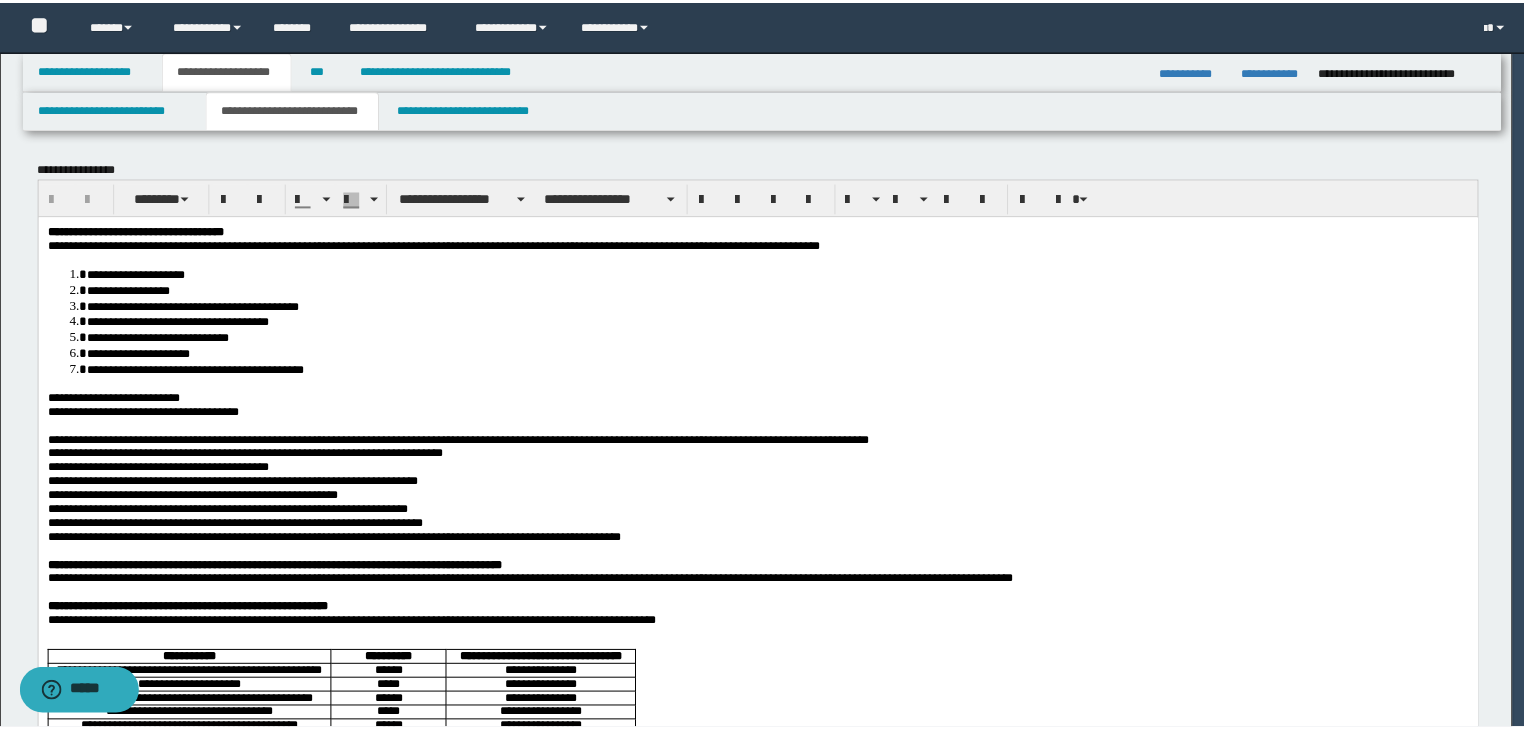 scroll, scrollTop: 0, scrollLeft: 0, axis: both 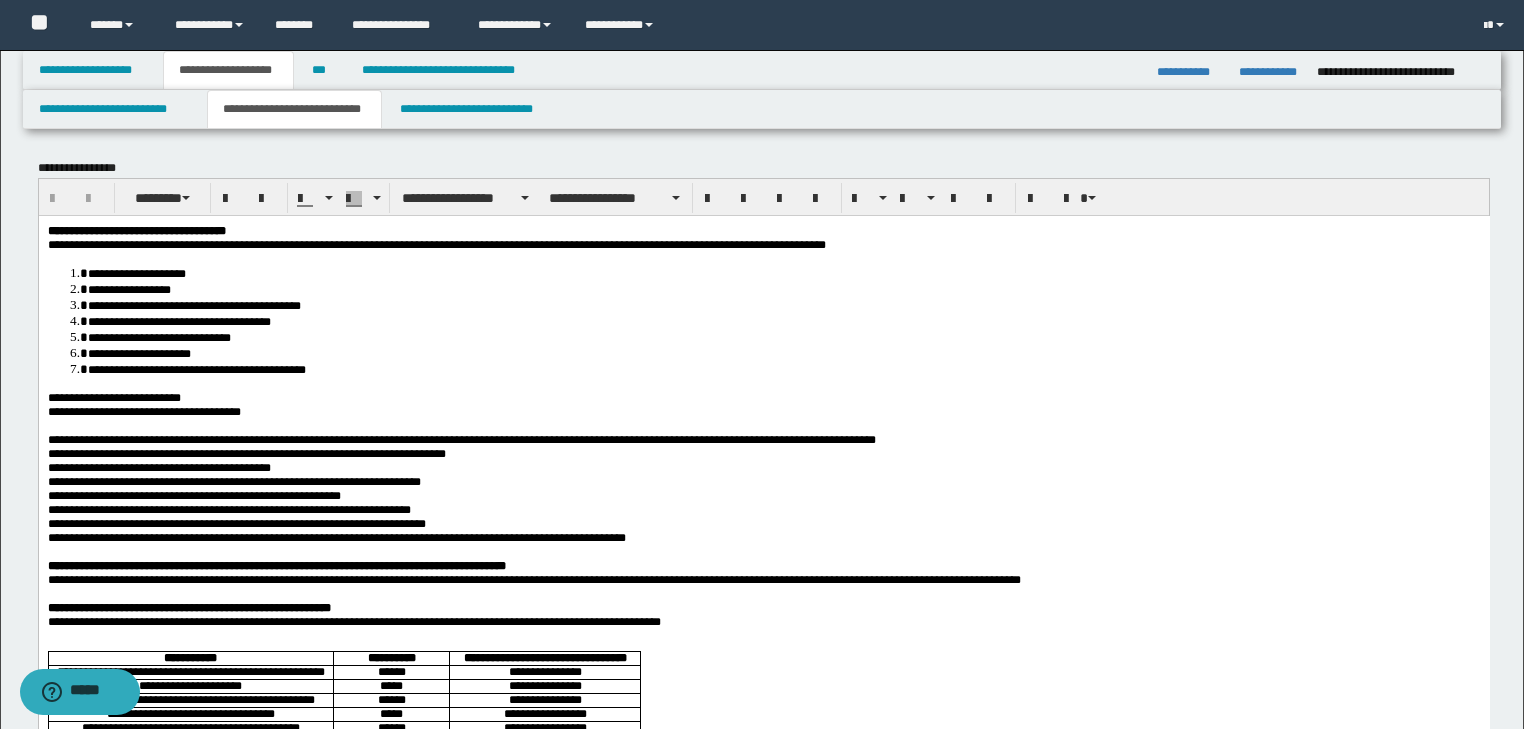 click on "**********" at bounding box center (193, 305) 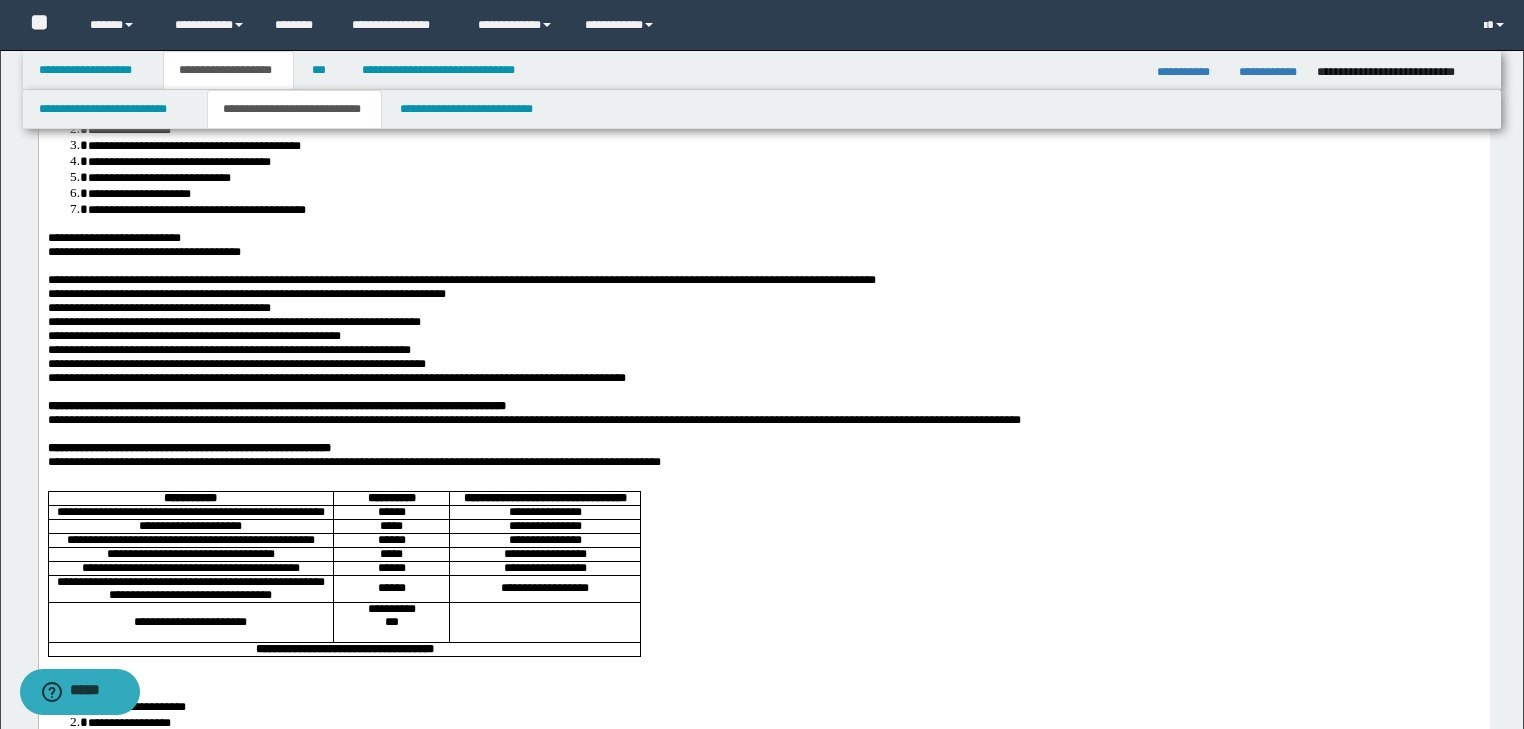 scroll, scrollTop: 0, scrollLeft: 0, axis: both 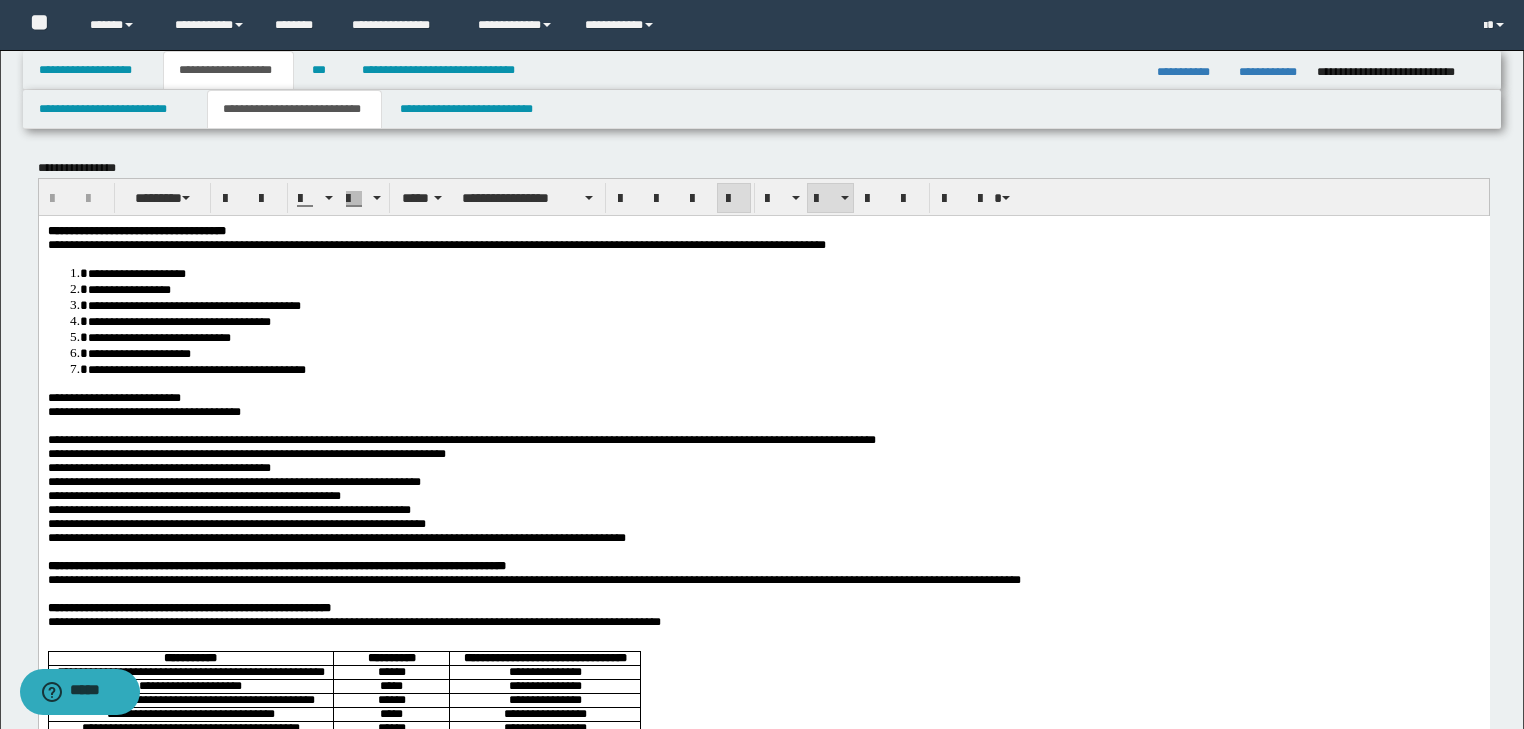 click on "**********" at bounding box center (178, 321) 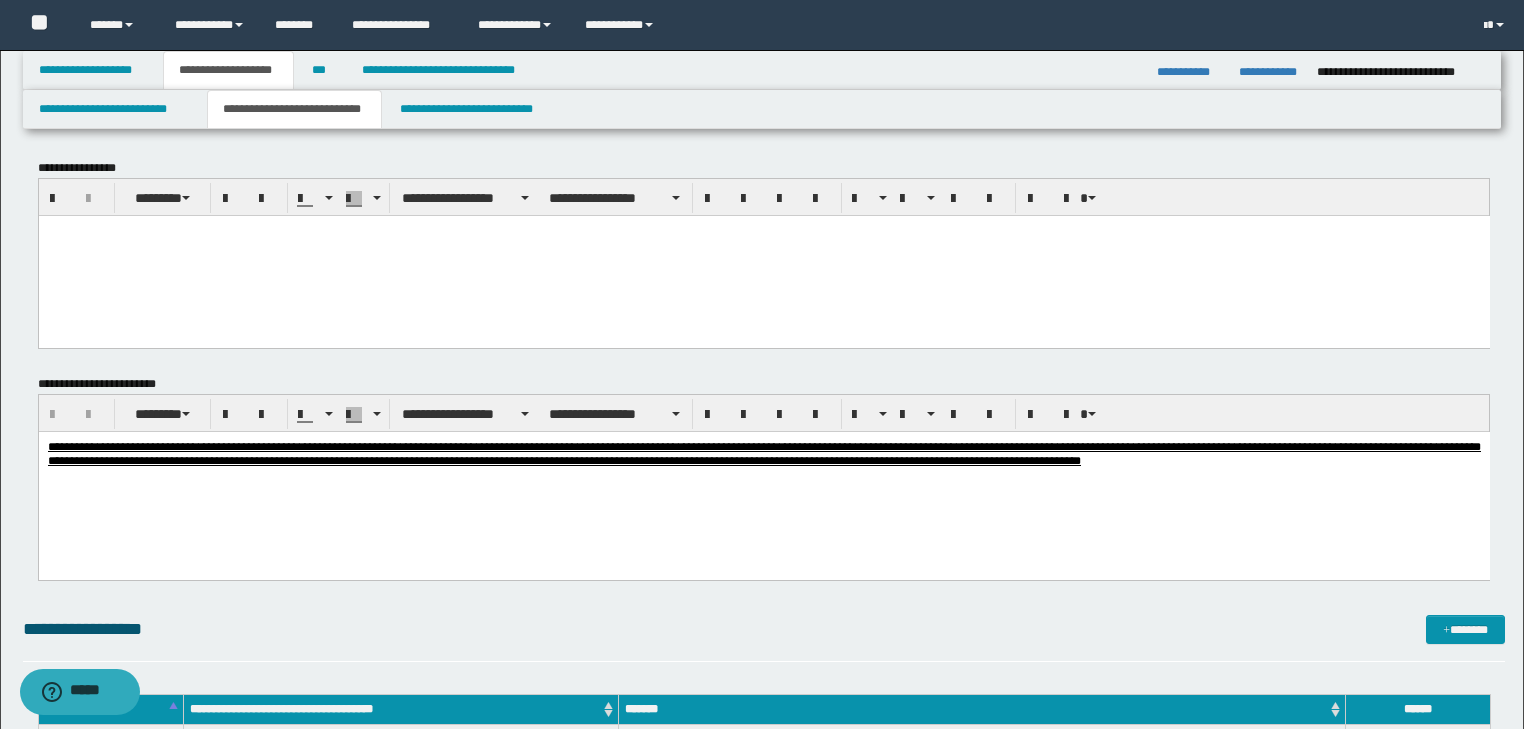 paste 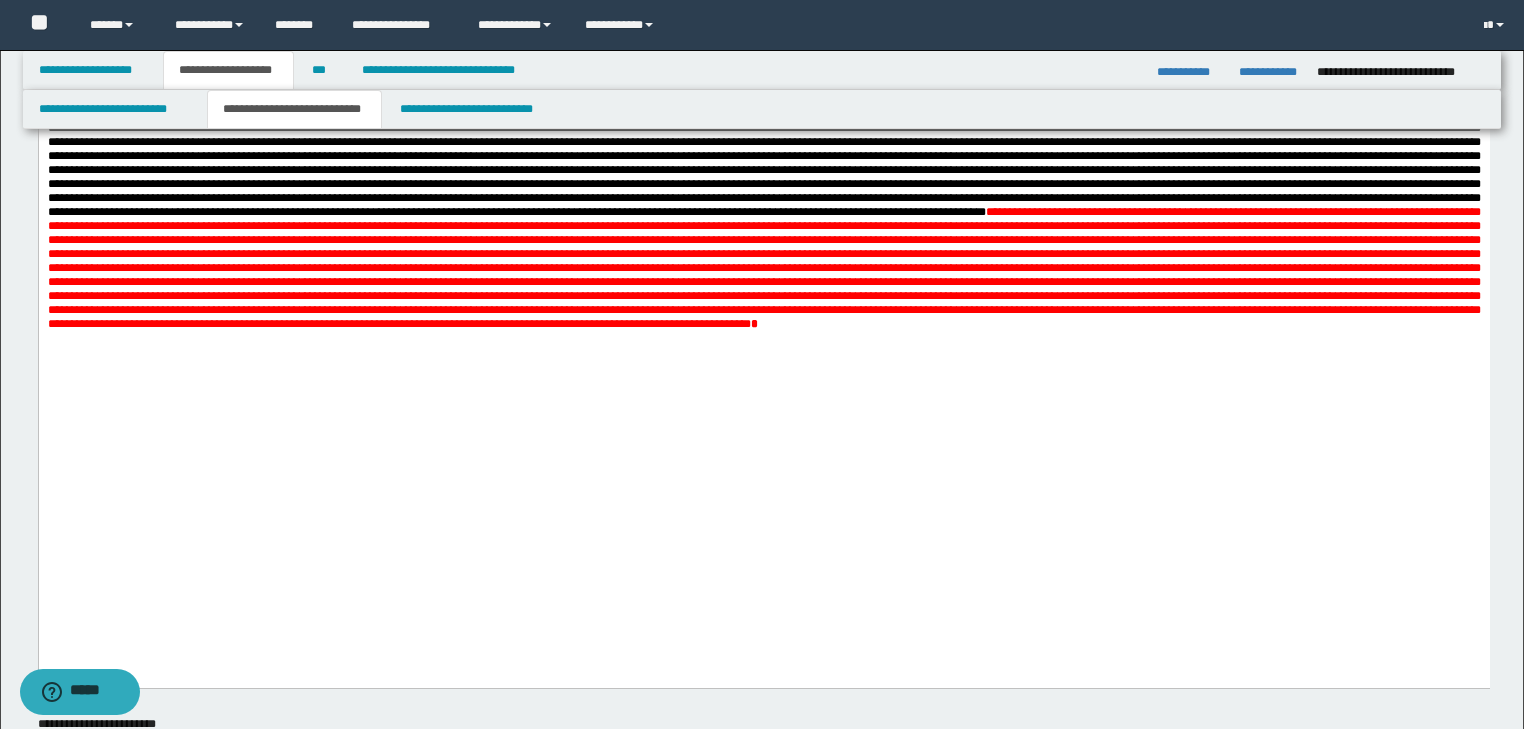 scroll, scrollTop: 1520, scrollLeft: 0, axis: vertical 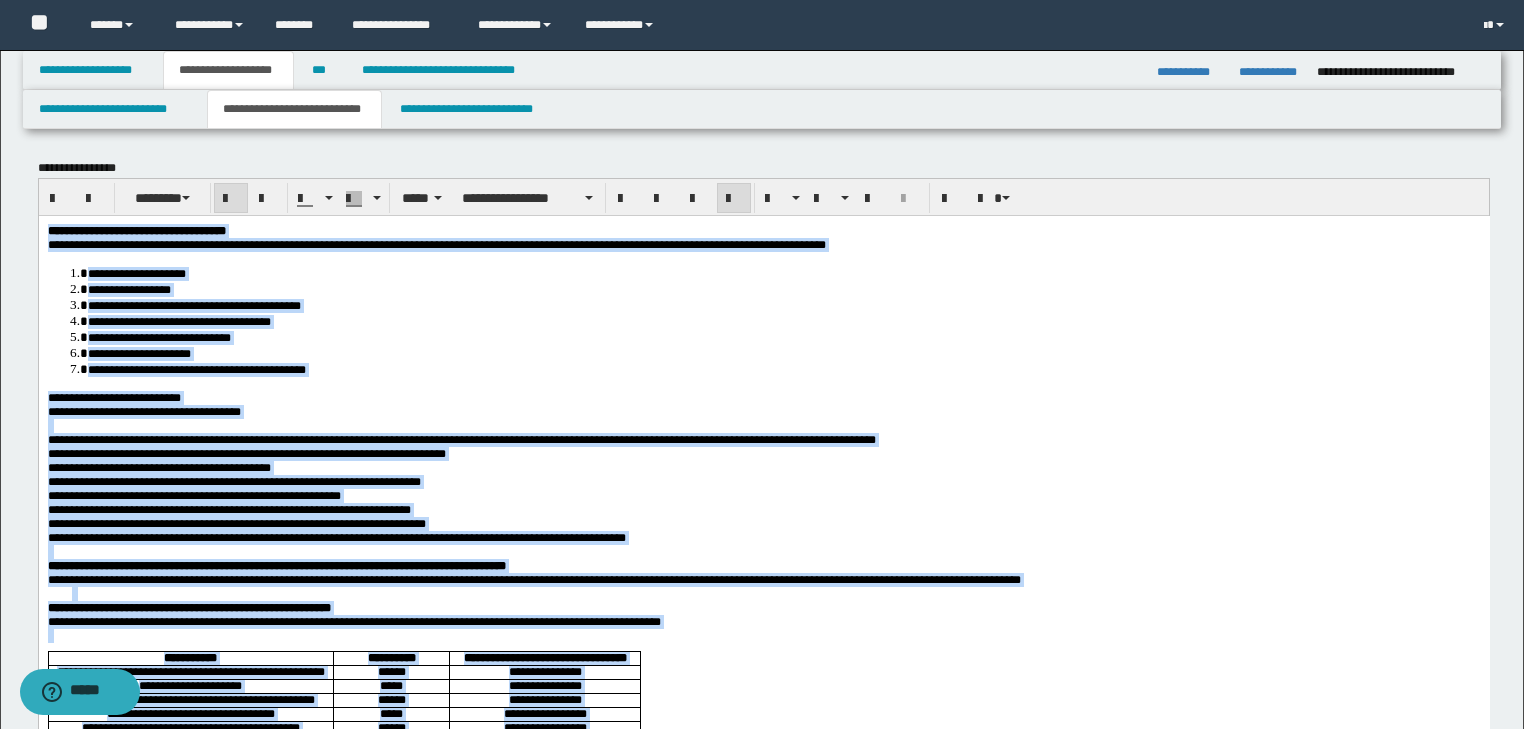click on "**********" at bounding box center (233, 481) 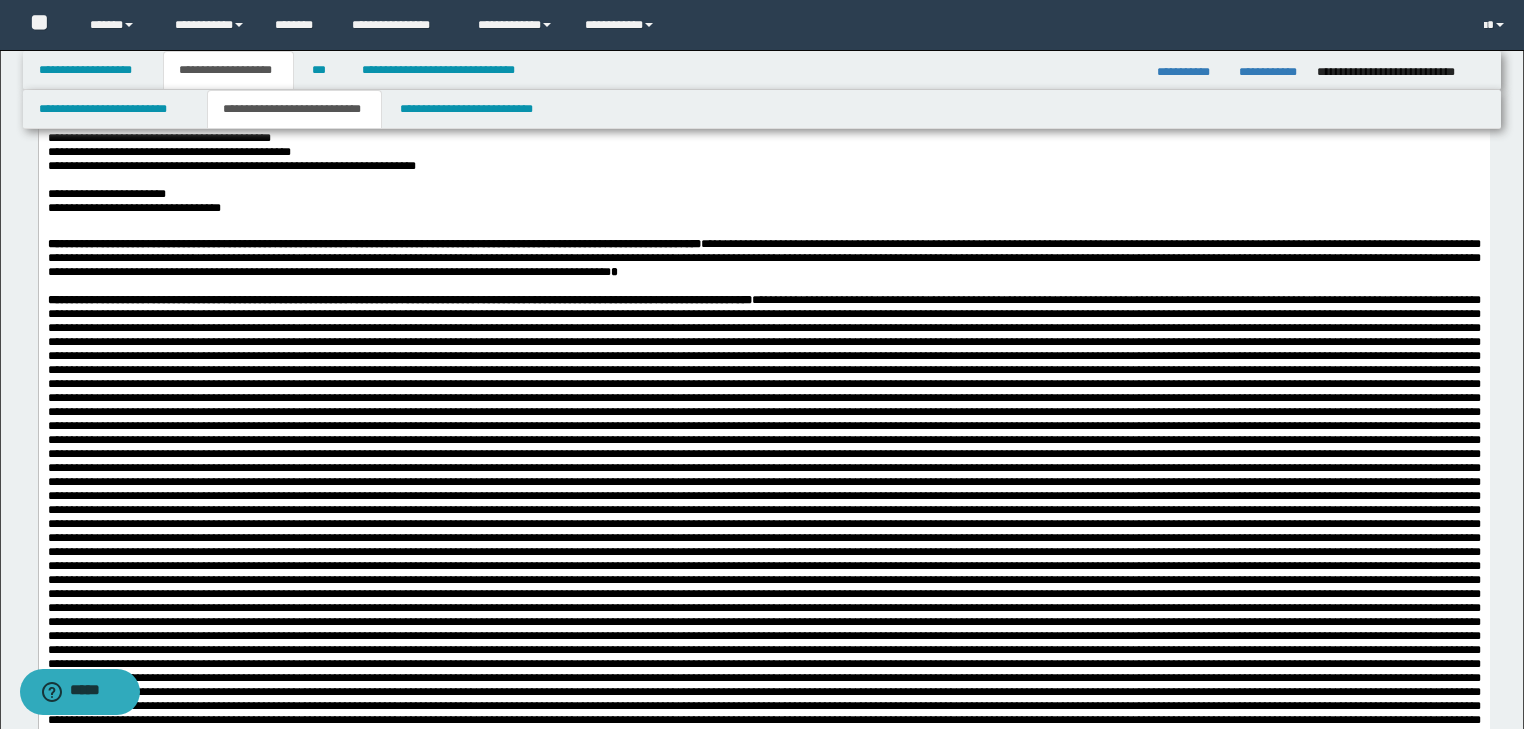 scroll, scrollTop: 720, scrollLeft: 0, axis: vertical 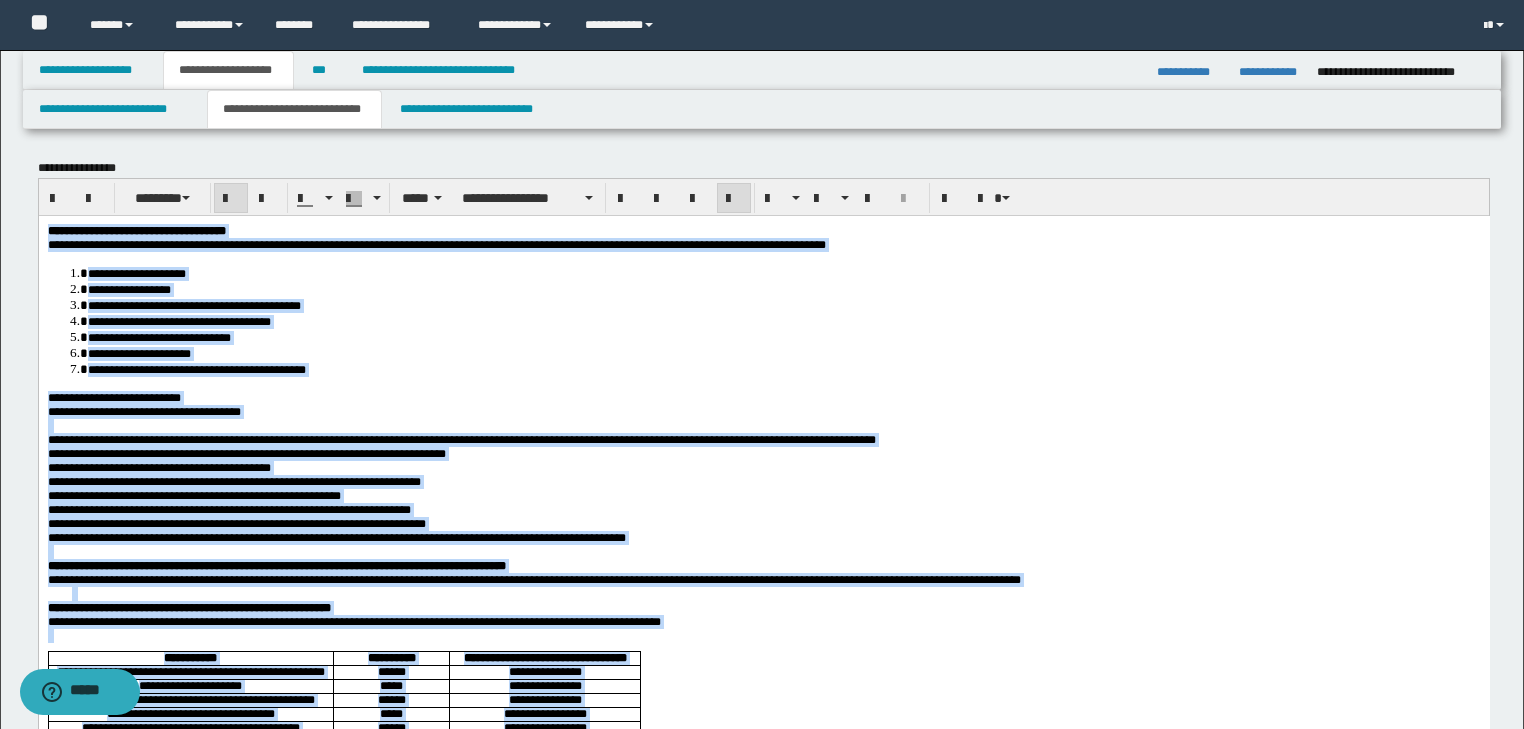 drag, startPoint x: 917, startPoint y: 1247, endPoint x: 19, endPoint y: 234, distance: 1353.7256 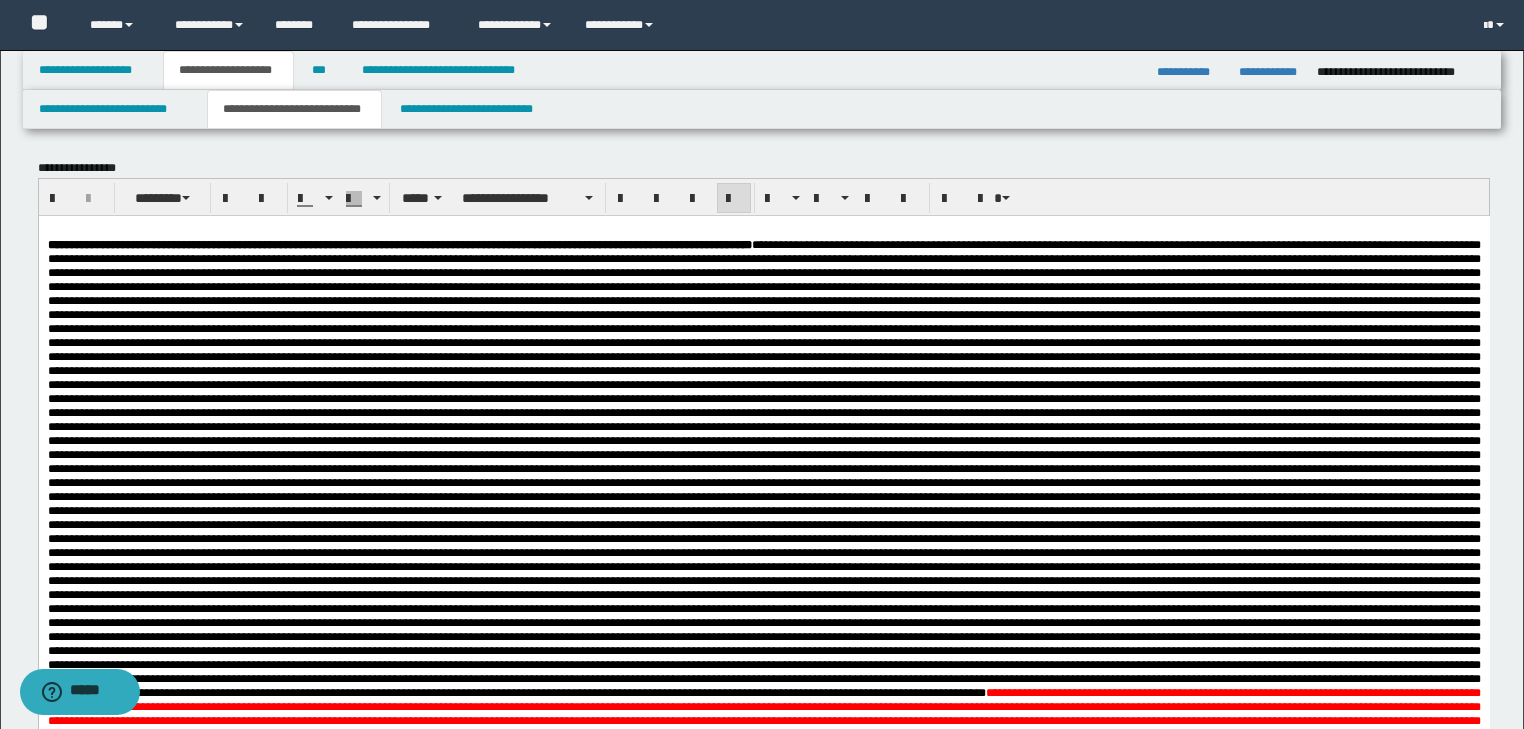 click at bounding box center (775, 230) 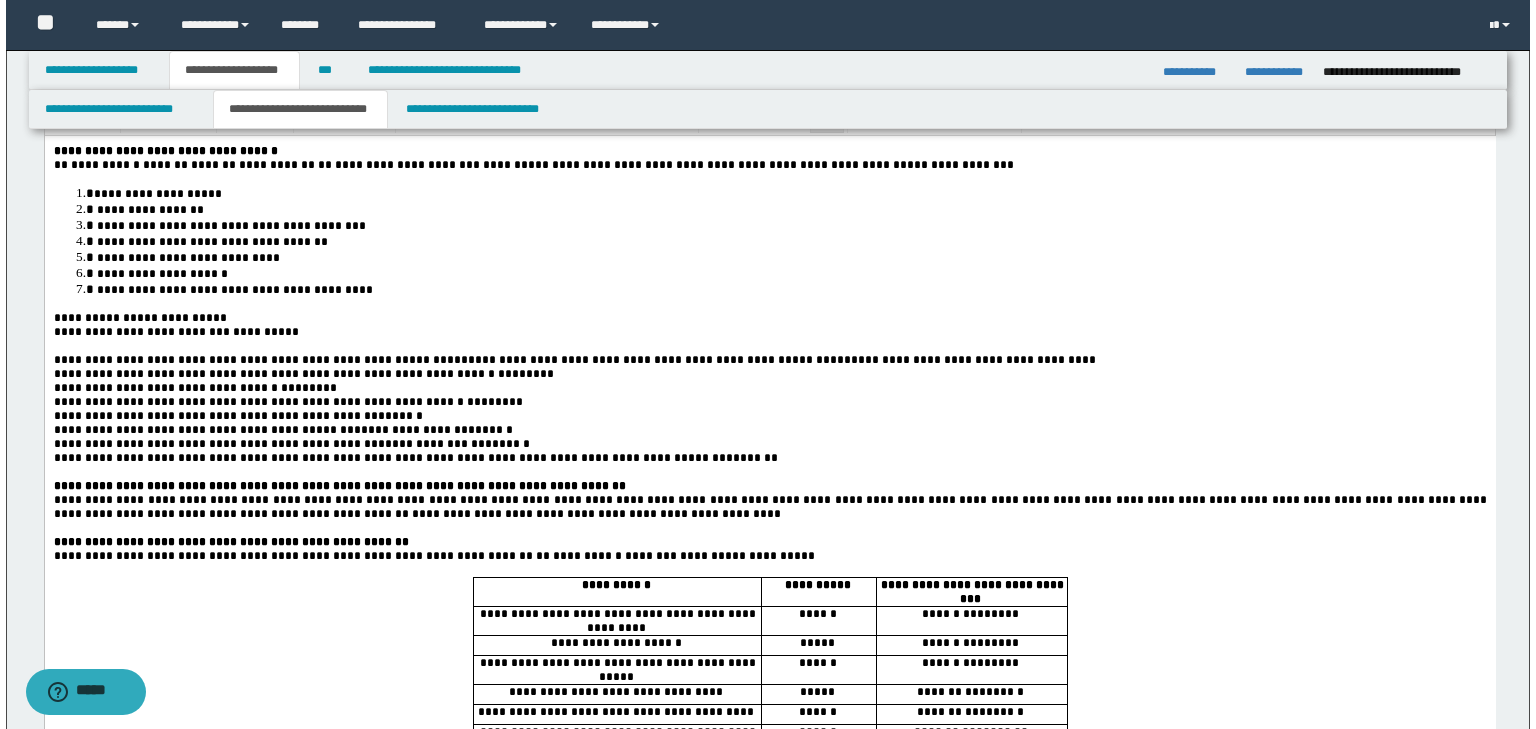 scroll, scrollTop: 0, scrollLeft: 0, axis: both 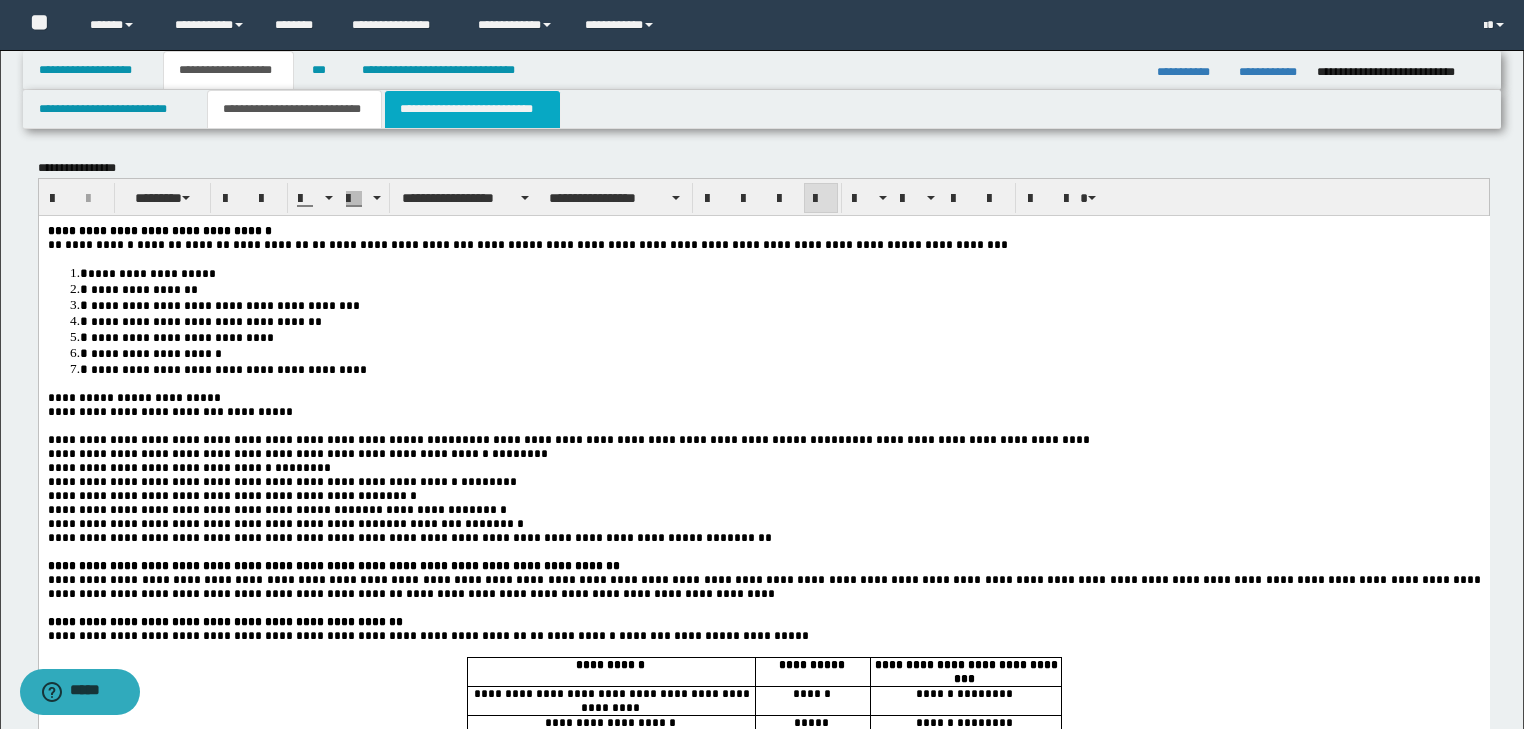 click on "**********" at bounding box center (472, 109) 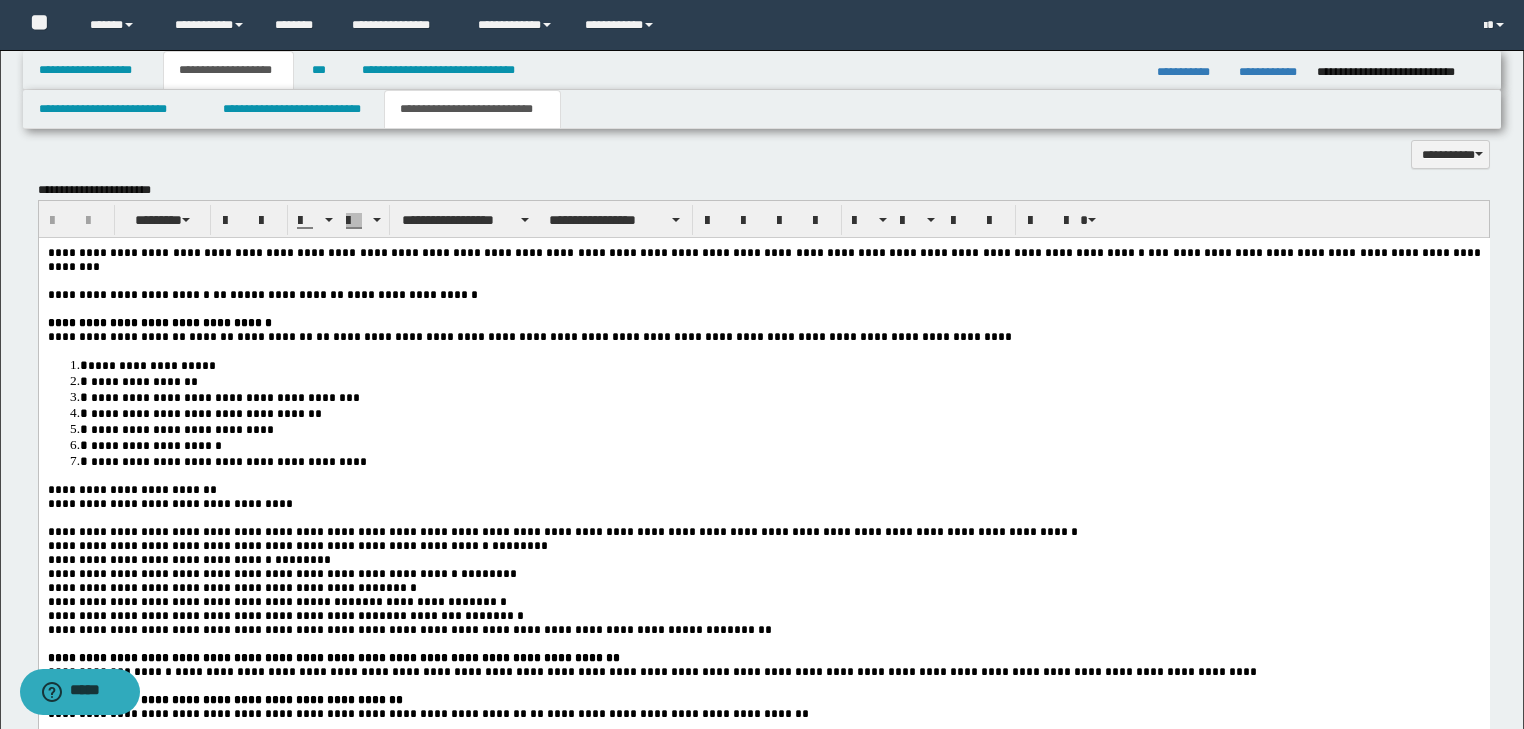 scroll, scrollTop: 1920, scrollLeft: 0, axis: vertical 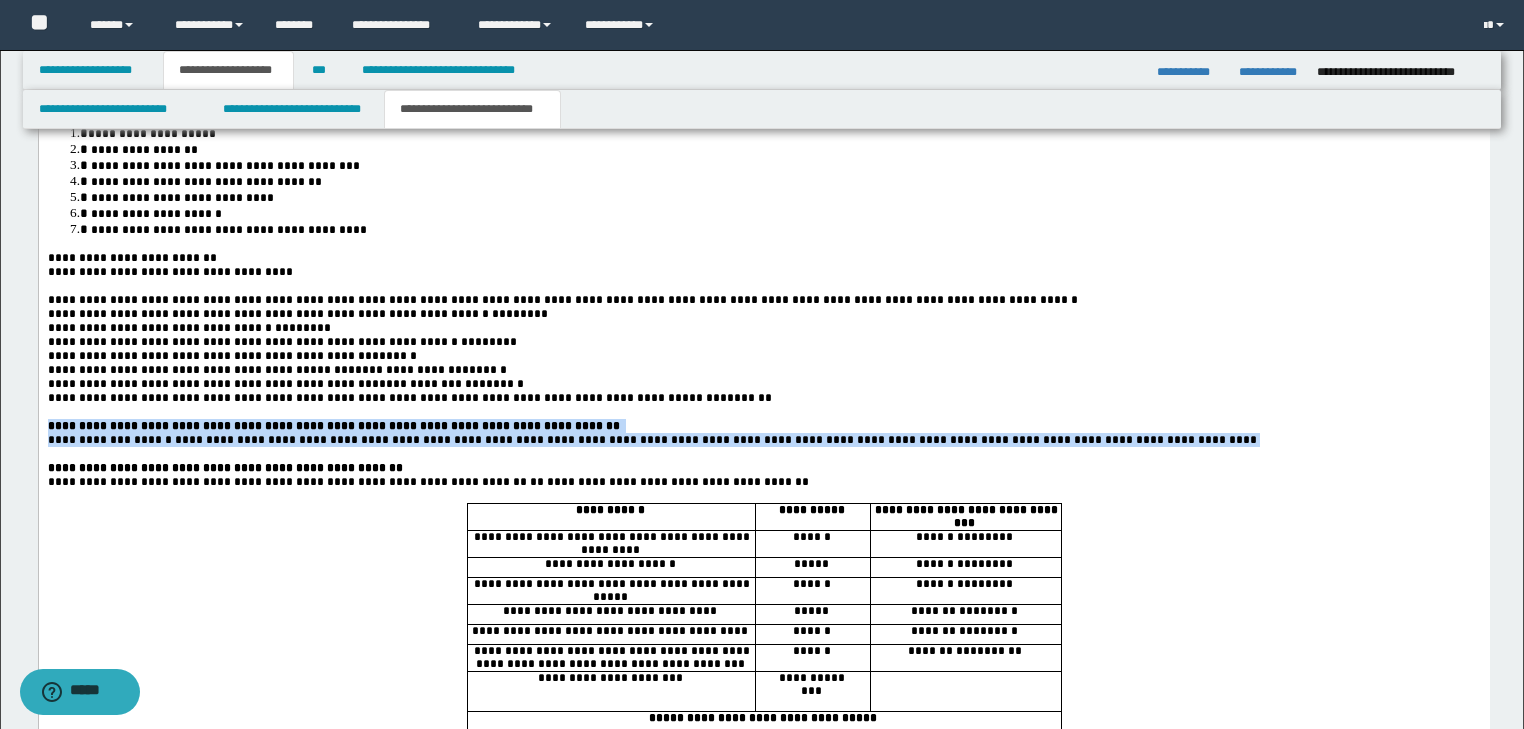 drag, startPoint x: 1084, startPoint y: 461, endPoint x: -1, endPoint y: 452, distance: 1085.0374 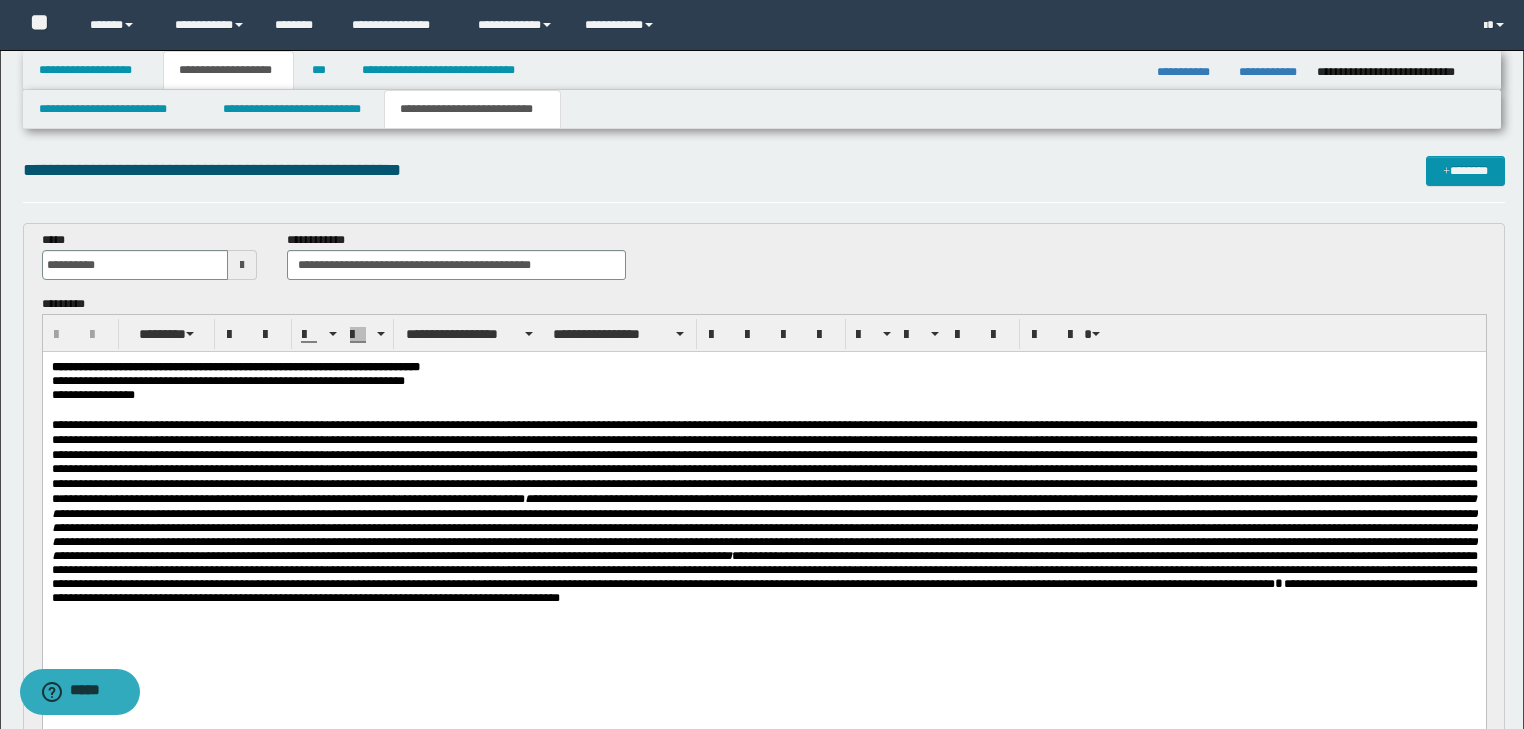 scroll, scrollTop: 0, scrollLeft: 0, axis: both 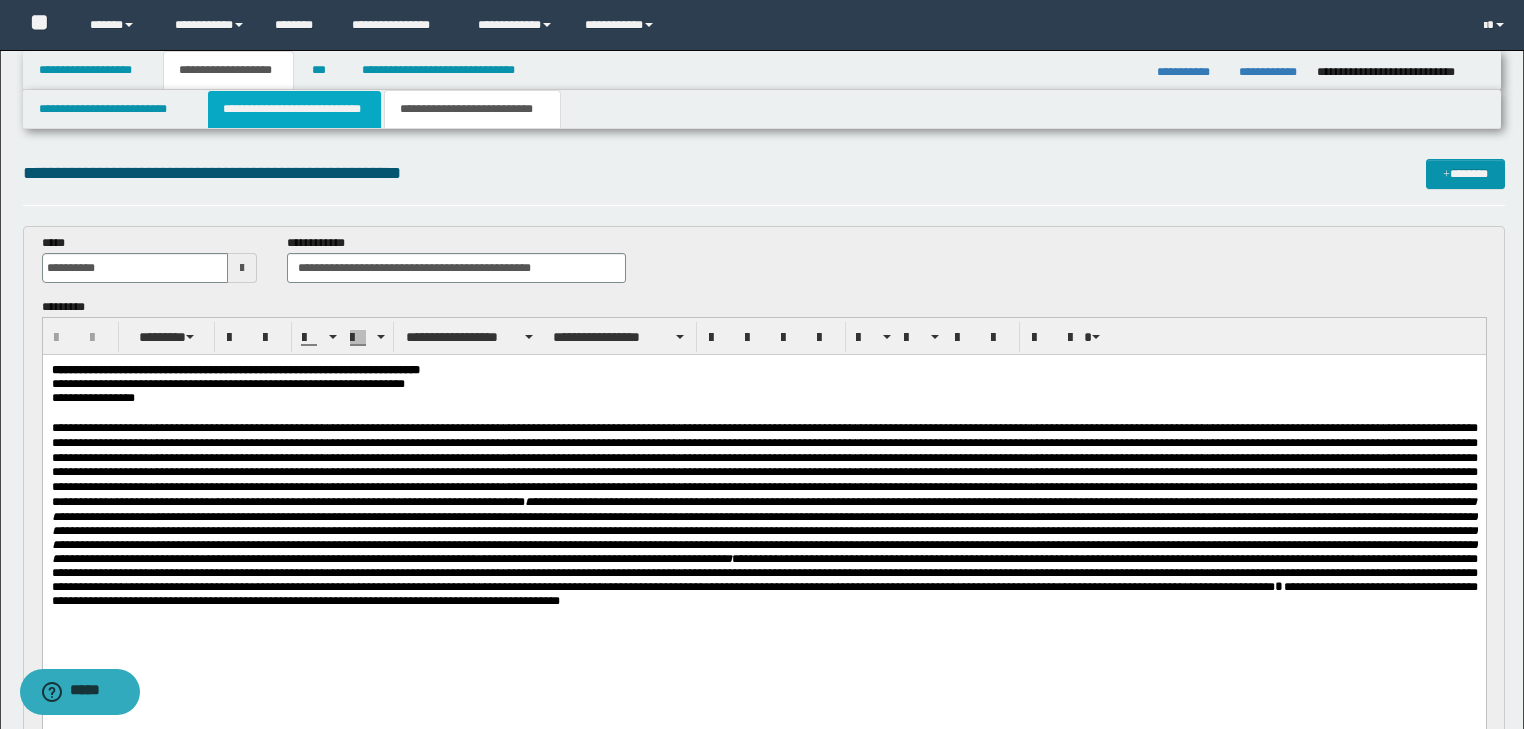 click on "**********" at bounding box center [294, 109] 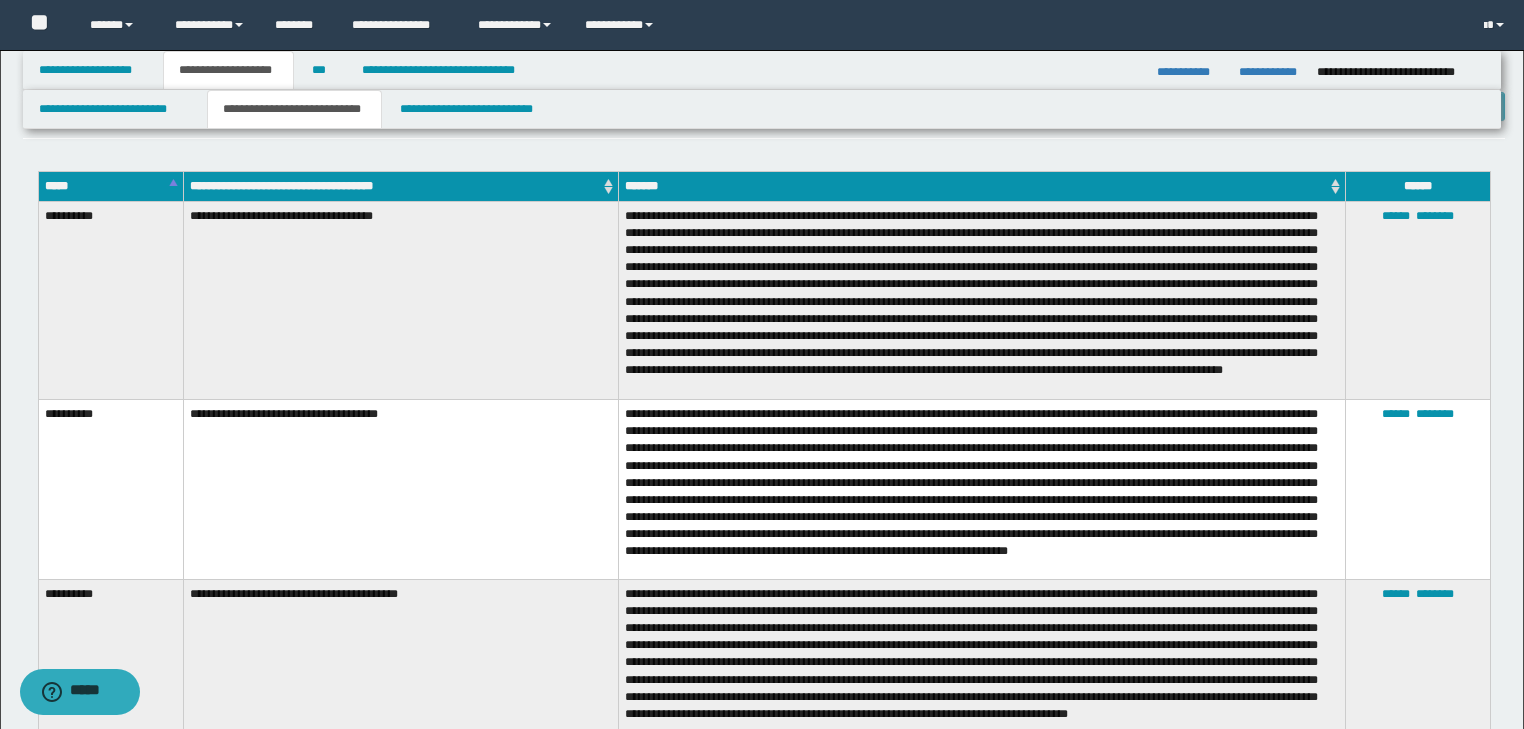 scroll, scrollTop: 2400, scrollLeft: 0, axis: vertical 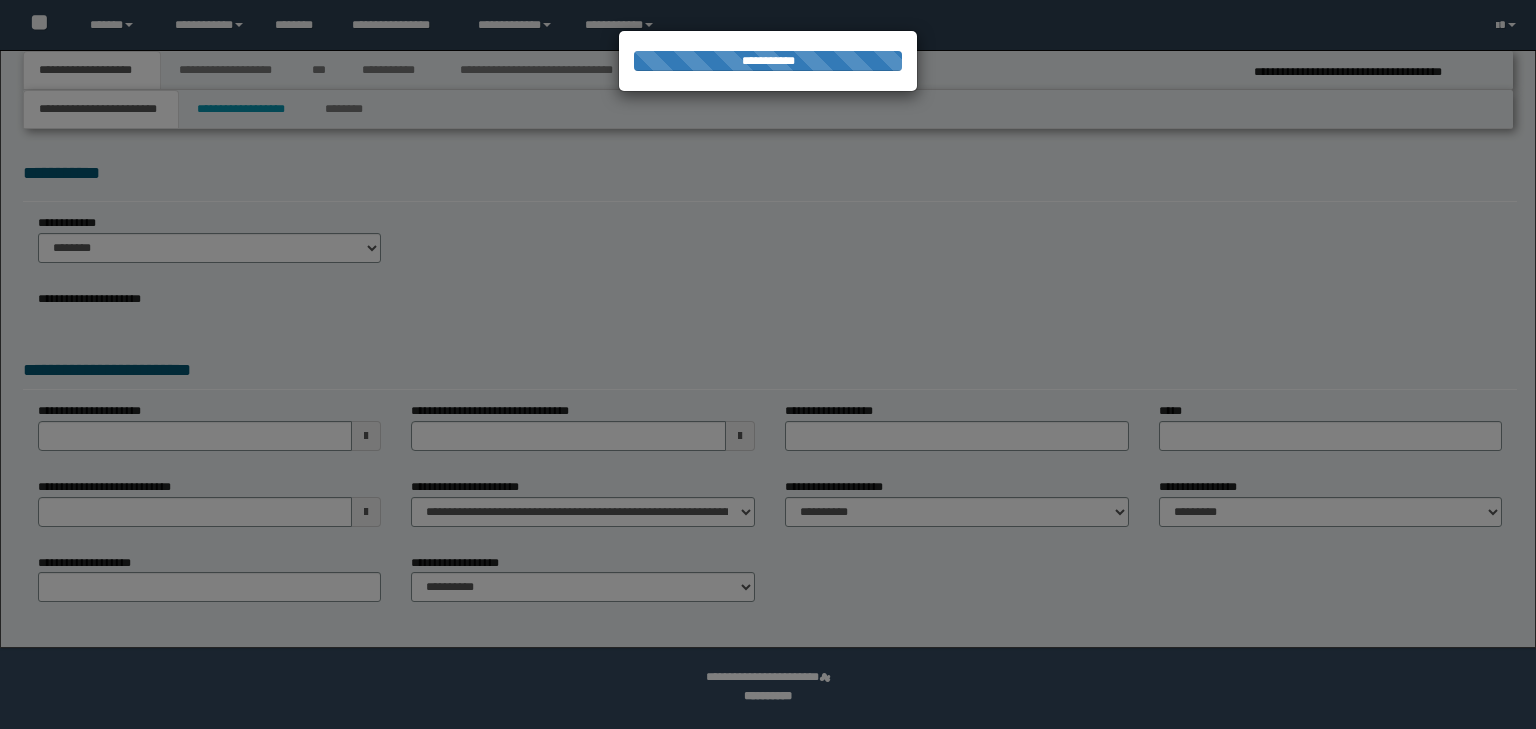 select on "**" 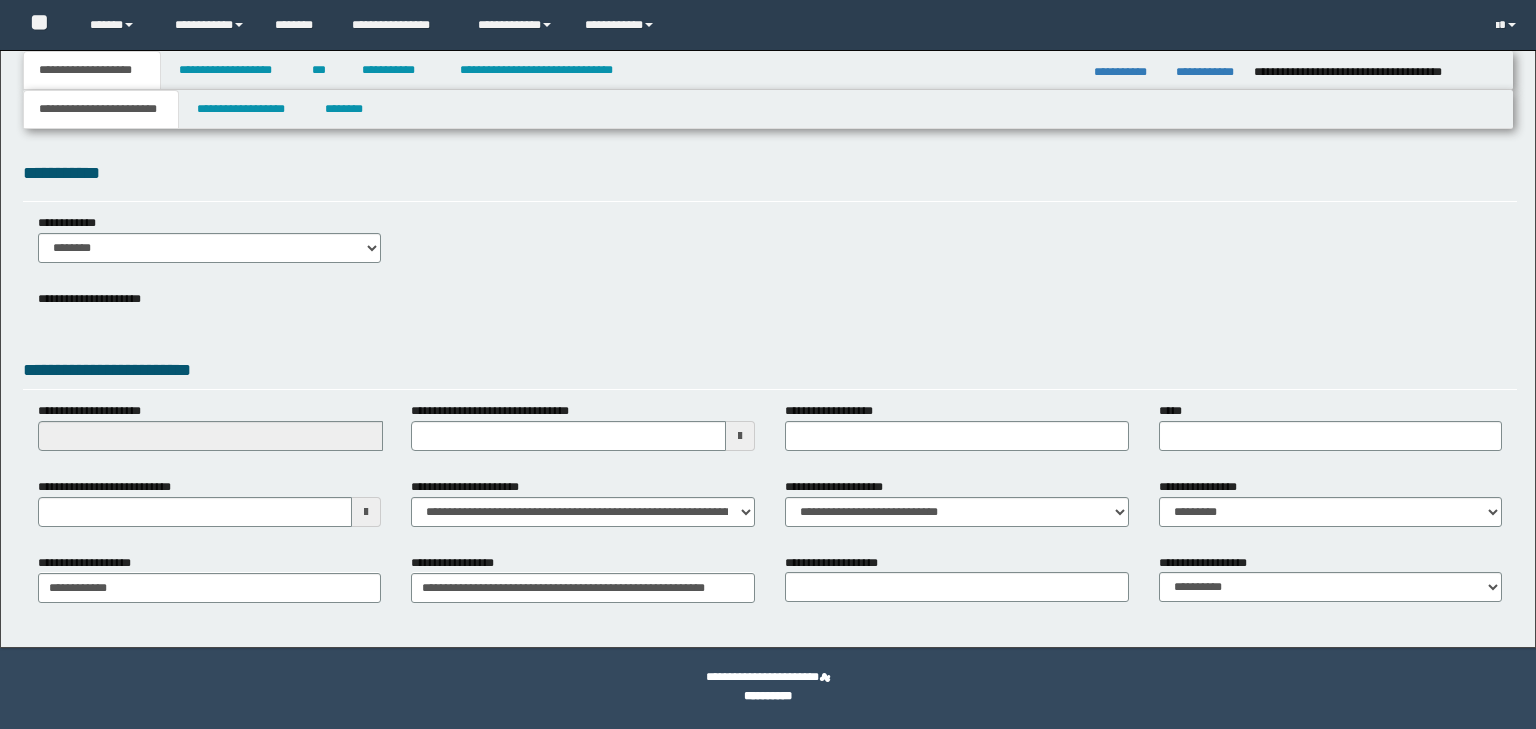 scroll, scrollTop: 0, scrollLeft: 0, axis: both 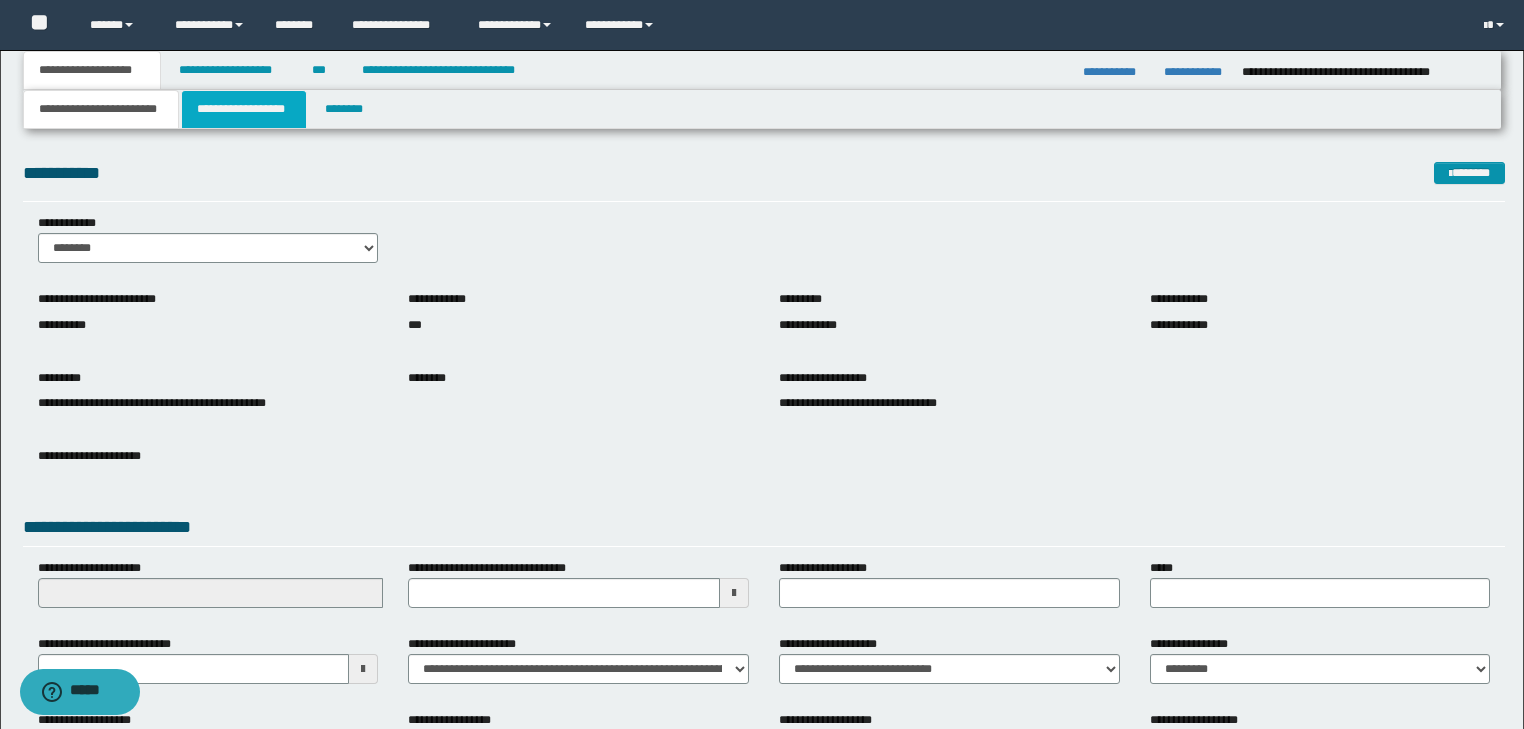 click on "**********" at bounding box center [244, 109] 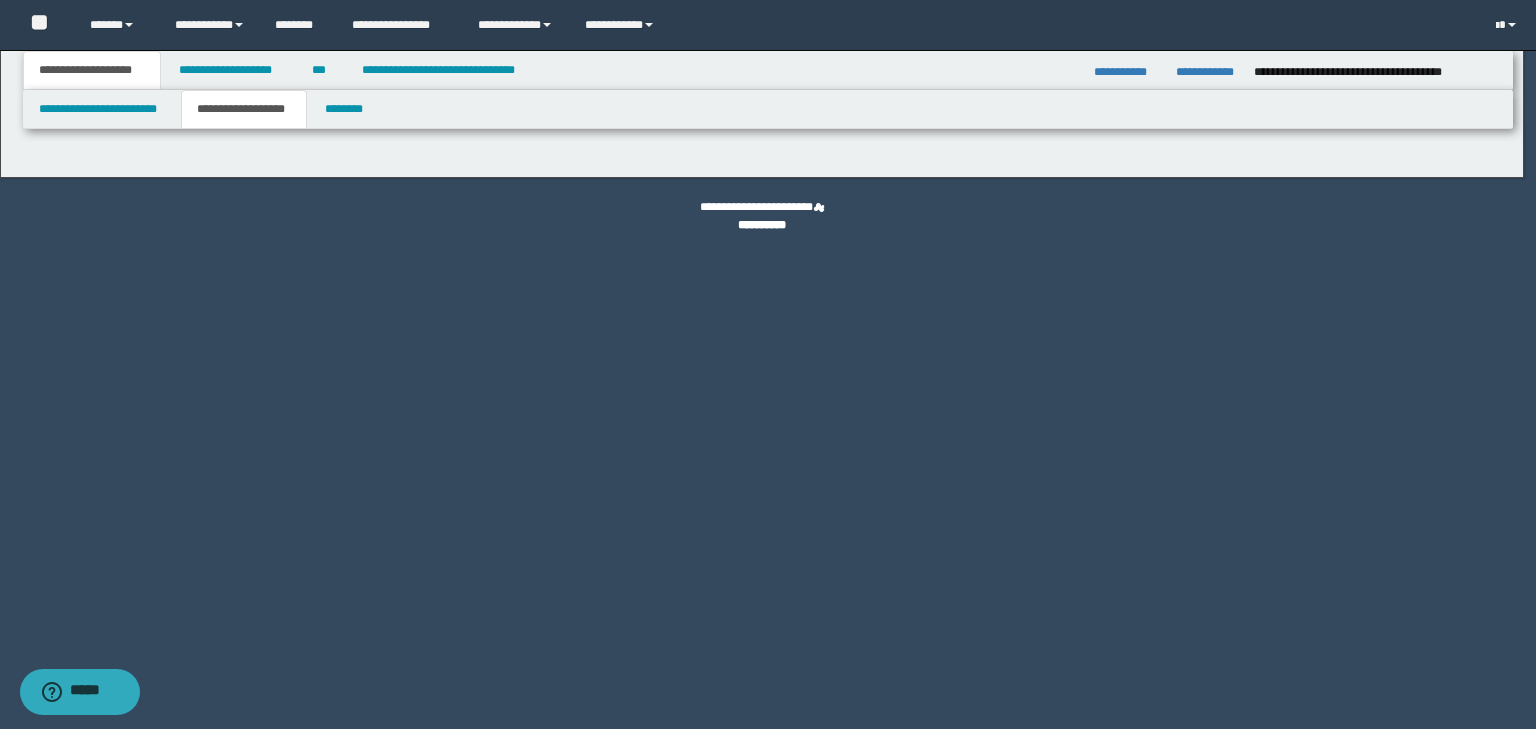 type on "********" 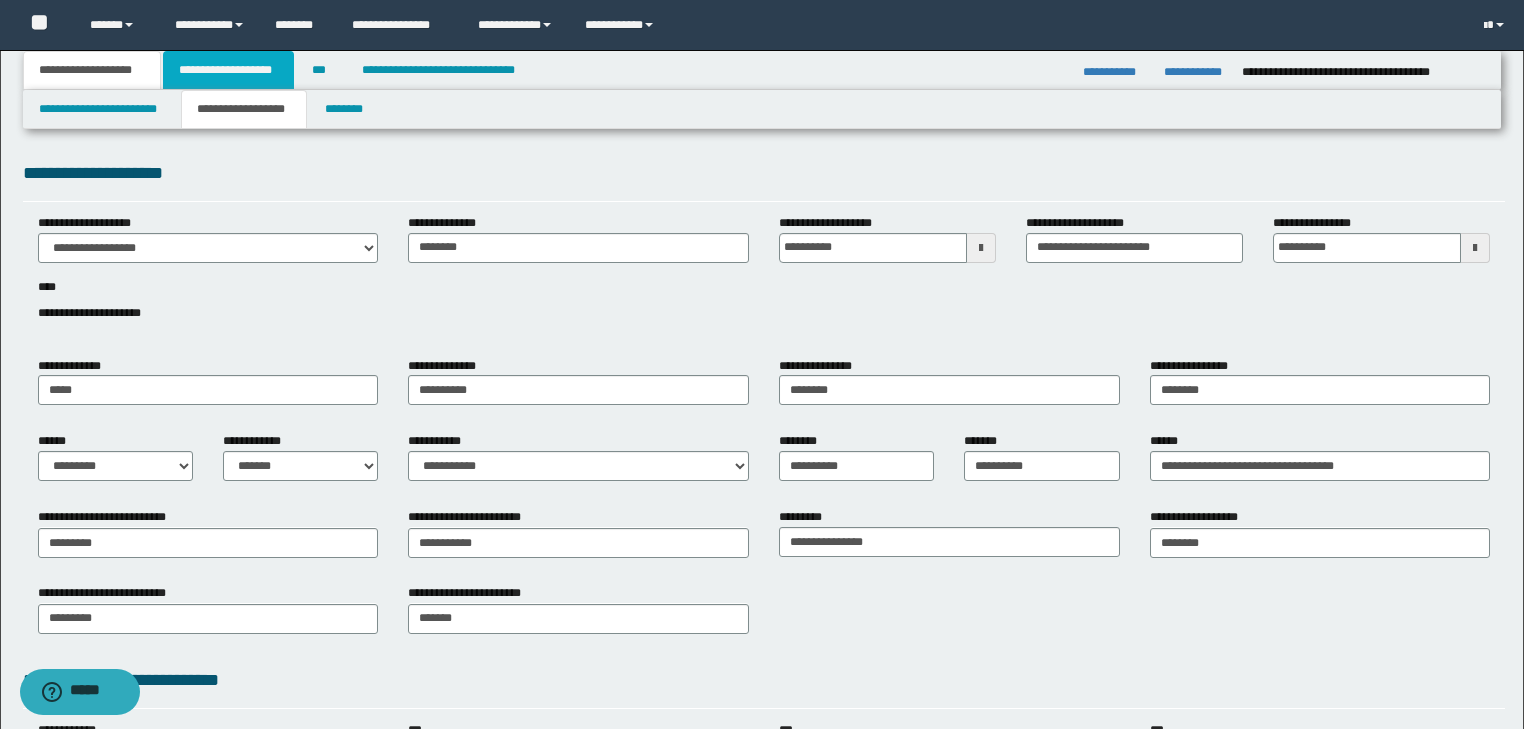 click on "**********" at bounding box center [228, 70] 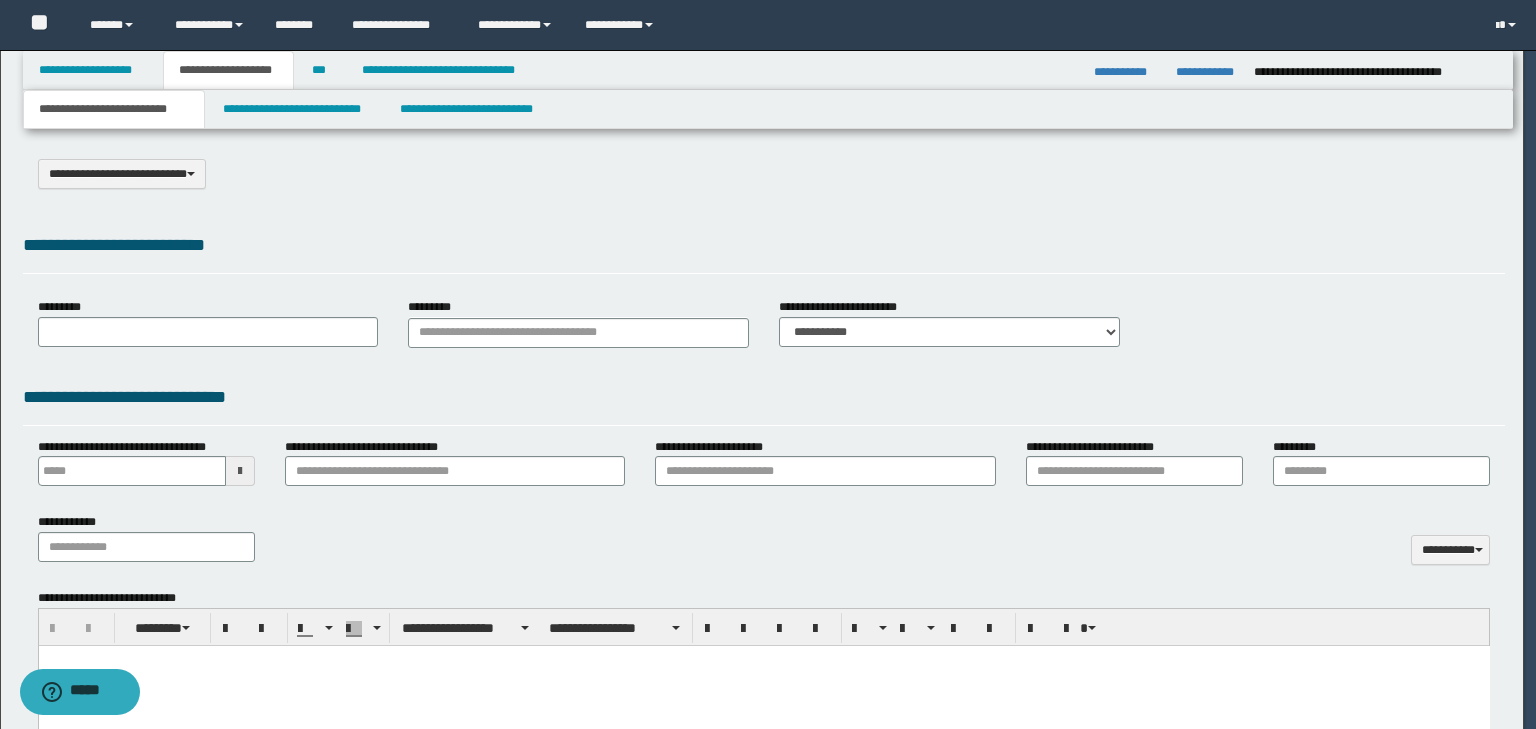type on "**********" 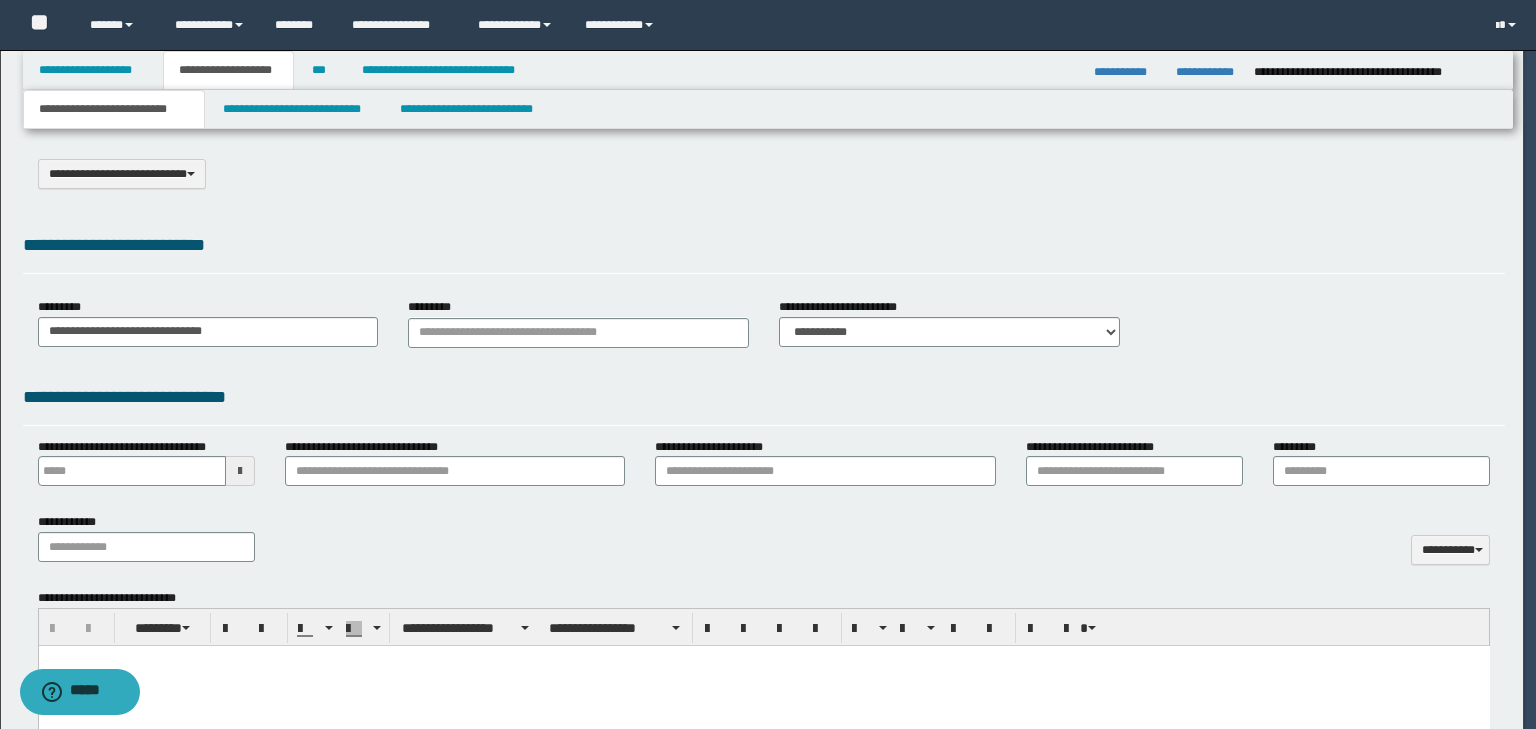 scroll, scrollTop: 0, scrollLeft: 0, axis: both 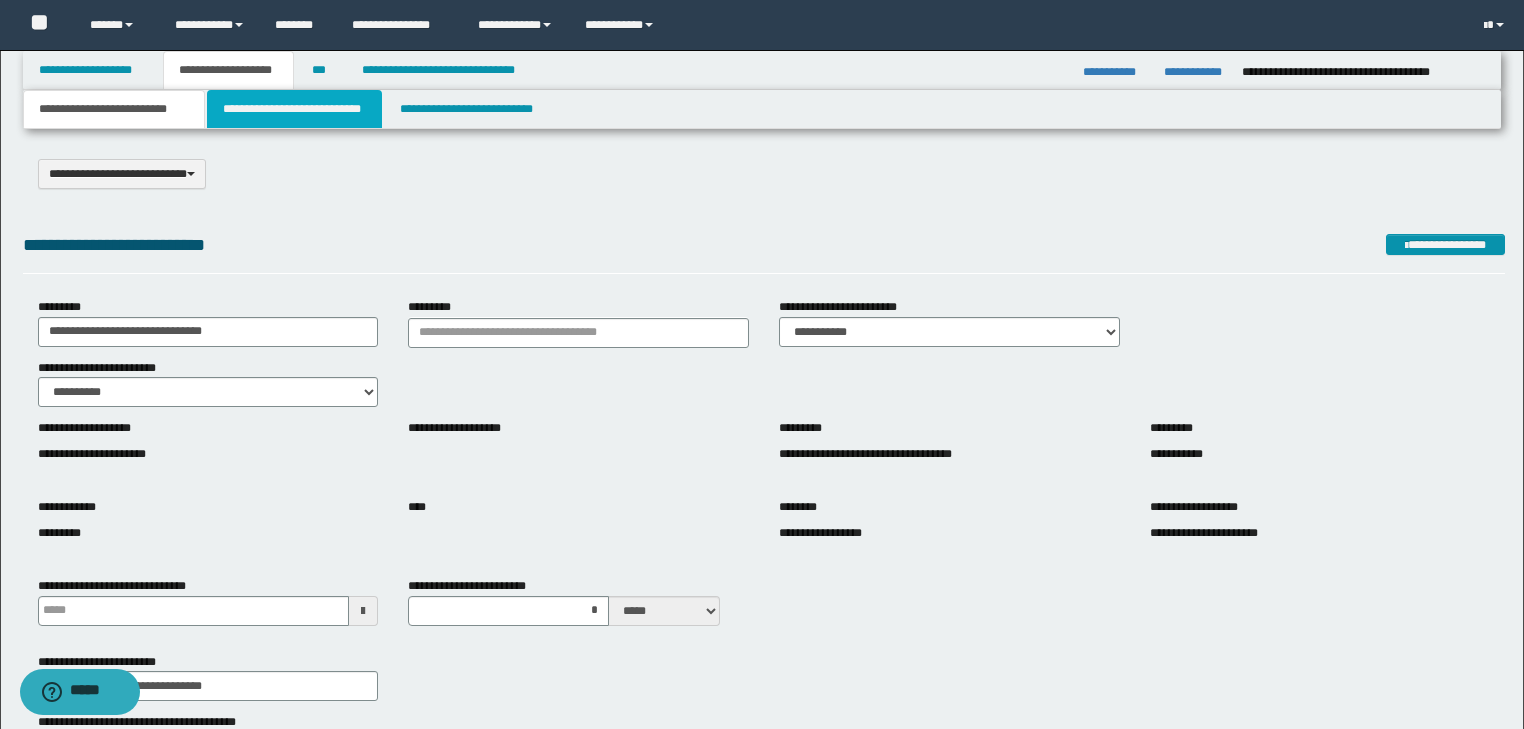 click on "**********" at bounding box center (294, 109) 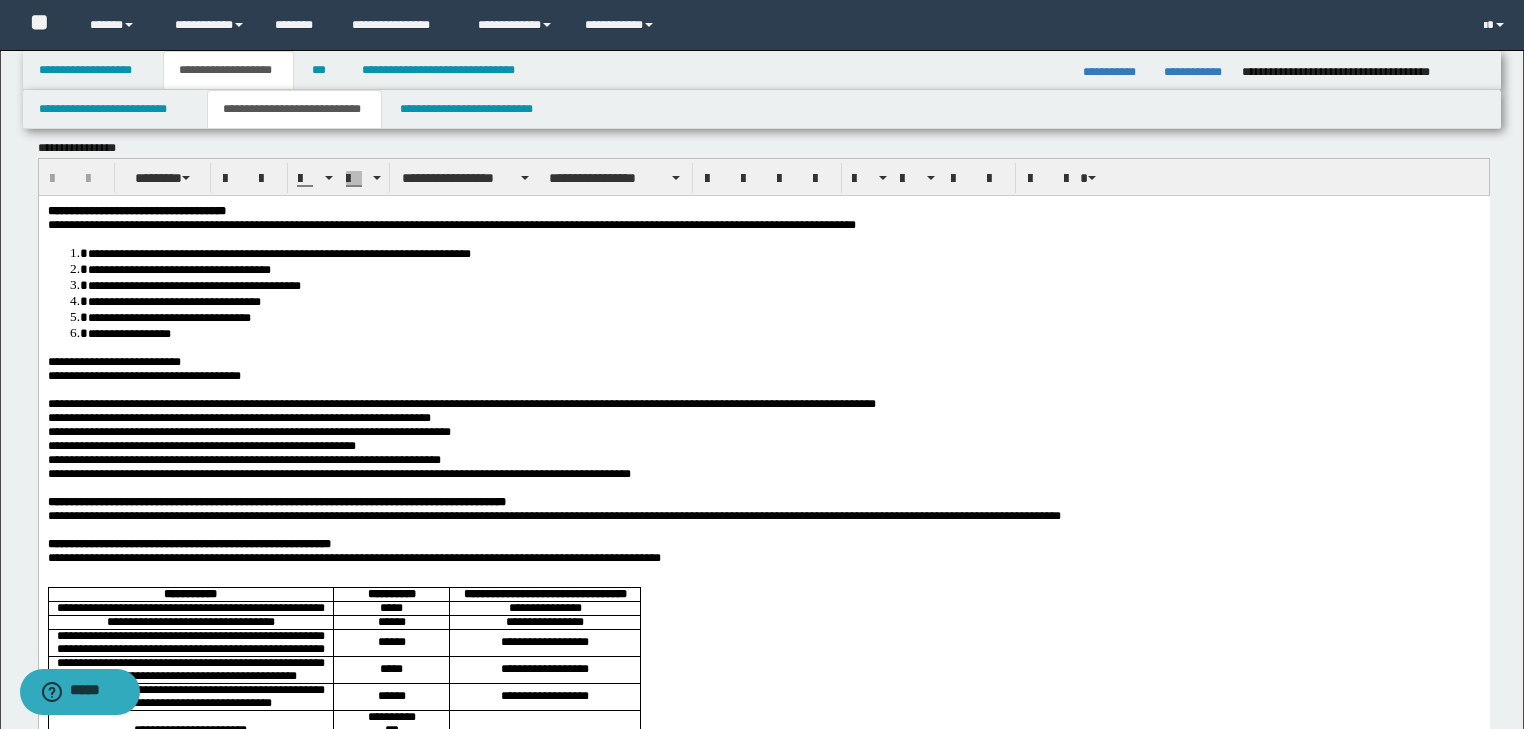 scroll, scrollTop: 0, scrollLeft: 0, axis: both 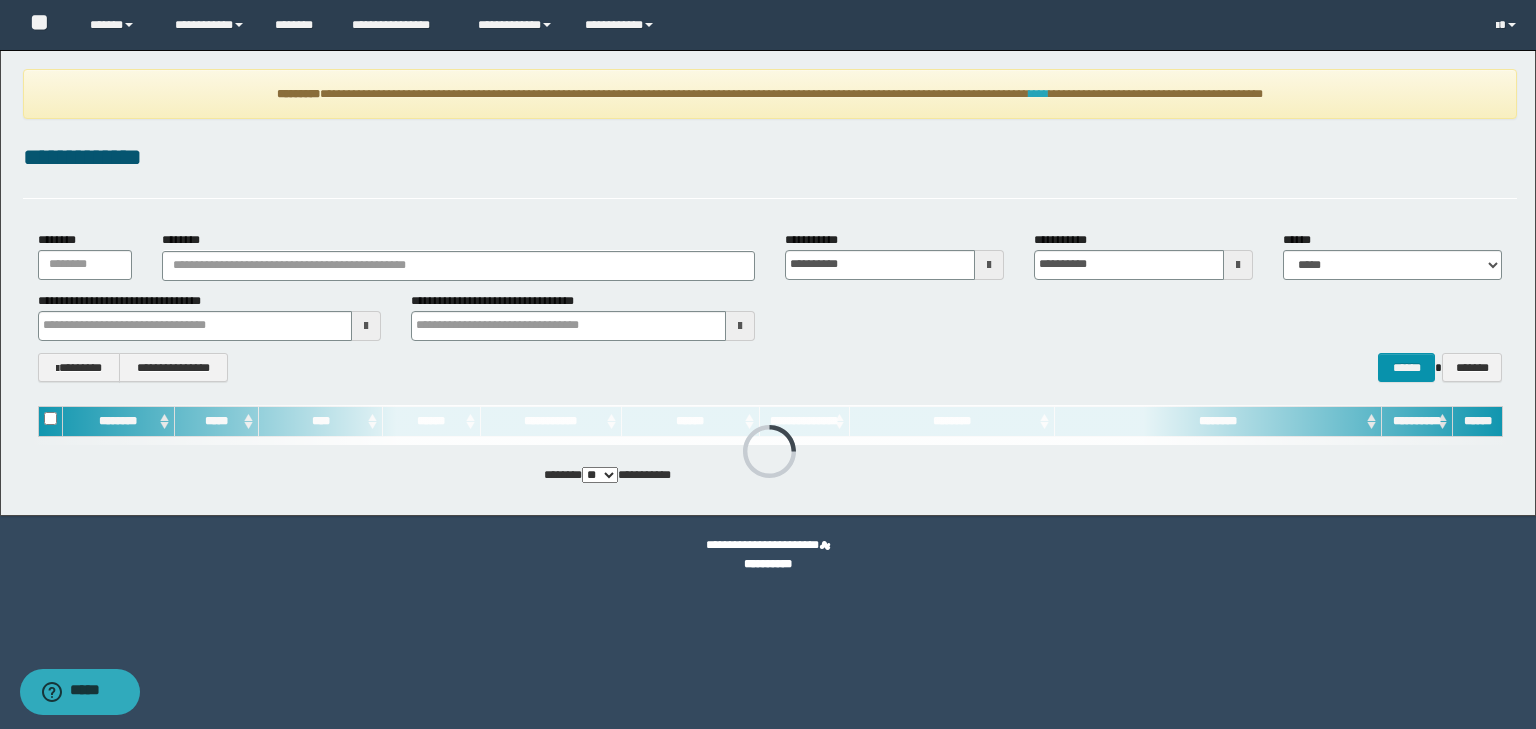 click on "****" at bounding box center [1039, 94] 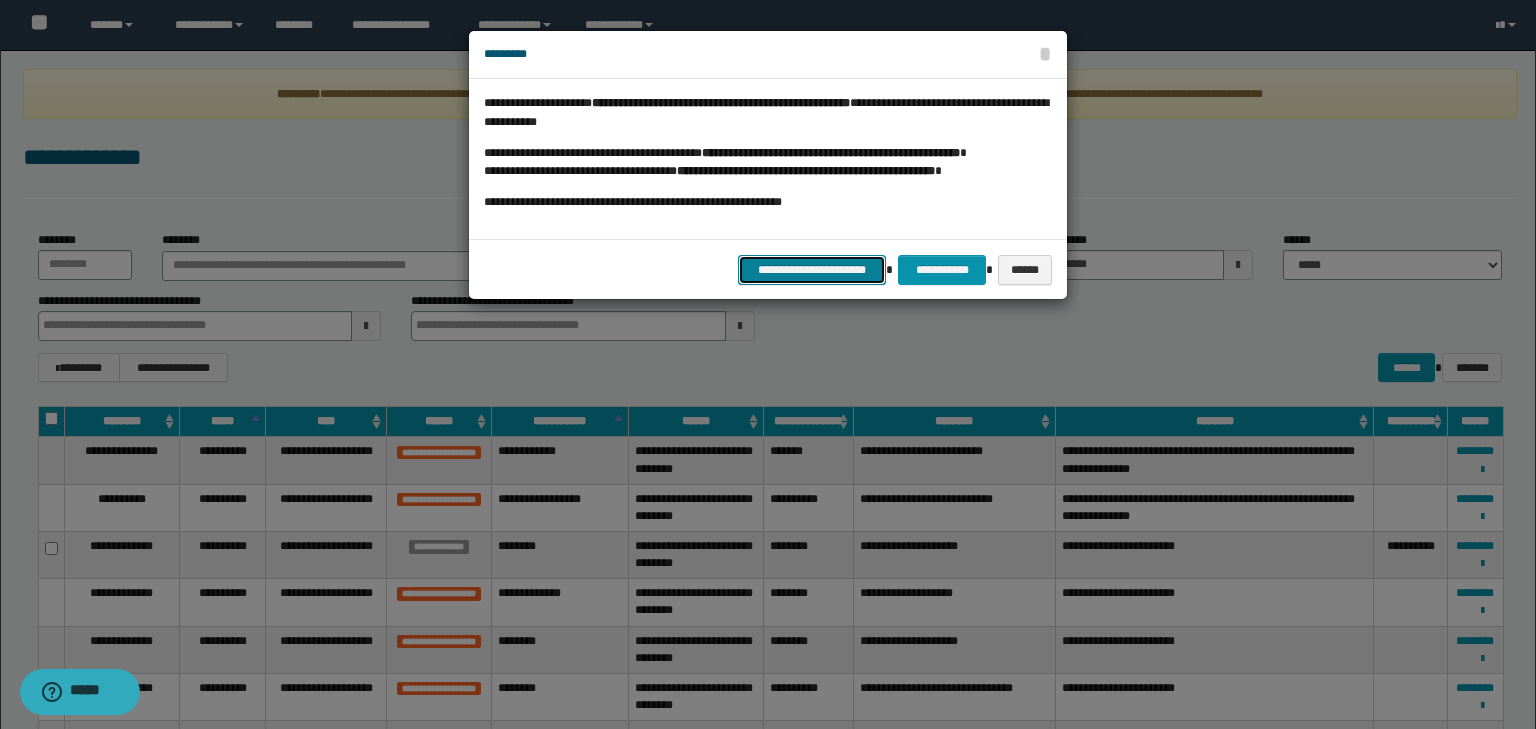 click on "**********" at bounding box center (812, 270) 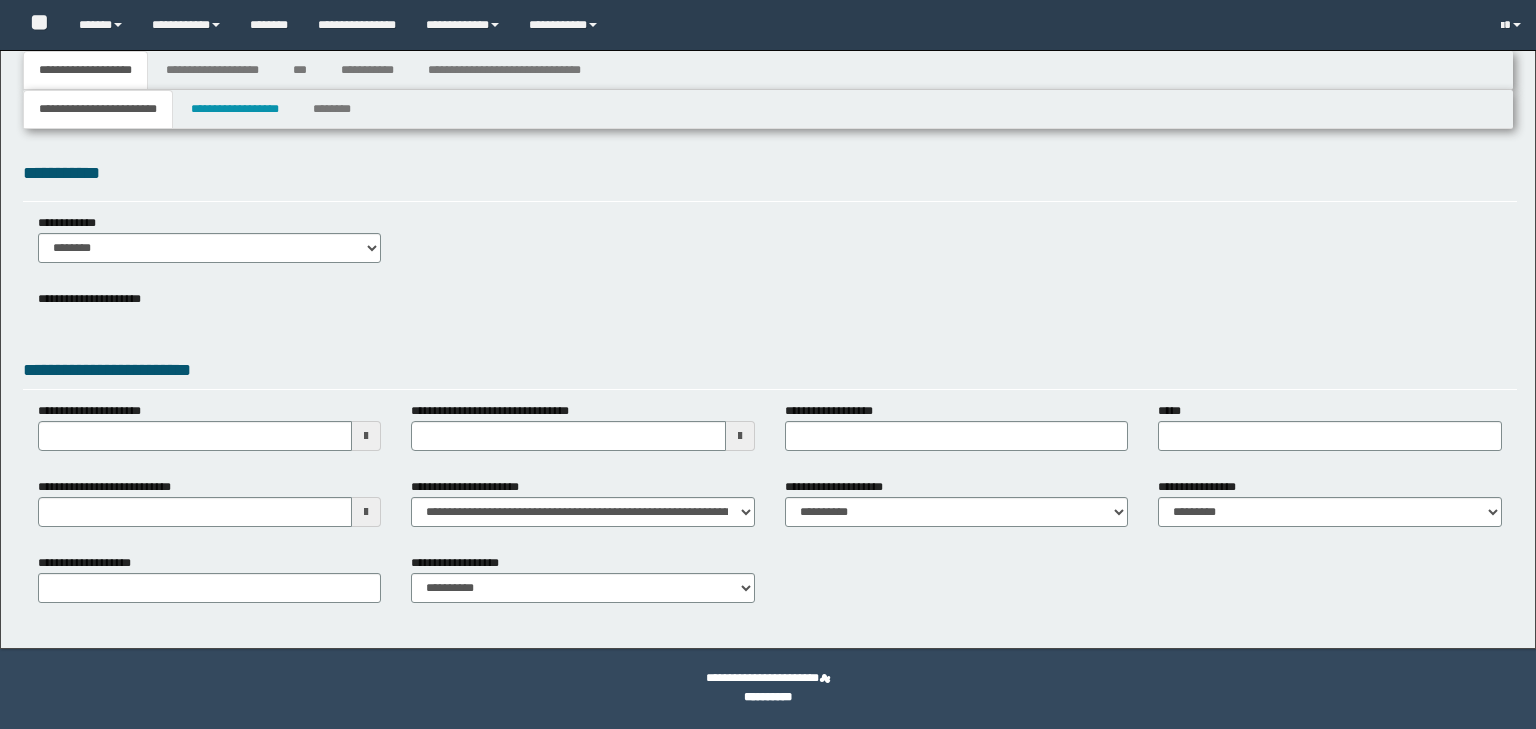 type 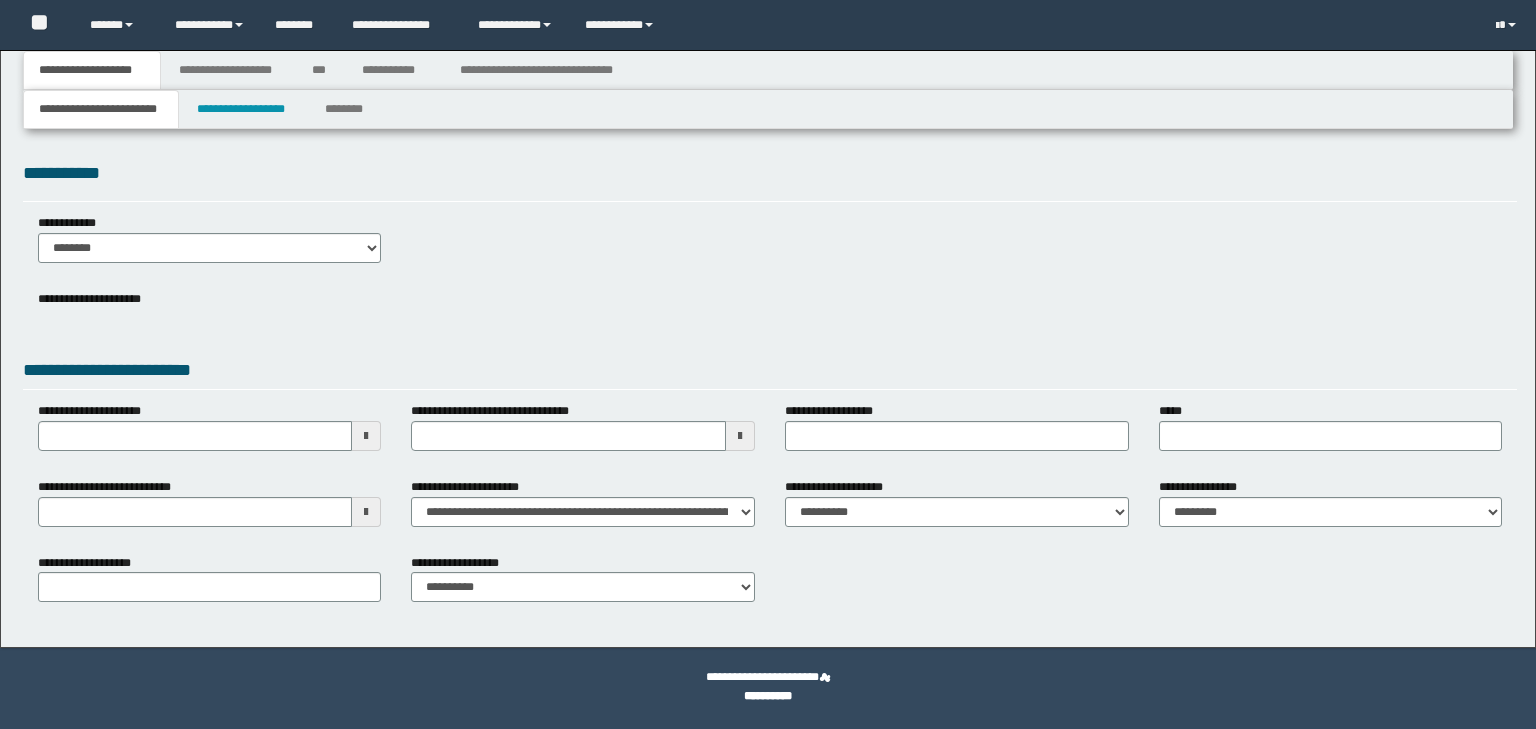 scroll, scrollTop: 0, scrollLeft: 0, axis: both 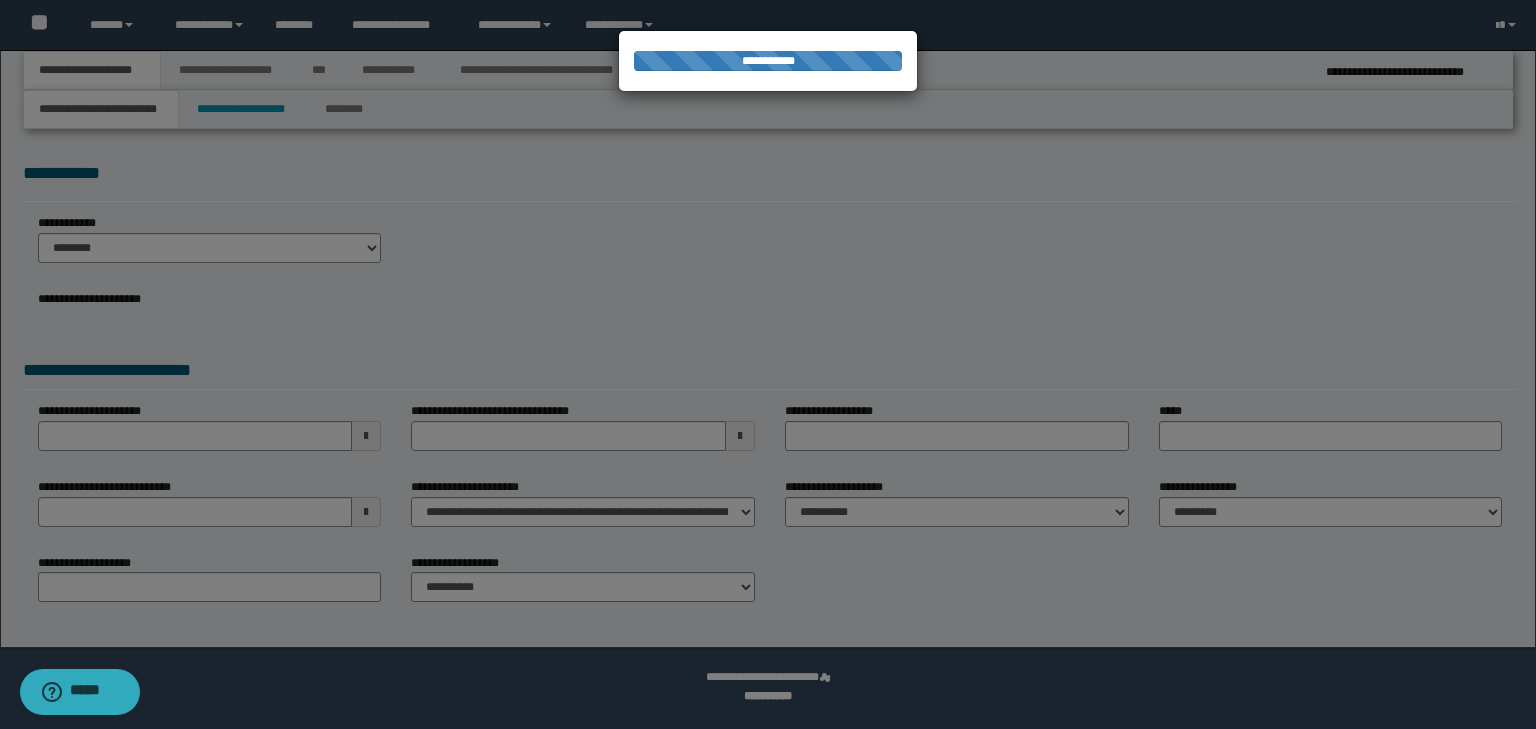 type on "**********" 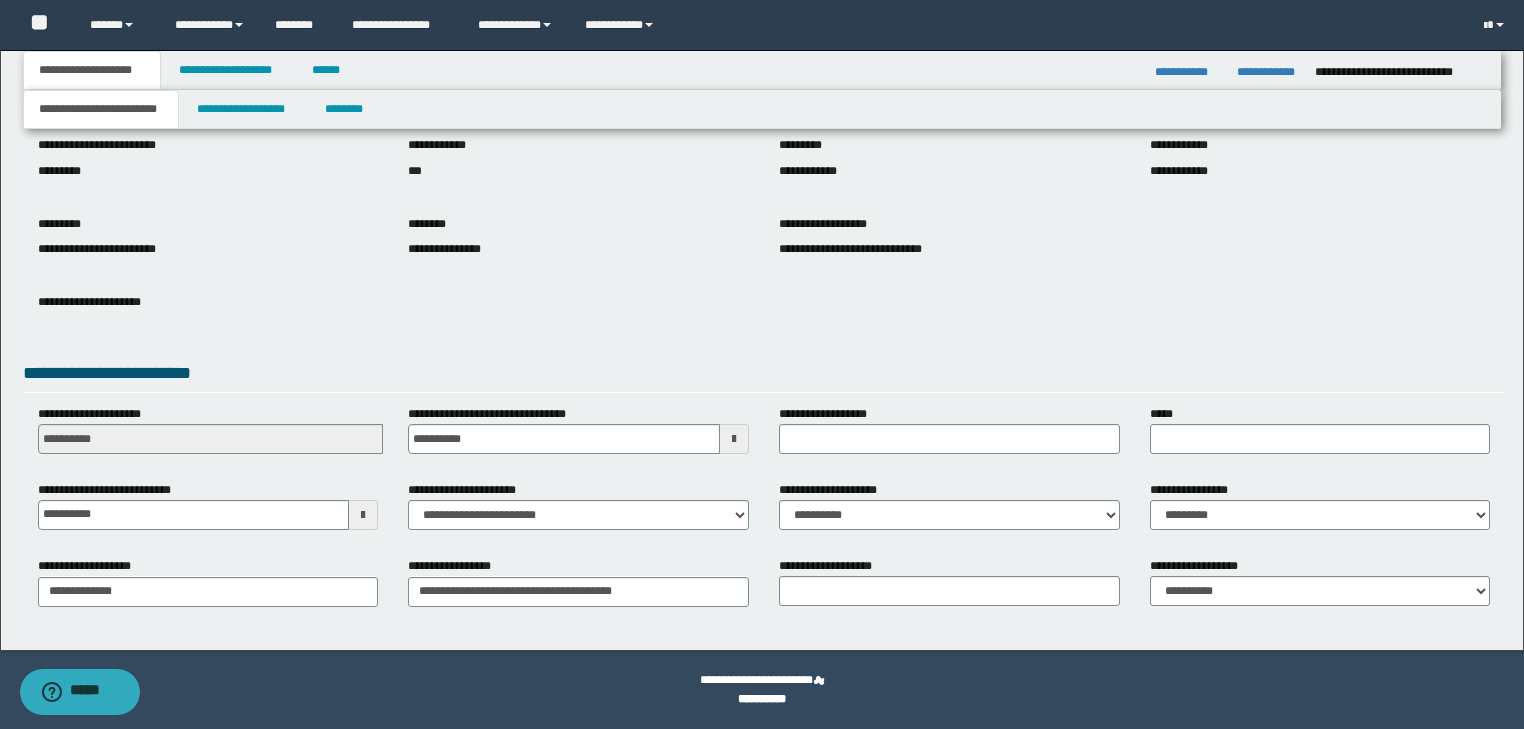 scroll, scrollTop: 74, scrollLeft: 0, axis: vertical 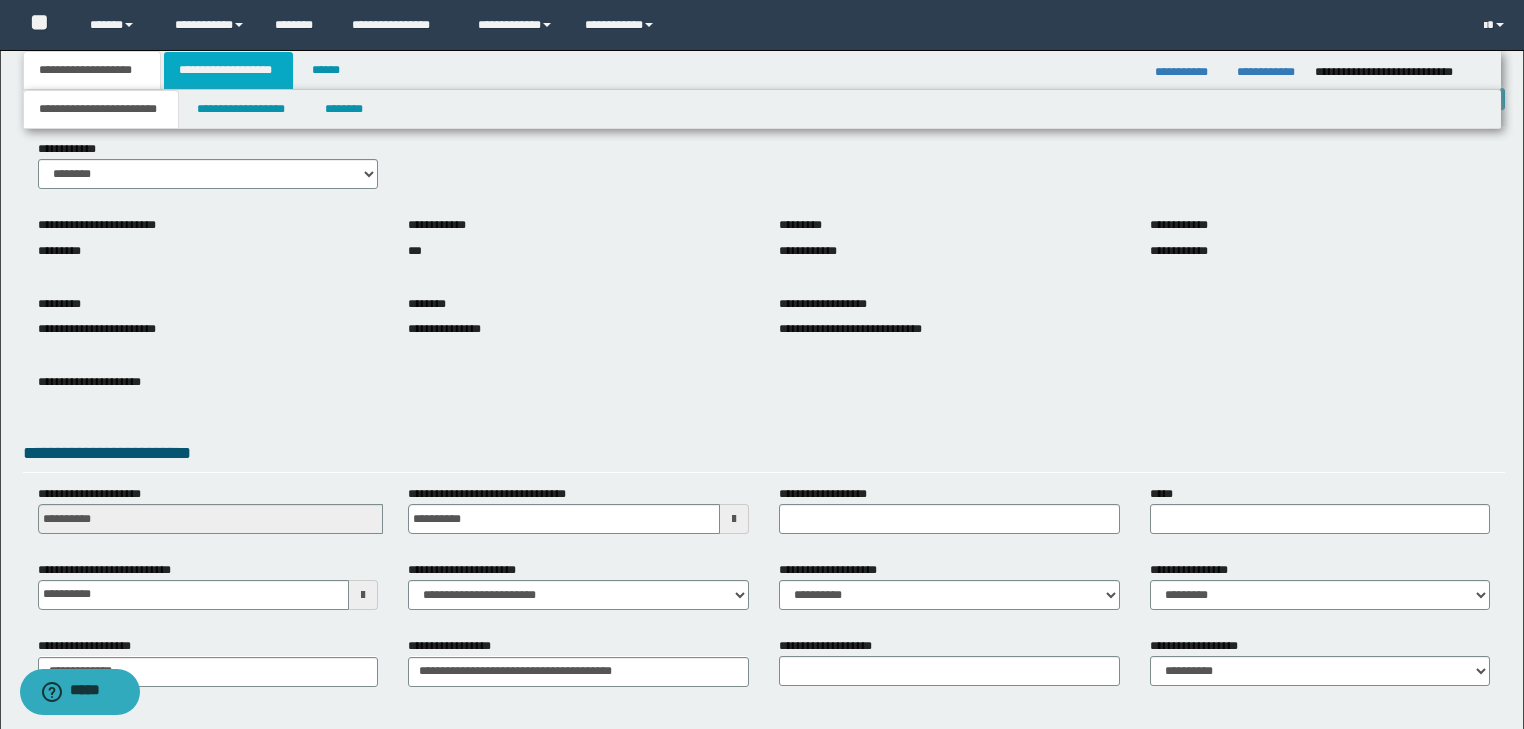 click on "**********" at bounding box center [228, 70] 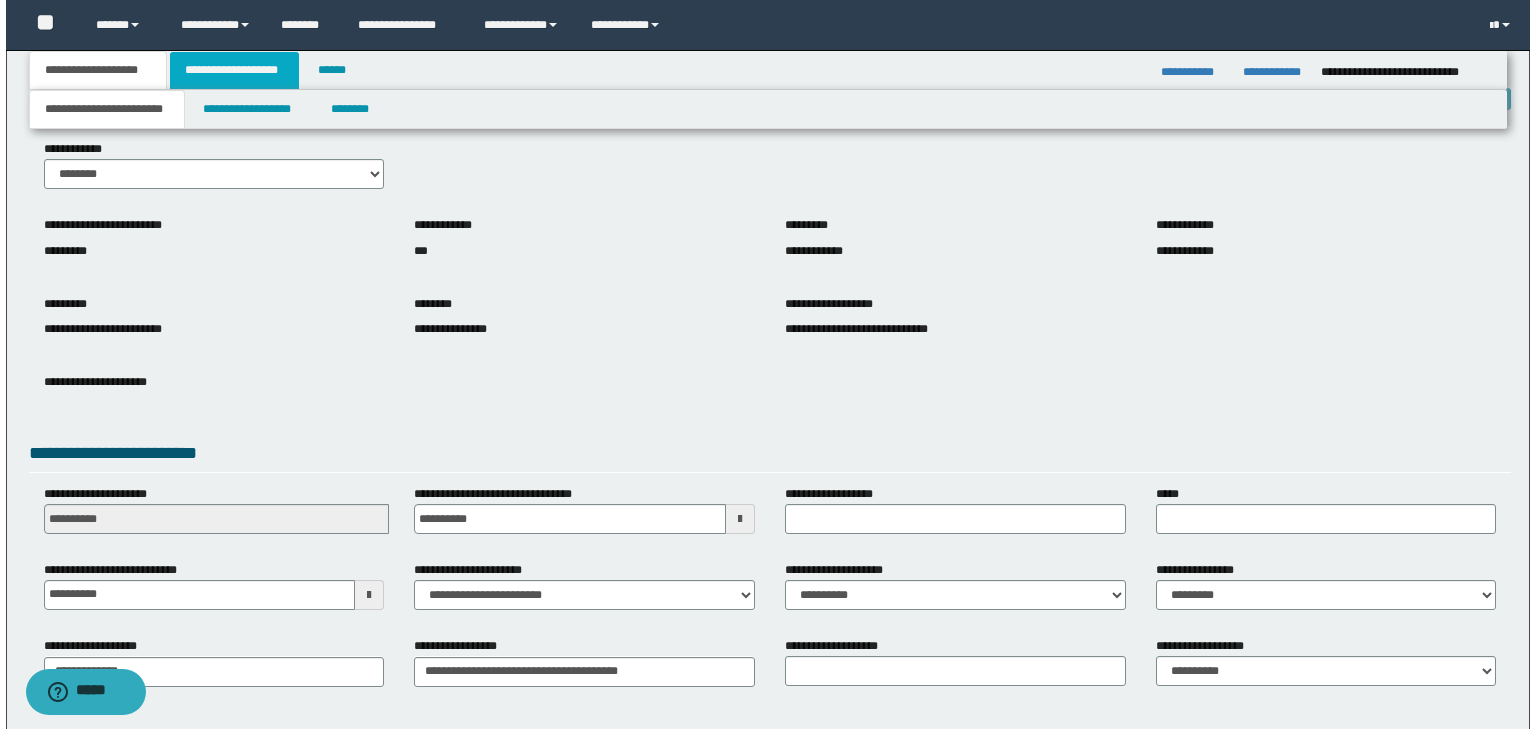 scroll, scrollTop: 0, scrollLeft: 0, axis: both 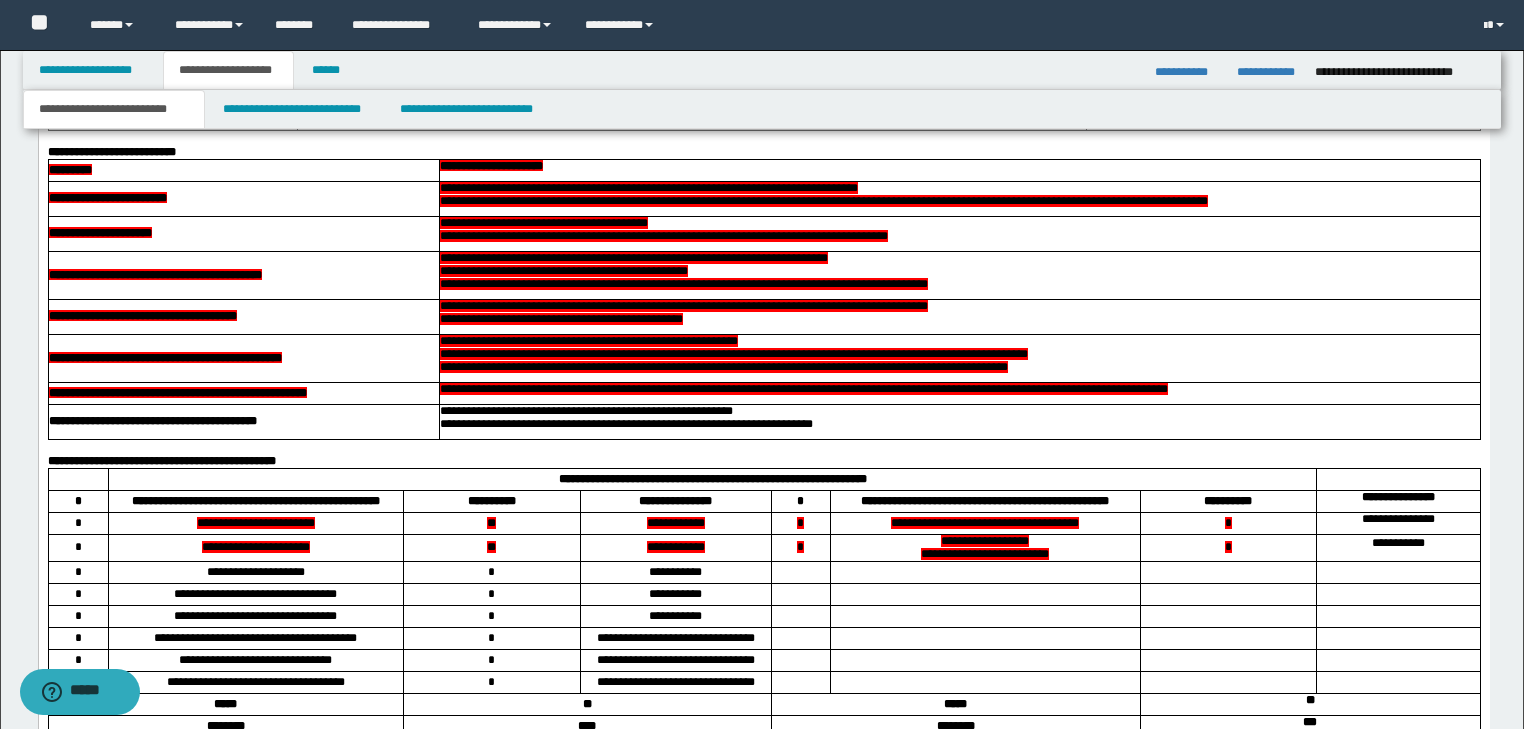 type 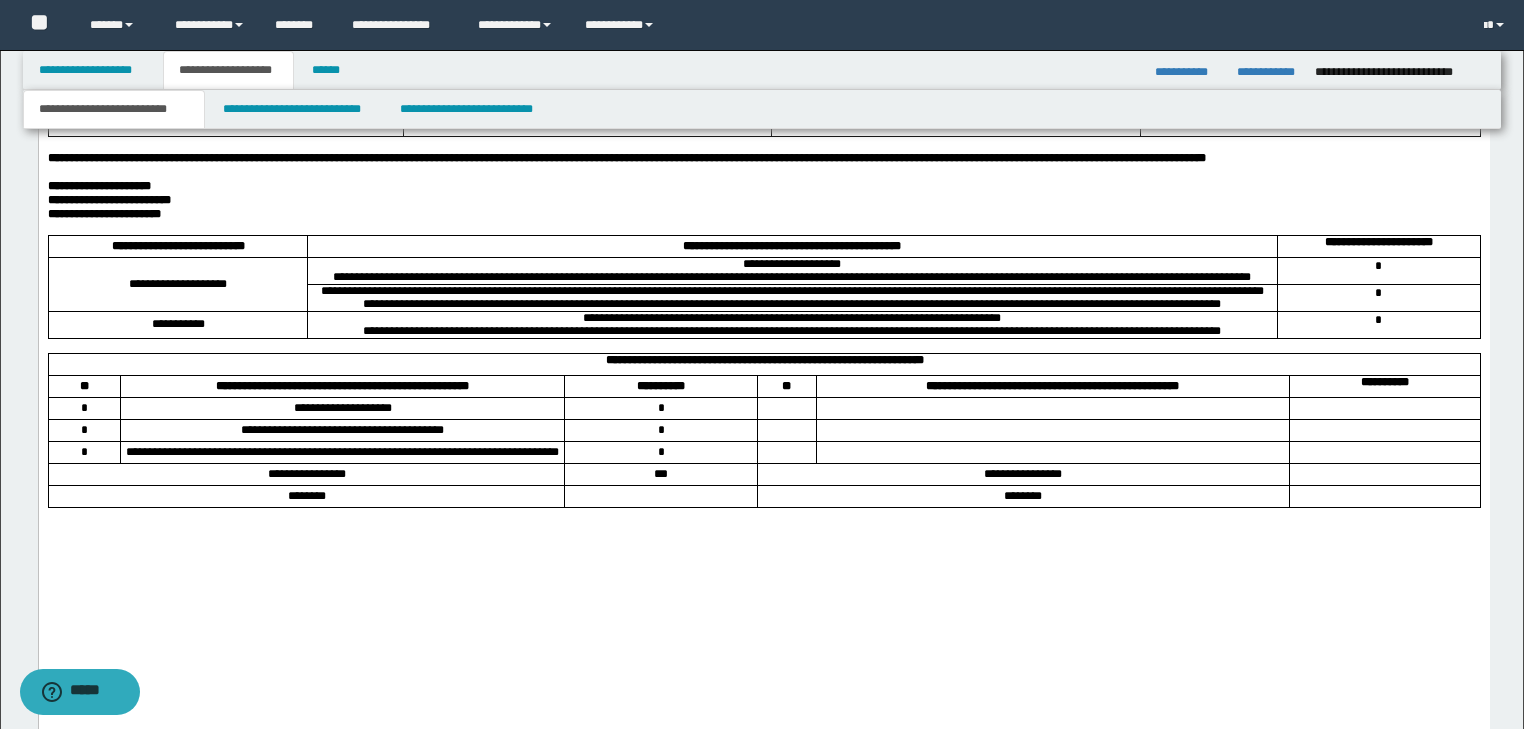 type on "**********" 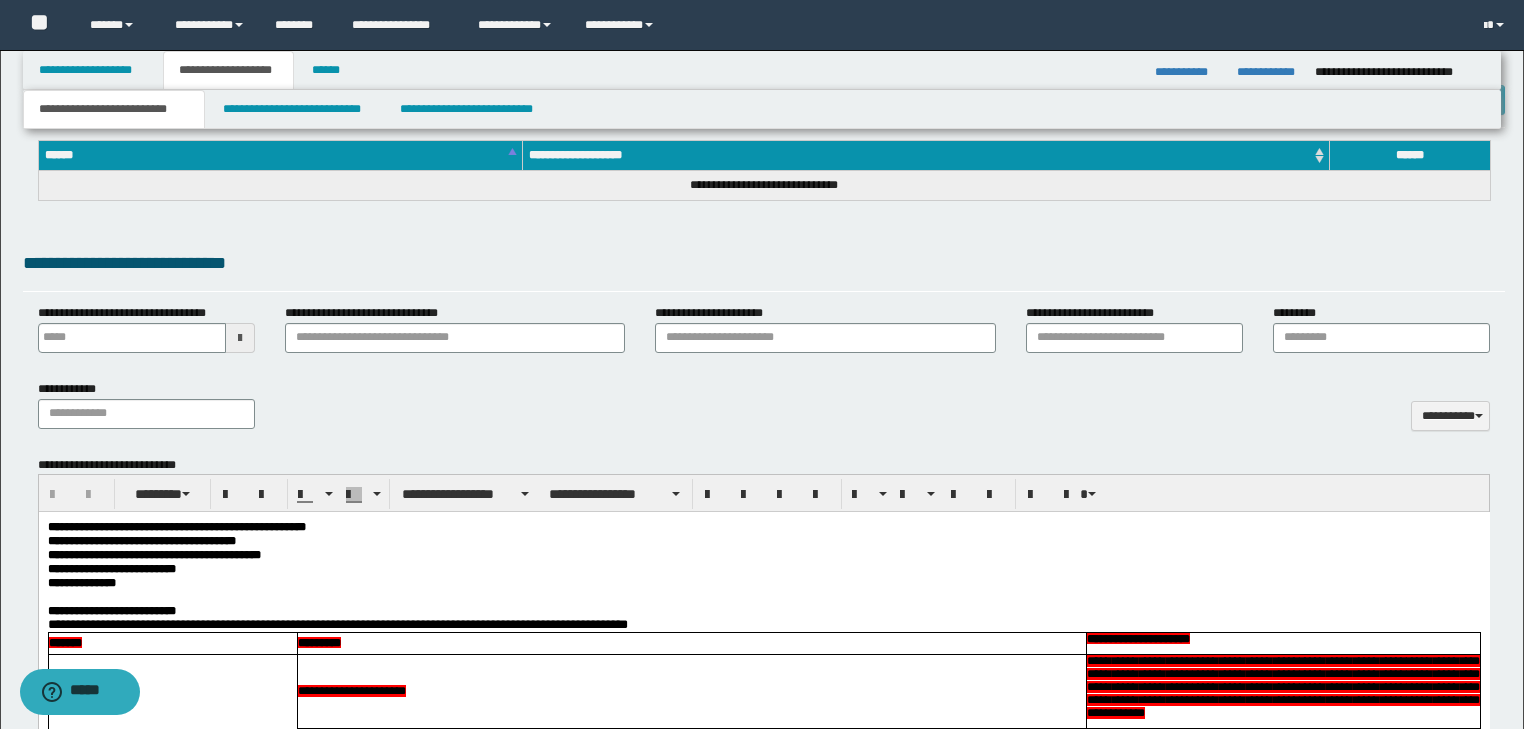 scroll, scrollTop: 551, scrollLeft: 0, axis: vertical 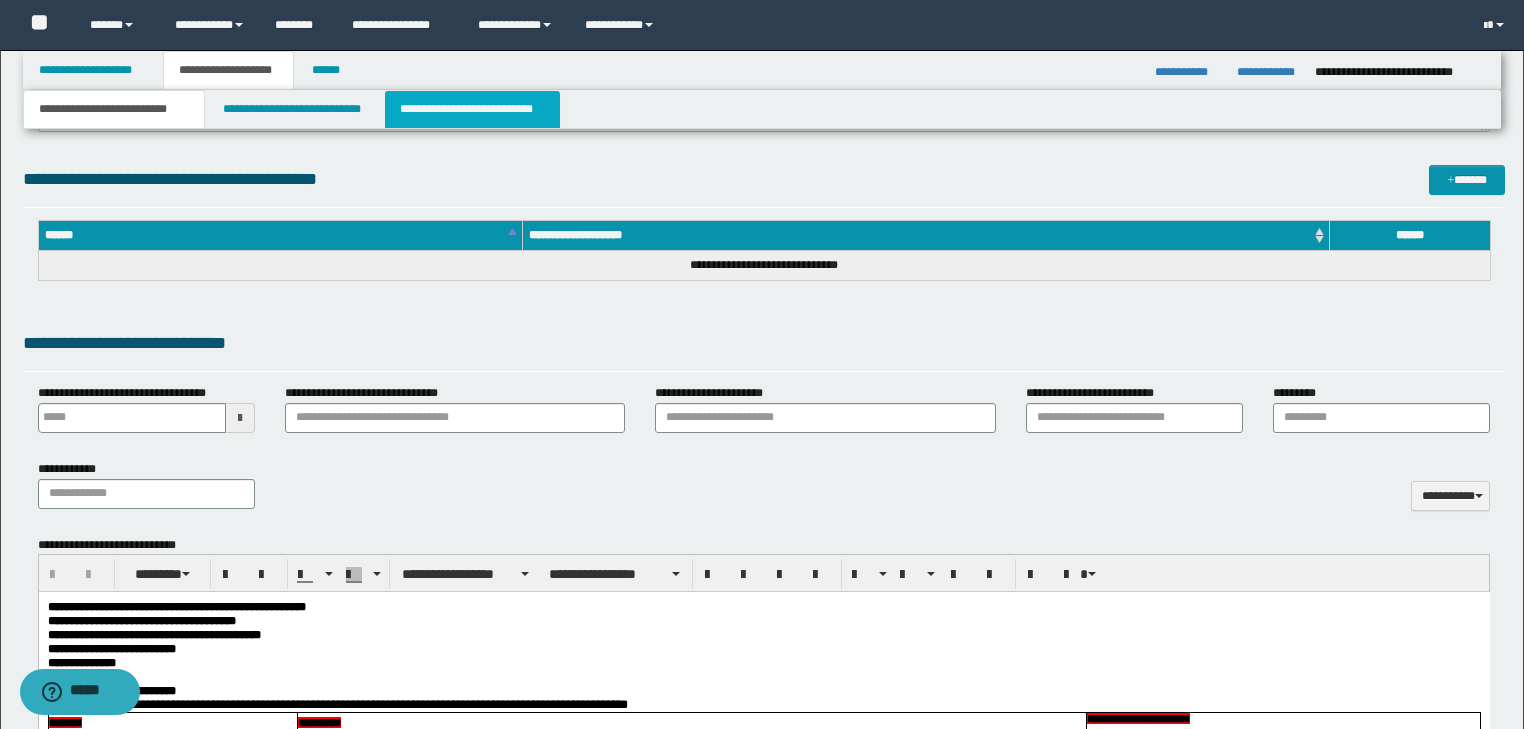 click on "**********" at bounding box center [472, 109] 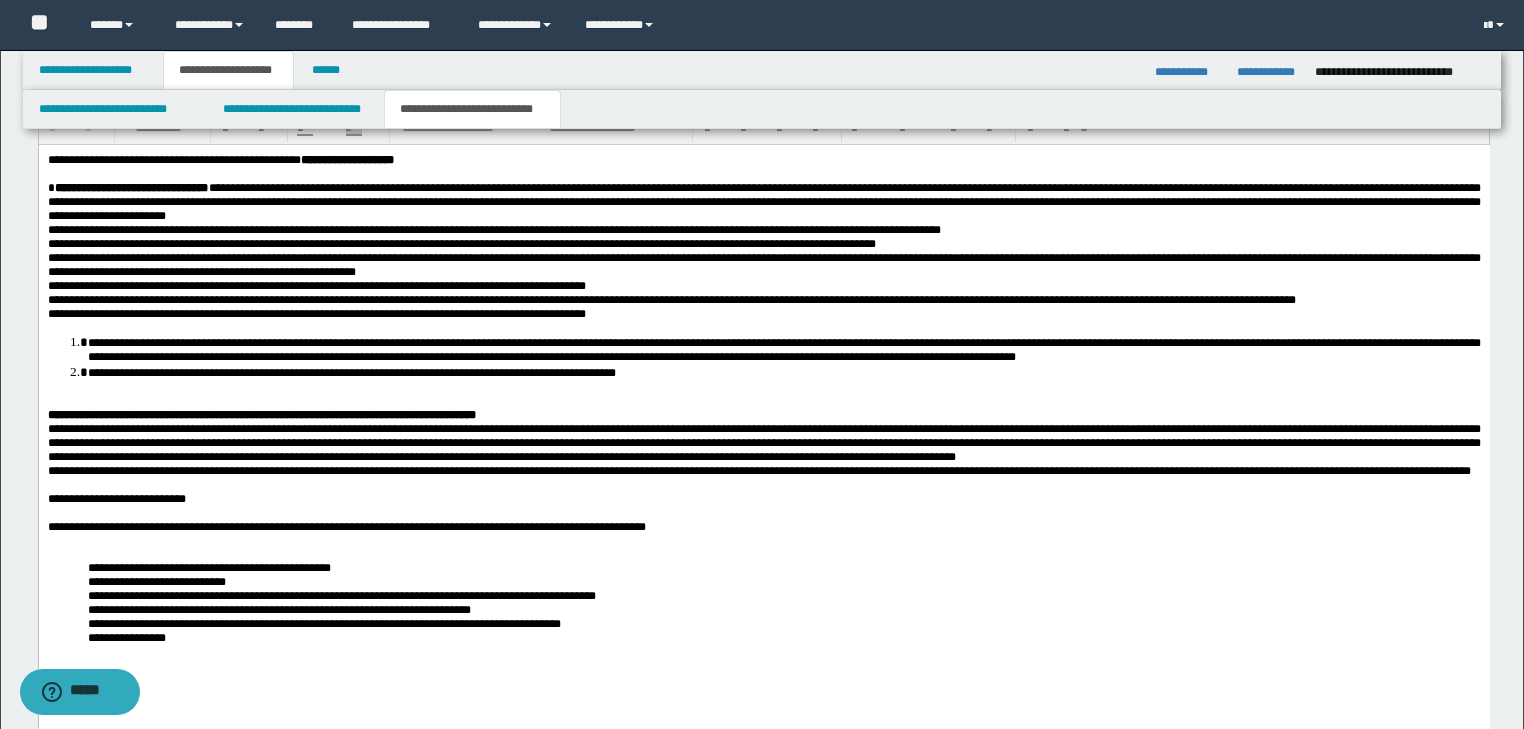 scroll, scrollTop: 3818, scrollLeft: 0, axis: vertical 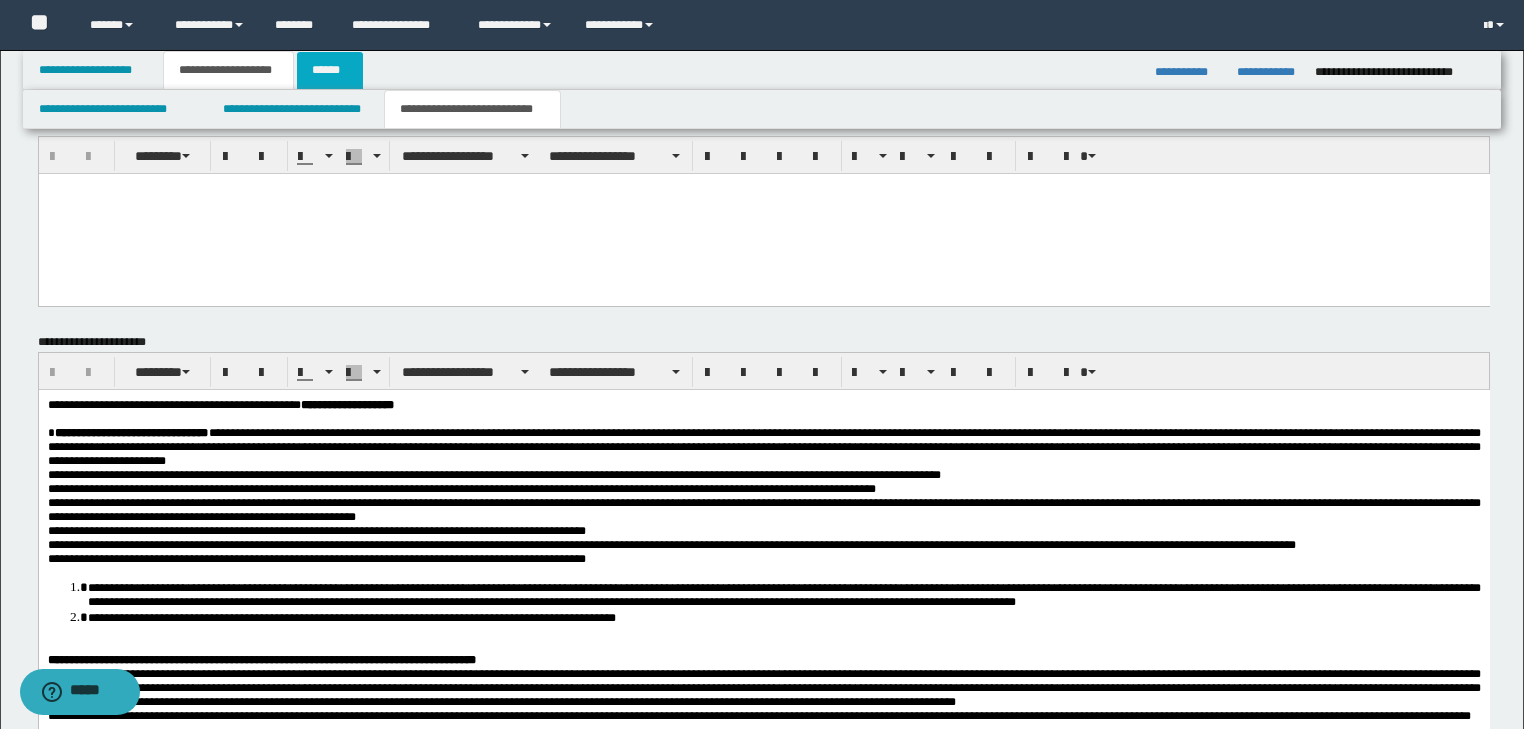 click on "******" at bounding box center [330, 70] 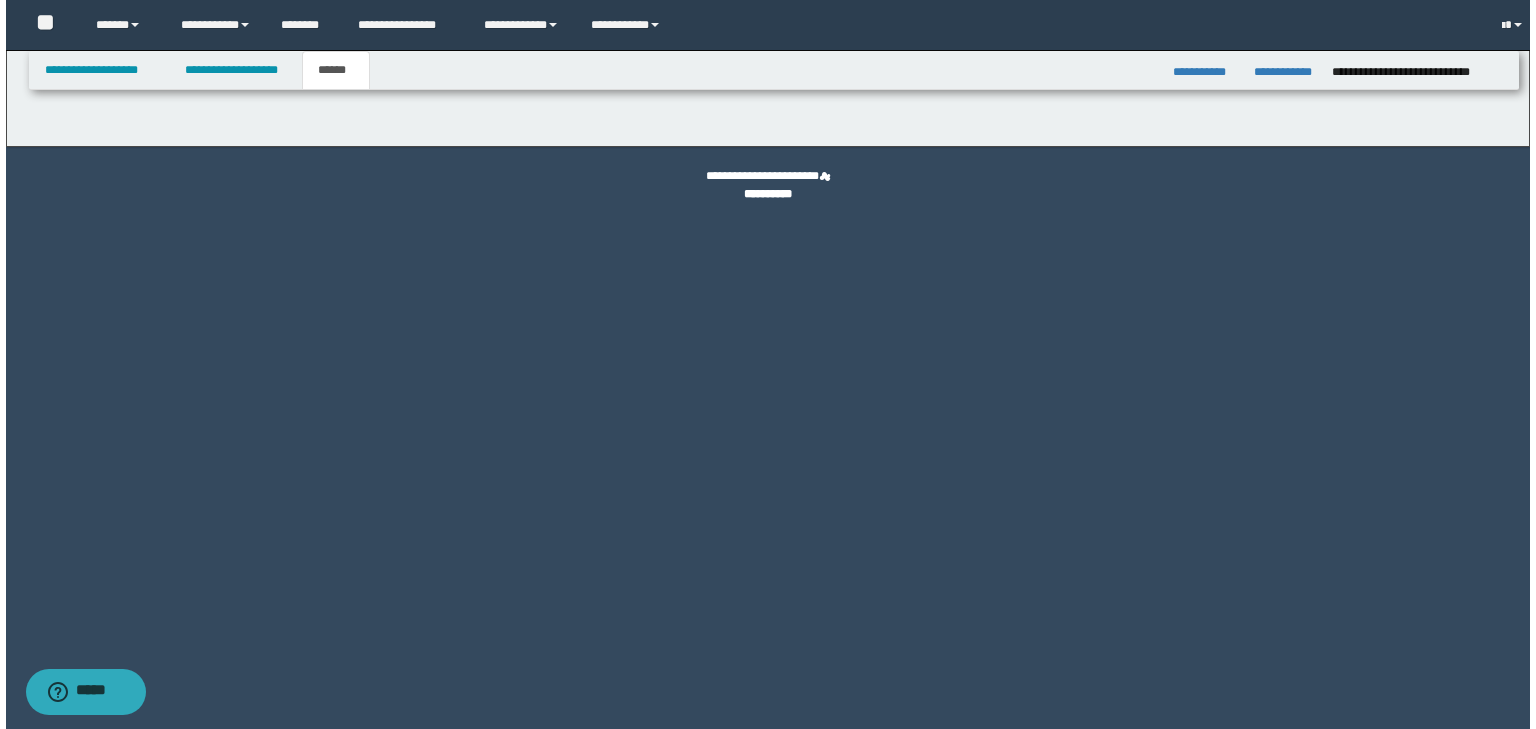 scroll, scrollTop: 0, scrollLeft: 0, axis: both 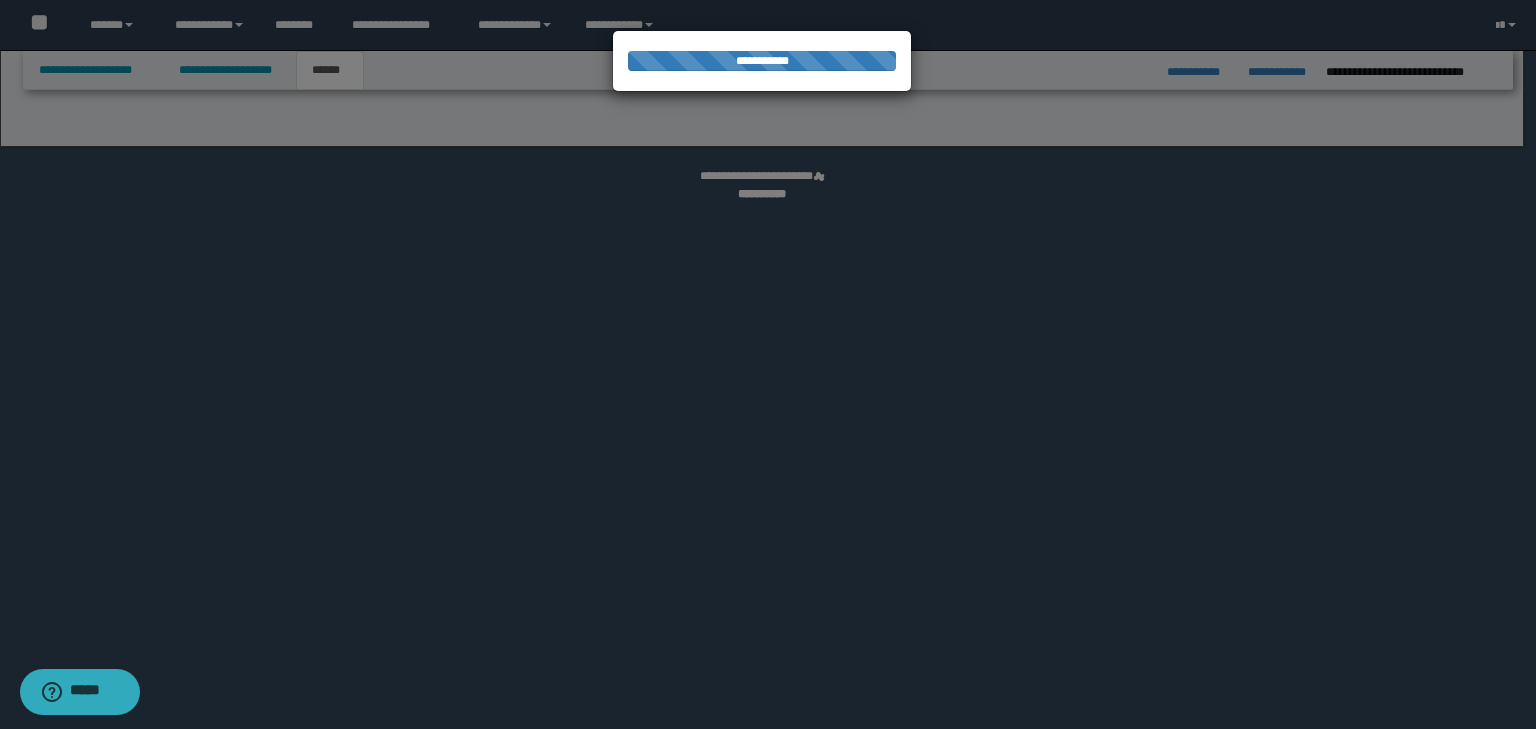 select on "*" 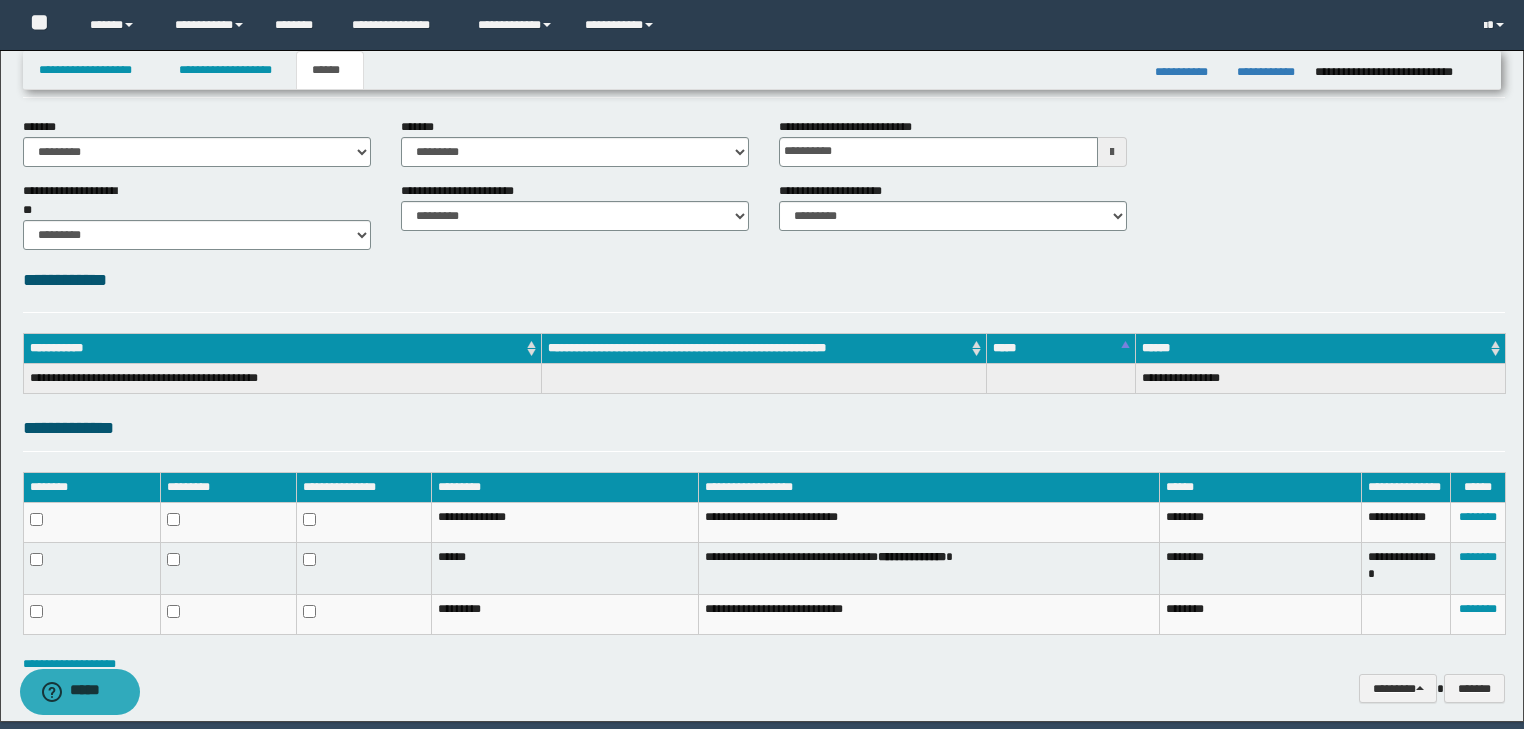 scroll, scrollTop: 148, scrollLeft: 0, axis: vertical 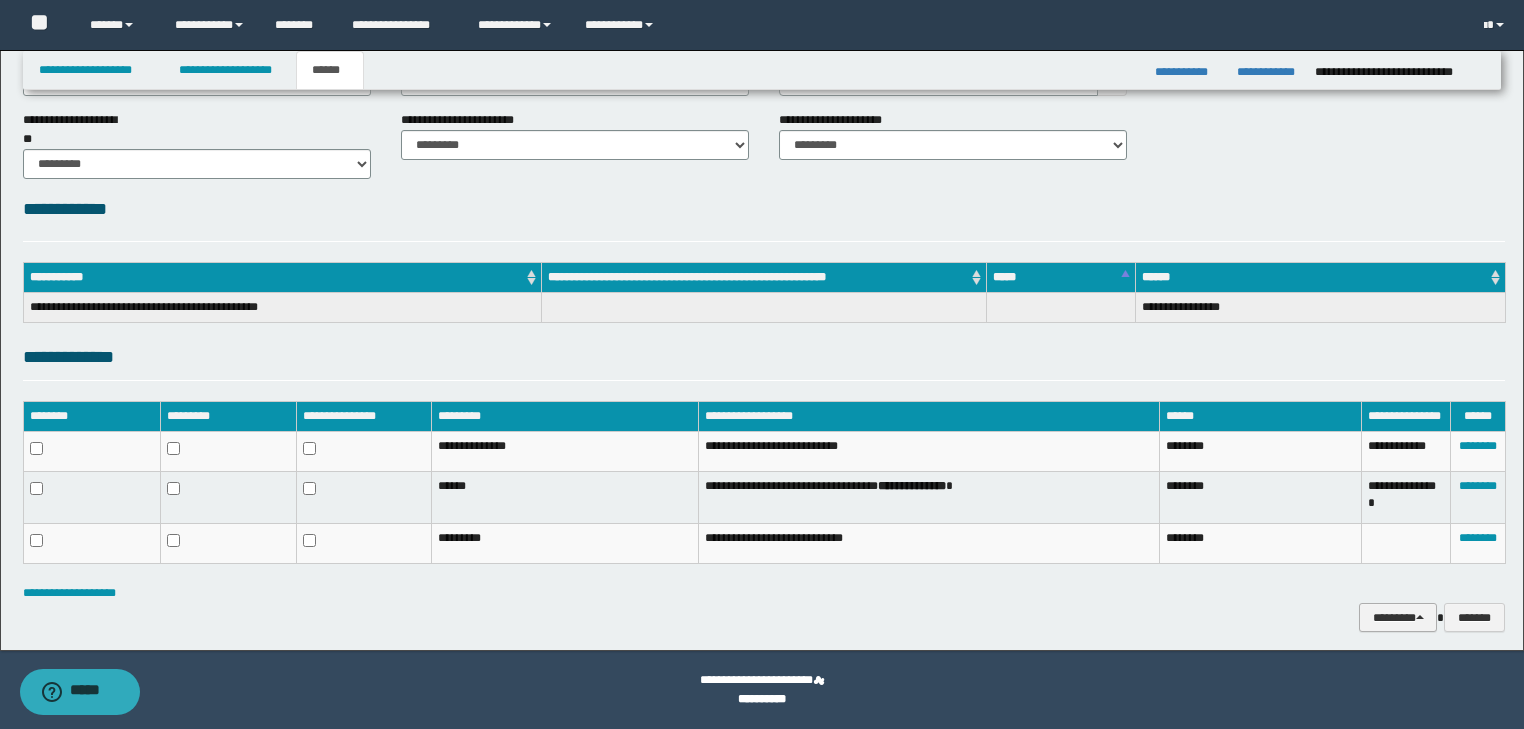 click on "********" at bounding box center (1398, 618) 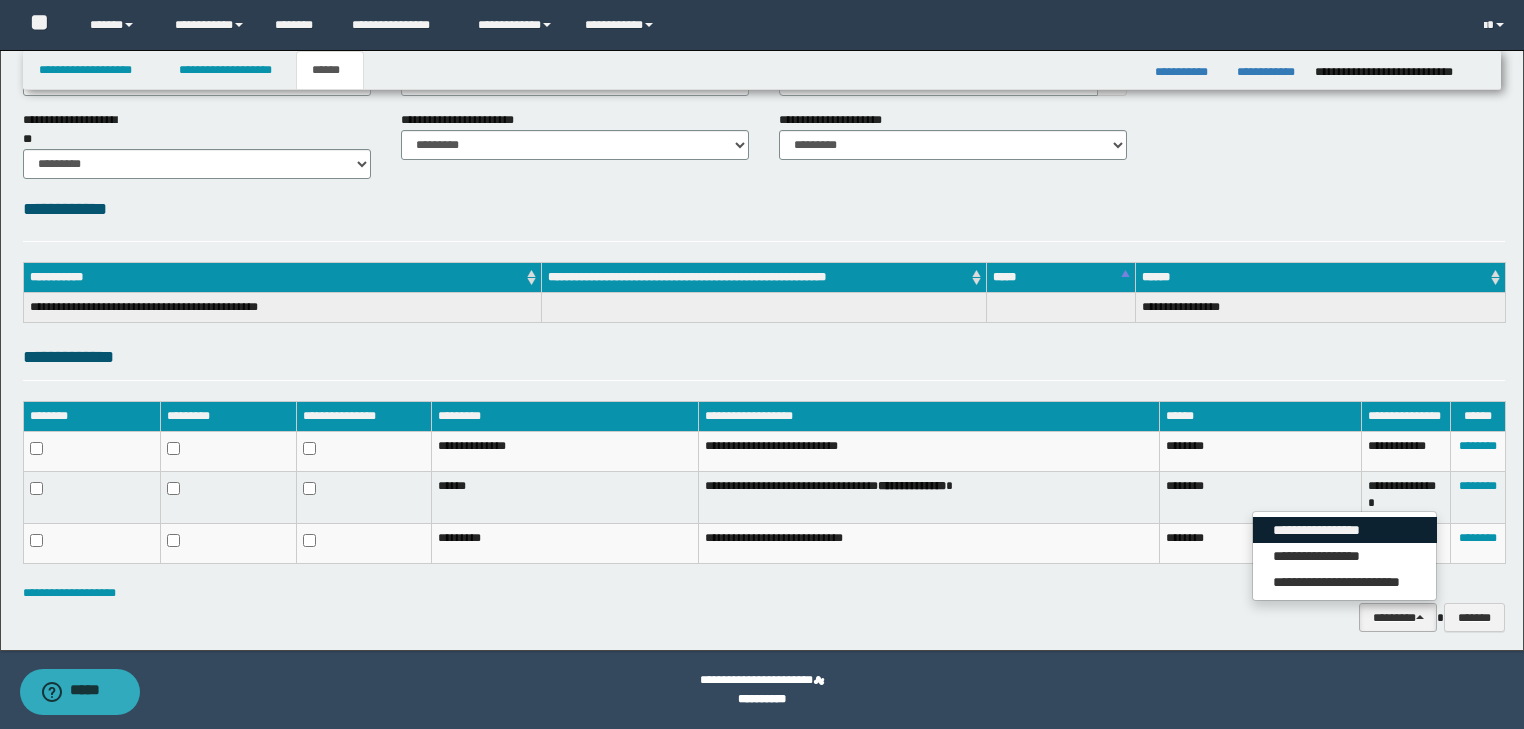 click on "**********" at bounding box center [1345, 530] 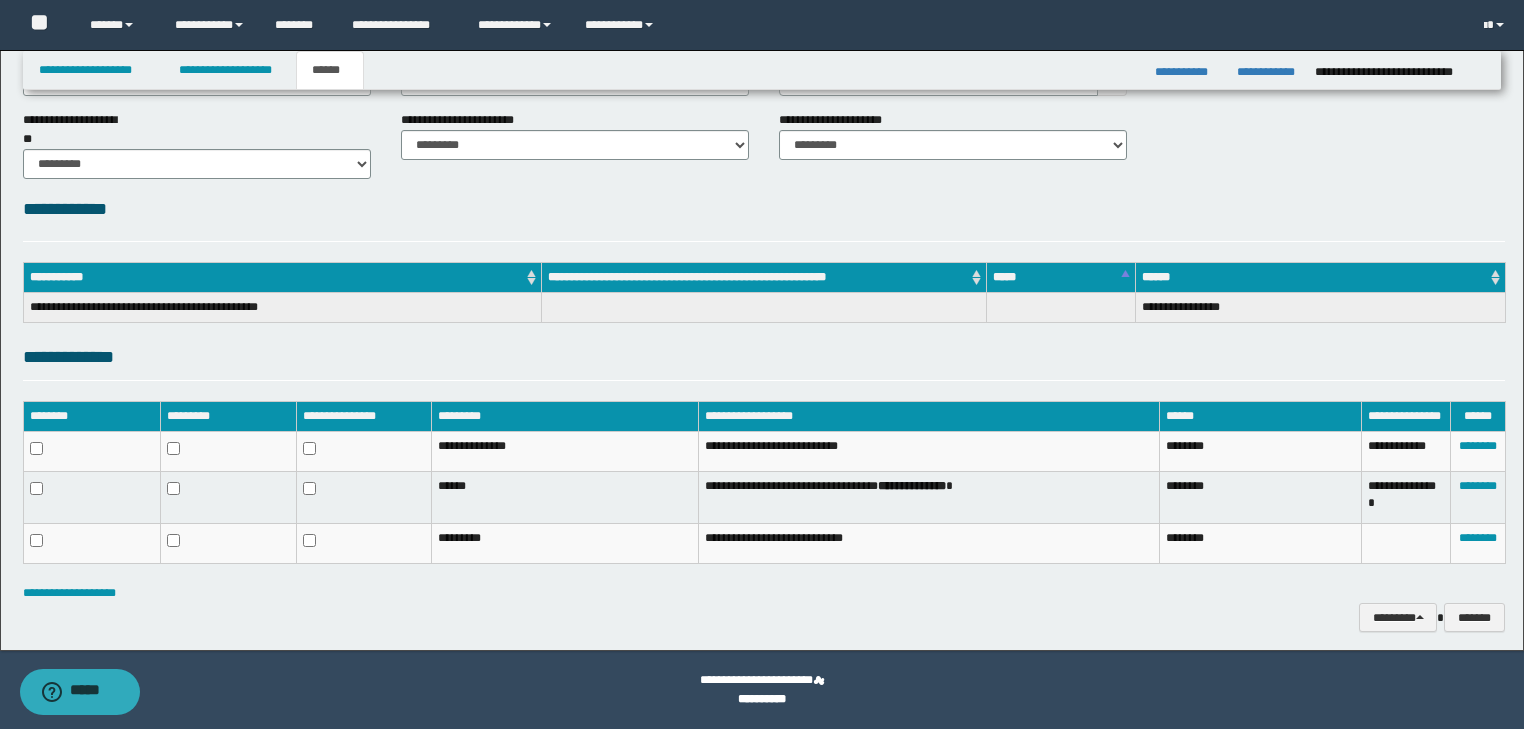 click on "**********" at bounding box center (764, 218) 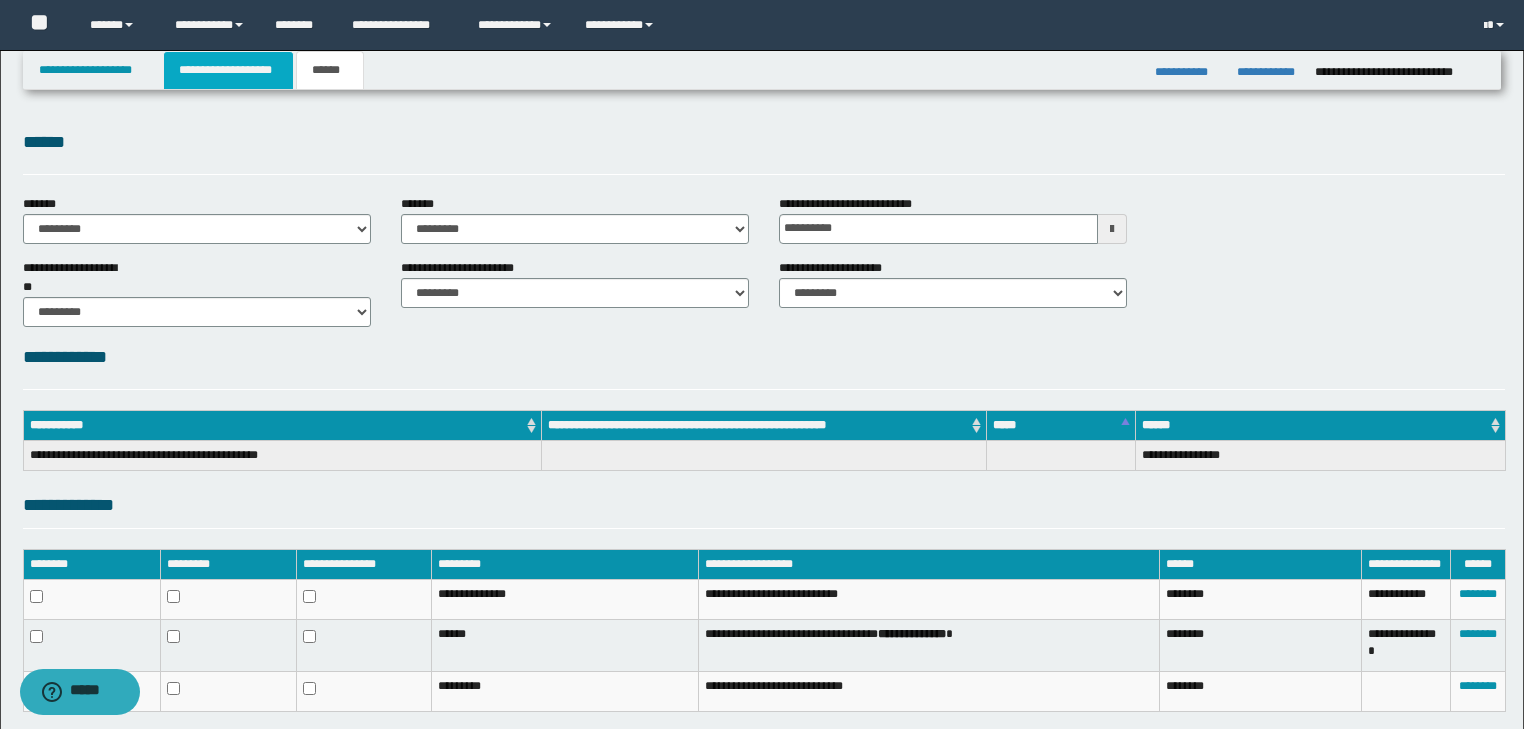 click on "**********" at bounding box center (228, 70) 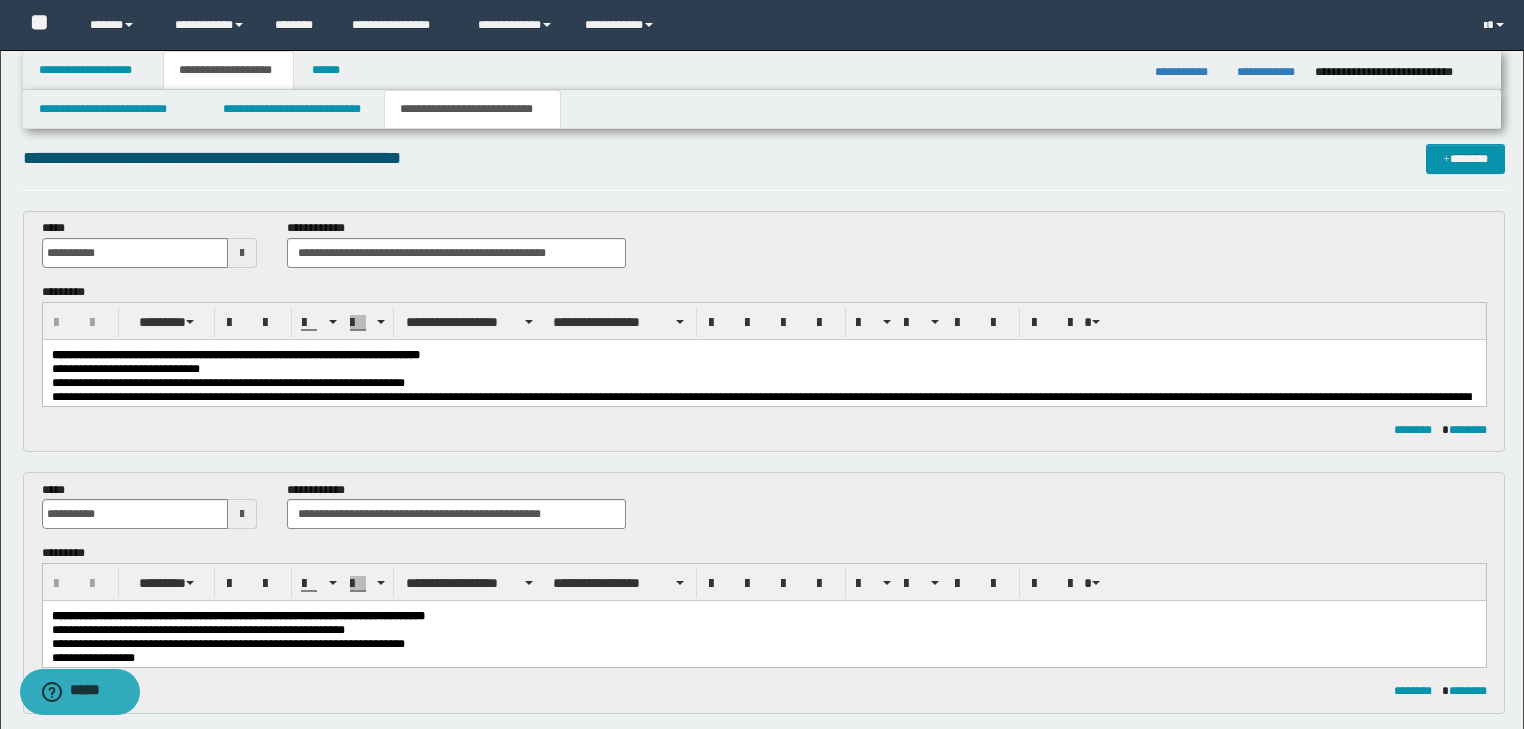scroll, scrollTop: 0, scrollLeft: 0, axis: both 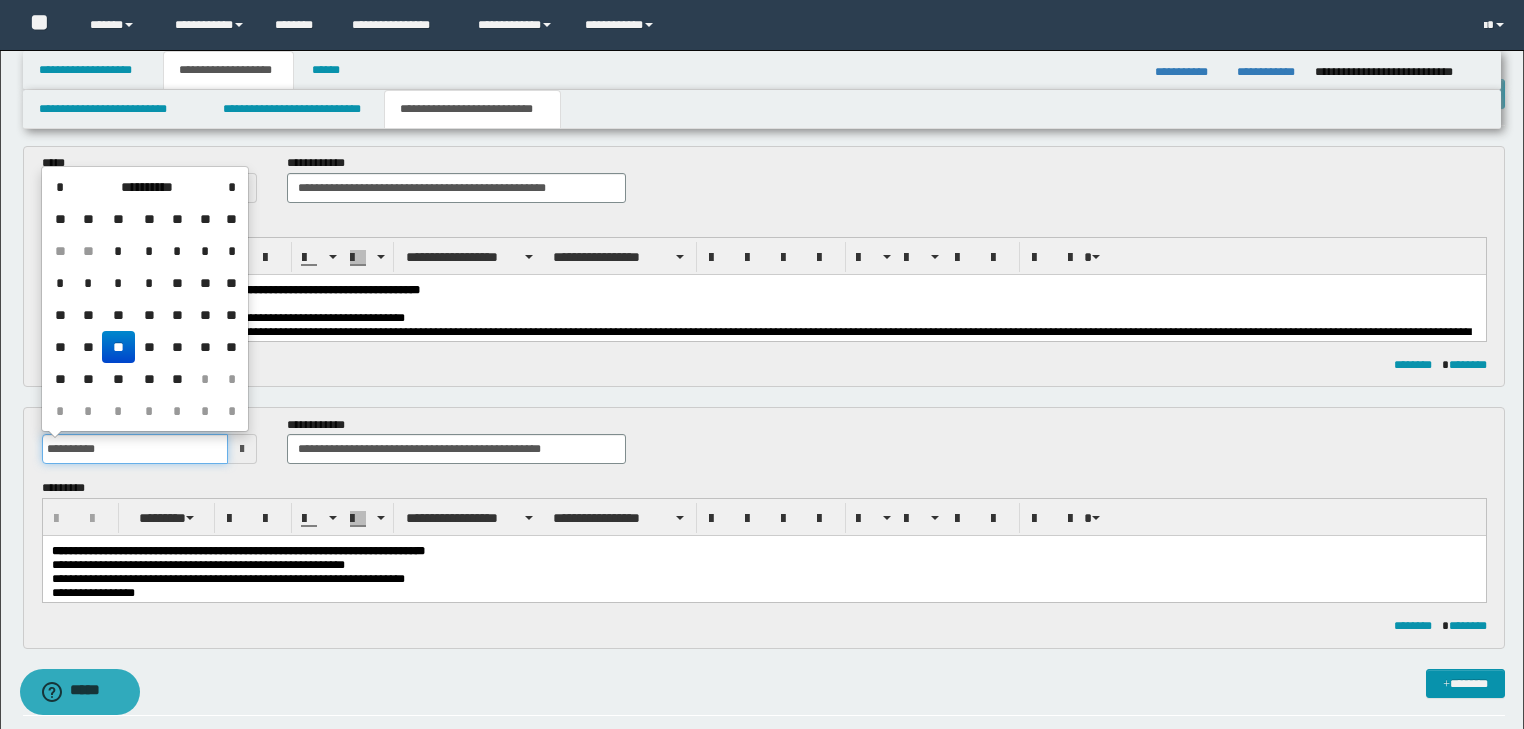 drag, startPoint x: 121, startPoint y: 453, endPoint x: 0, endPoint y: 450, distance: 121.037186 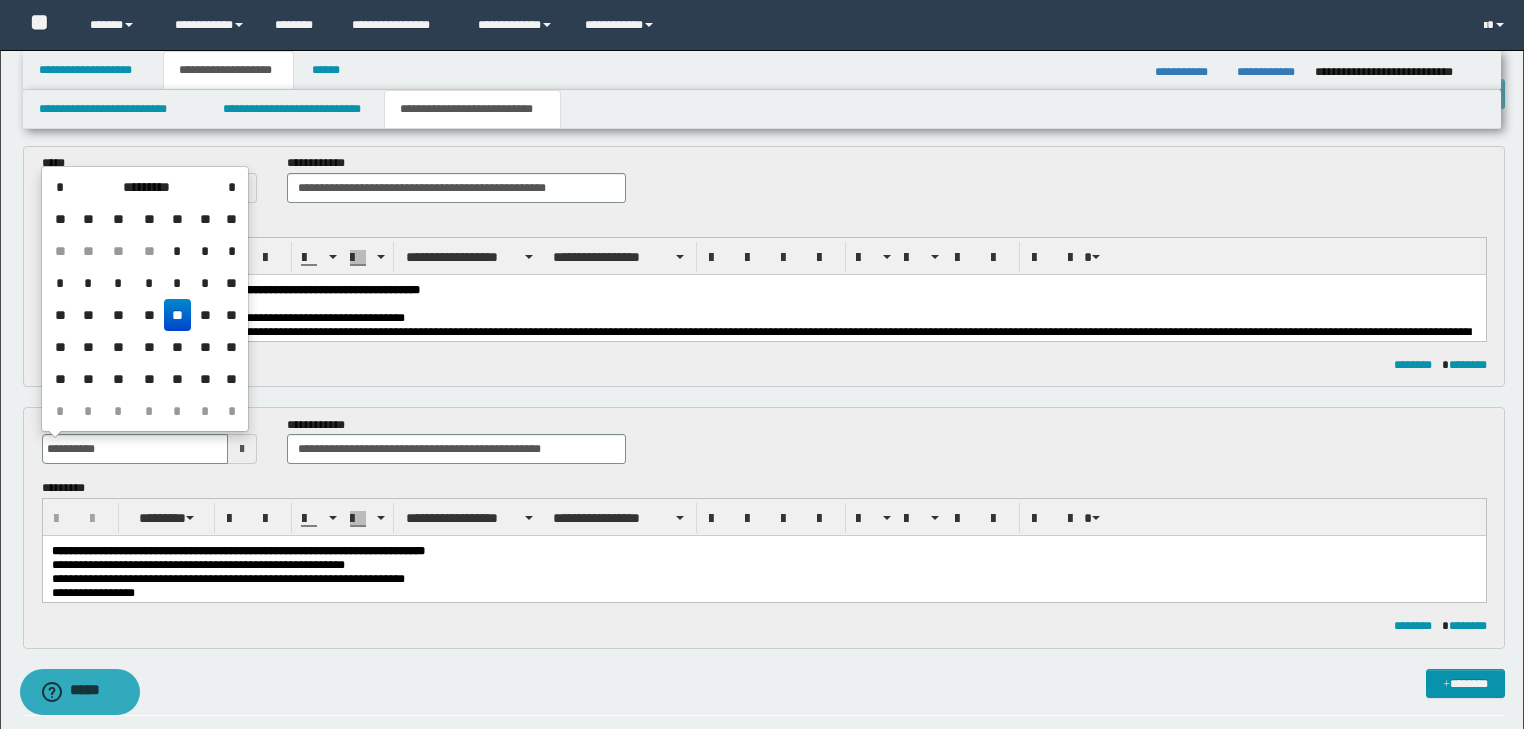 type on "**********" 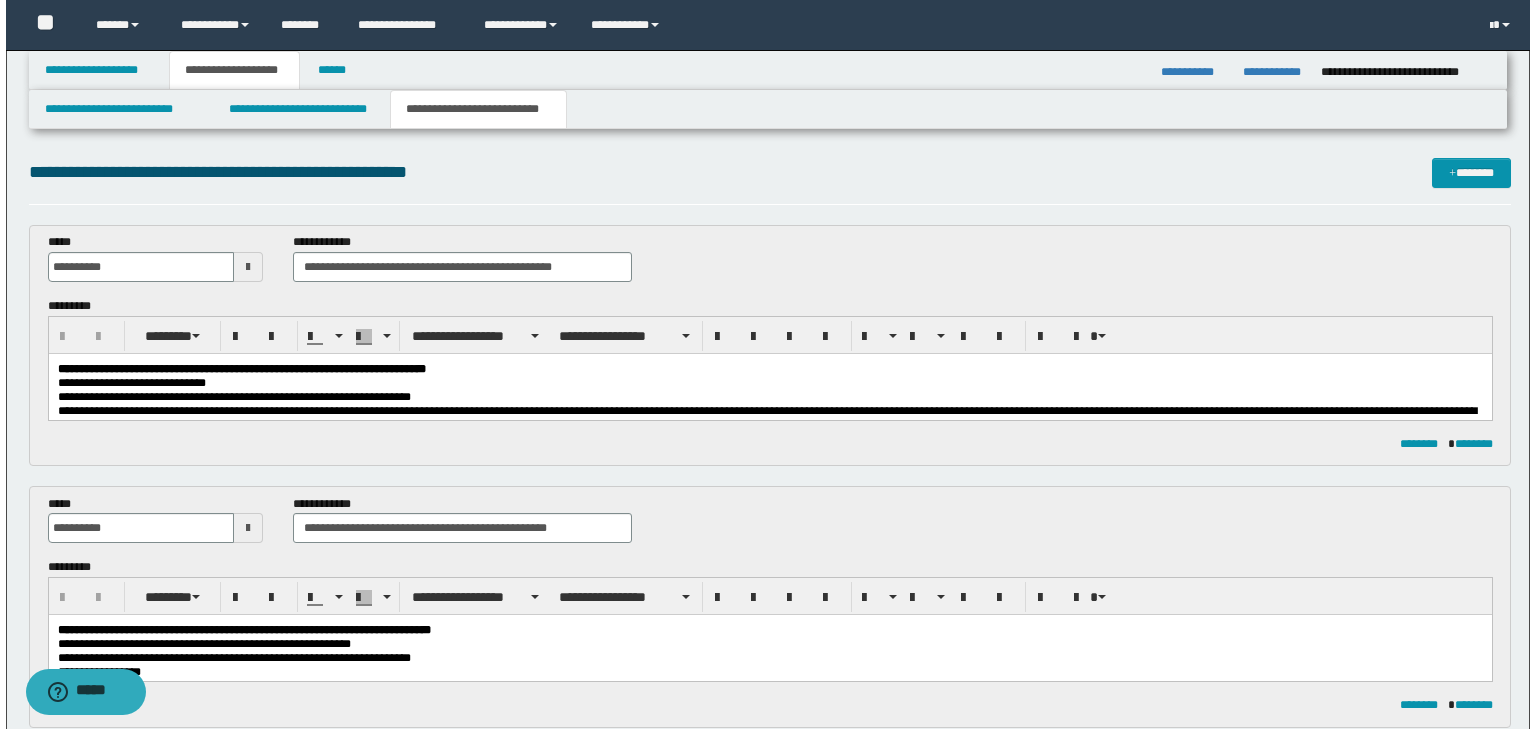 scroll, scrollTop: 0, scrollLeft: 0, axis: both 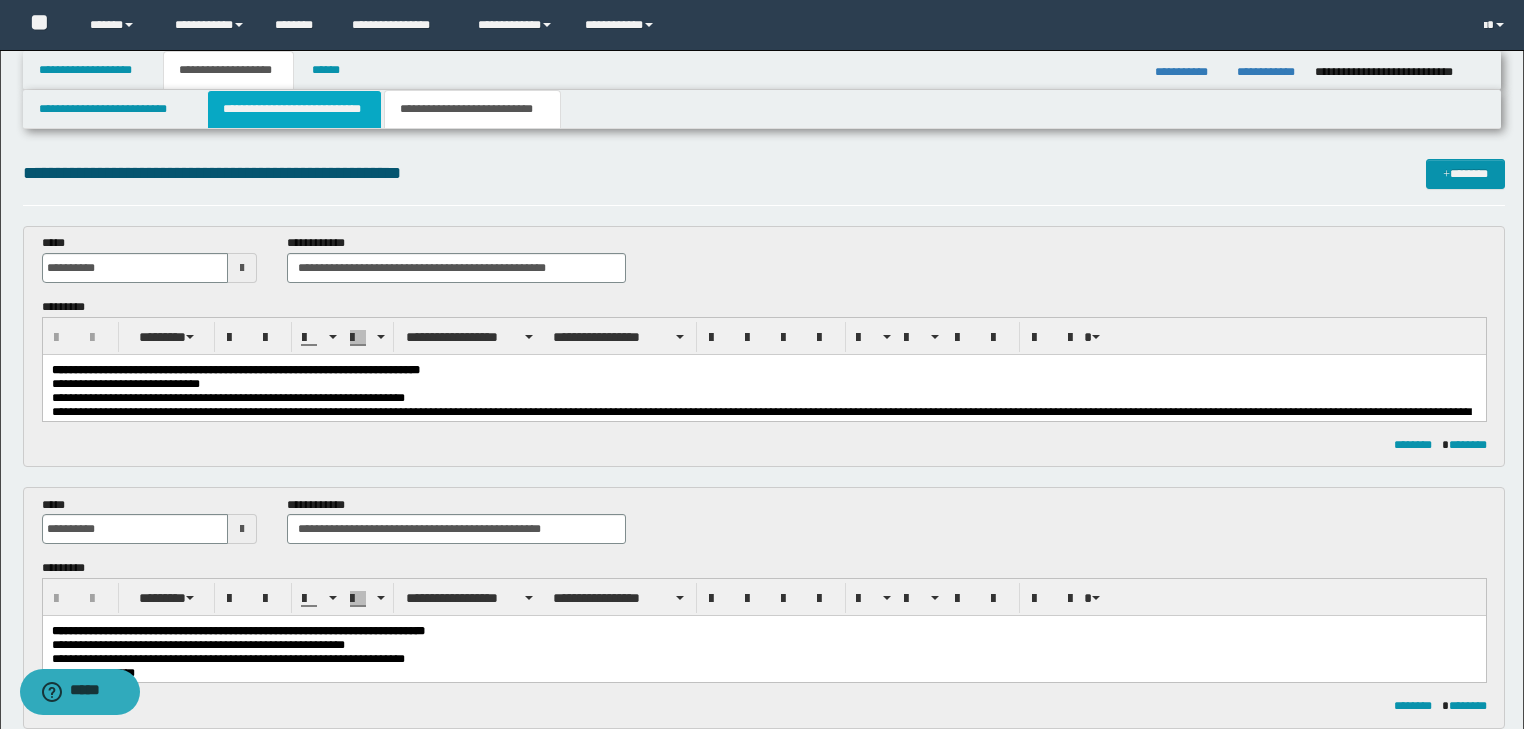 click on "**********" at bounding box center [294, 109] 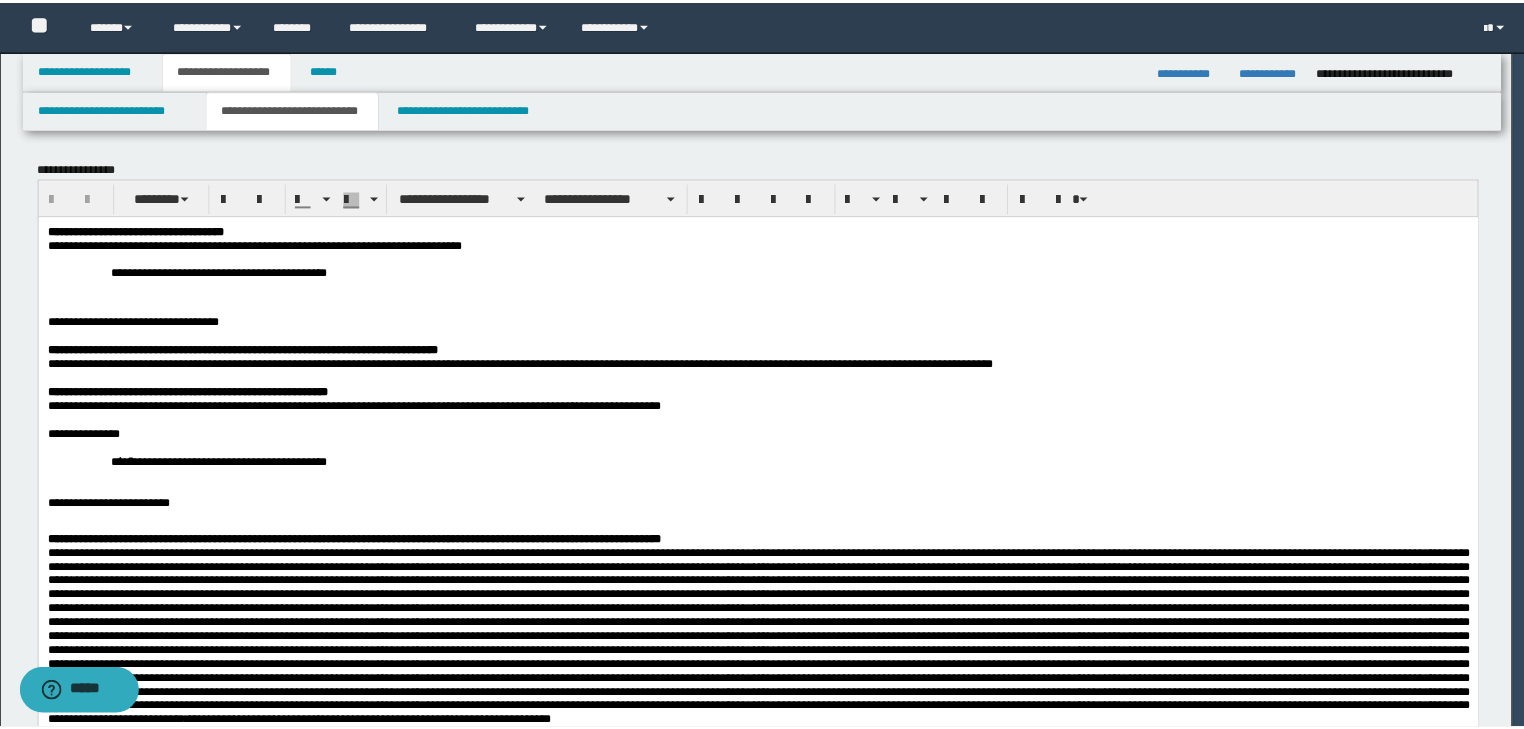 scroll, scrollTop: 0, scrollLeft: 0, axis: both 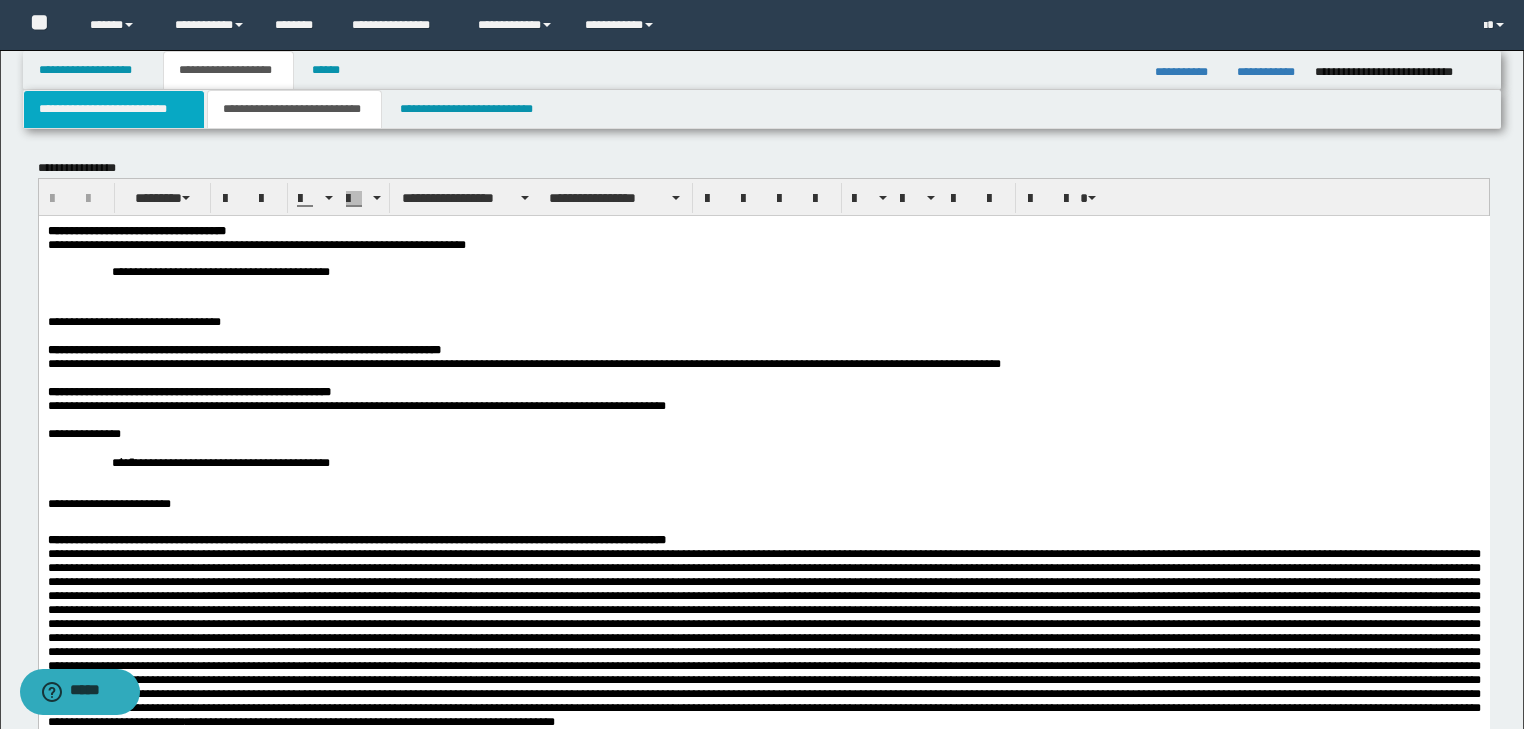 click on "**********" at bounding box center (114, 109) 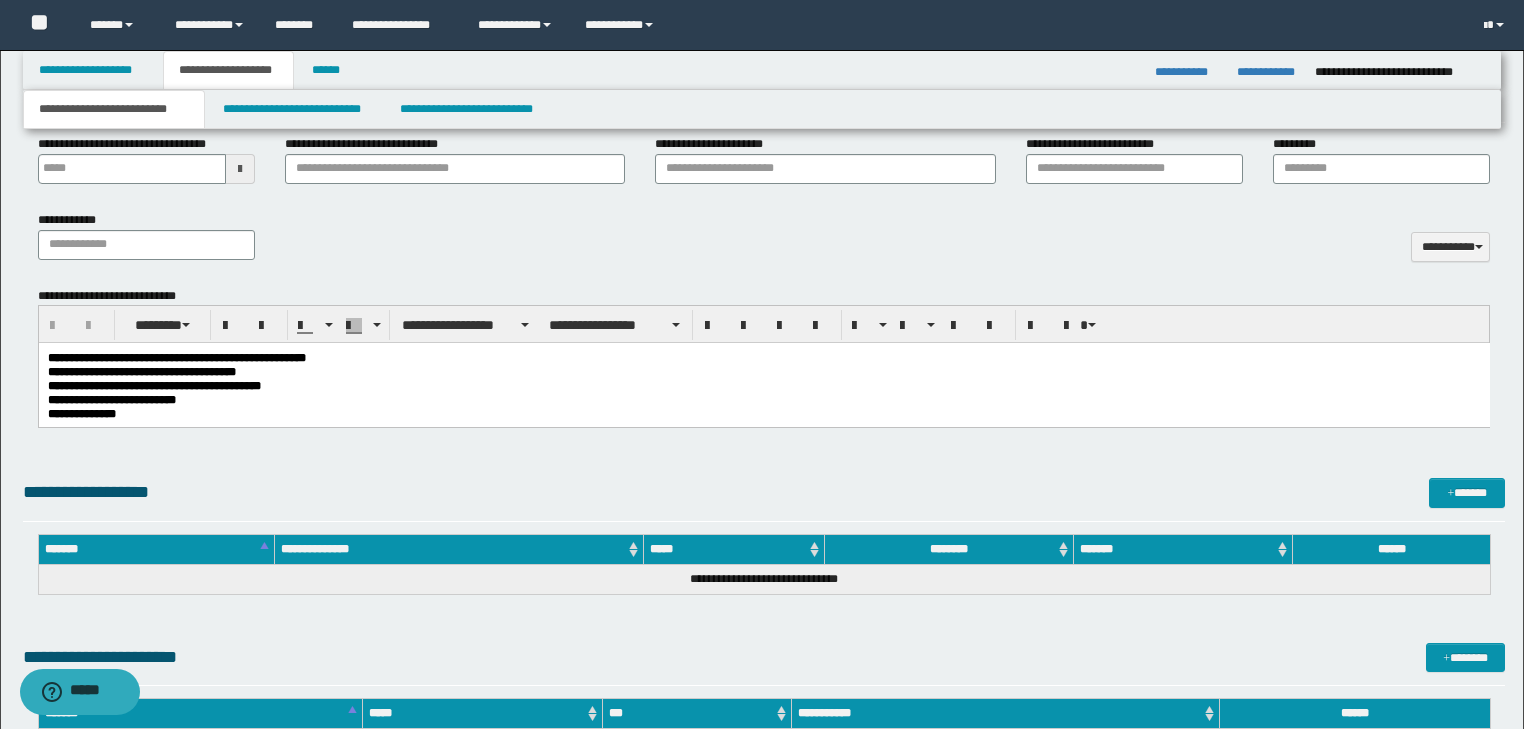 click on "**********" at bounding box center [763, 400] 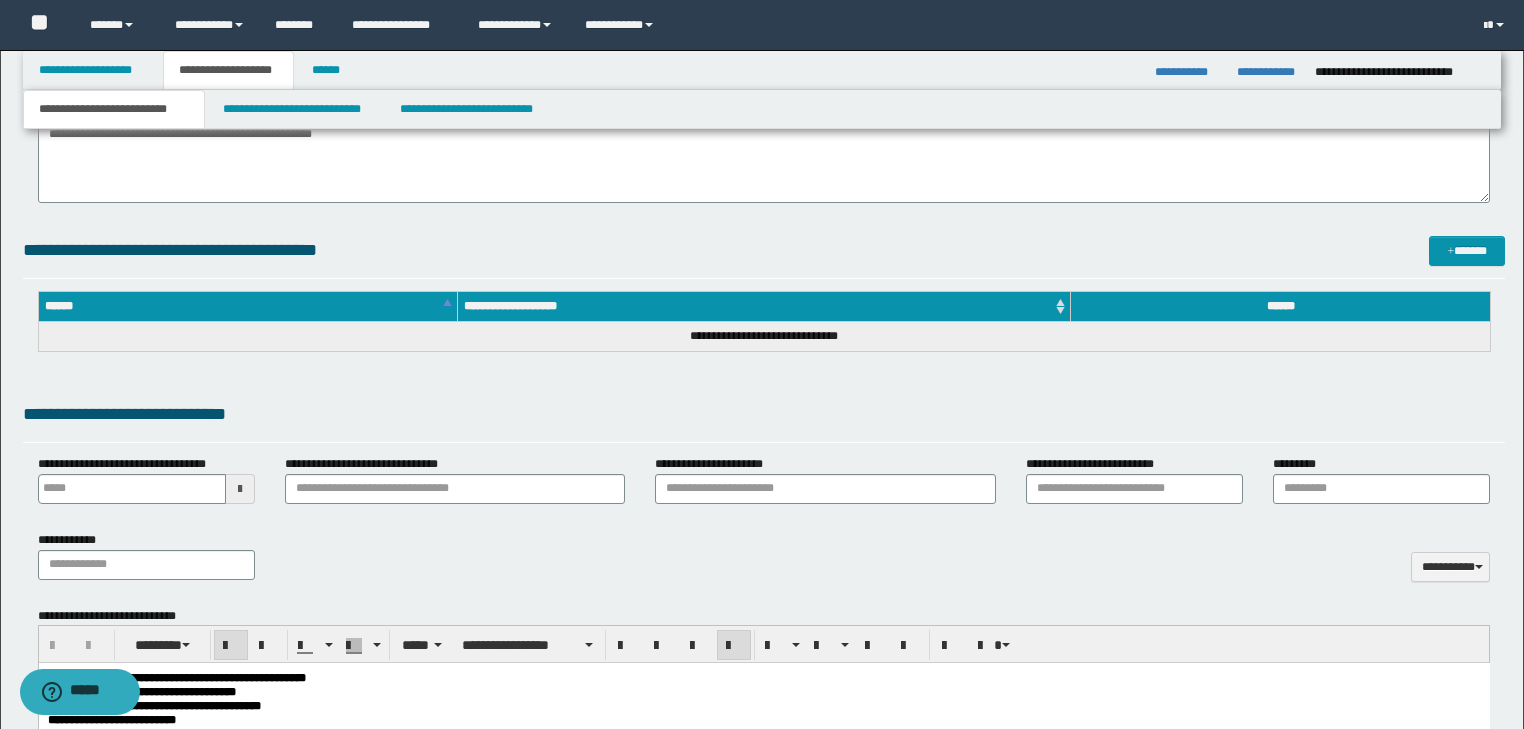 scroll, scrollTop: 720, scrollLeft: 0, axis: vertical 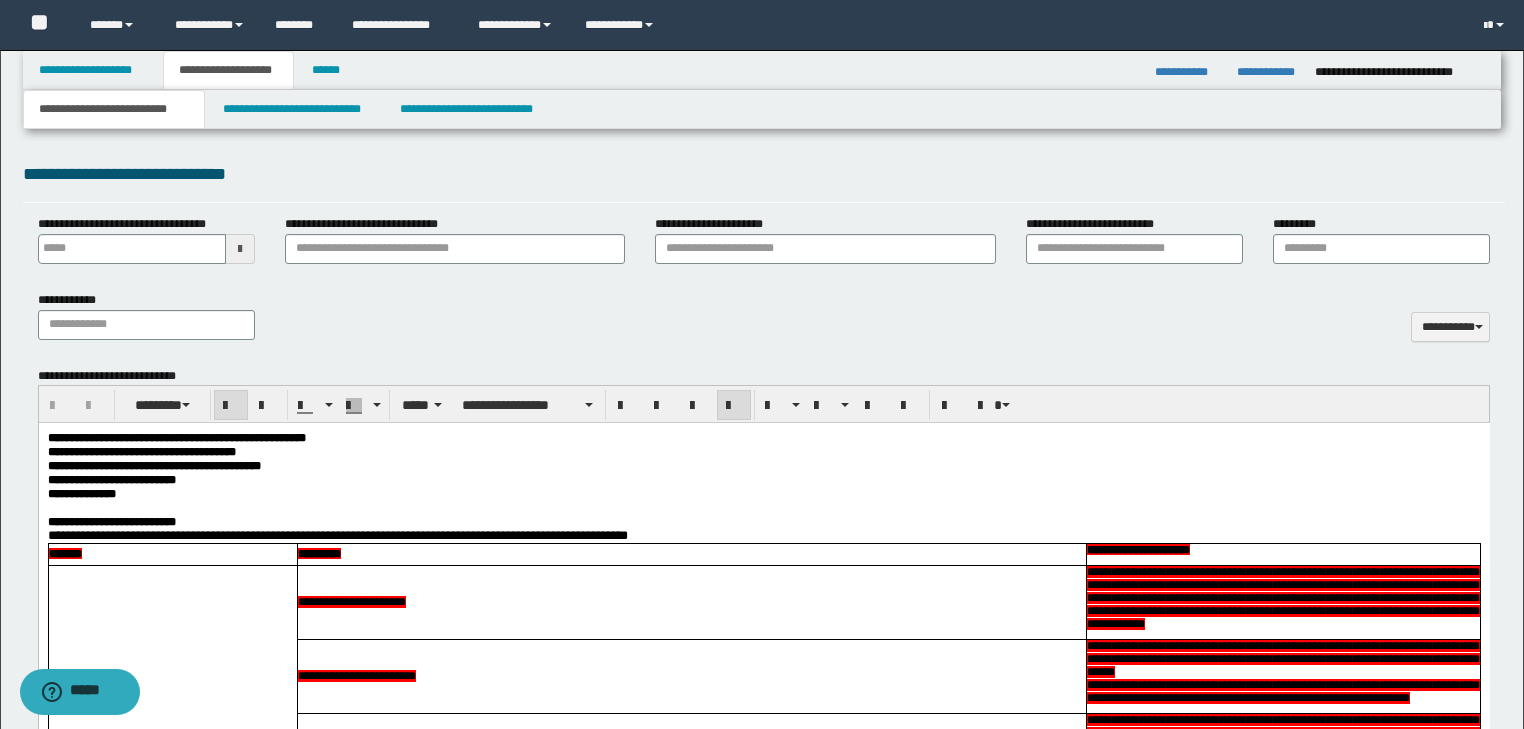 click on "**********" at bounding box center (141, 452) 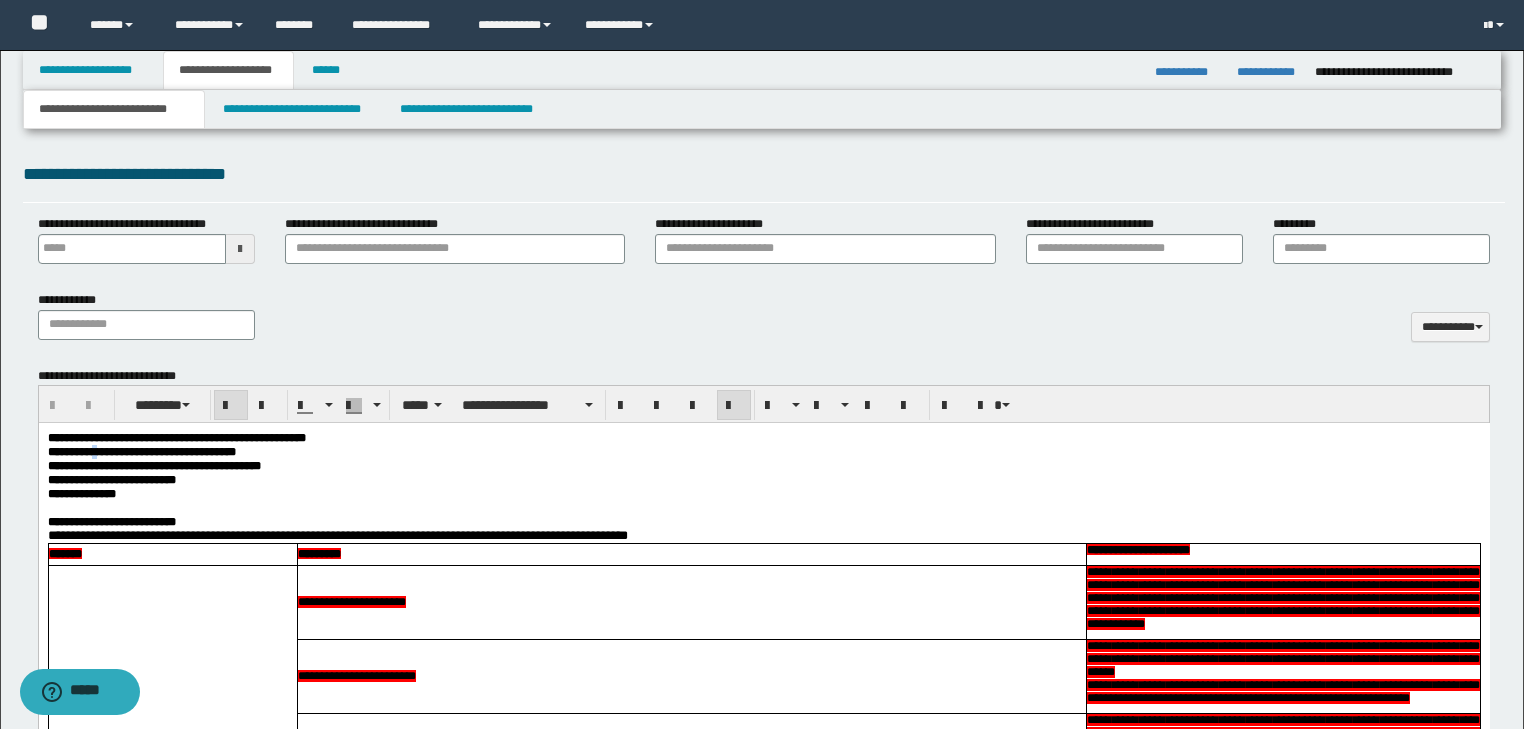click on "**********" at bounding box center (141, 452) 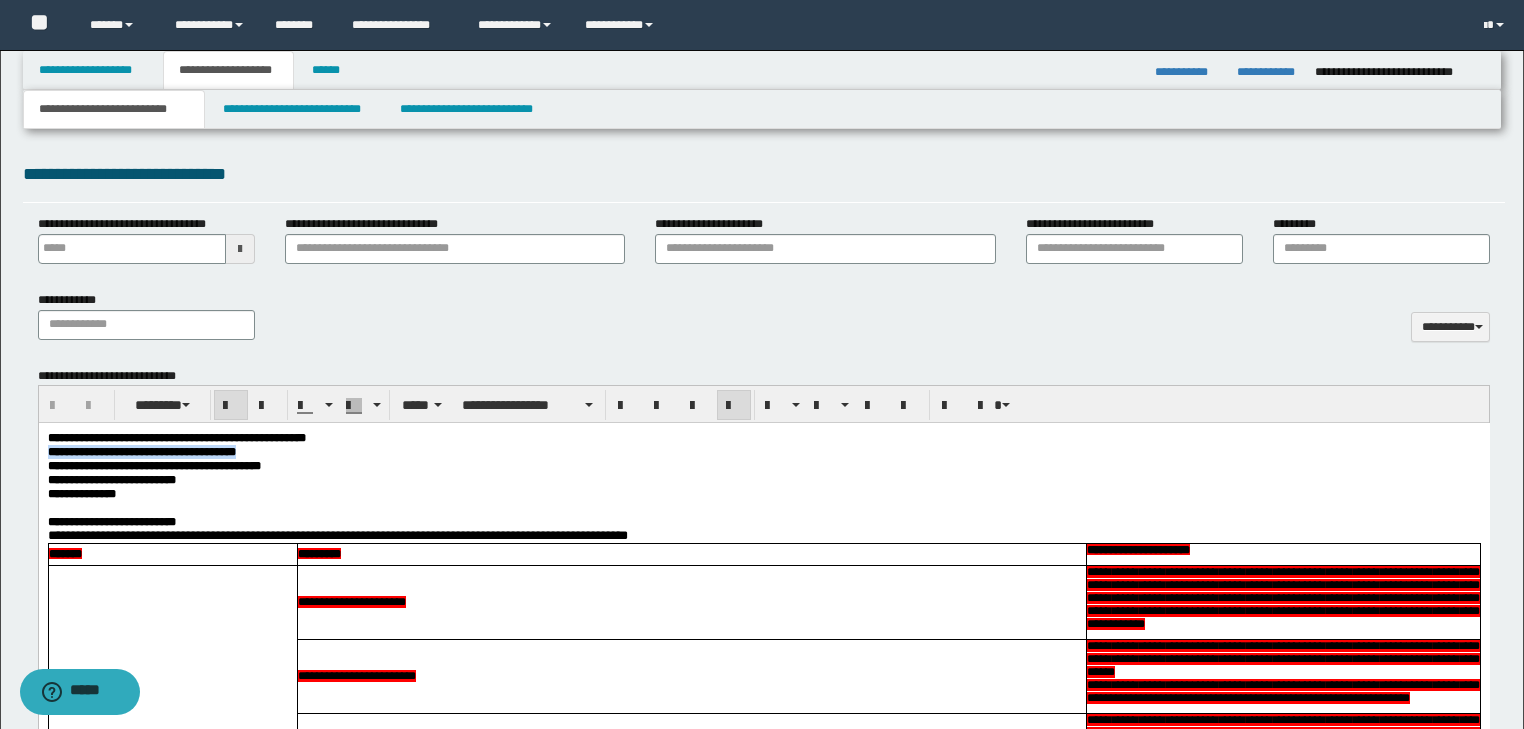 click on "**********" at bounding box center [141, 452] 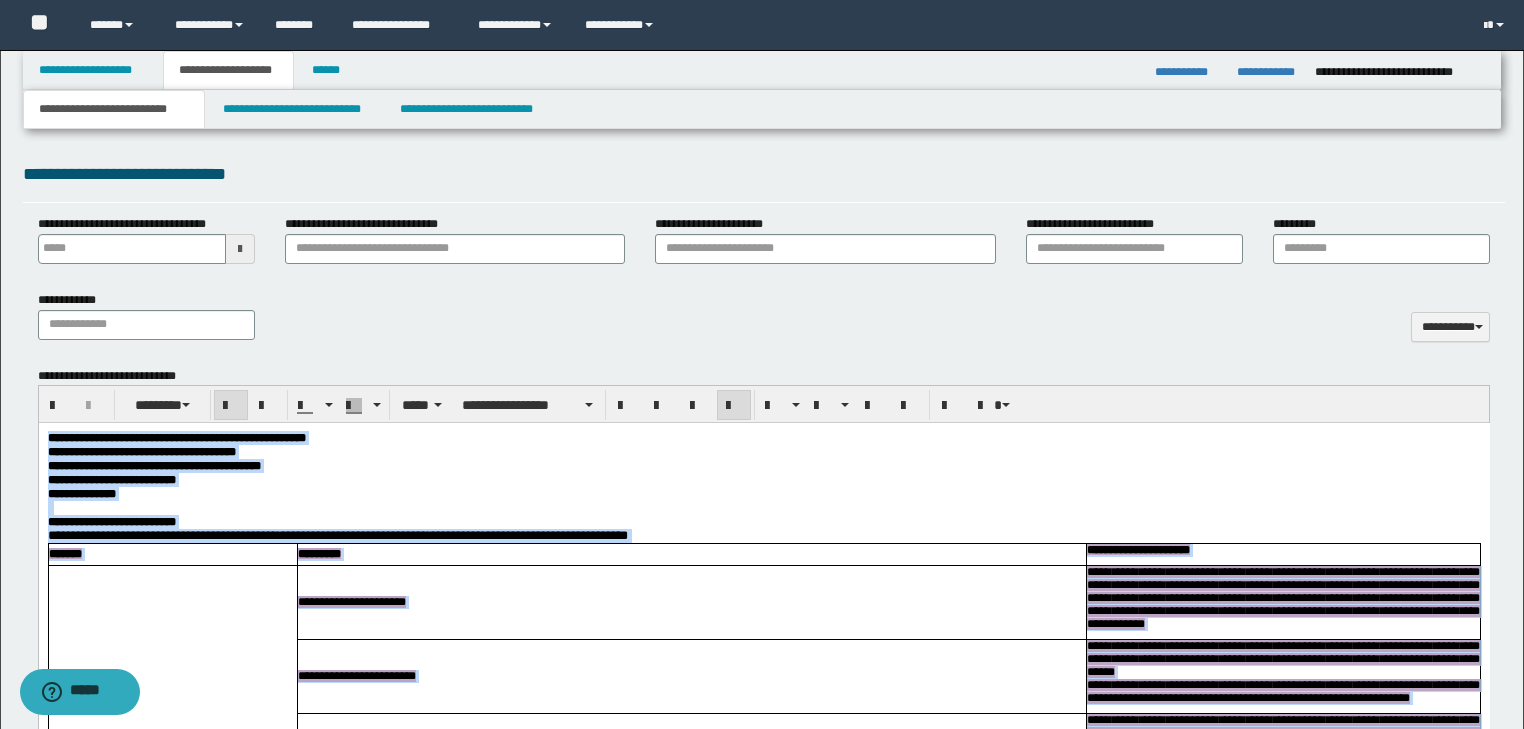 type 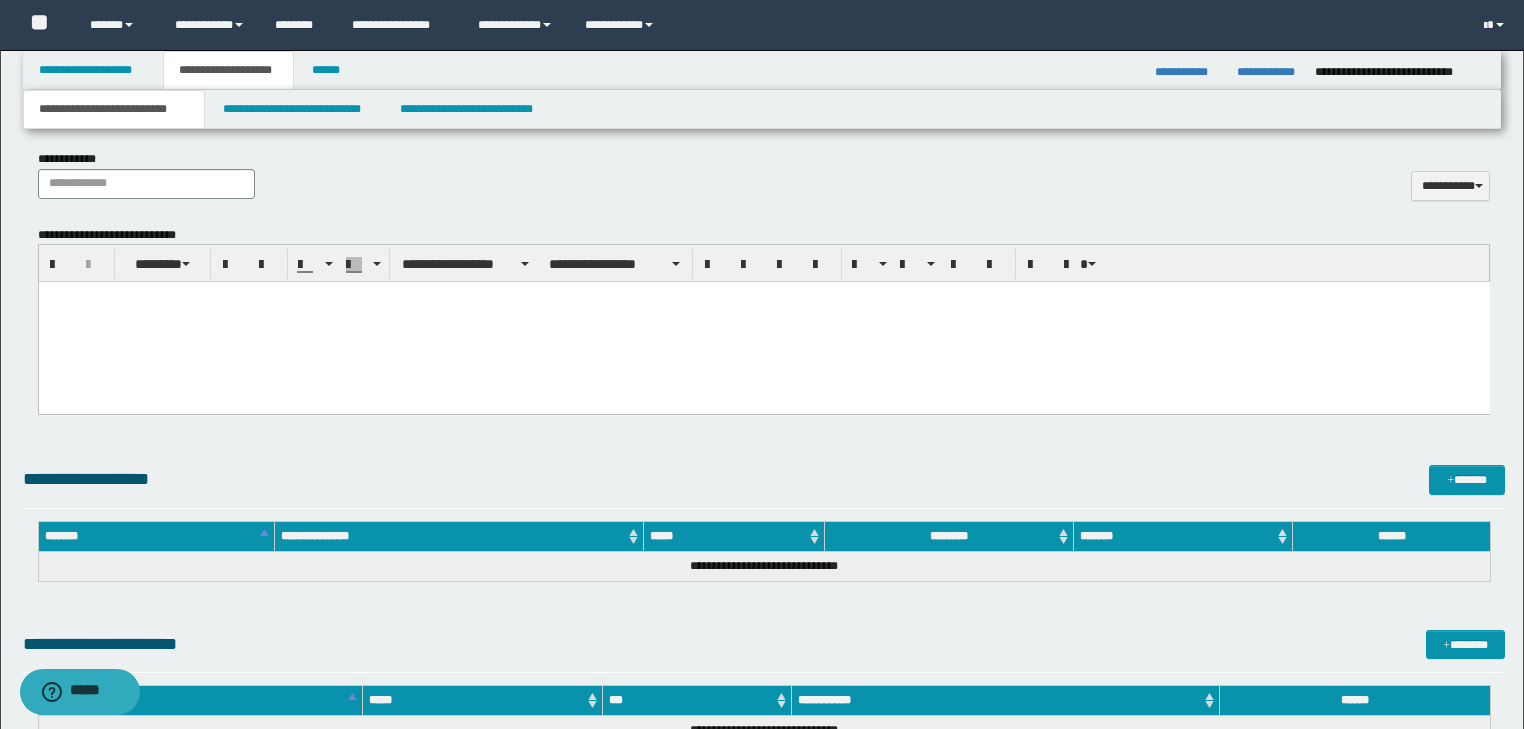 scroll, scrollTop: 669, scrollLeft: 0, axis: vertical 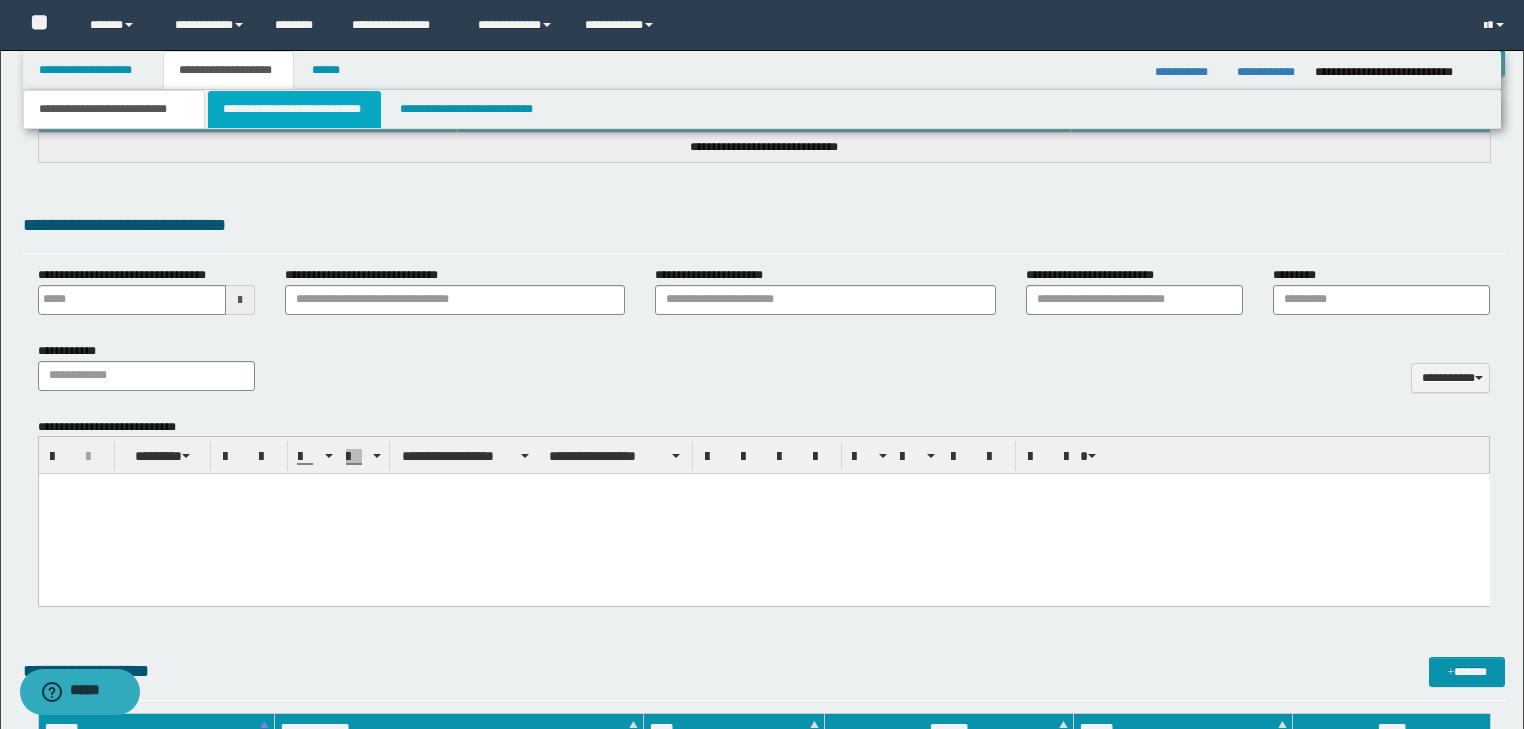 click on "**********" at bounding box center [294, 109] 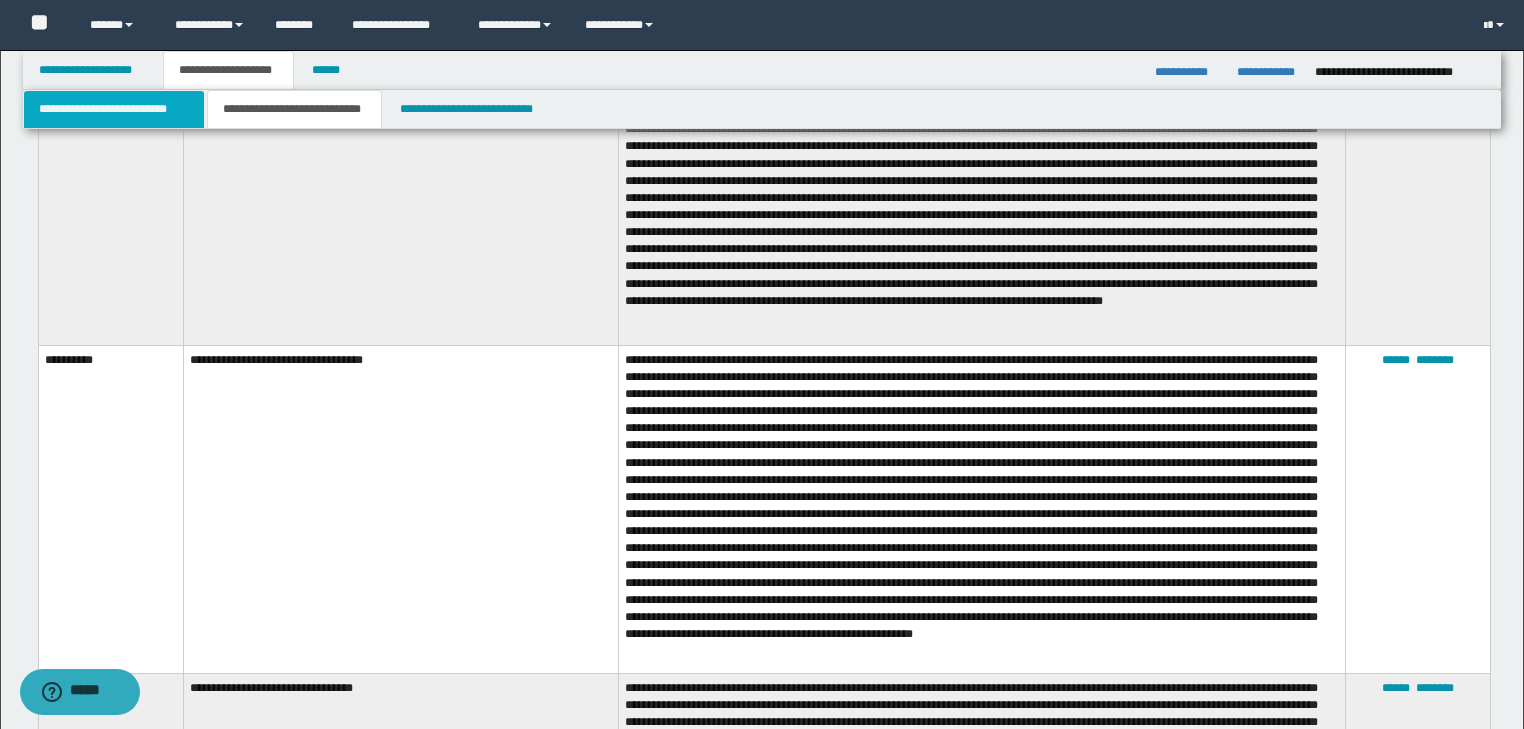 click on "**********" at bounding box center (114, 109) 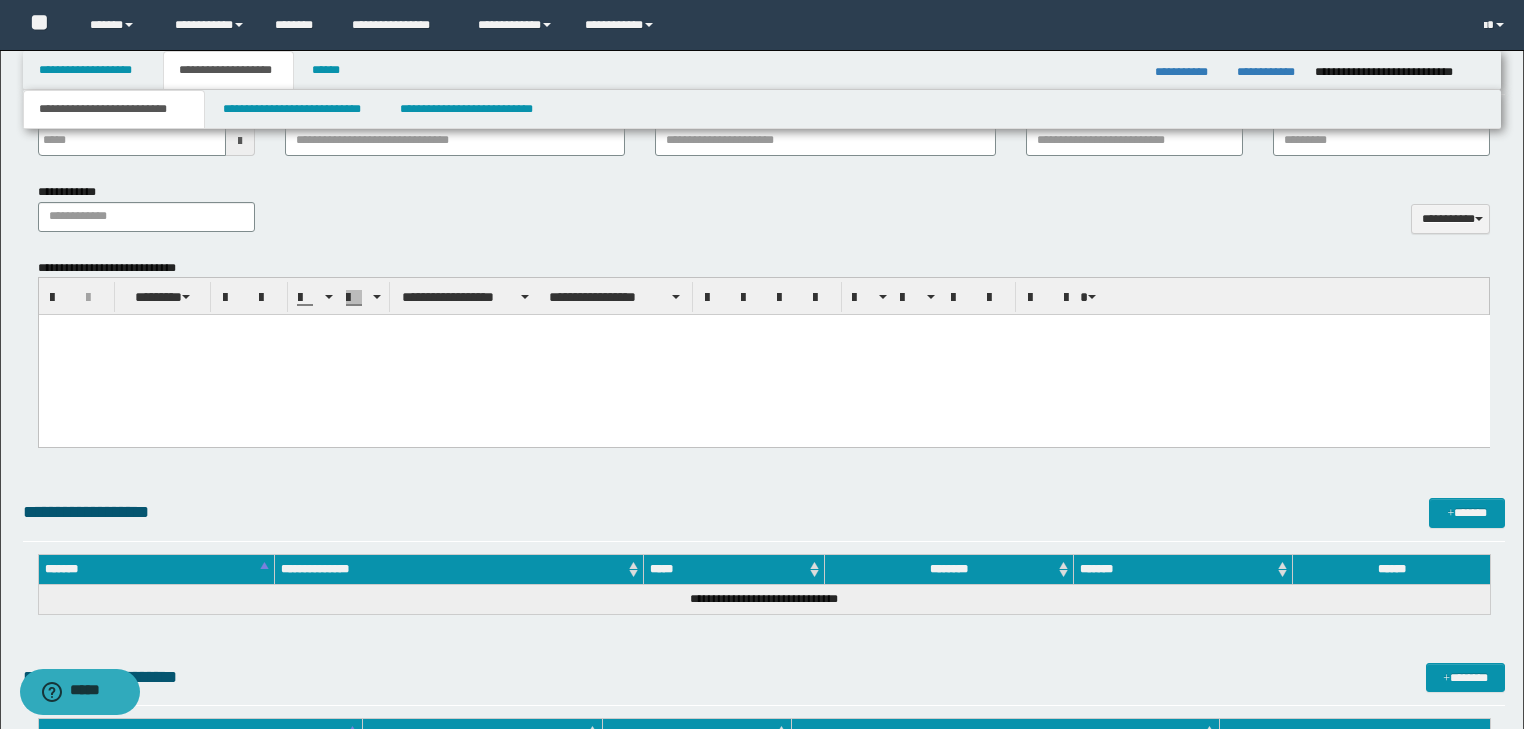 scroll, scrollTop: 829, scrollLeft: 0, axis: vertical 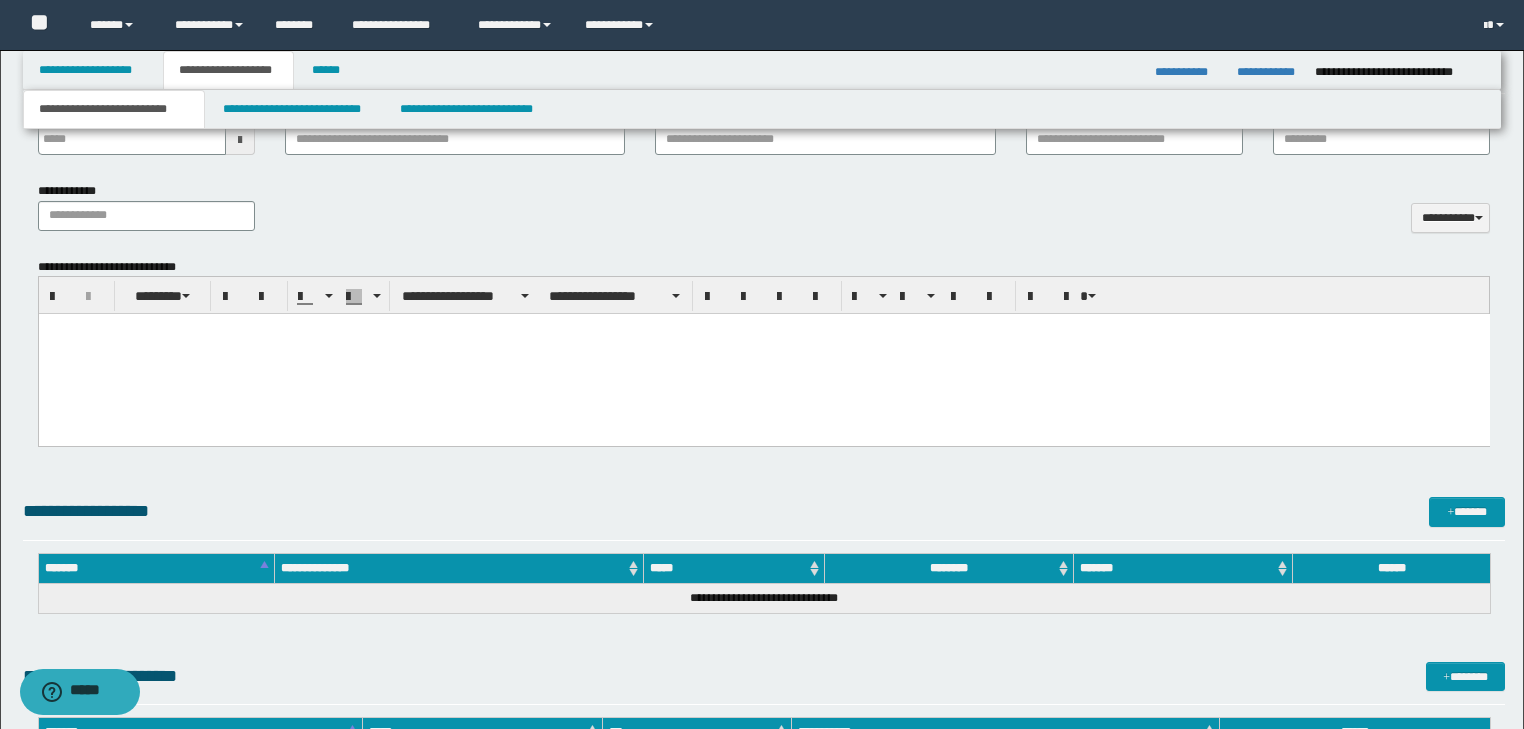 click at bounding box center [763, 329] 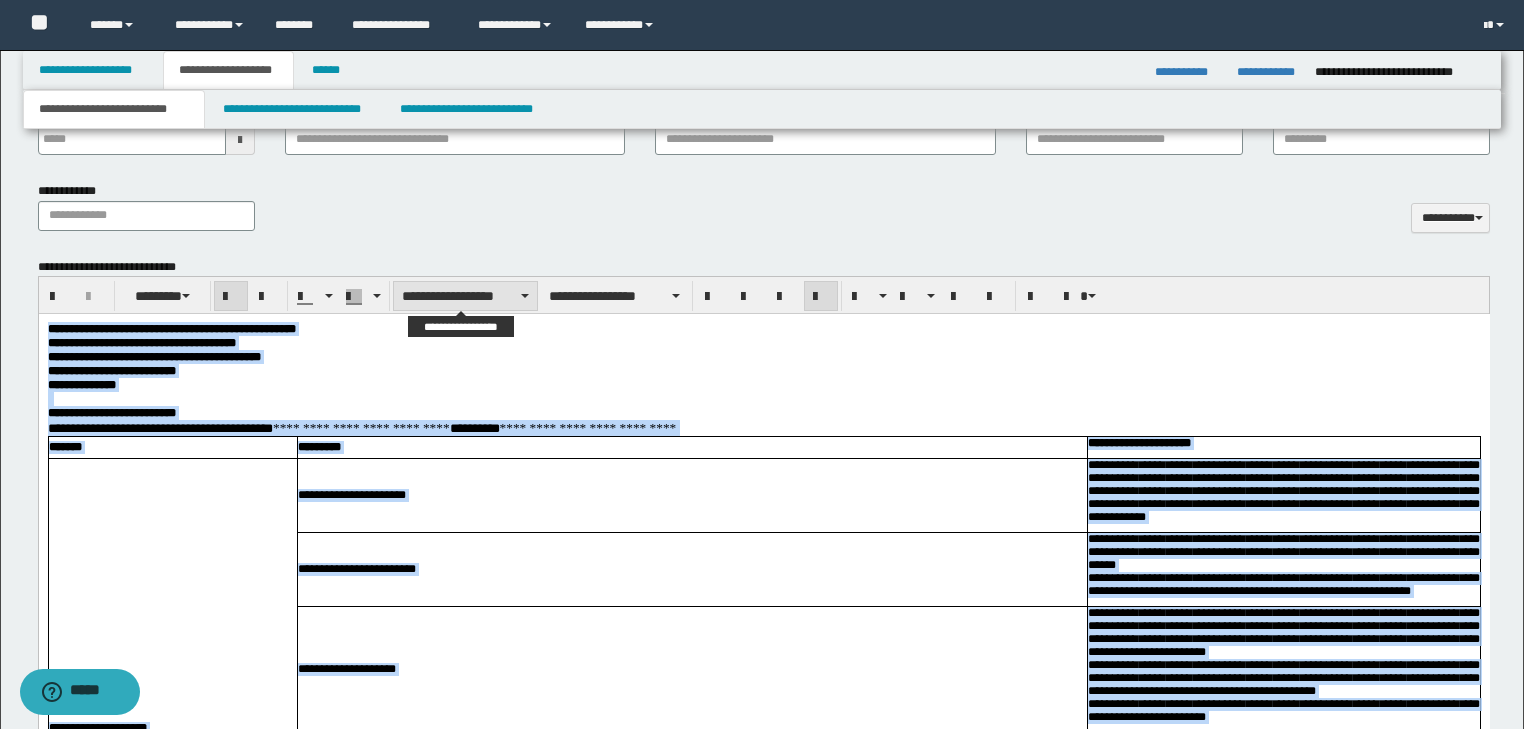 click on "**********" at bounding box center (465, 296) 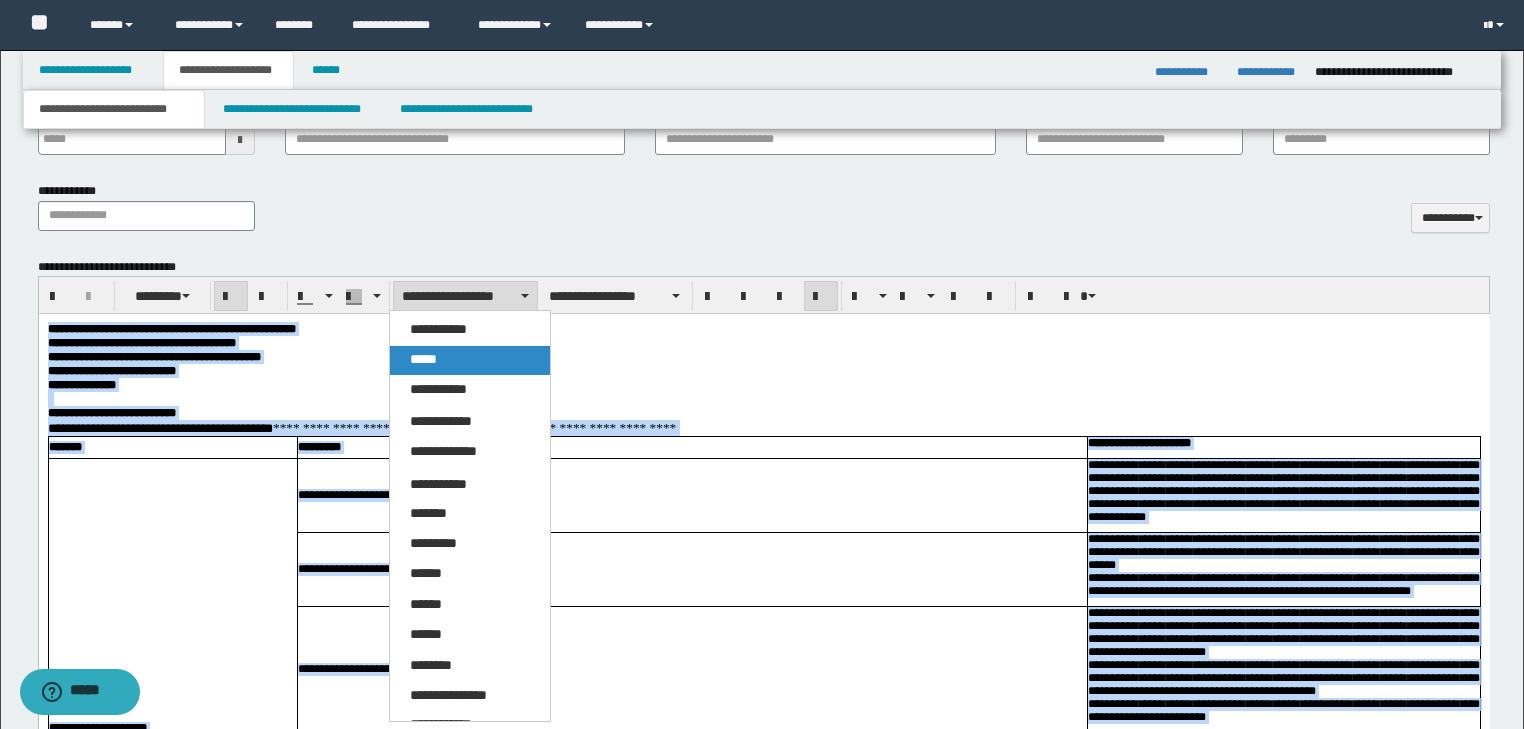 click on "*****" at bounding box center [470, 360] 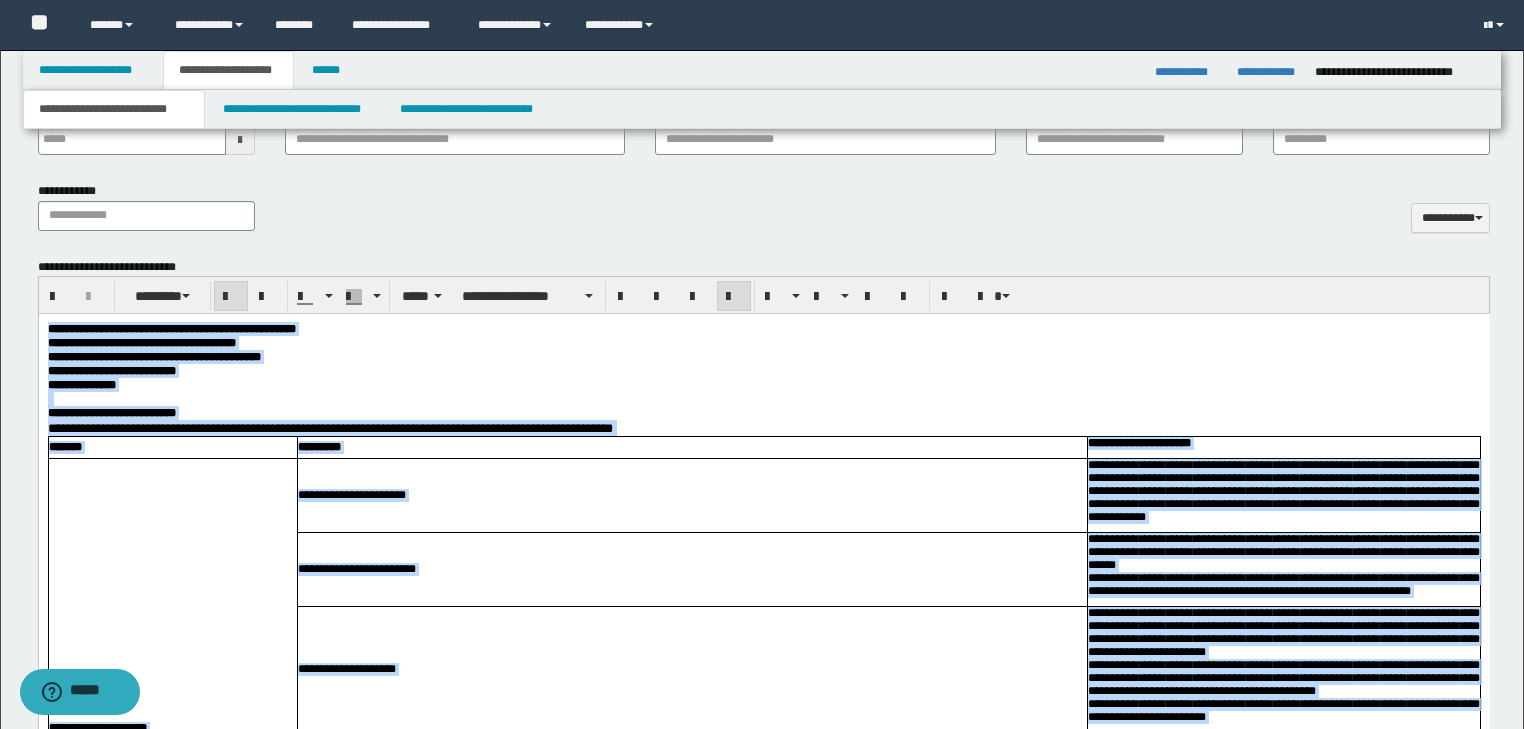click on "**********" at bounding box center (763, 385) 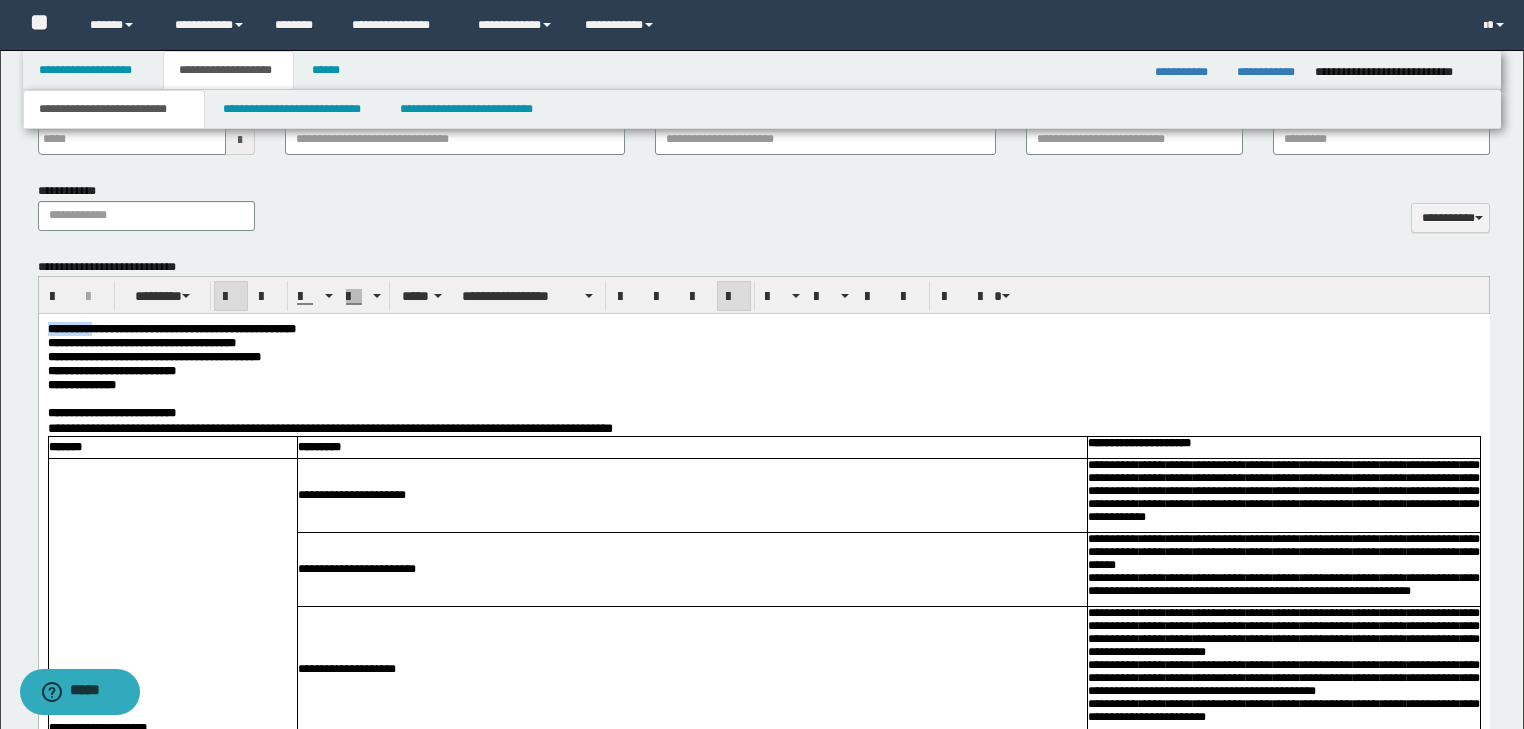 drag, startPoint x: 39, startPoint y: 319, endPoint x: -1, endPoint y: 317, distance: 40.04997 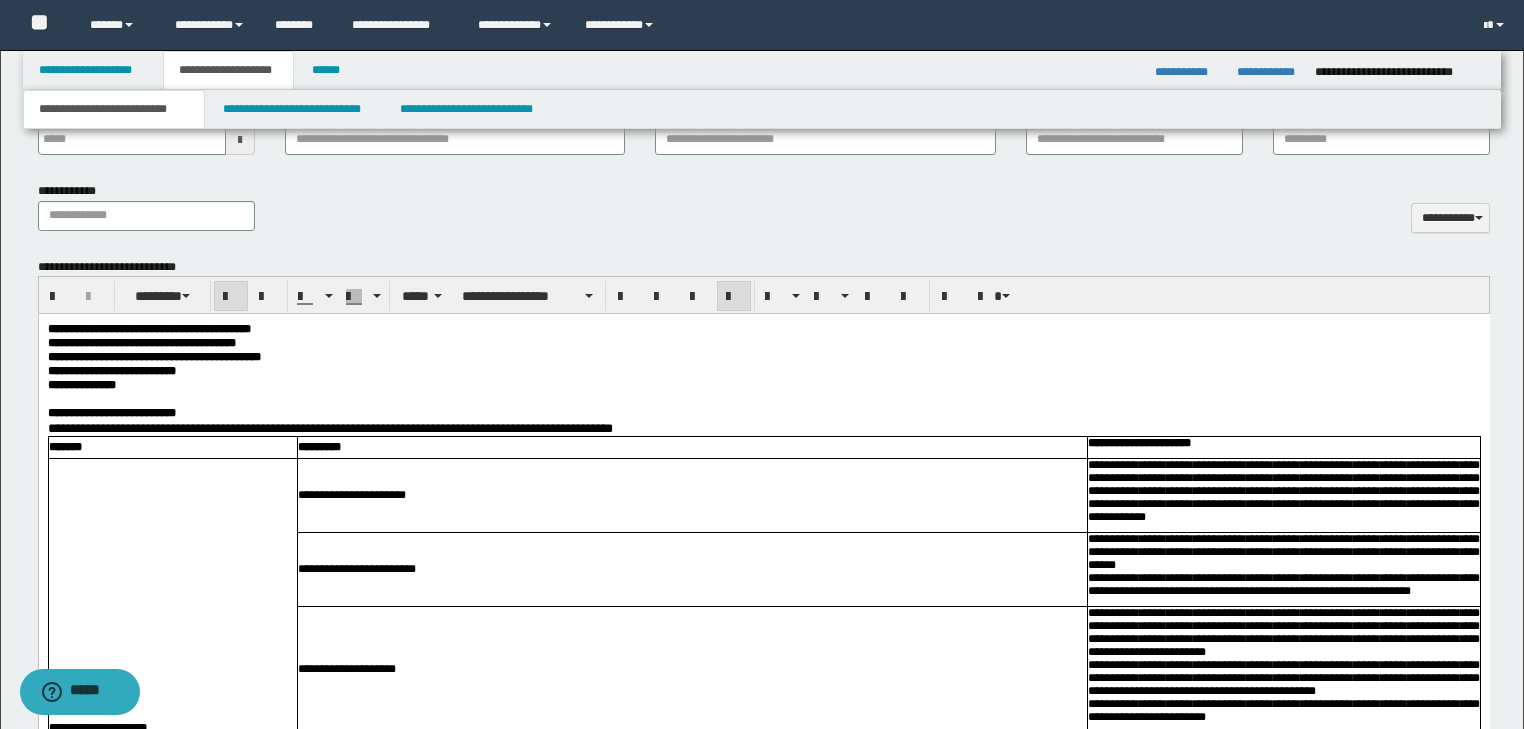 scroll, scrollTop: 749, scrollLeft: 0, axis: vertical 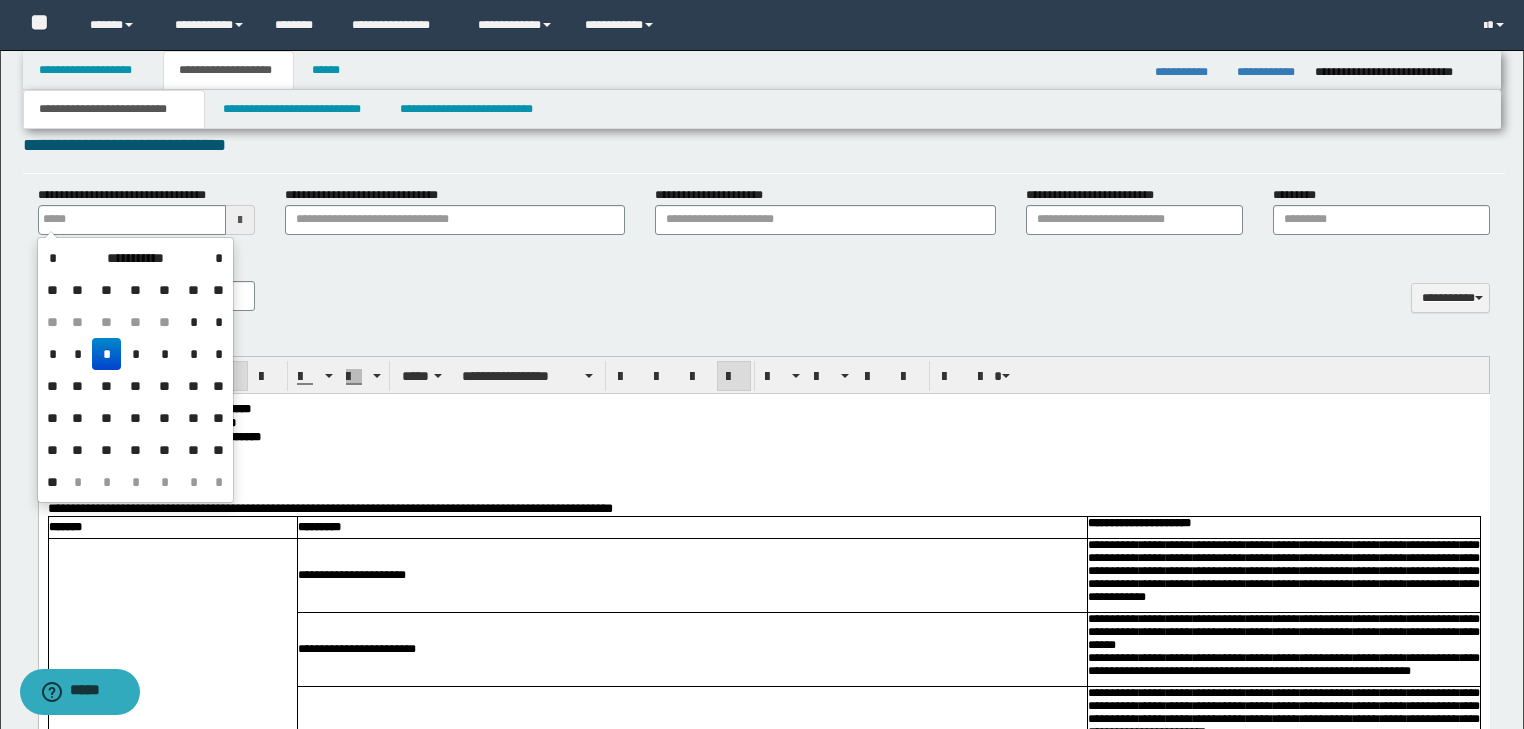click on "**********" at bounding box center [132, 220] 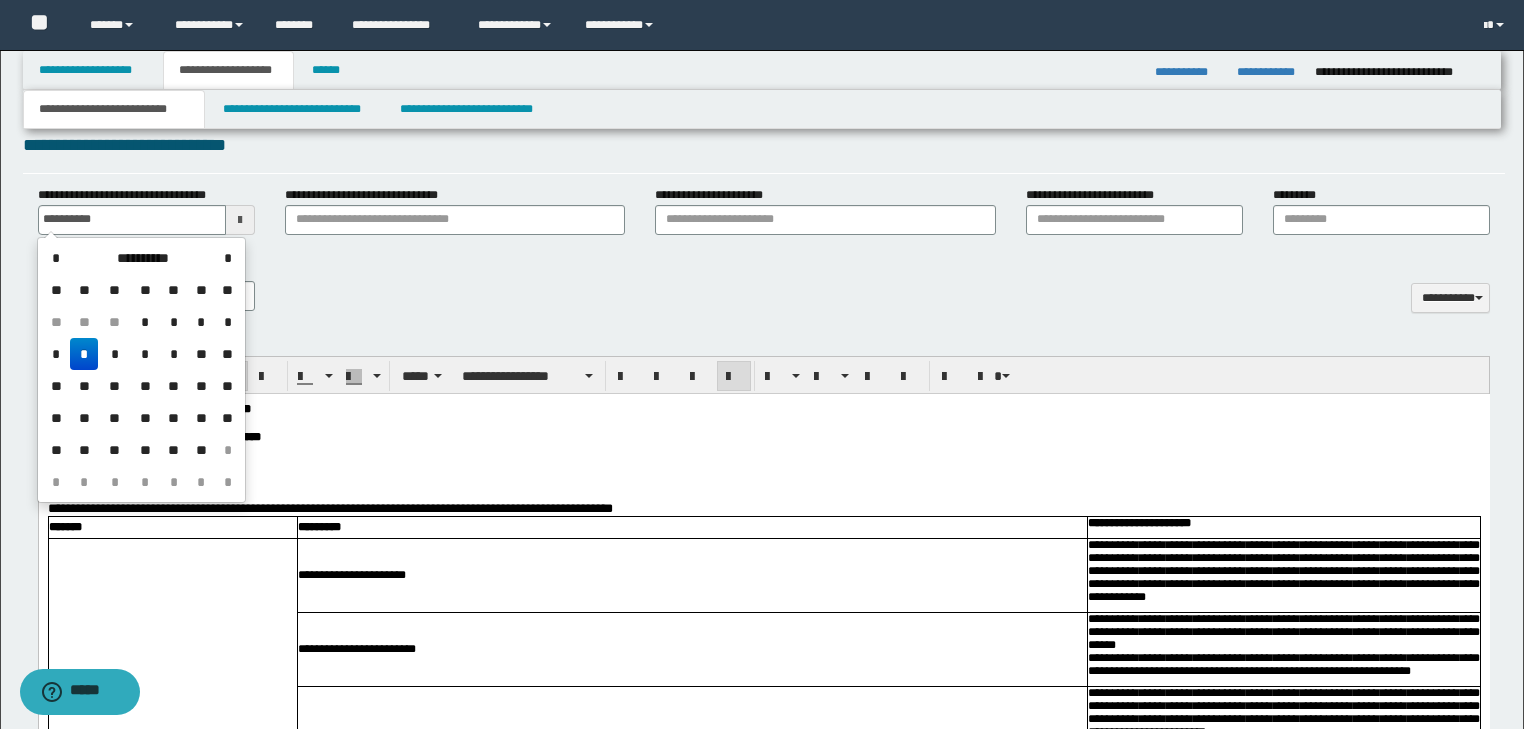 type on "**********" 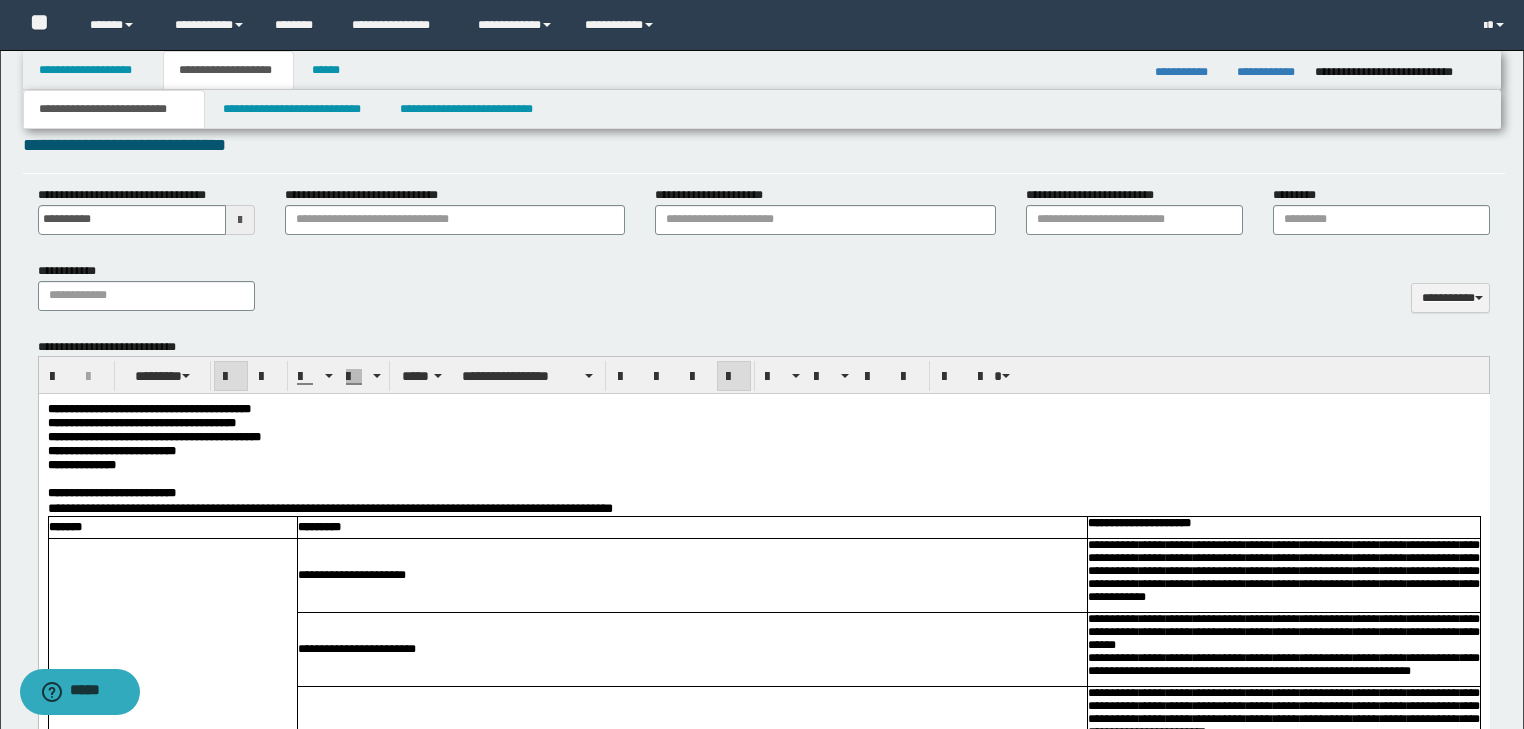 click on "**********" at bounding box center [764, 294] 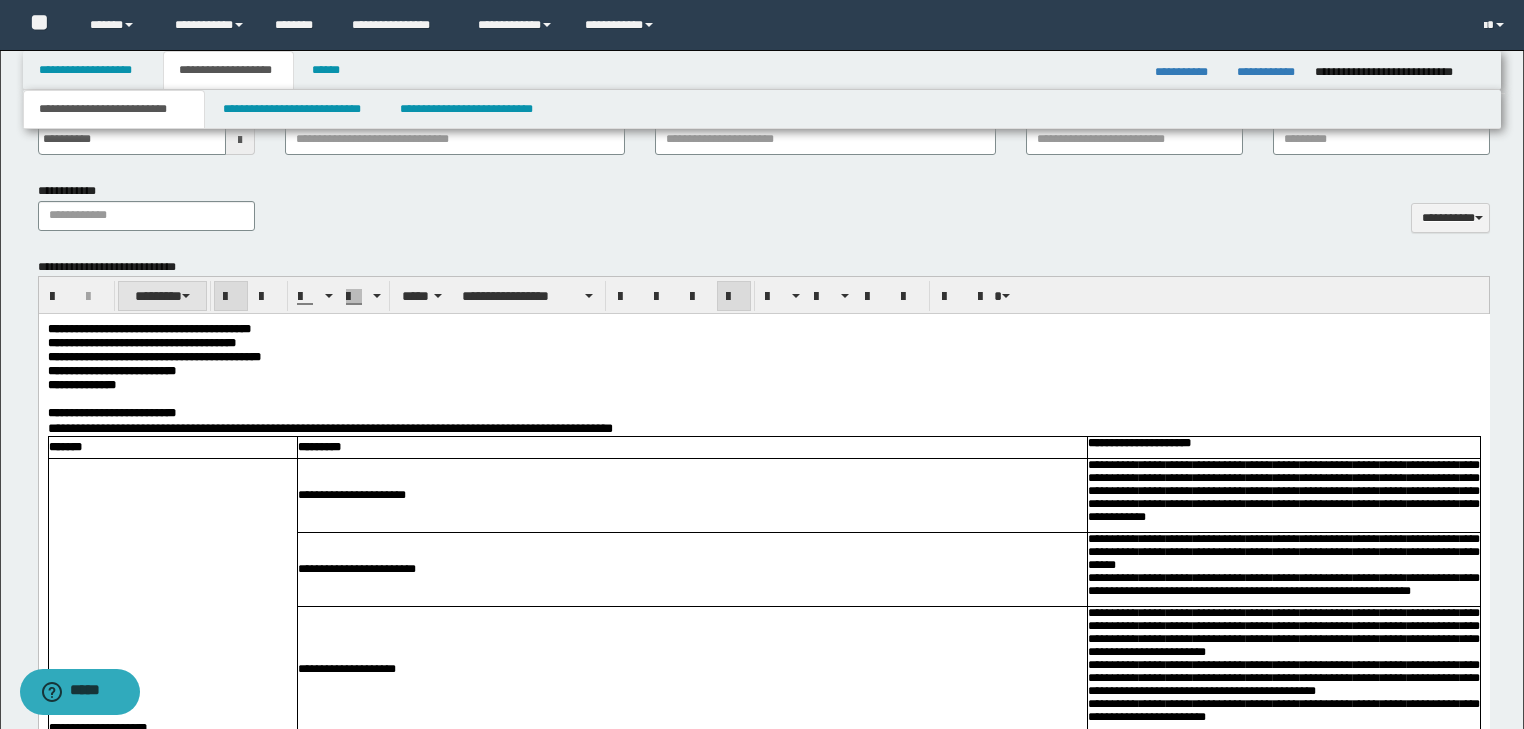 scroll, scrollTop: 669, scrollLeft: 0, axis: vertical 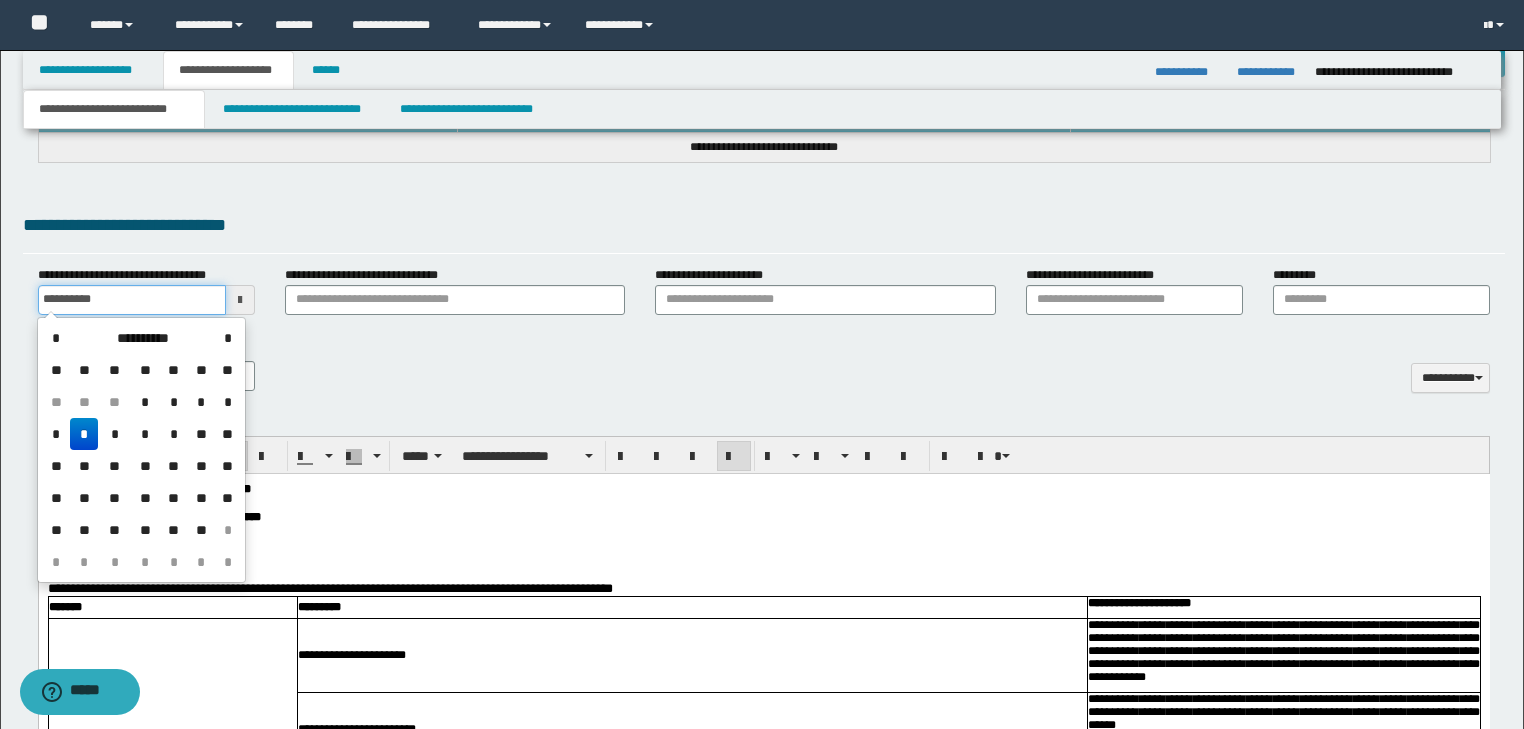 drag, startPoint x: 81, startPoint y: 290, endPoint x: 0, endPoint y: 291, distance: 81.00617 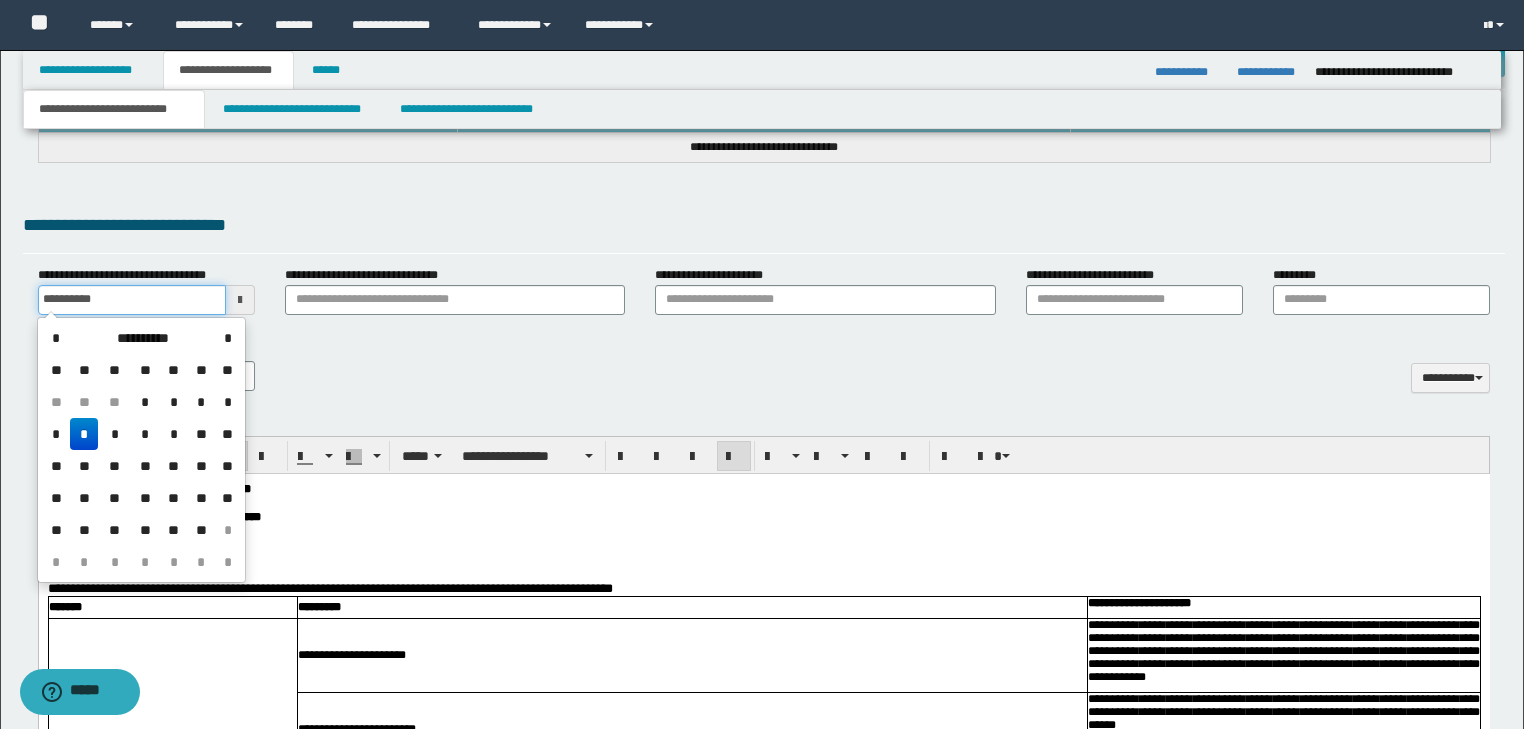 click on "**********" at bounding box center (762, 2263) 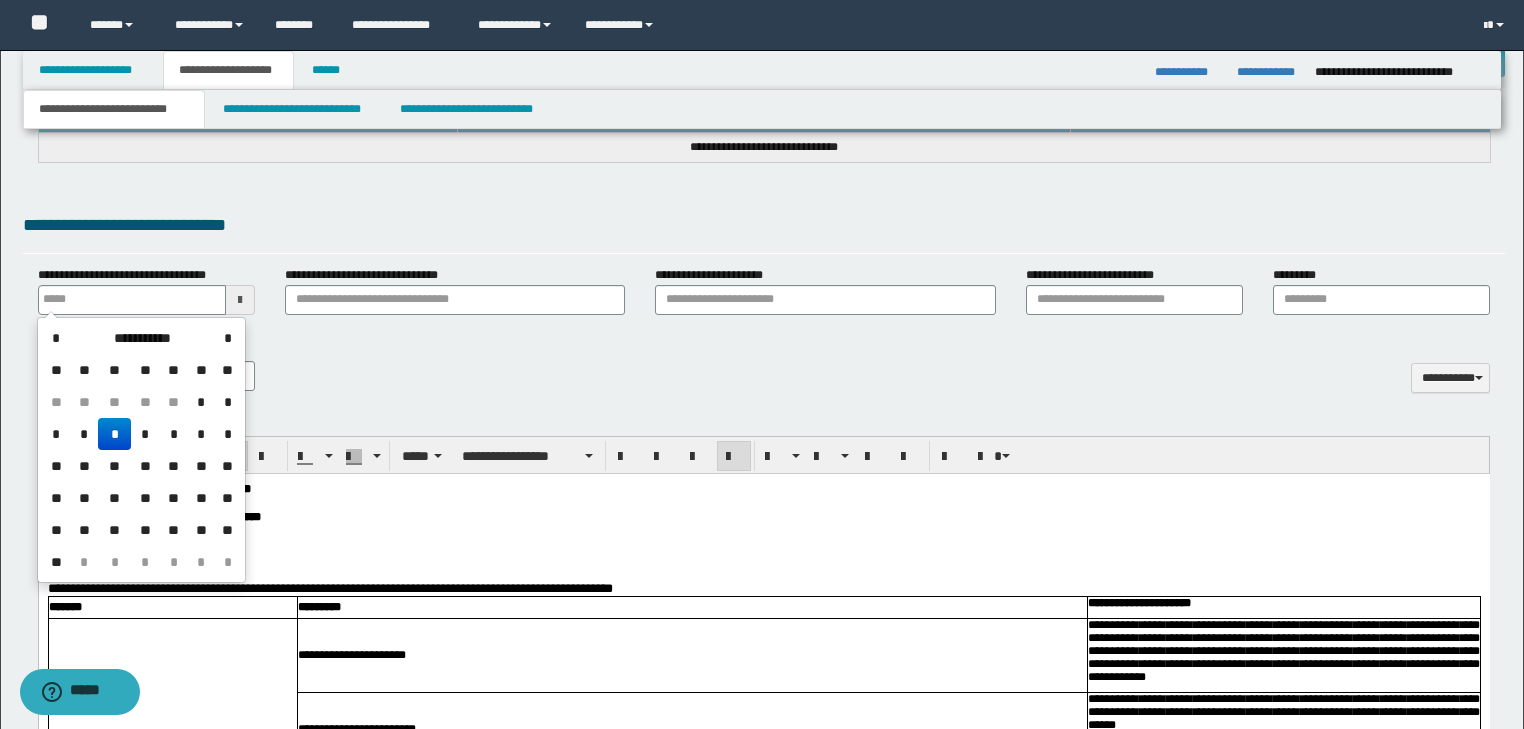 type 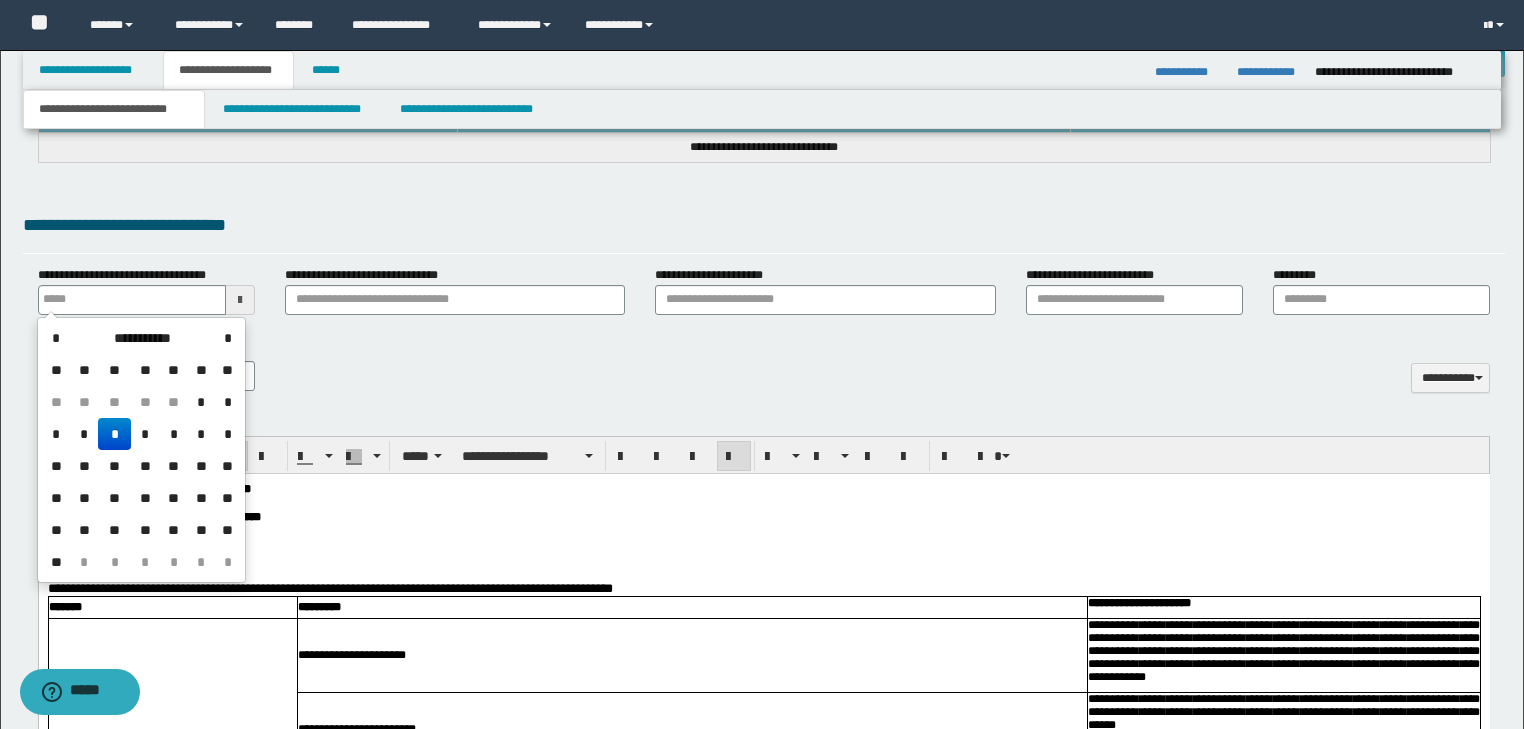 click on "**********" at bounding box center [764, 374] 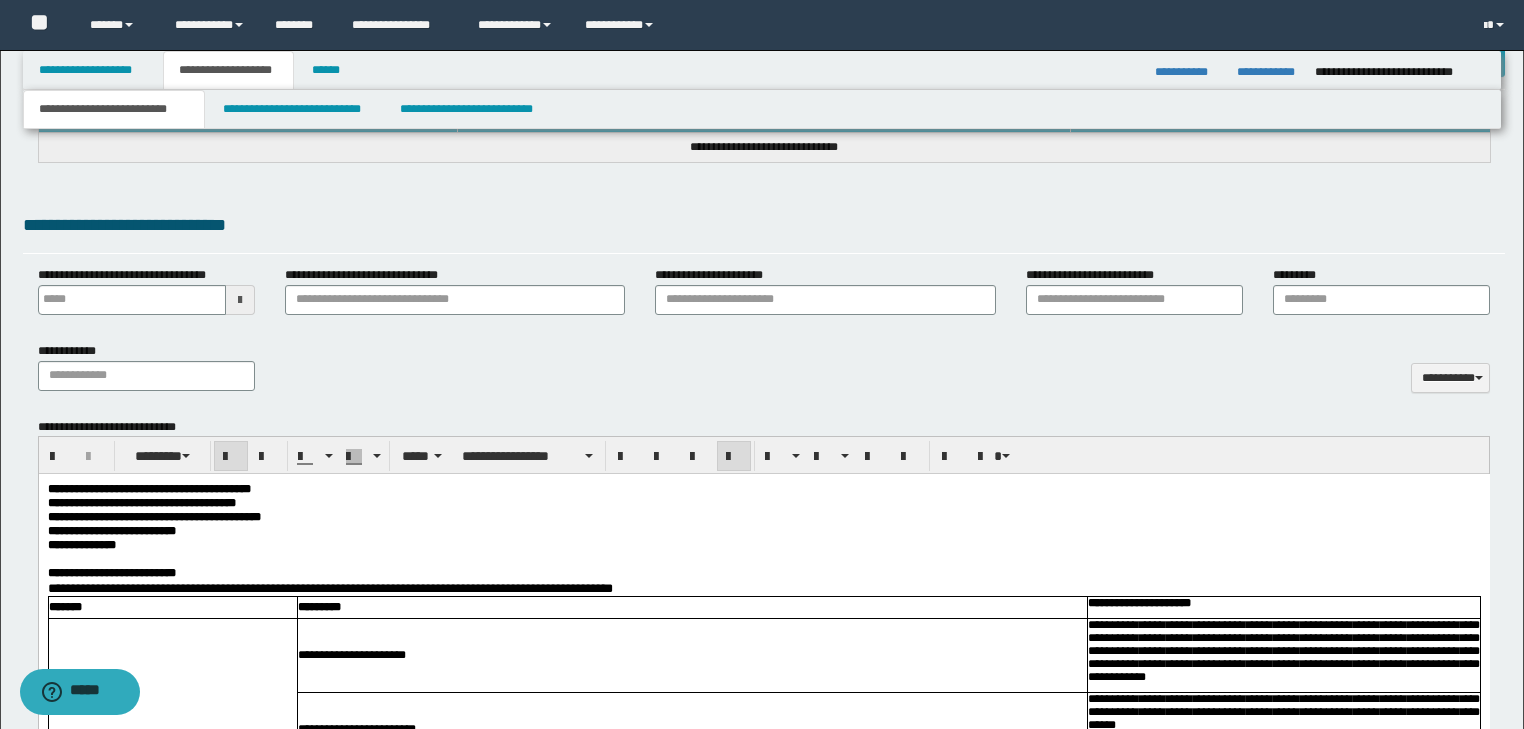 click on "**********" at bounding box center (763, 2522) 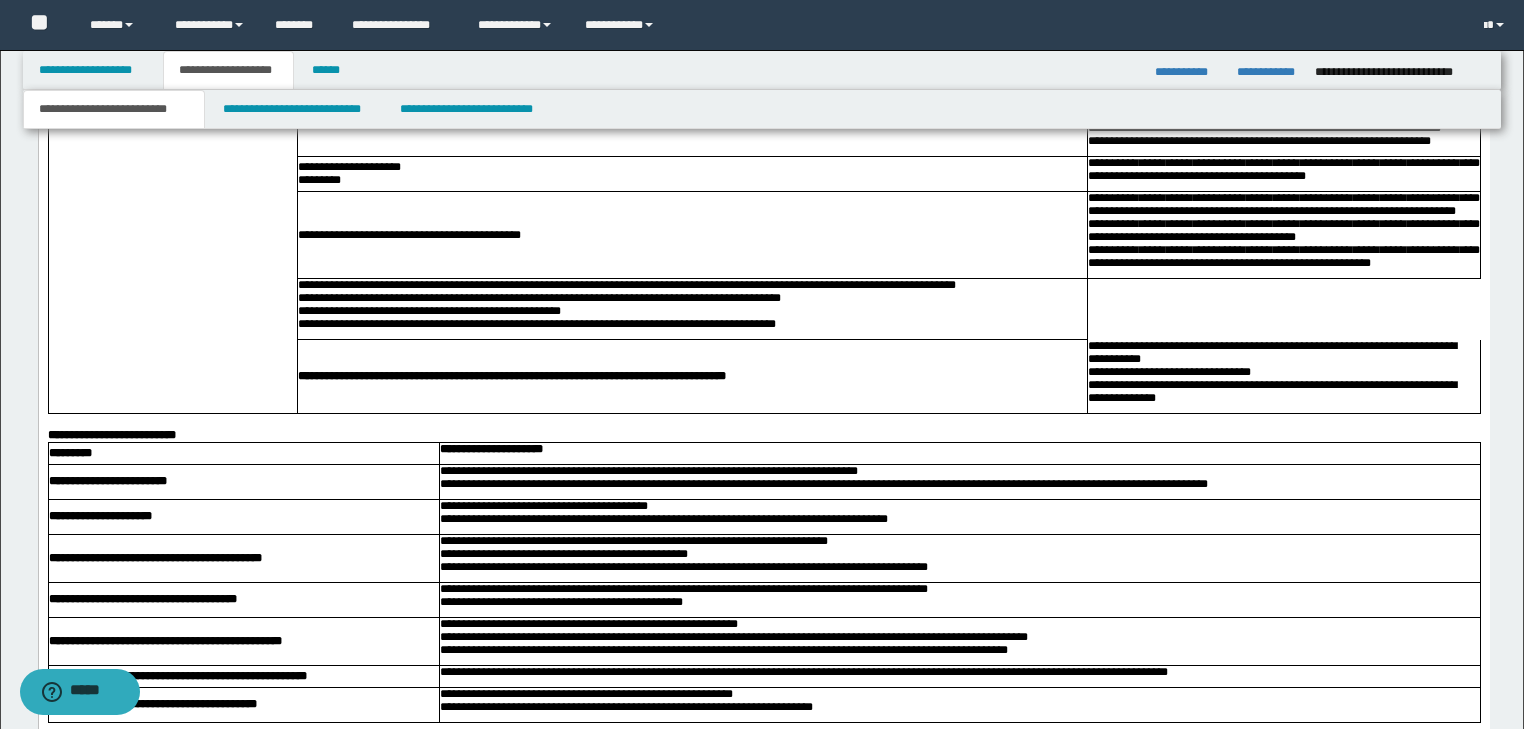scroll, scrollTop: 2029, scrollLeft: 0, axis: vertical 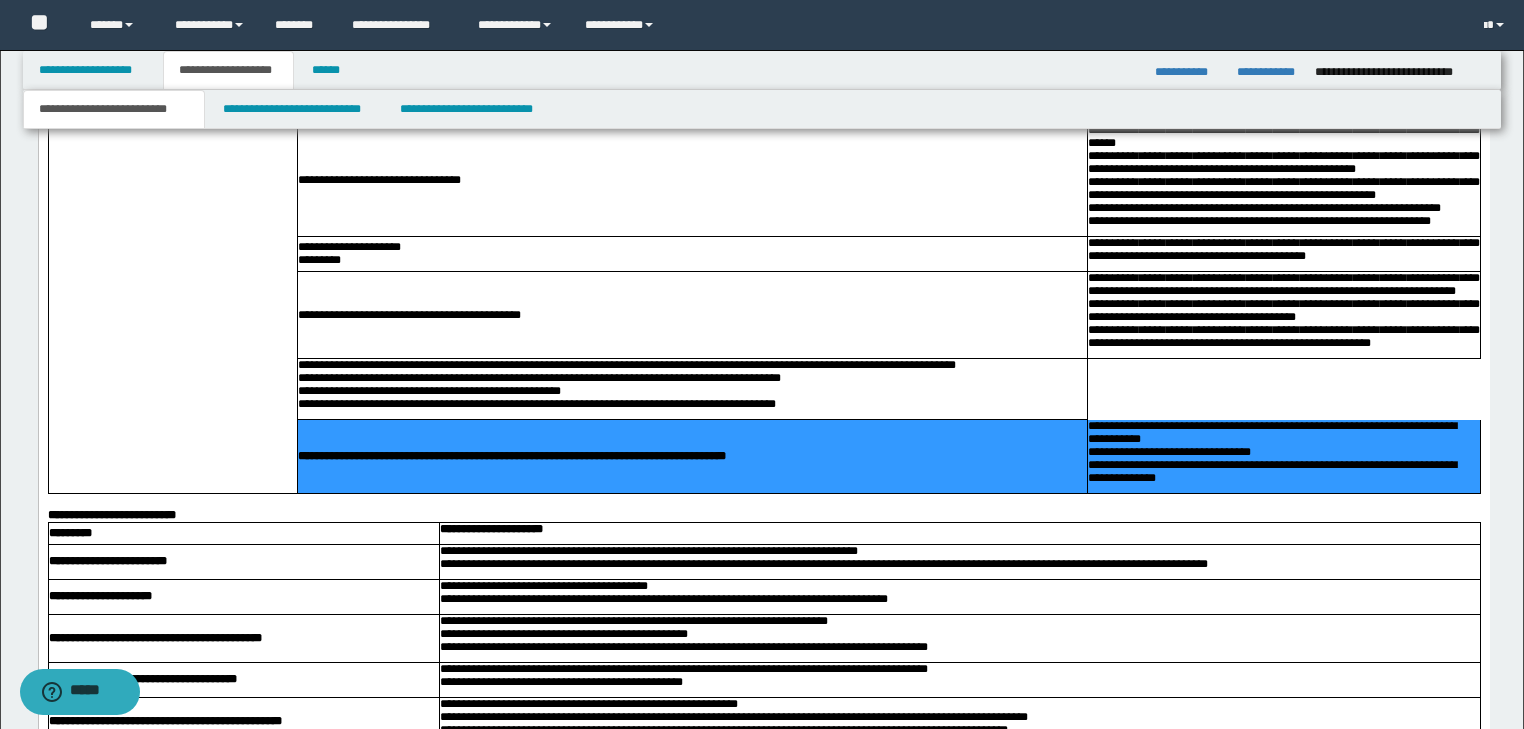 drag, startPoint x: 1119, startPoint y: 594, endPoint x: 392, endPoint y: 354, distance: 765.59064 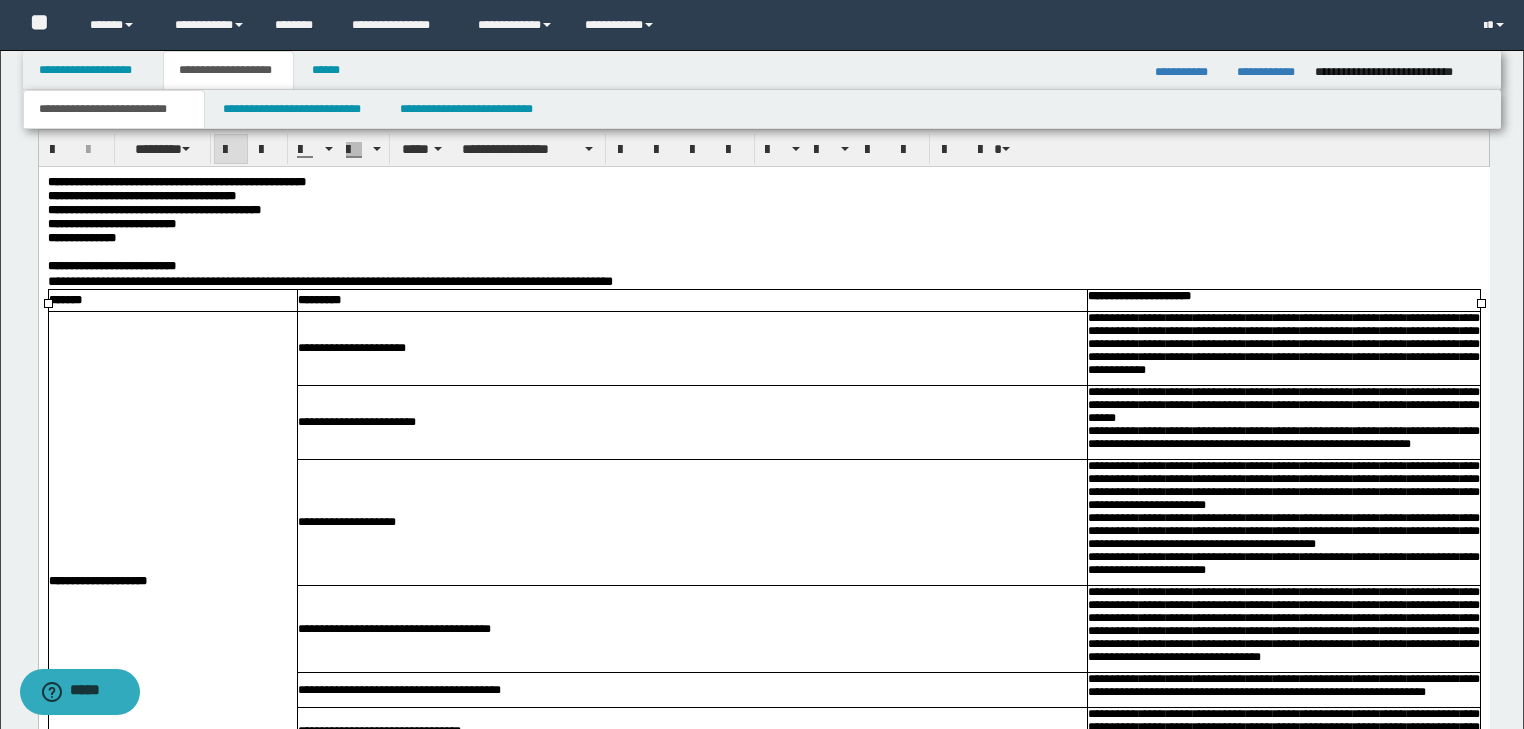 scroll, scrollTop: 829, scrollLeft: 0, axis: vertical 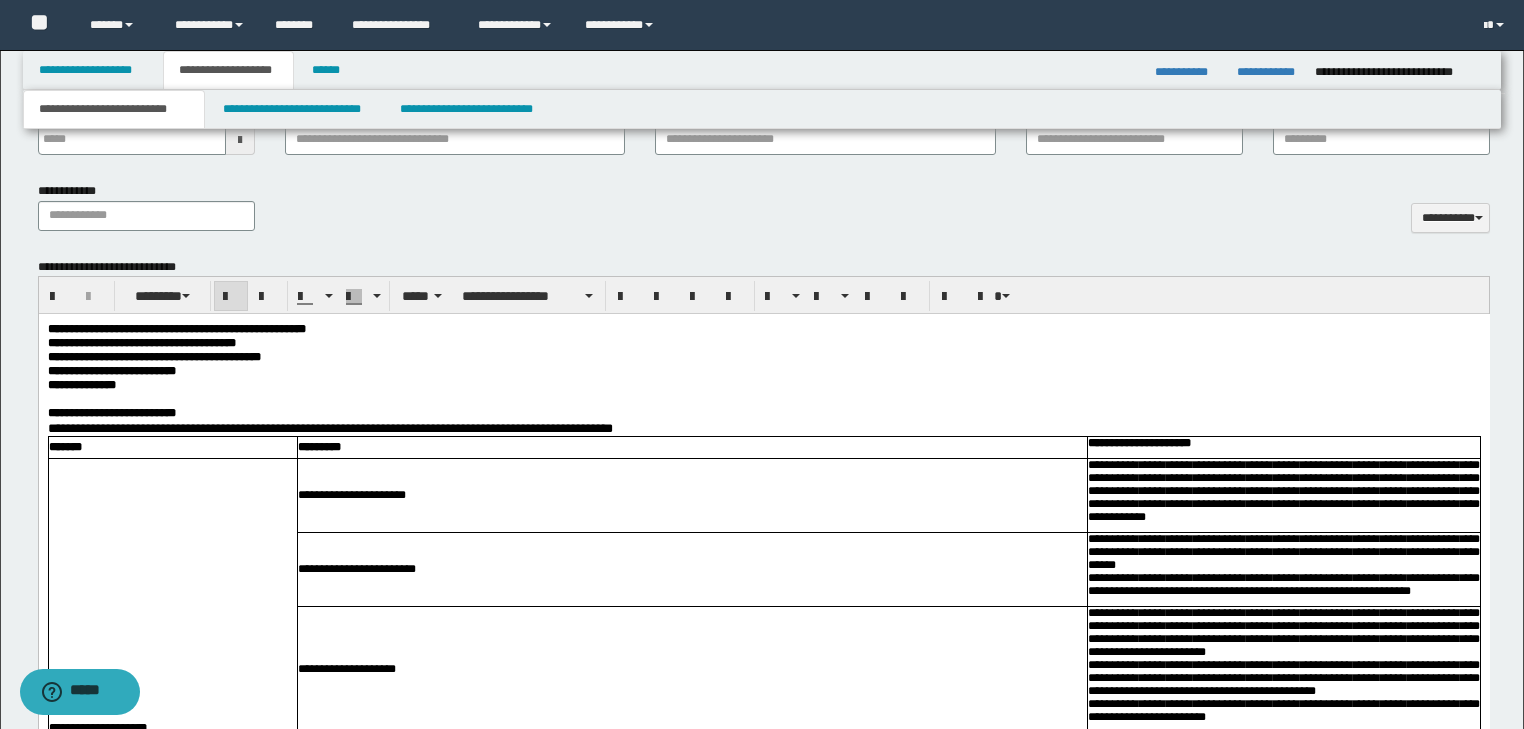 drag, startPoint x: 43, startPoint y: 422, endPoint x: 232, endPoint y: 459, distance: 192.58765 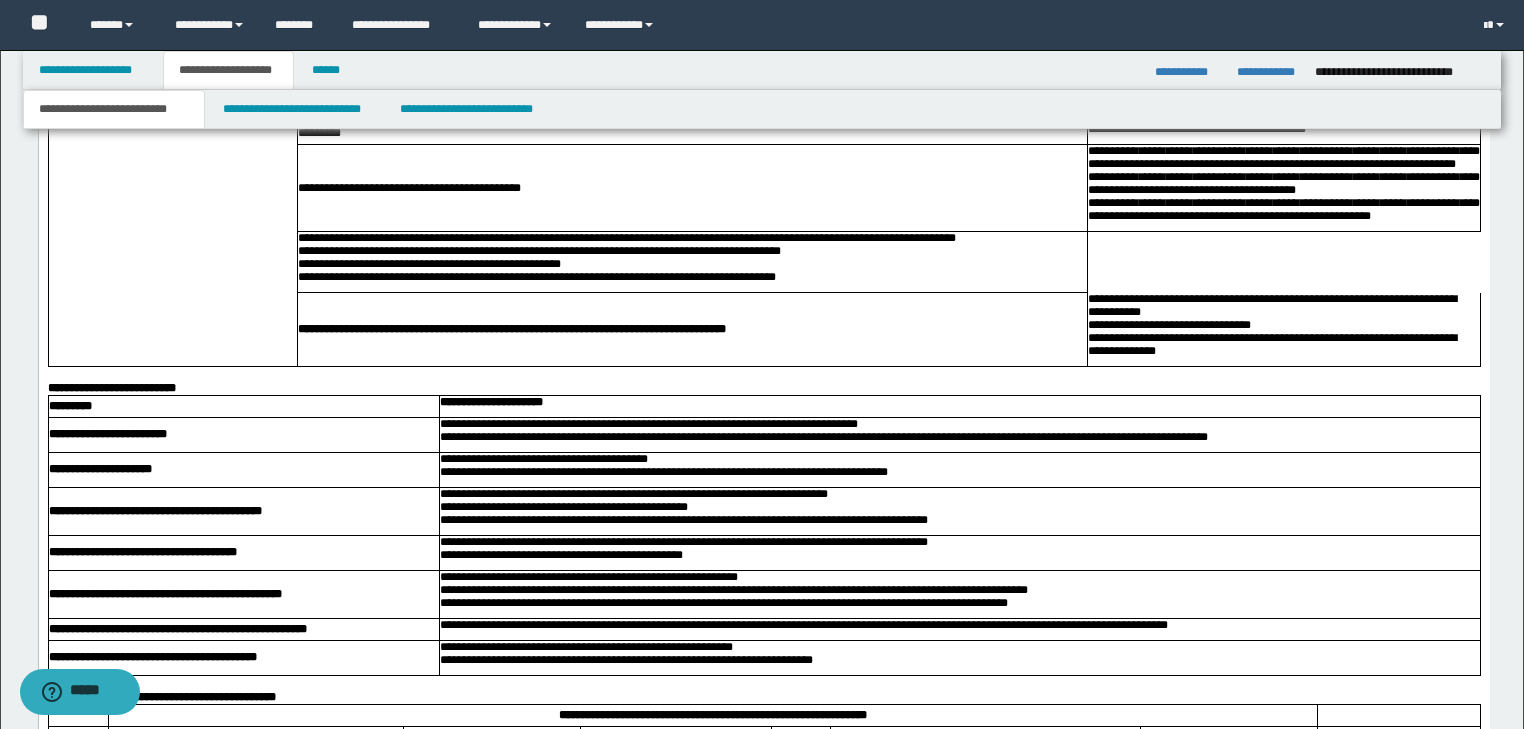 scroll, scrollTop: 2189, scrollLeft: 0, axis: vertical 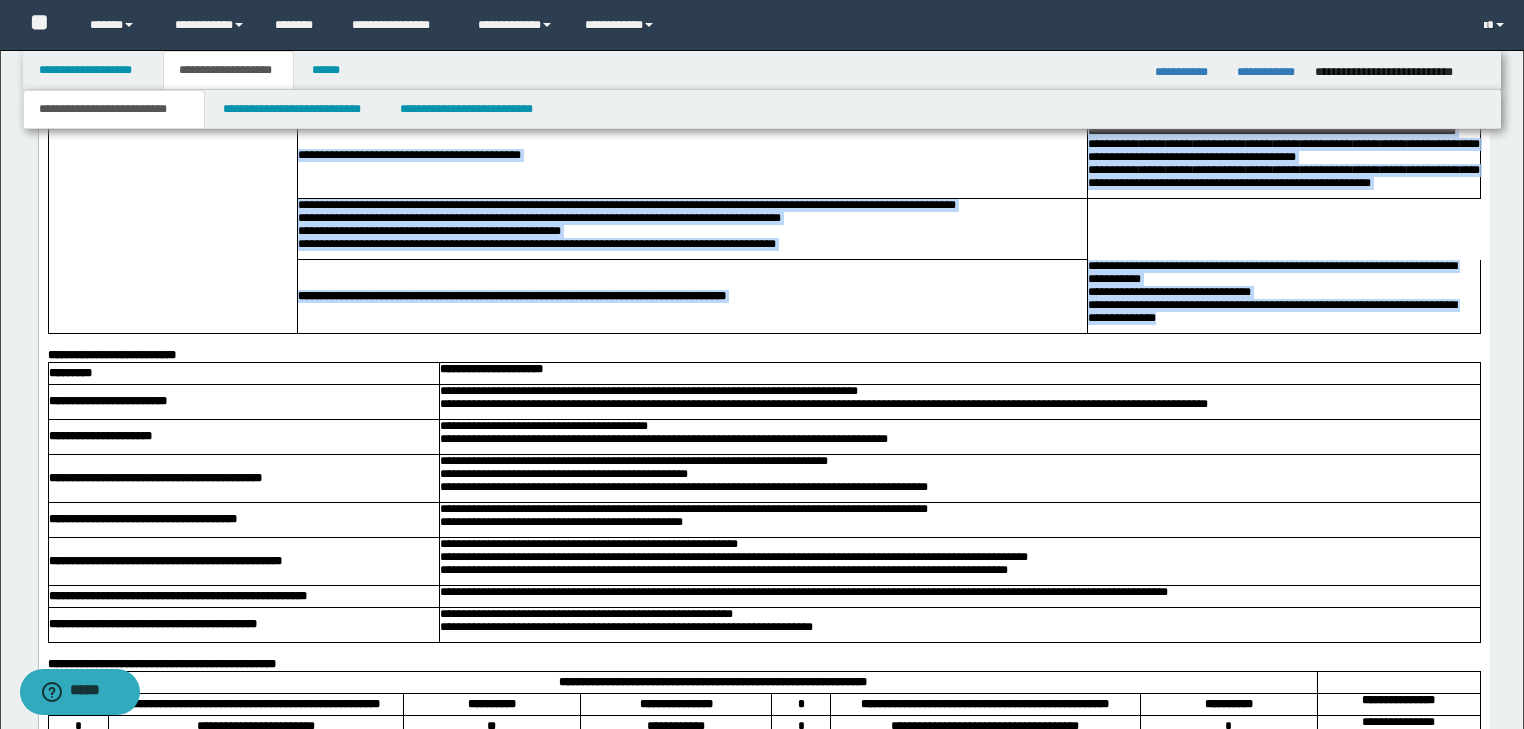 drag, startPoint x: 46, startPoint y: -938, endPoint x: 1203, endPoint y: 434, distance: 1794.7236 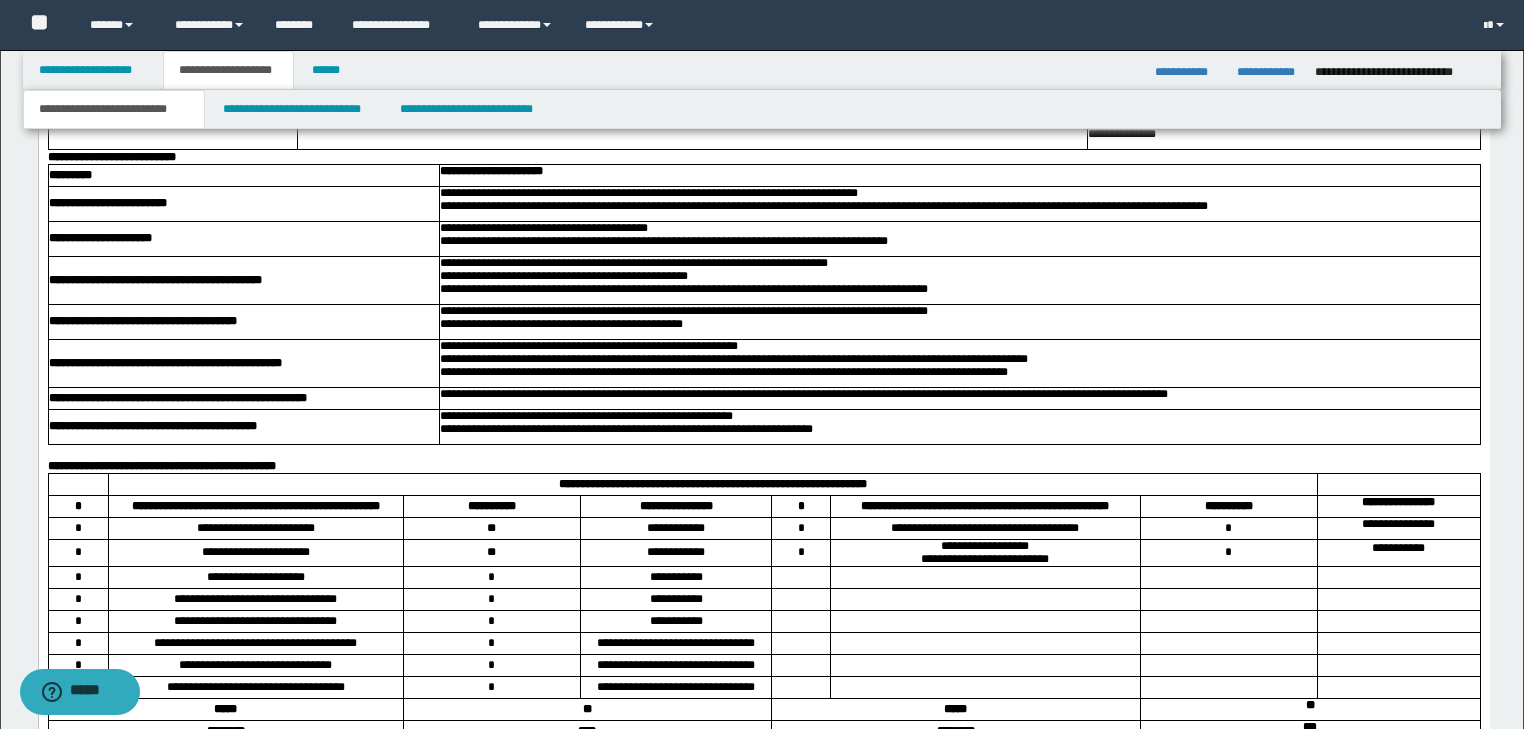 scroll, scrollTop: 2439, scrollLeft: 0, axis: vertical 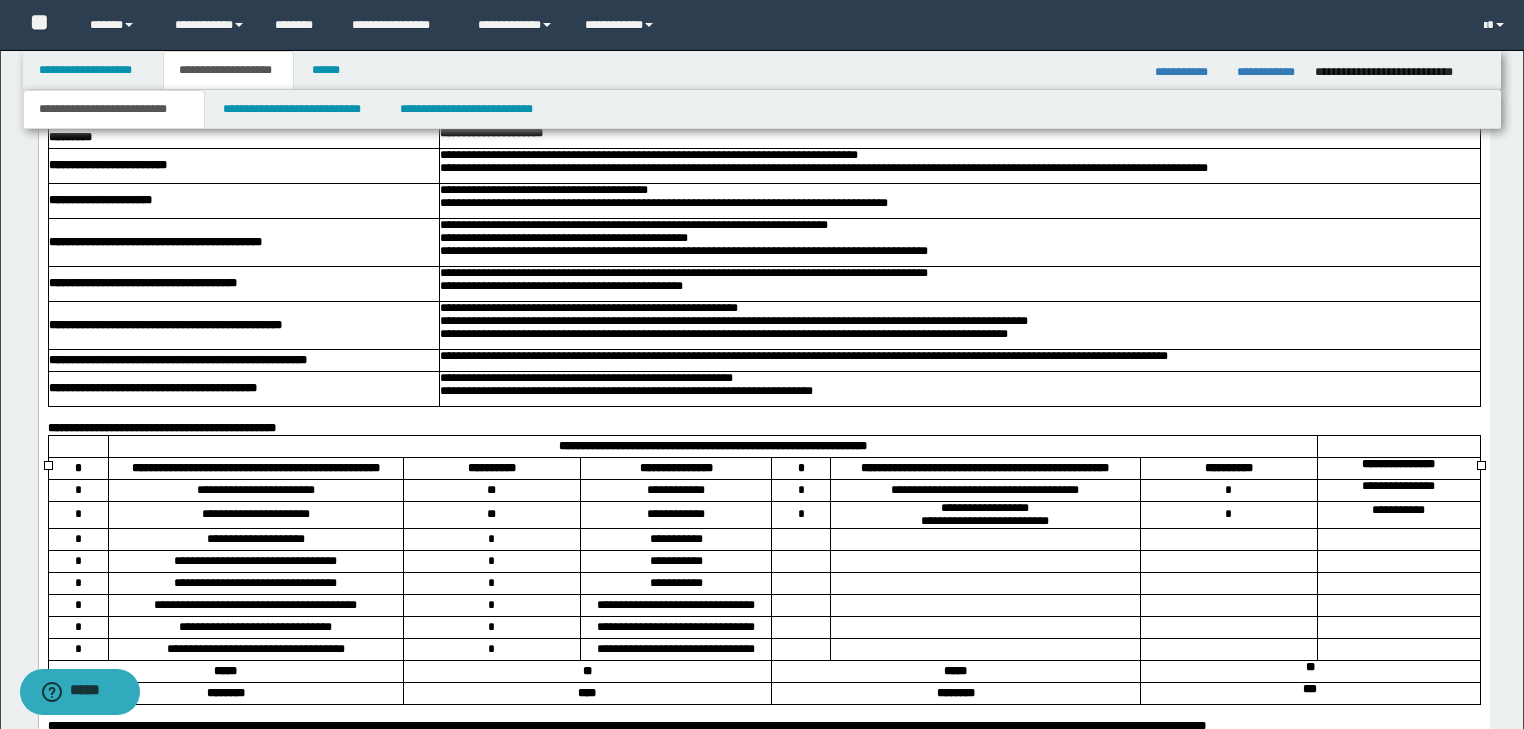 click on "**********" at bounding box center (763, -516) 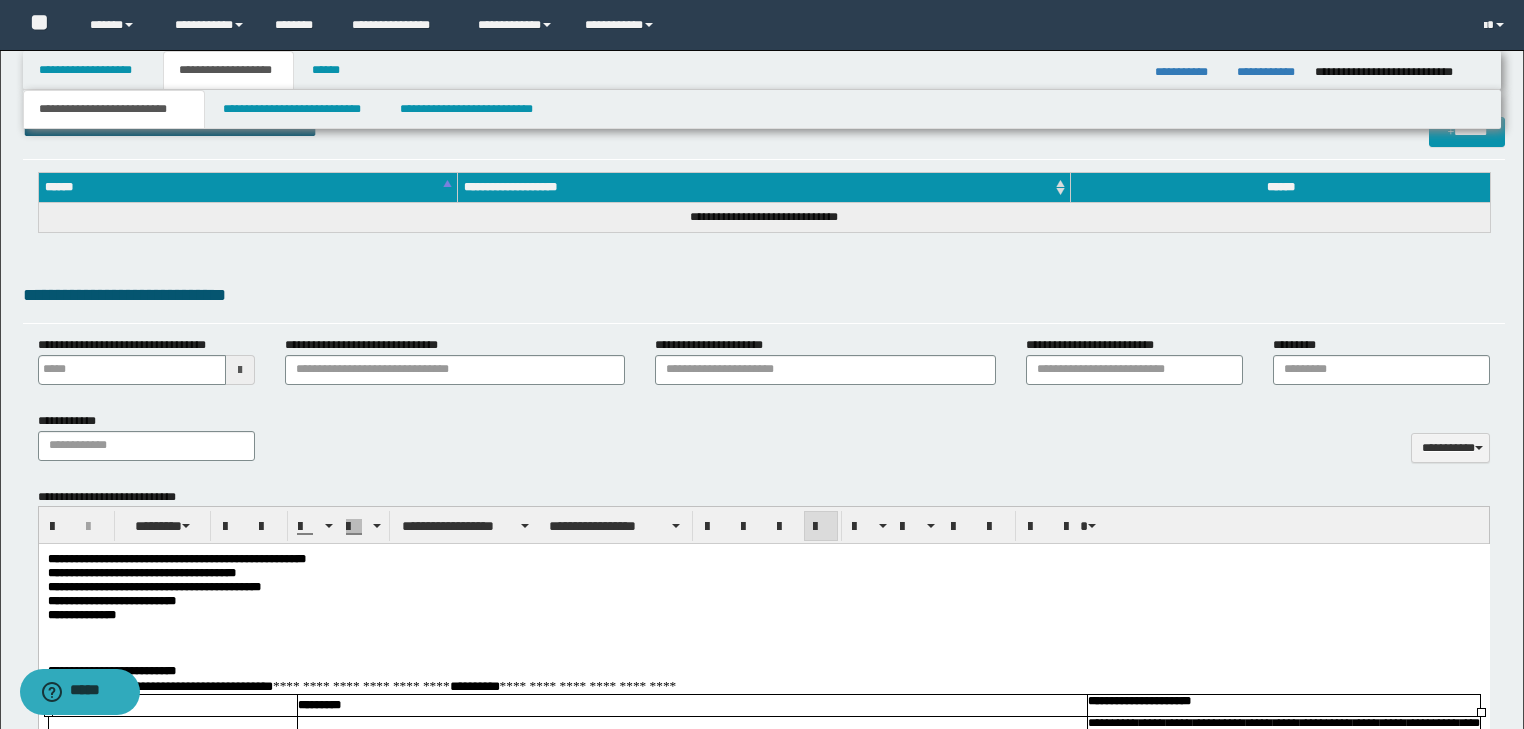 scroll, scrollTop: 919, scrollLeft: 0, axis: vertical 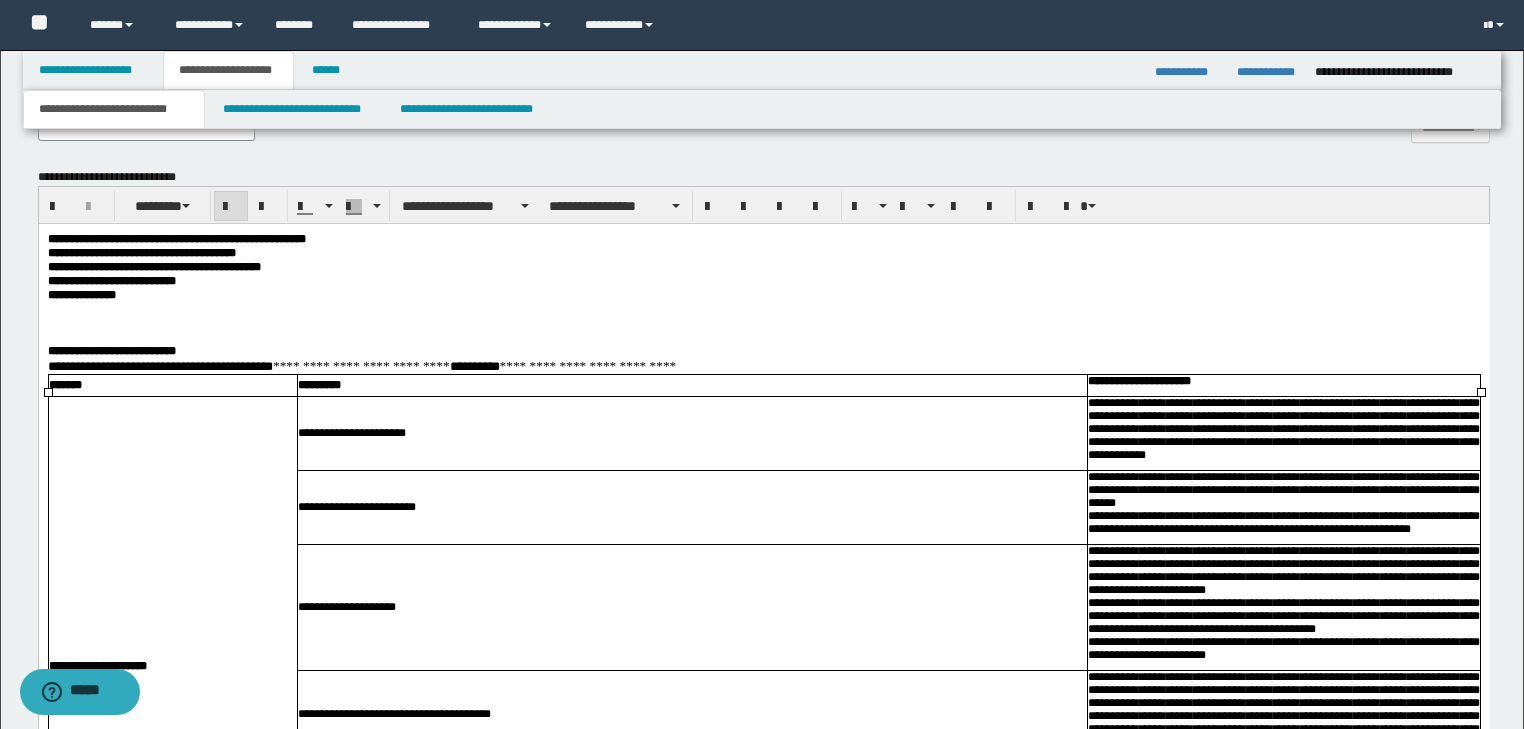 click at bounding box center (763, 323) 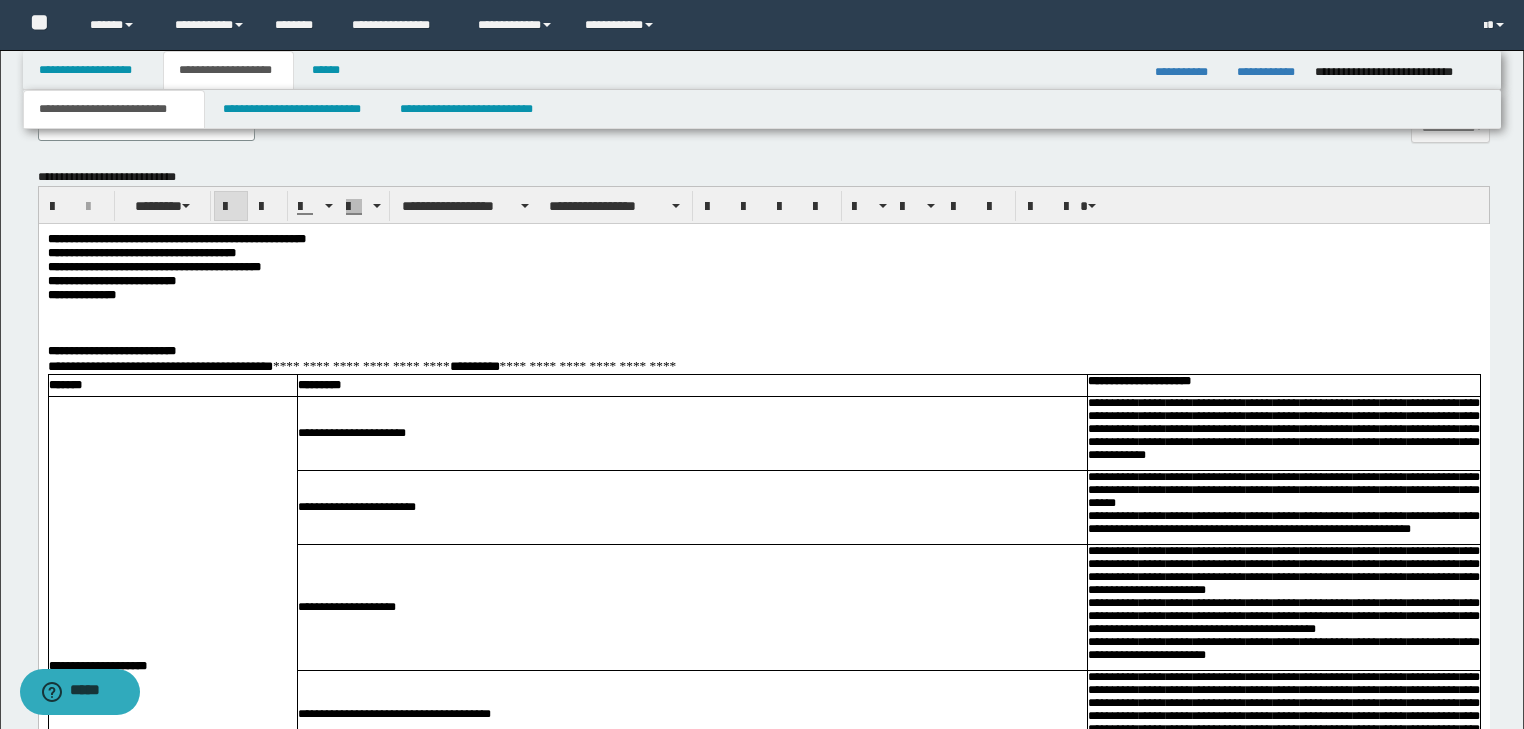 click at bounding box center (763, 323) 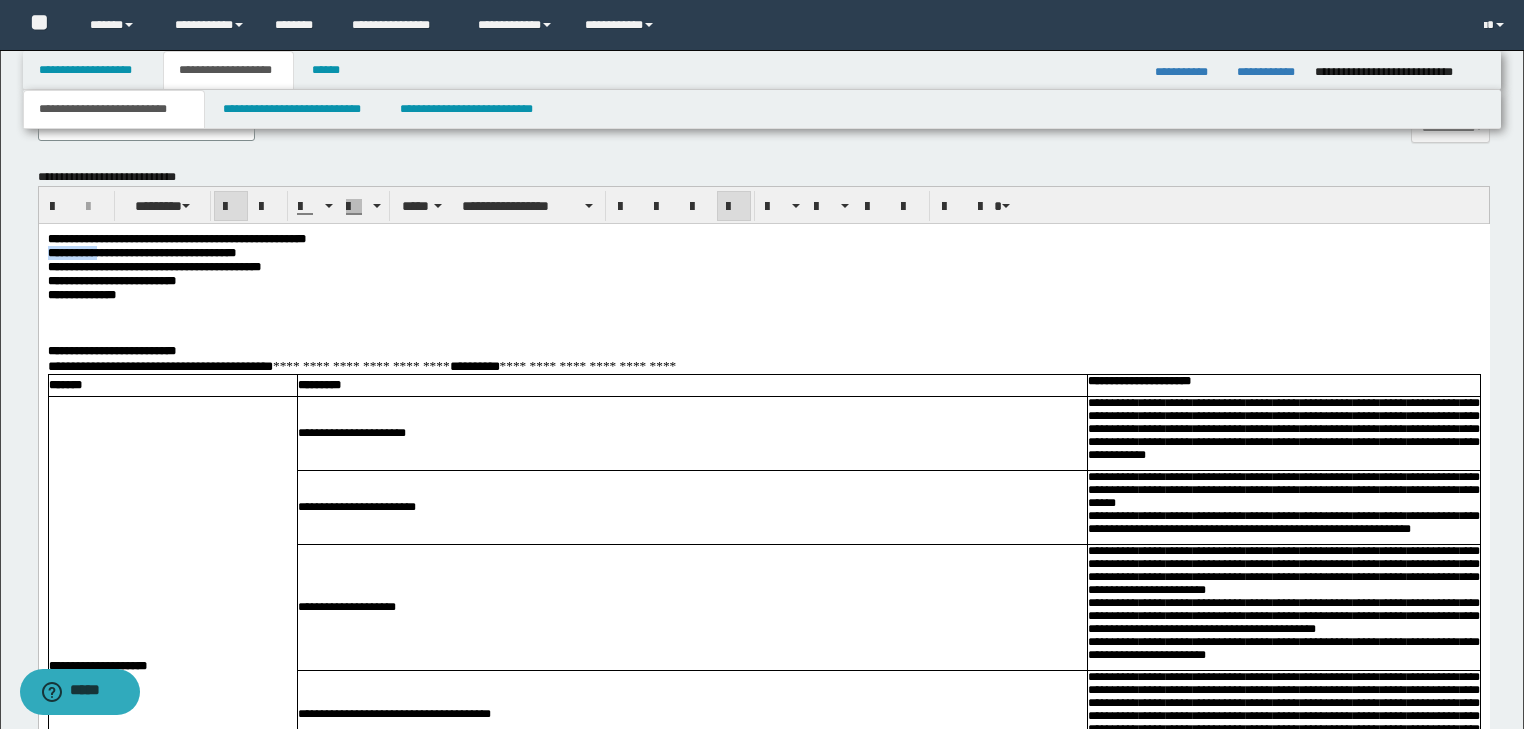 click on "**********" at bounding box center [141, 253] 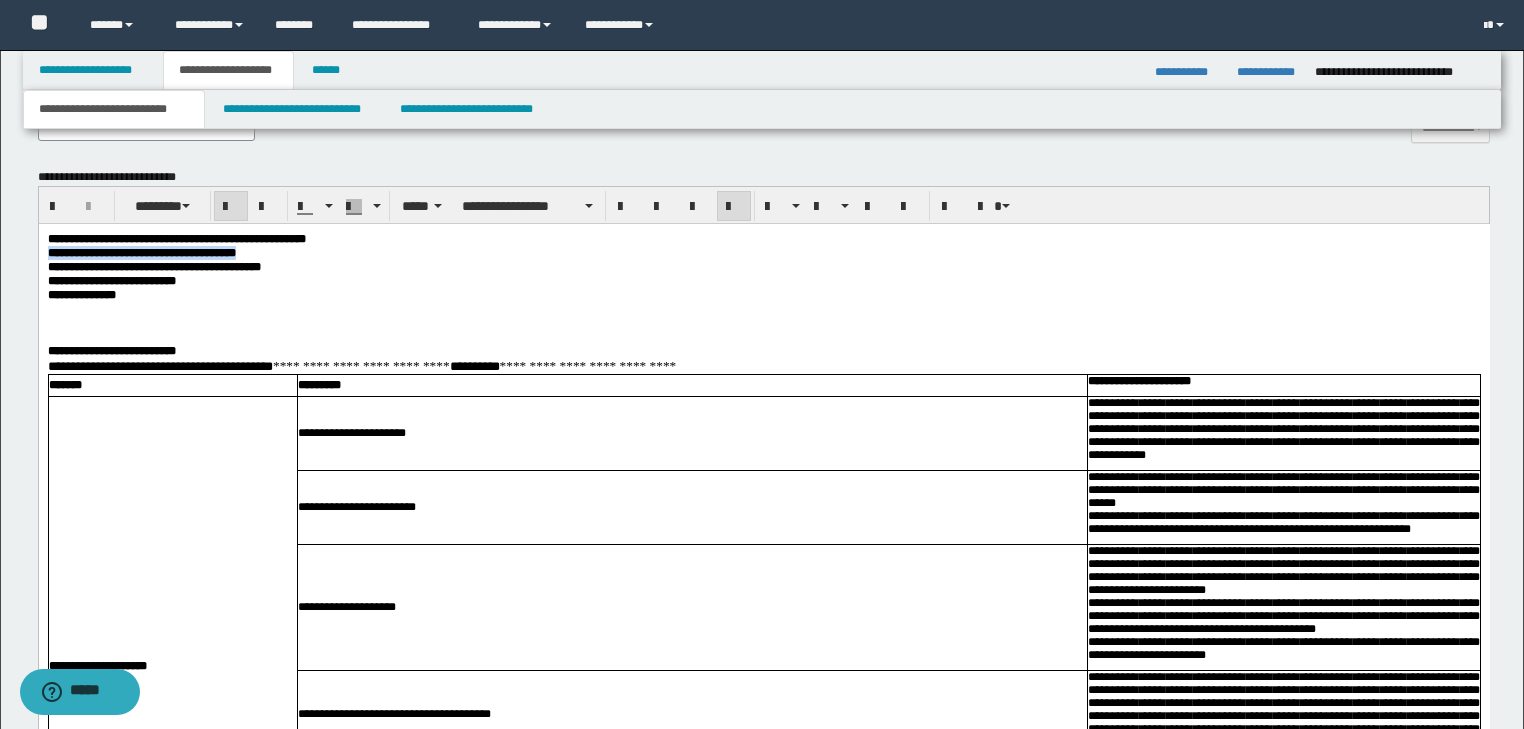click on "**********" at bounding box center [141, 253] 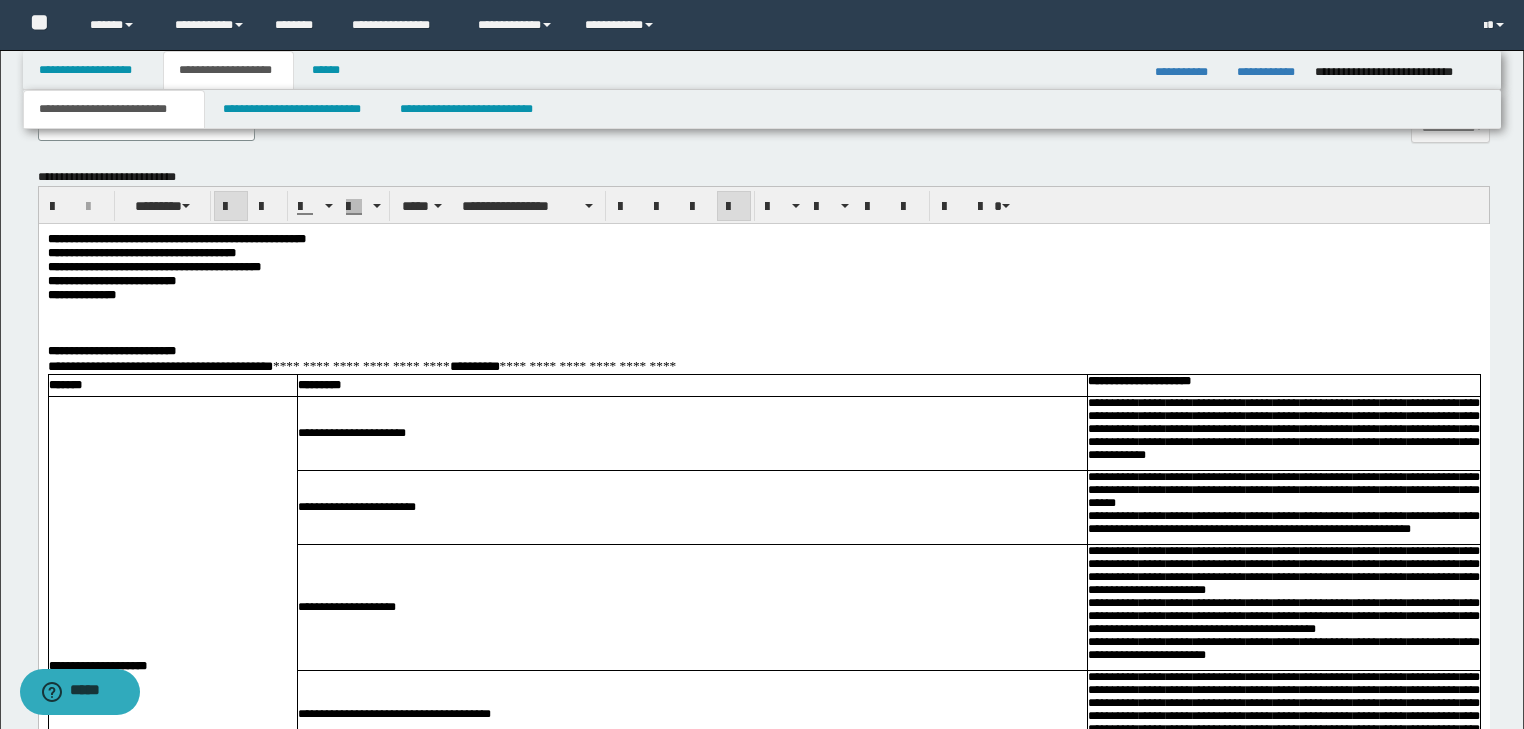click on "**********" at bounding box center (763, 2400) 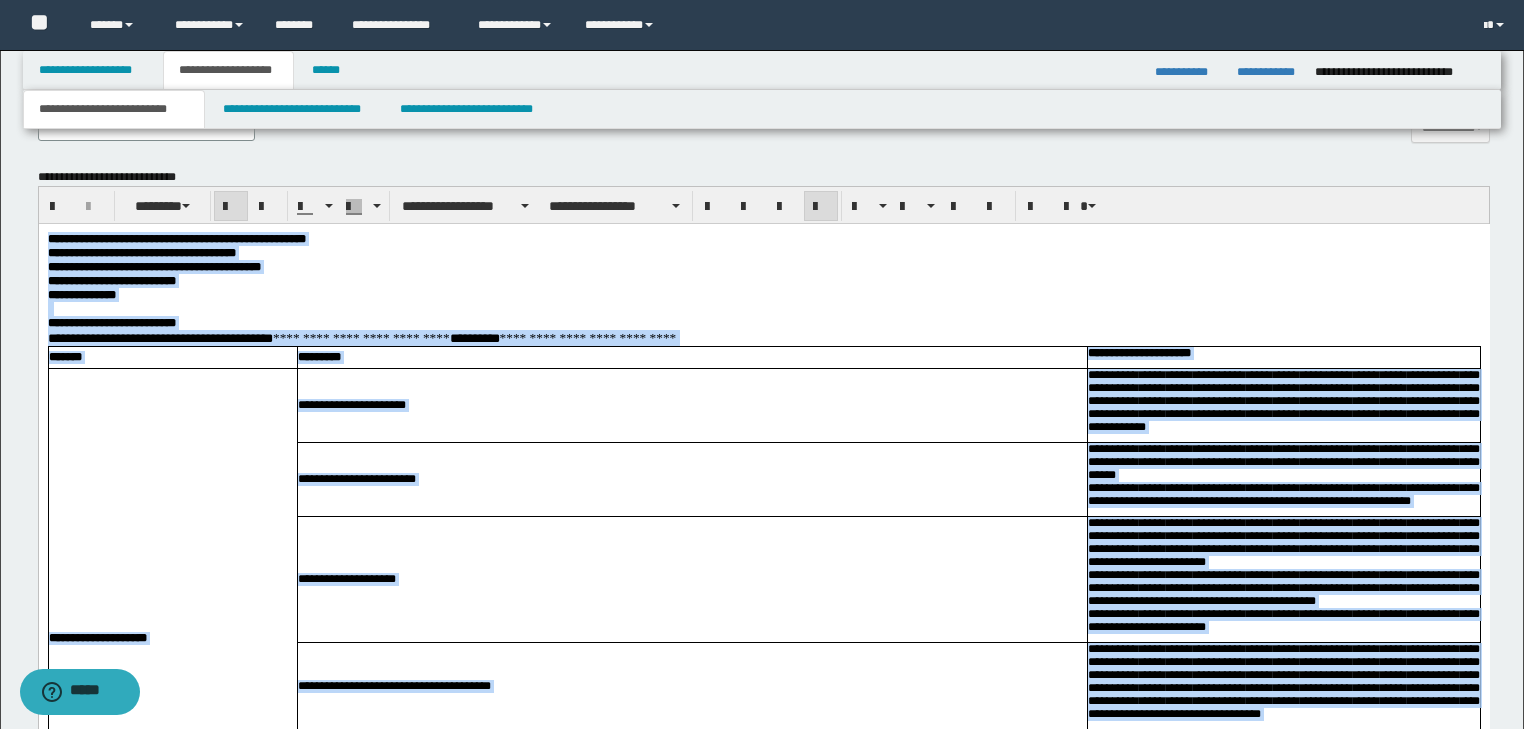 drag, startPoint x: 463, startPoint y: 209, endPoint x: 464, endPoint y: 227, distance: 18.027756 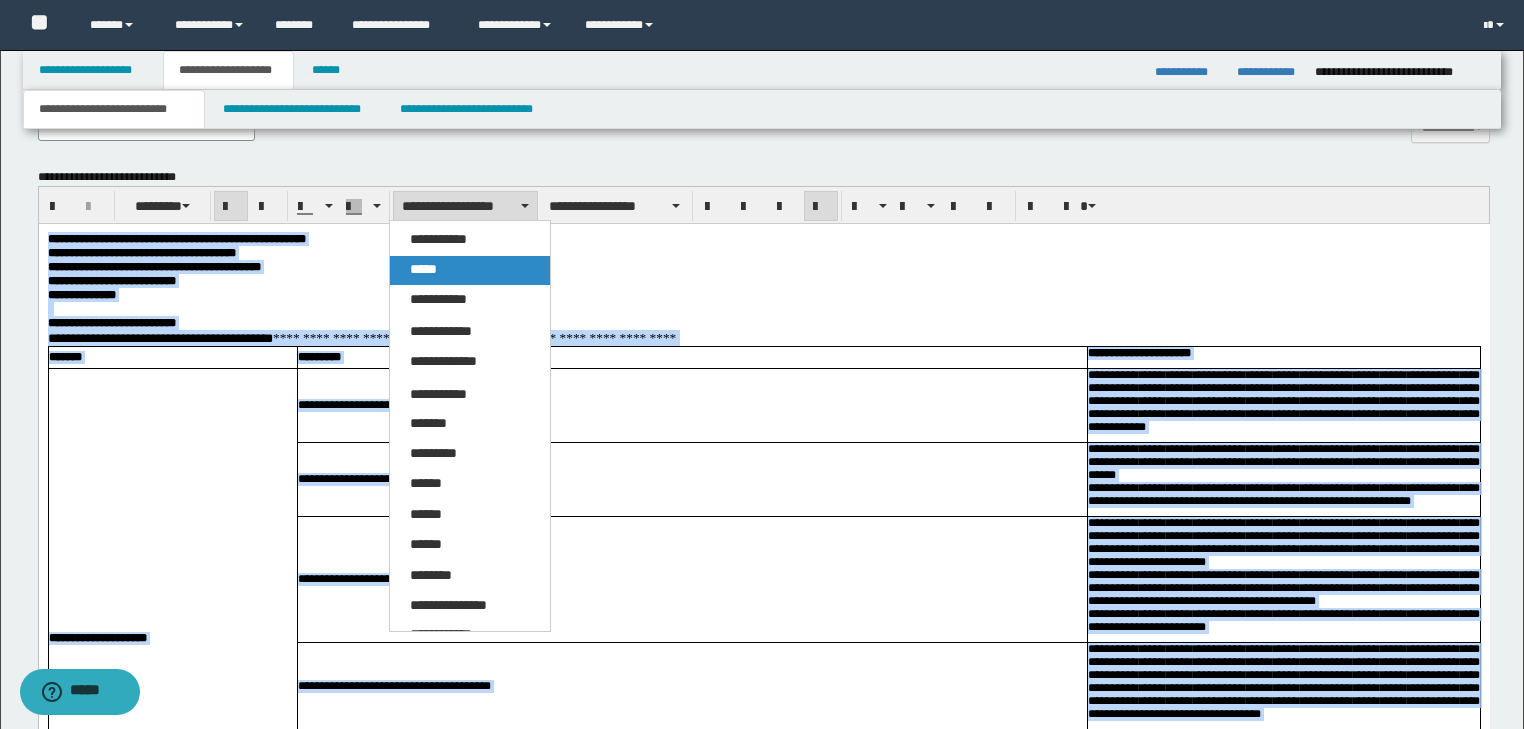click on "*****" at bounding box center [470, 270] 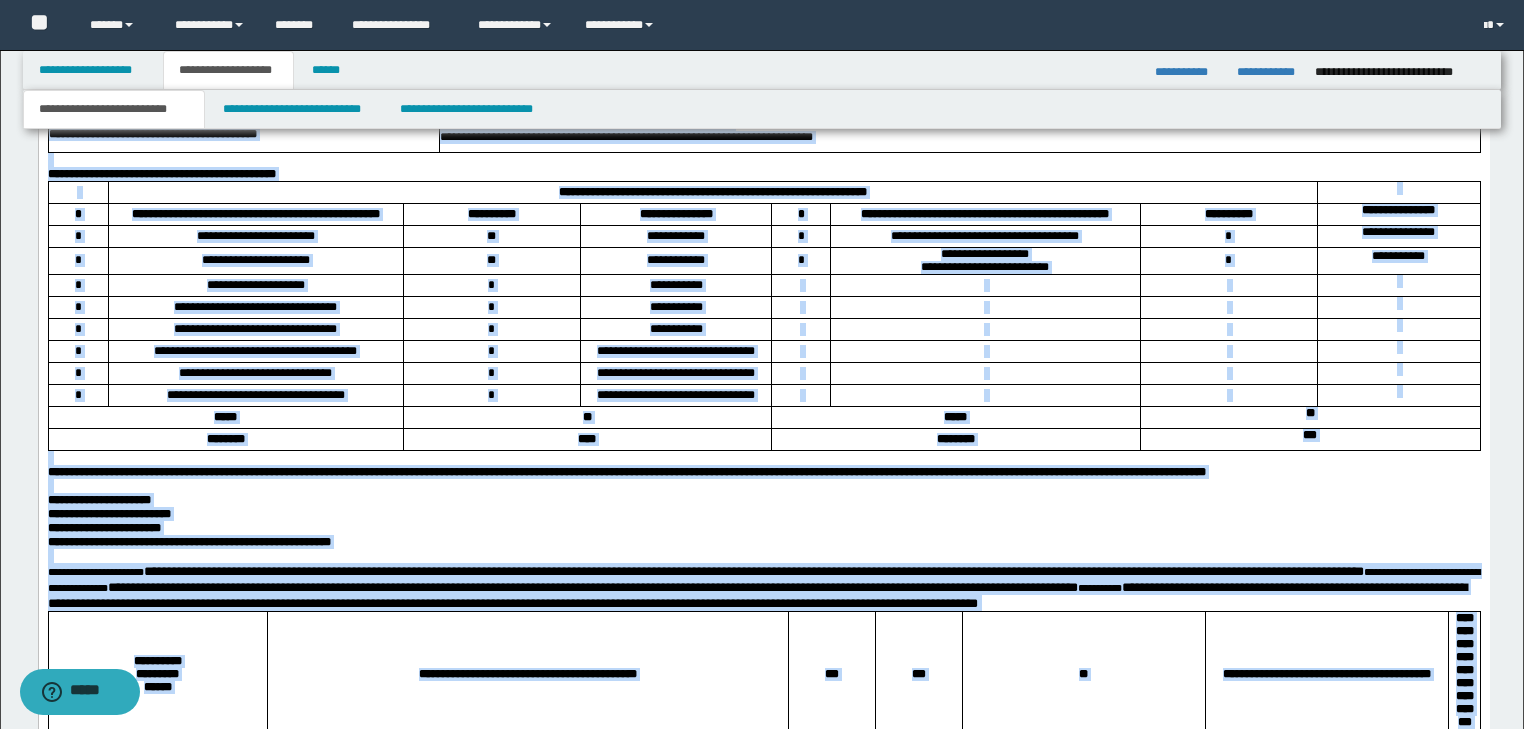 drag, startPoint x: 999, startPoint y: -1416, endPoint x: 999, endPoint y: 344, distance: 1760 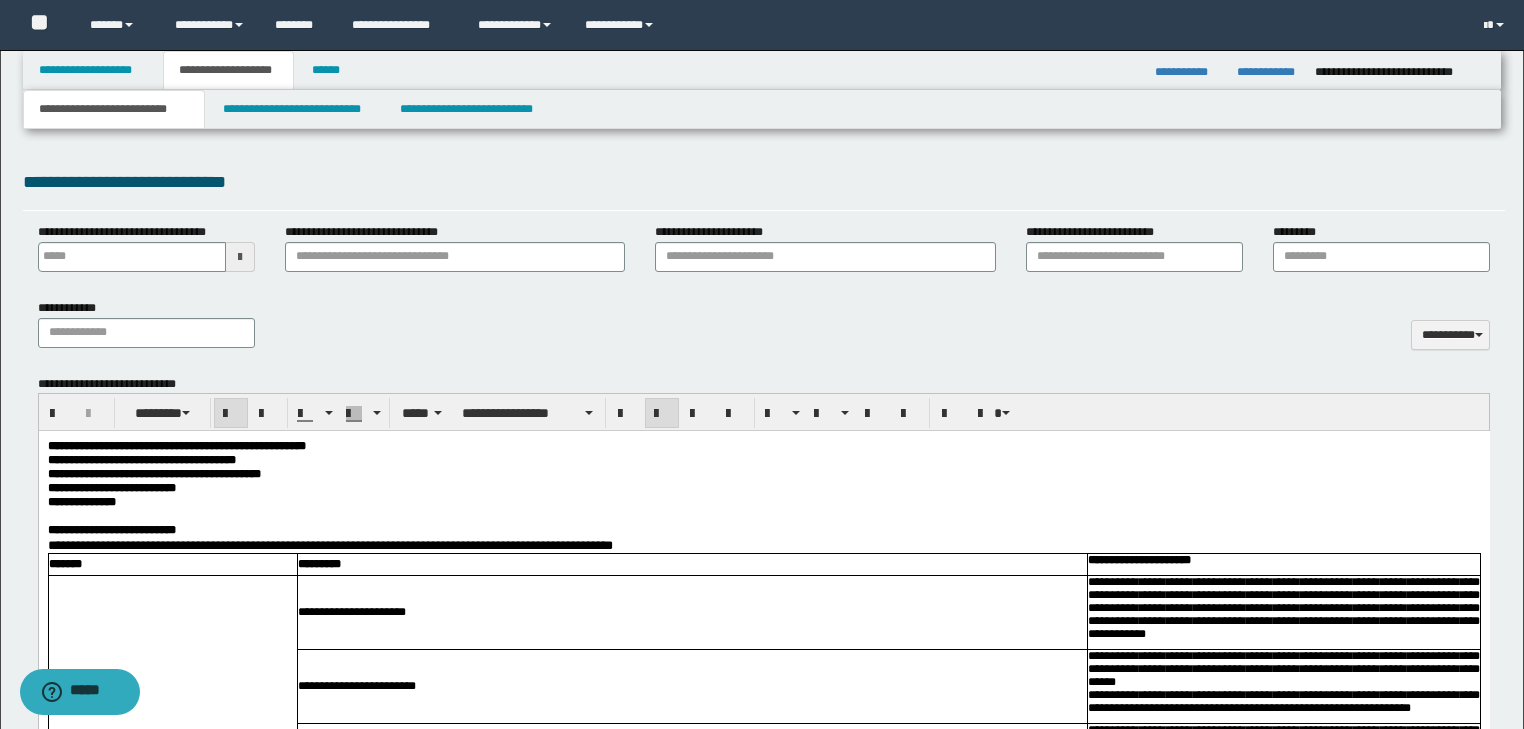 scroll, scrollTop: 919, scrollLeft: 0, axis: vertical 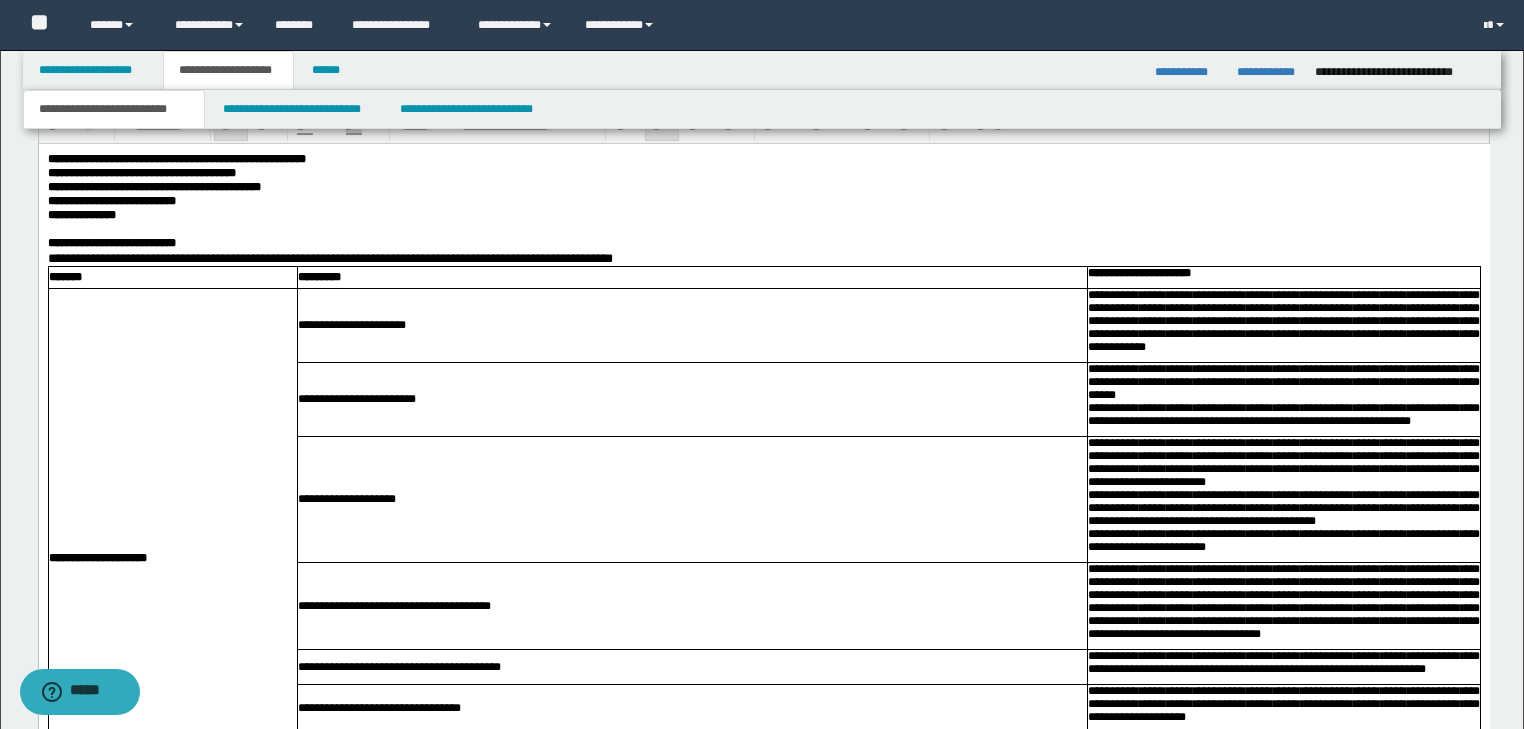 click on "**********" at bounding box center (1283, 278) 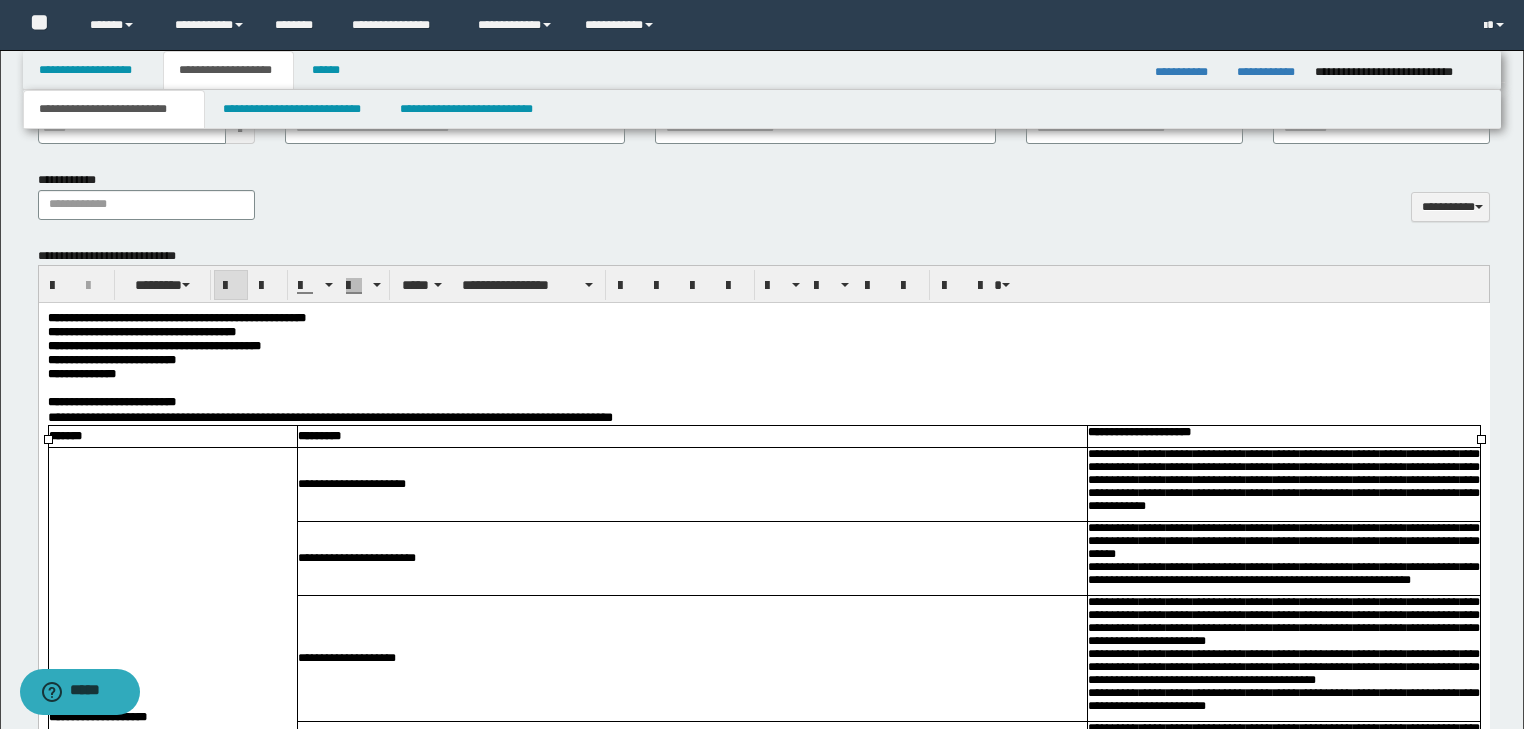 scroll, scrollTop: 839, scrollLeft: 0, axis: vertical 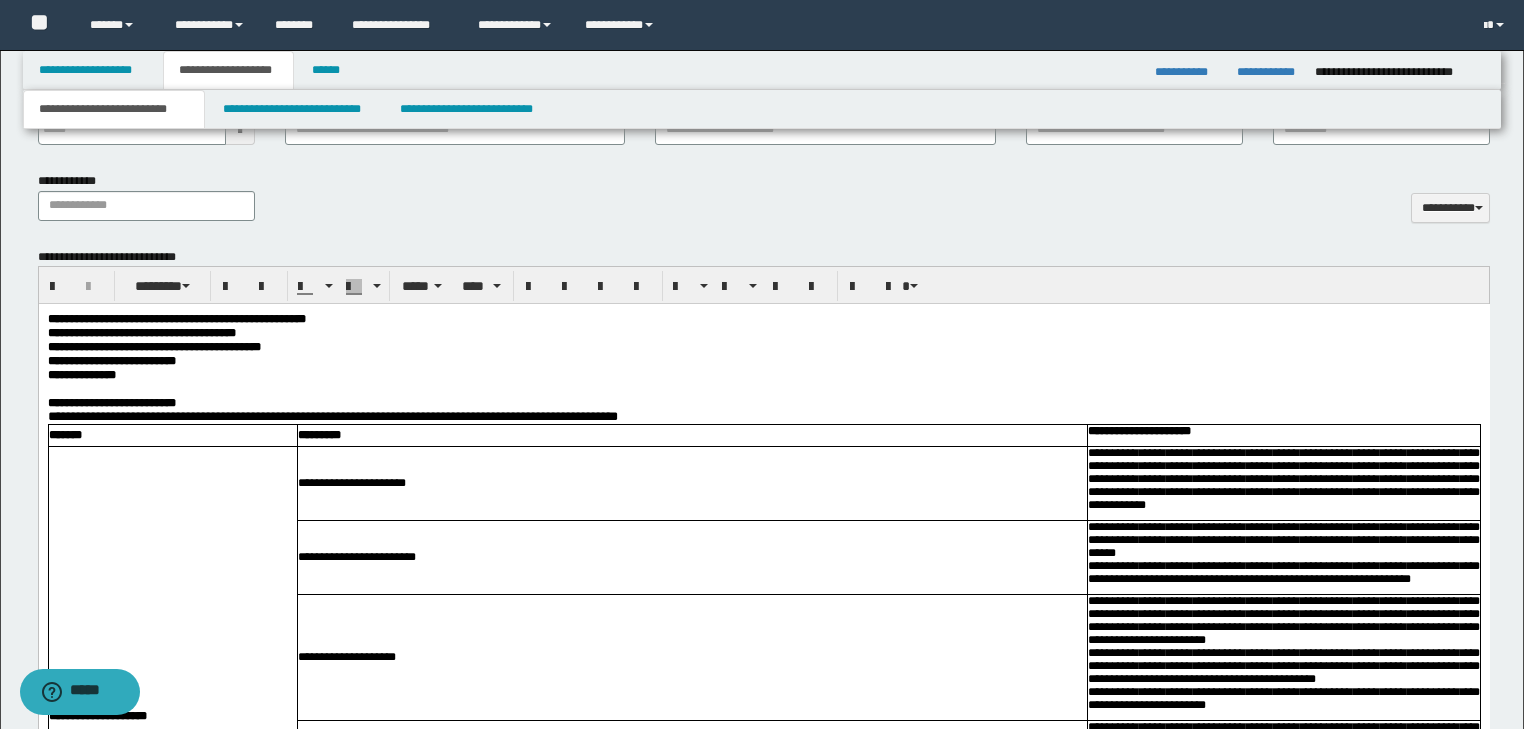 click on "**********" at bounding box center (447, 416) 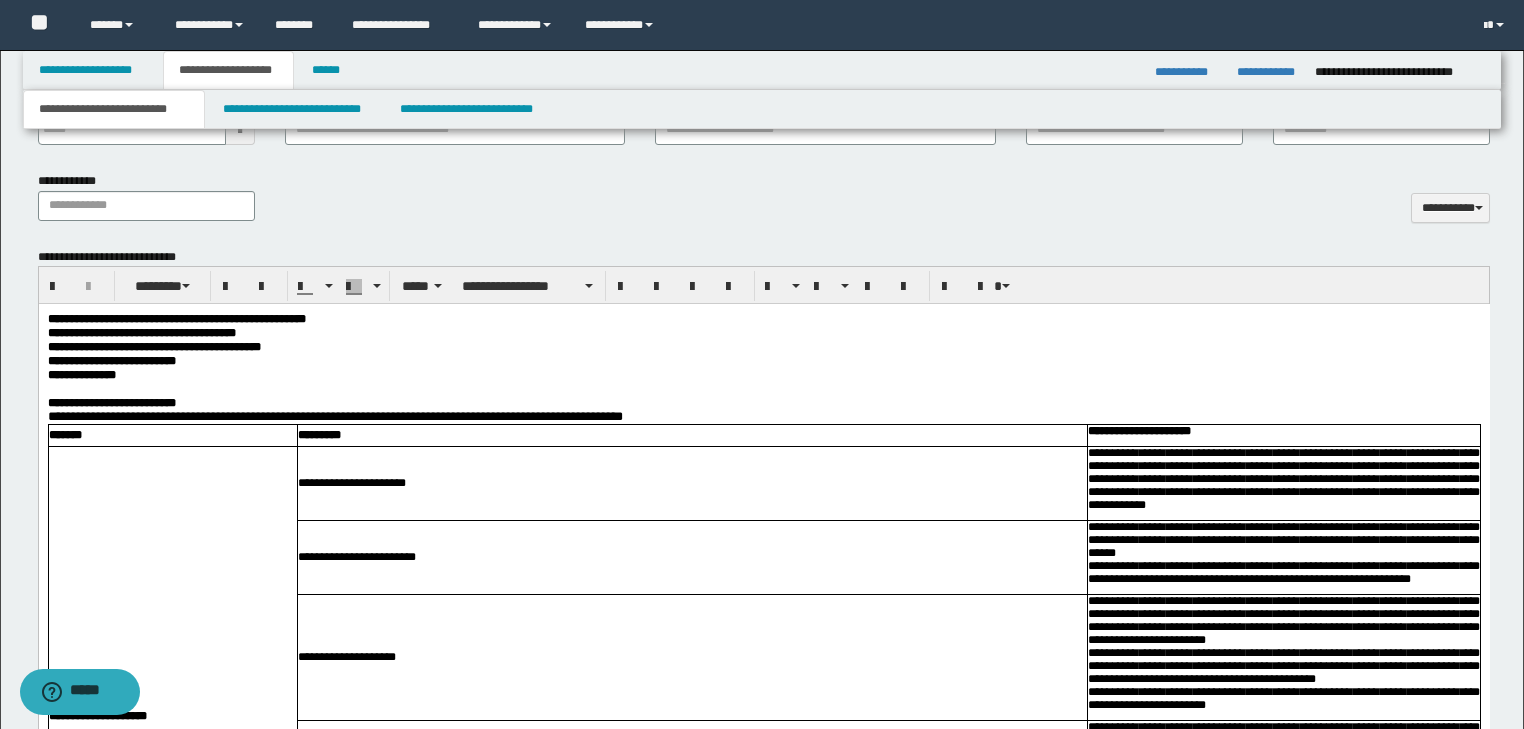 click on "**********" at bounding box center (334, 416) 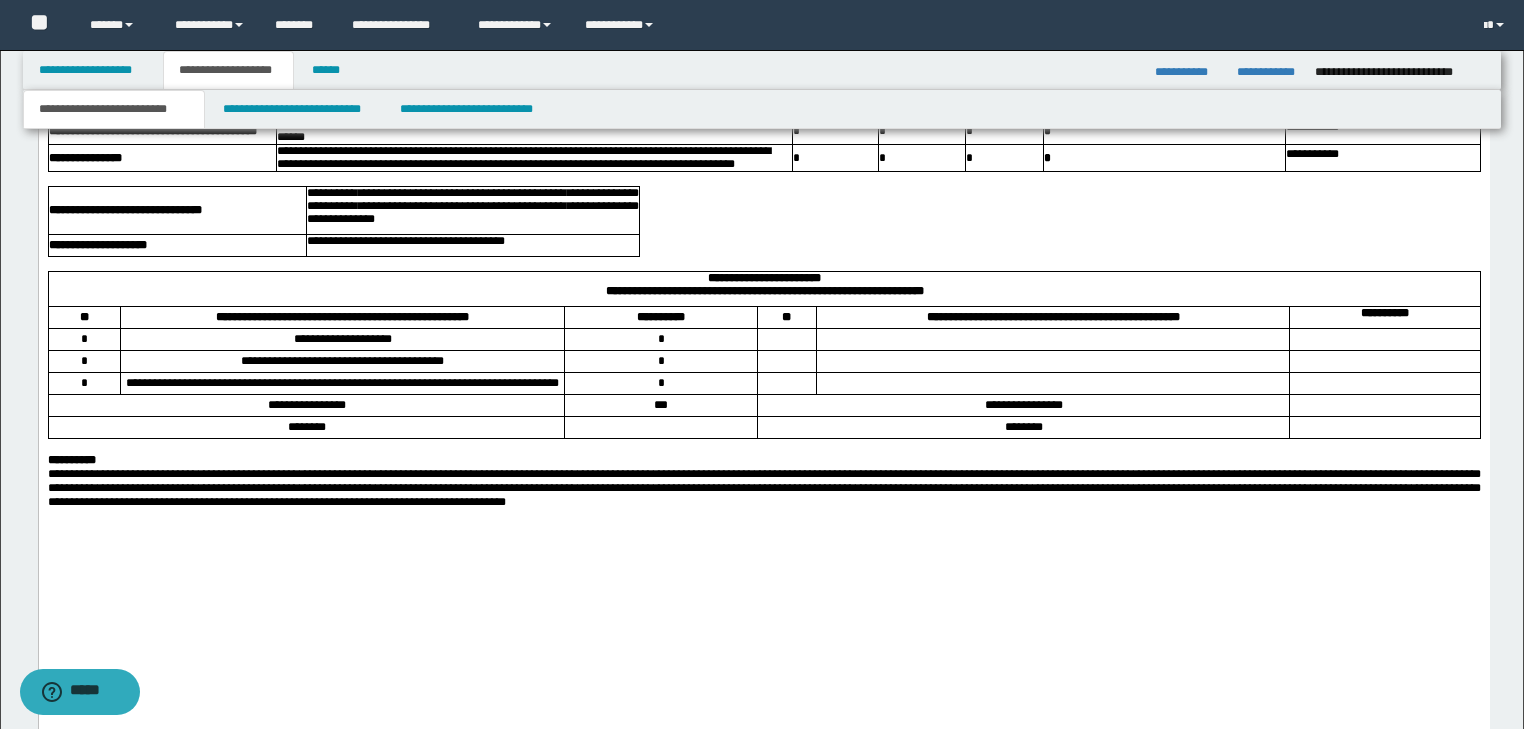 scroll, scrollTop: 4359, scrollLeft: 0, axis: vertical 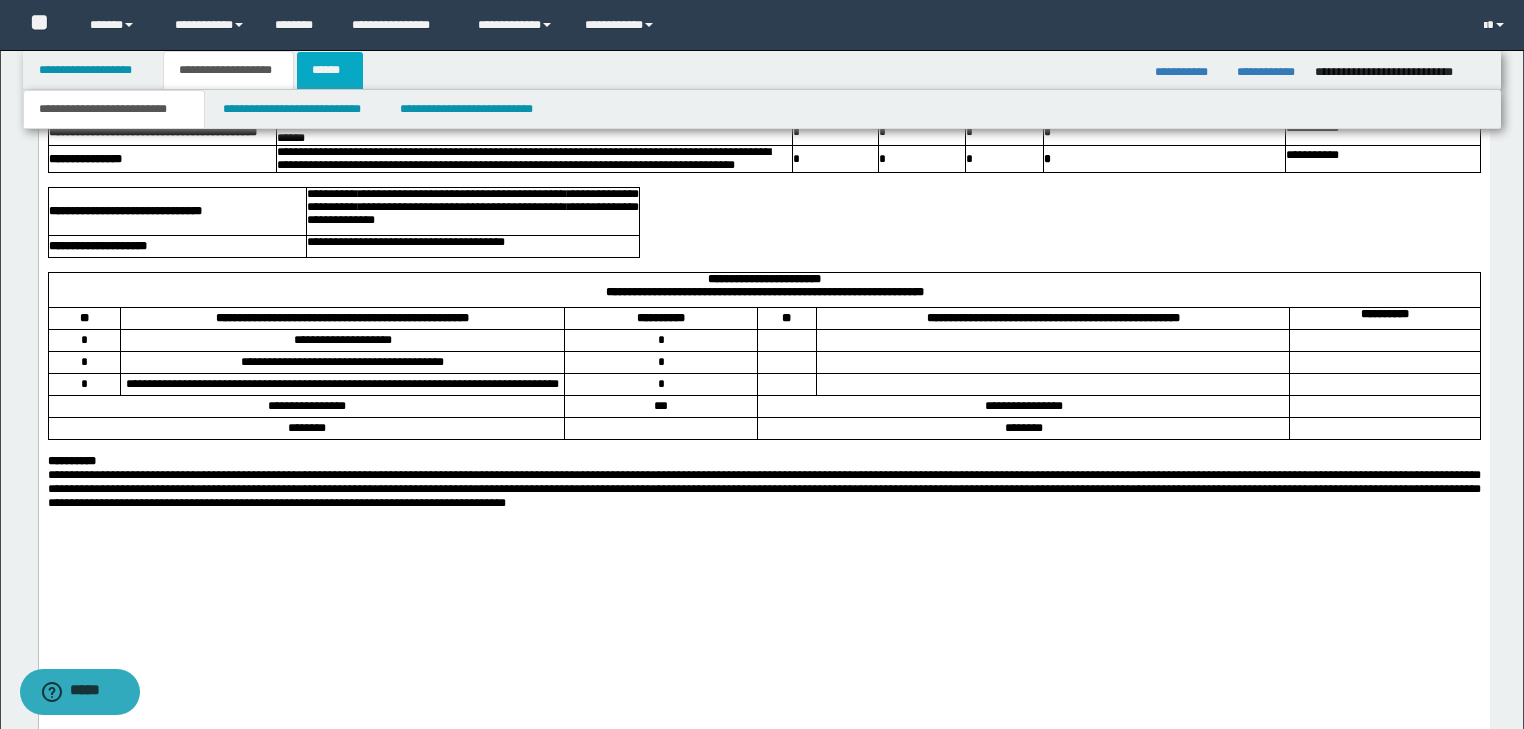 click on "******" at bounding box center [330, 70] 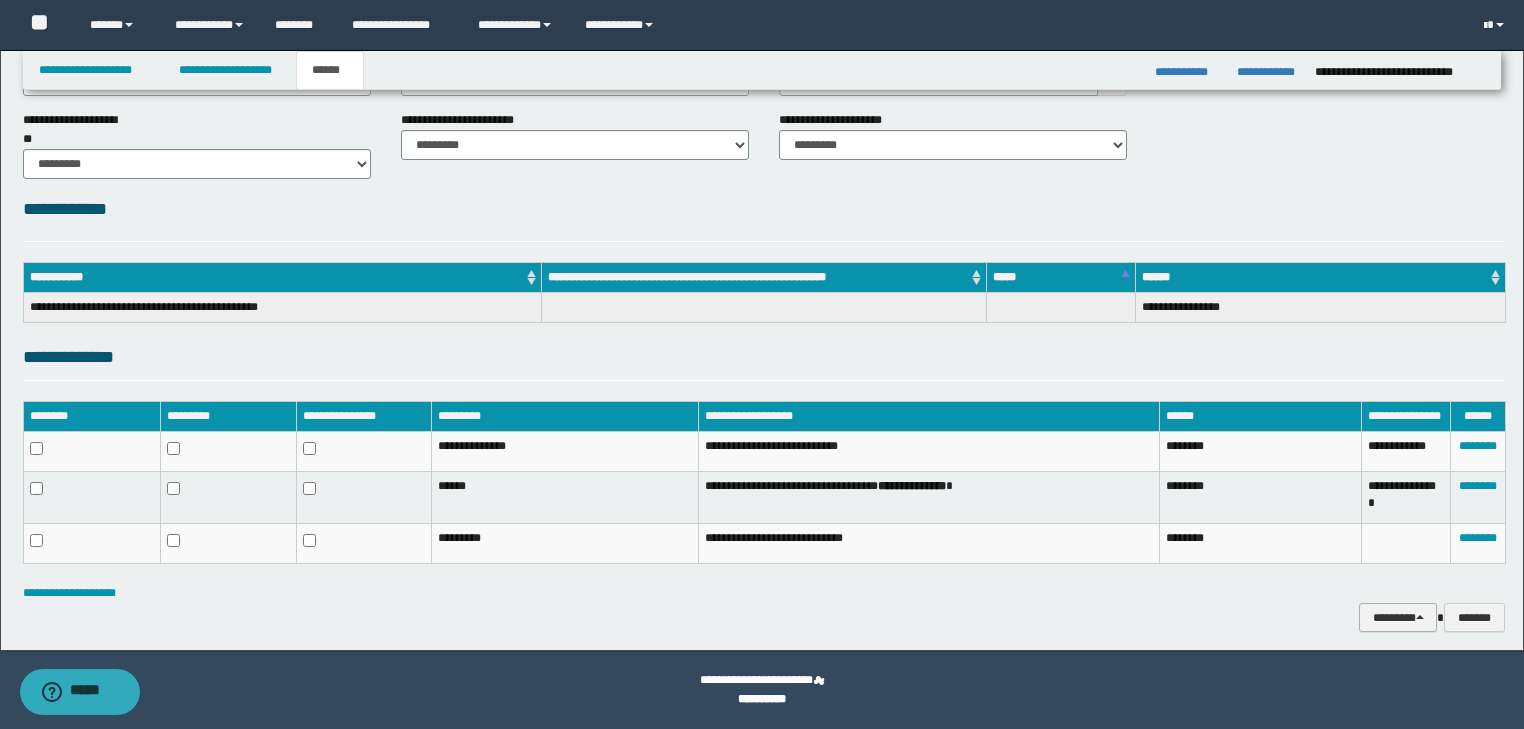 click on "********" at bounding box center [1398, 618] 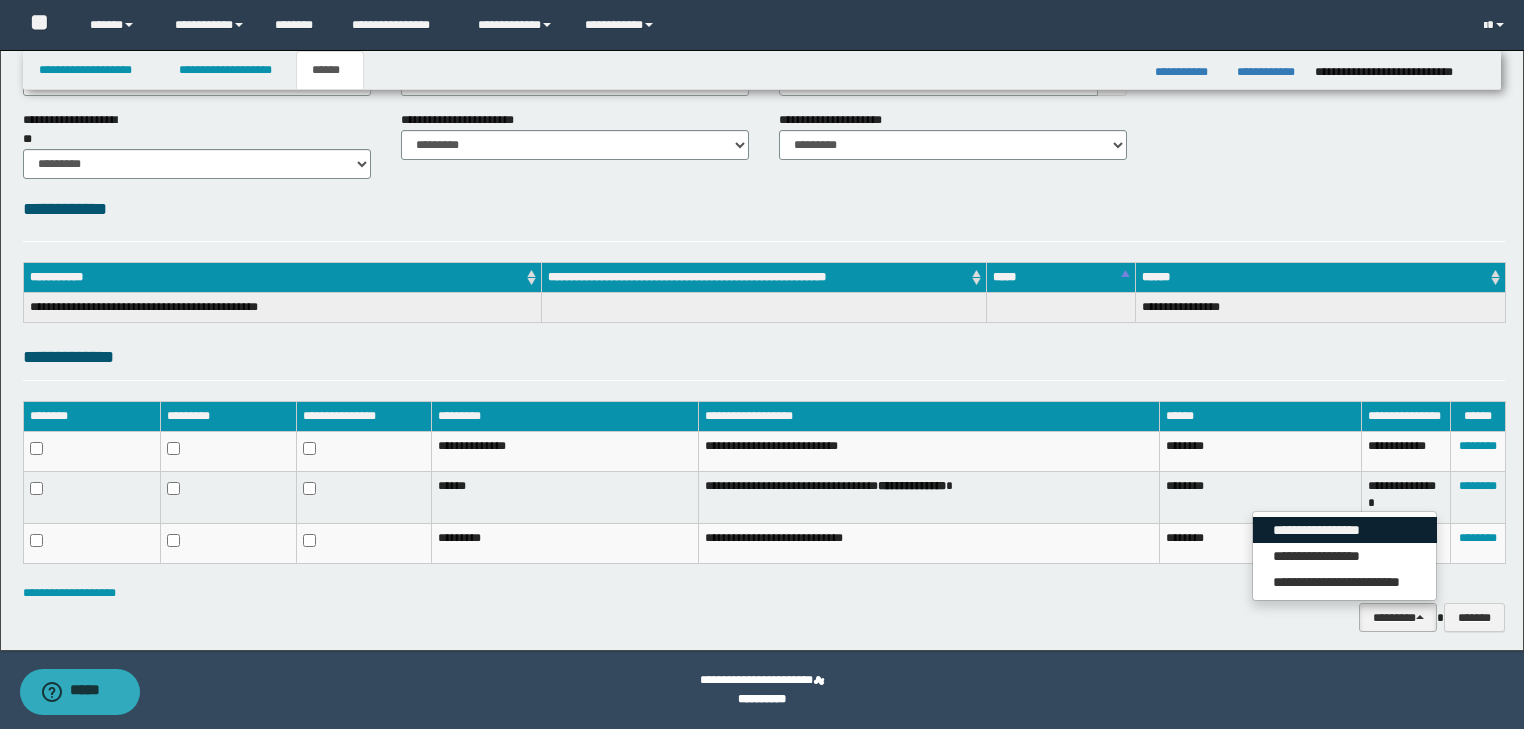 click on "**********" at bounding box center [1345, 530] 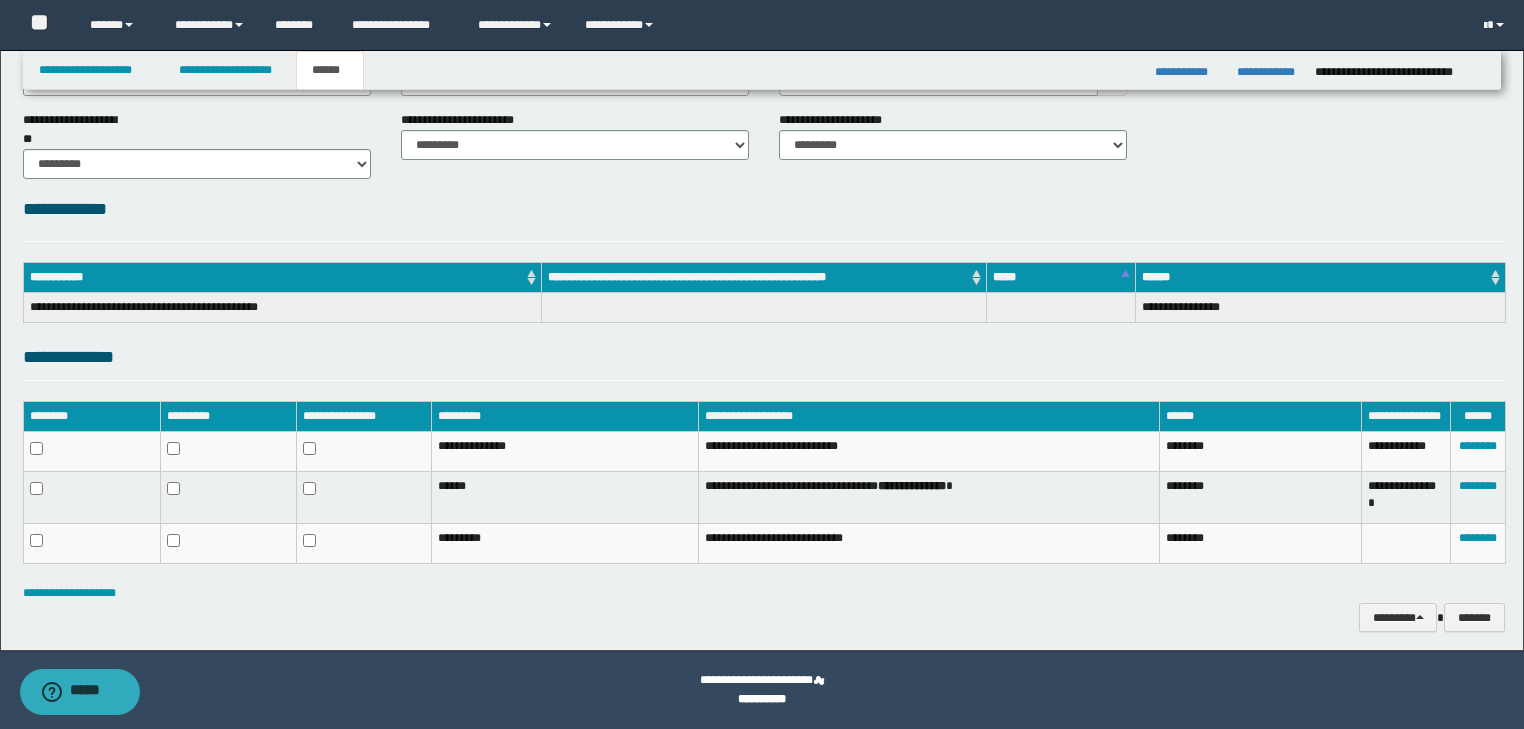 click on "**********" at bounding box center (764, 209) 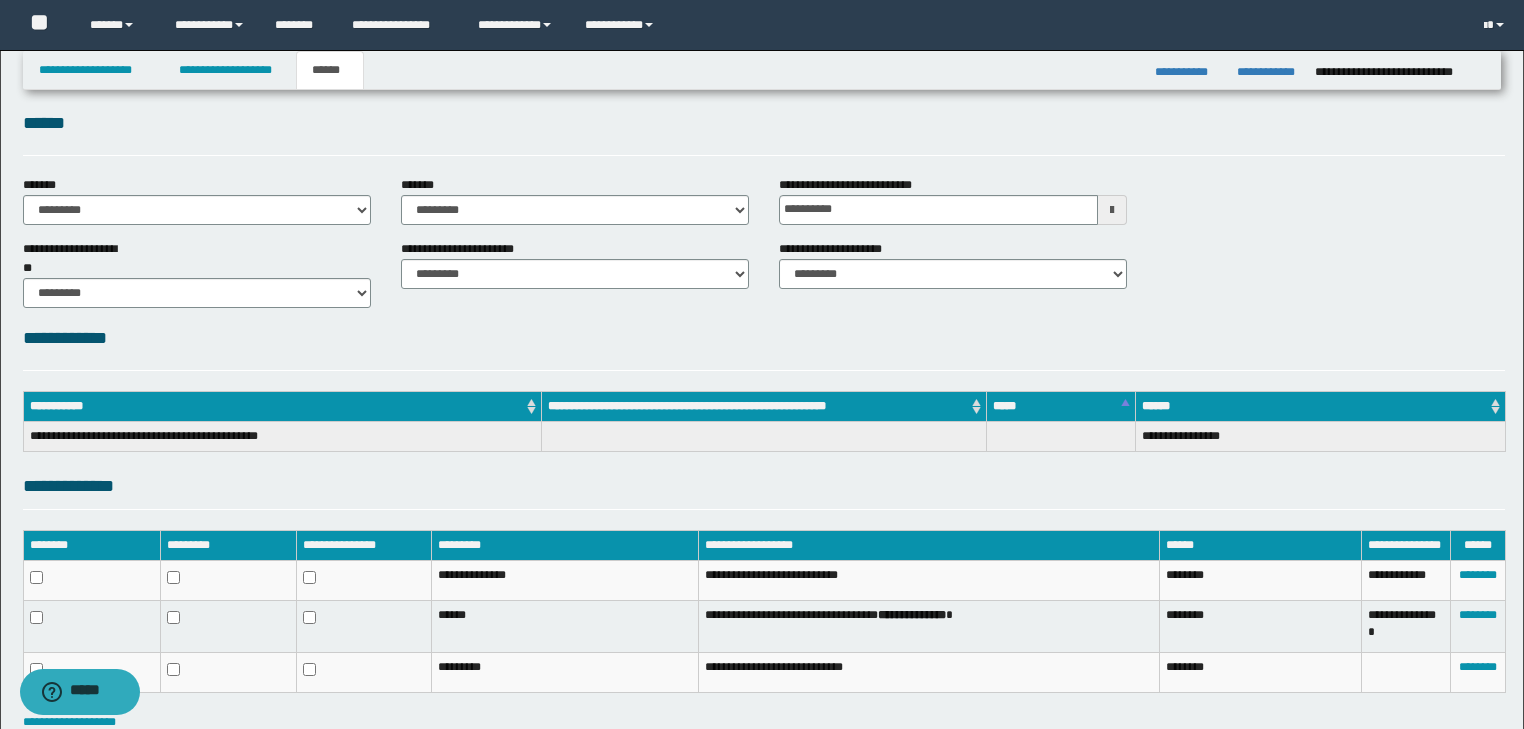 scroll, scrollTop: 0, scrollLeft: 0, axis: both 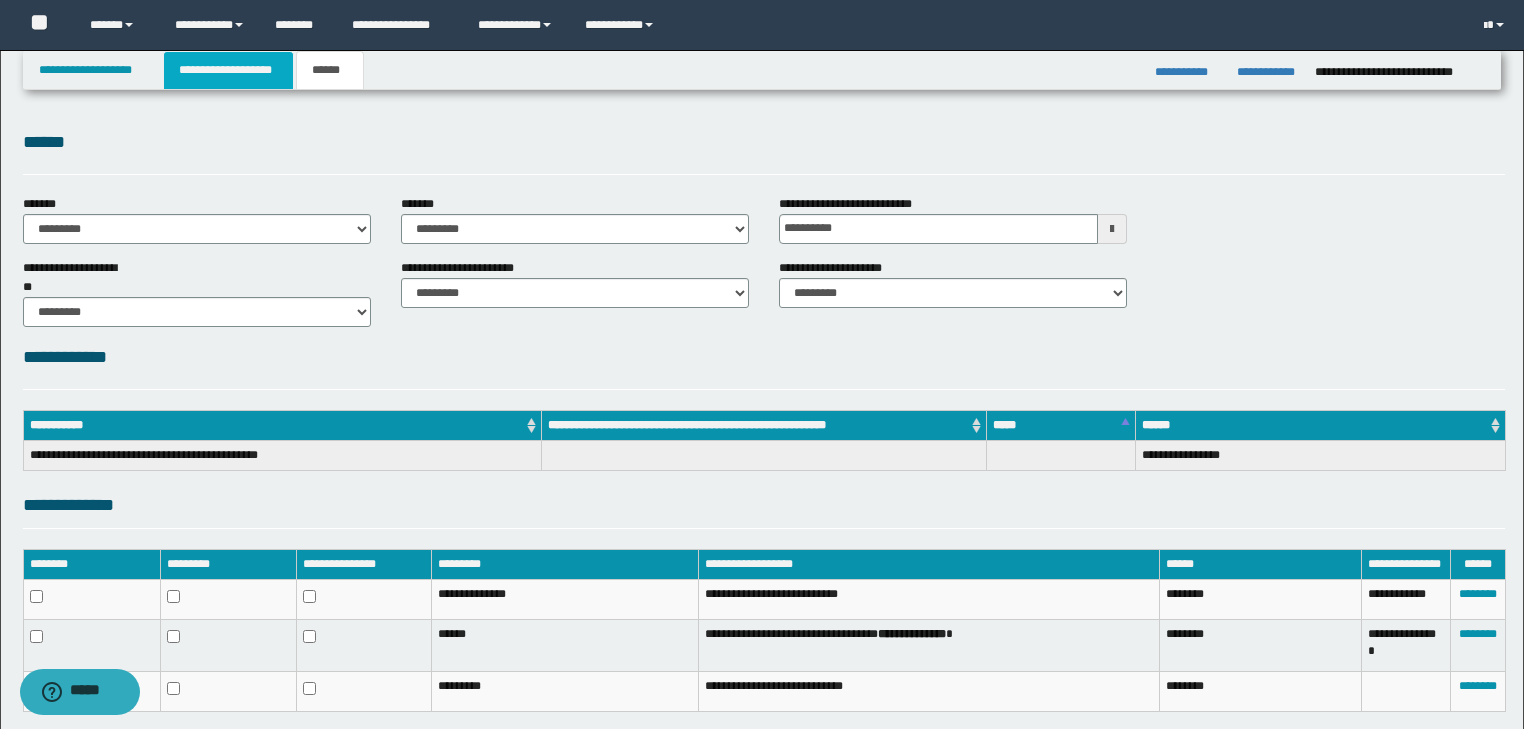 click on "**********" at bounding box center (228, 70) 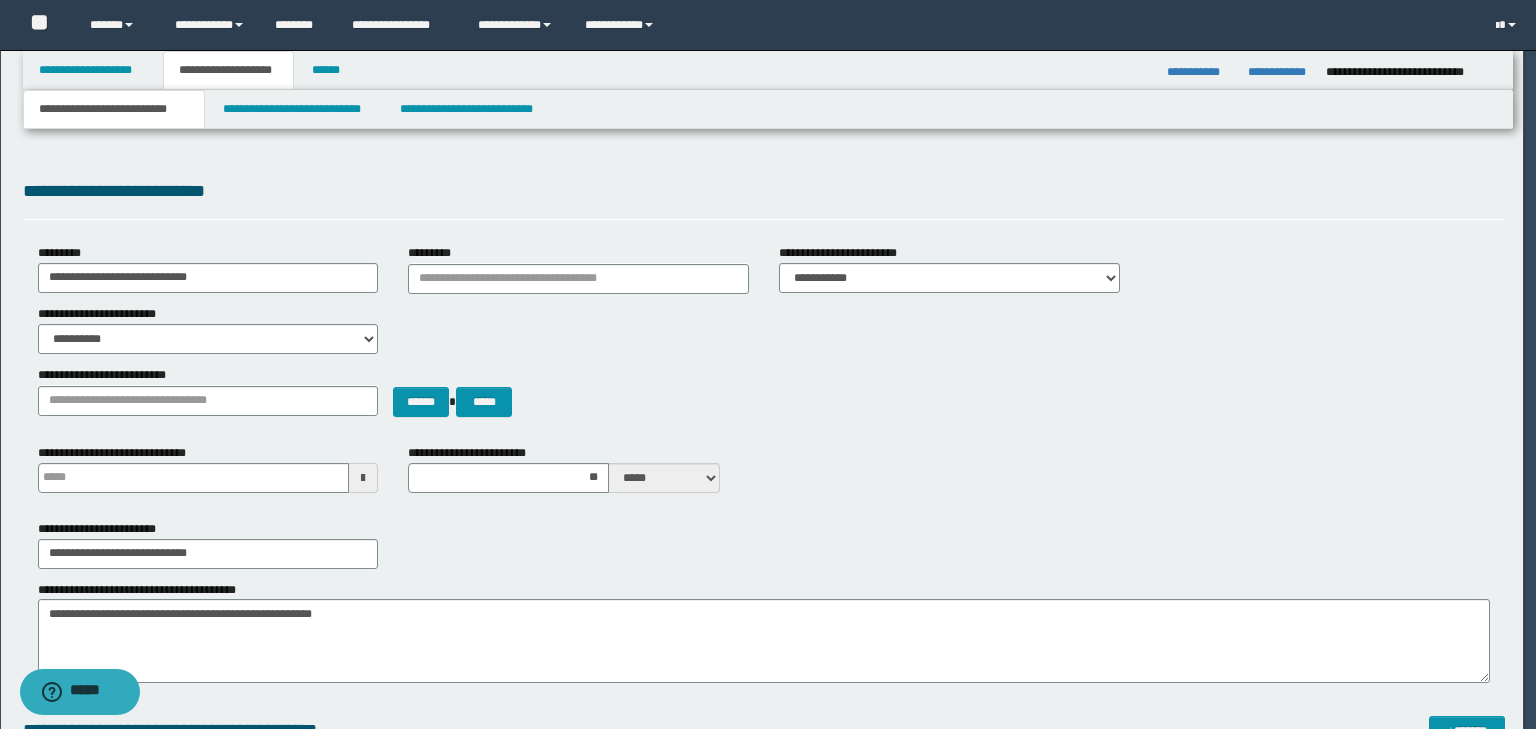 type 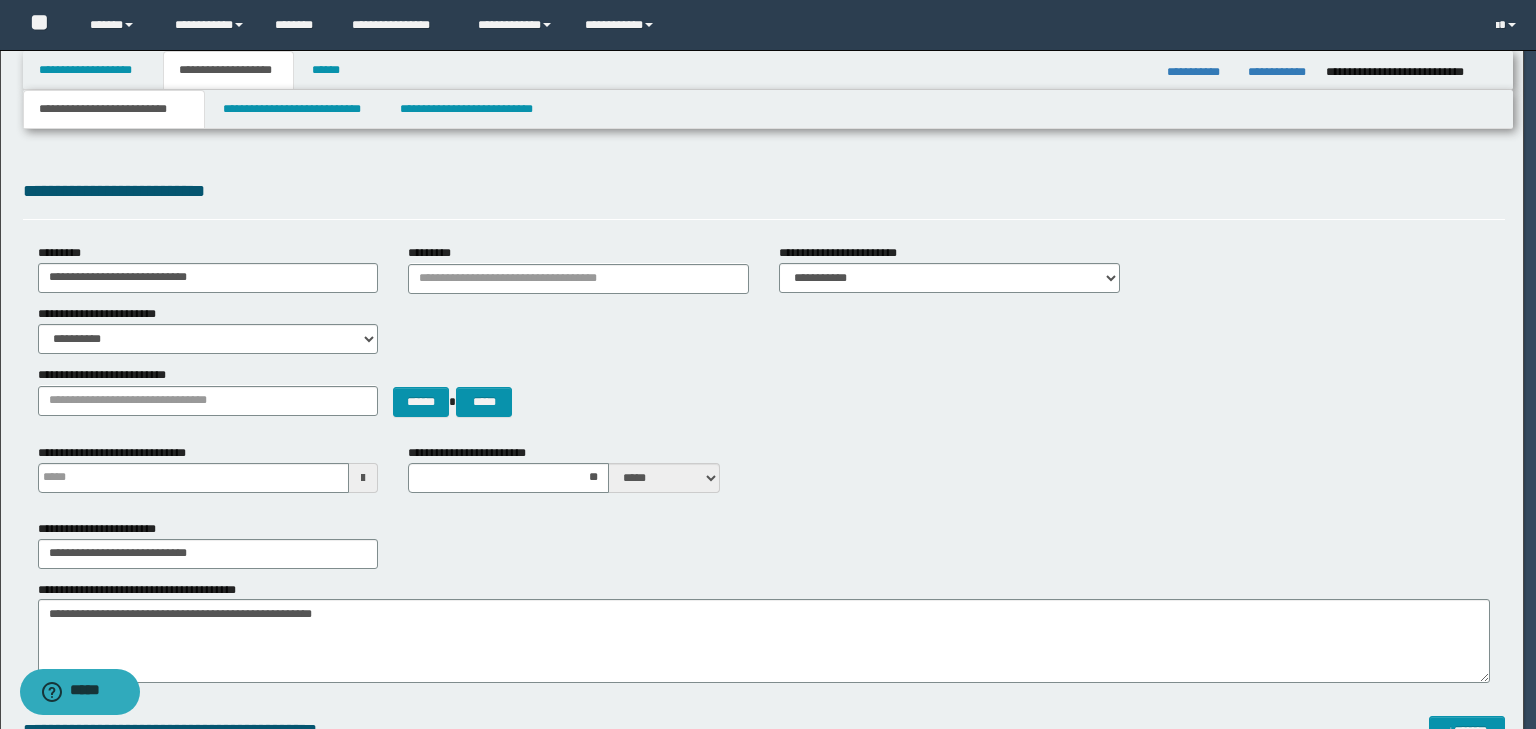 type on "**" 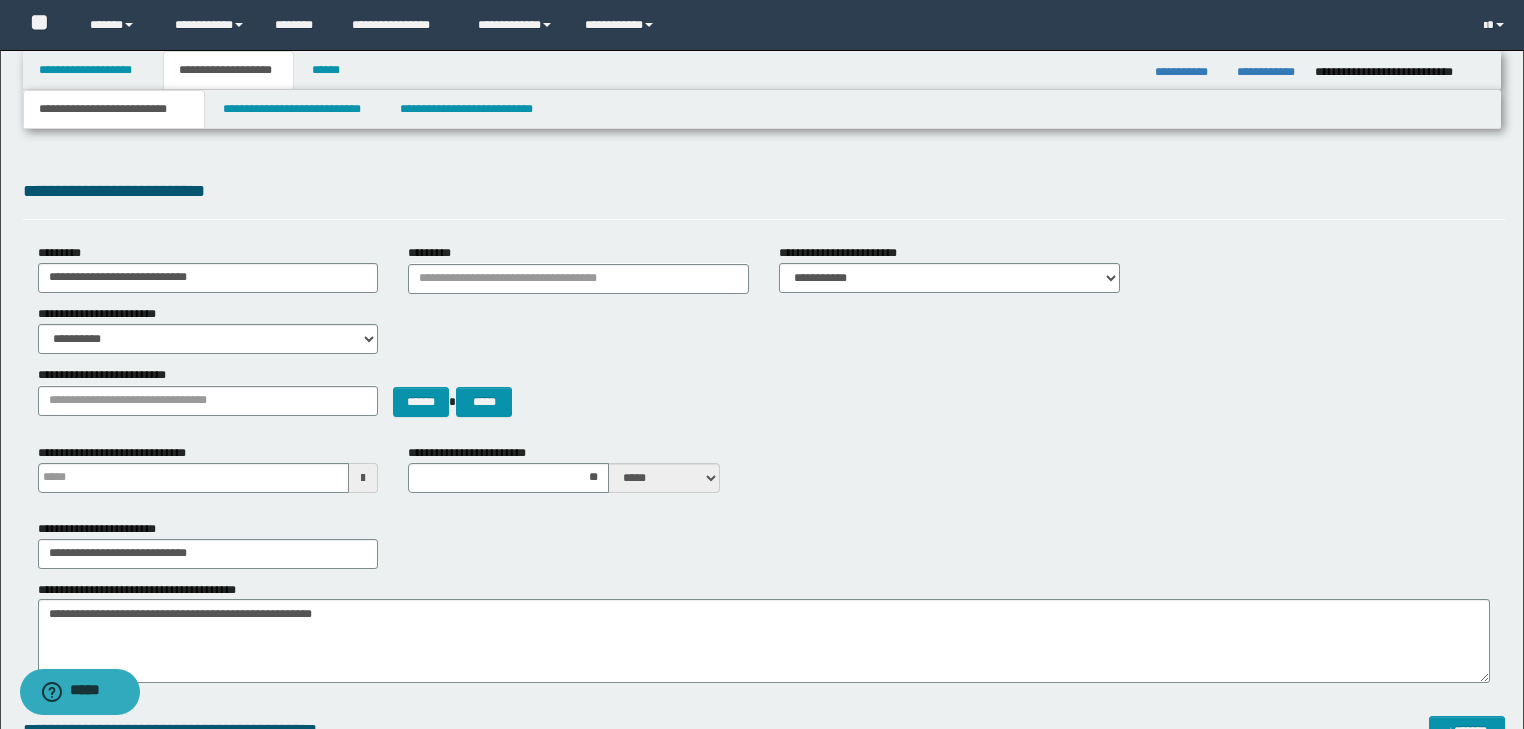 type 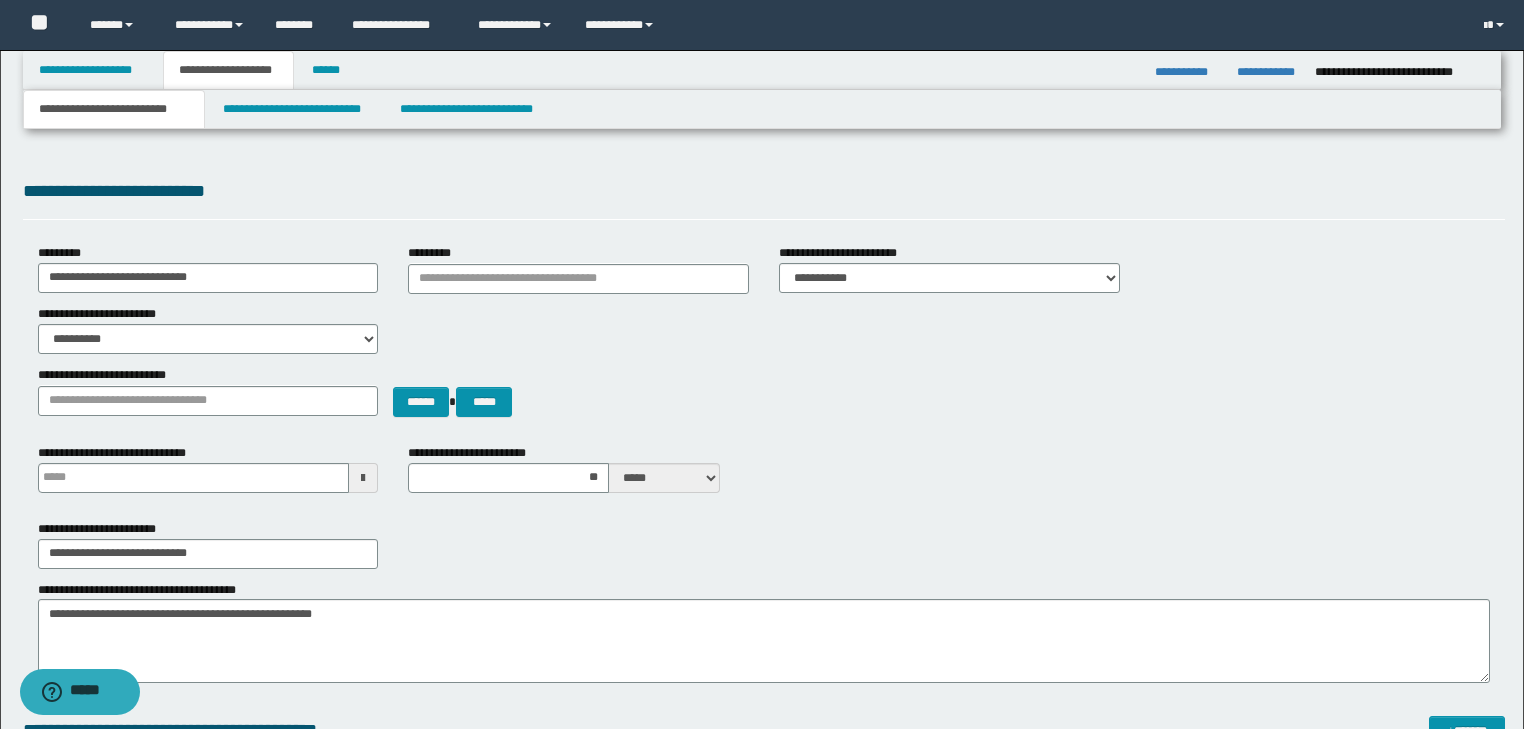 type on "**" 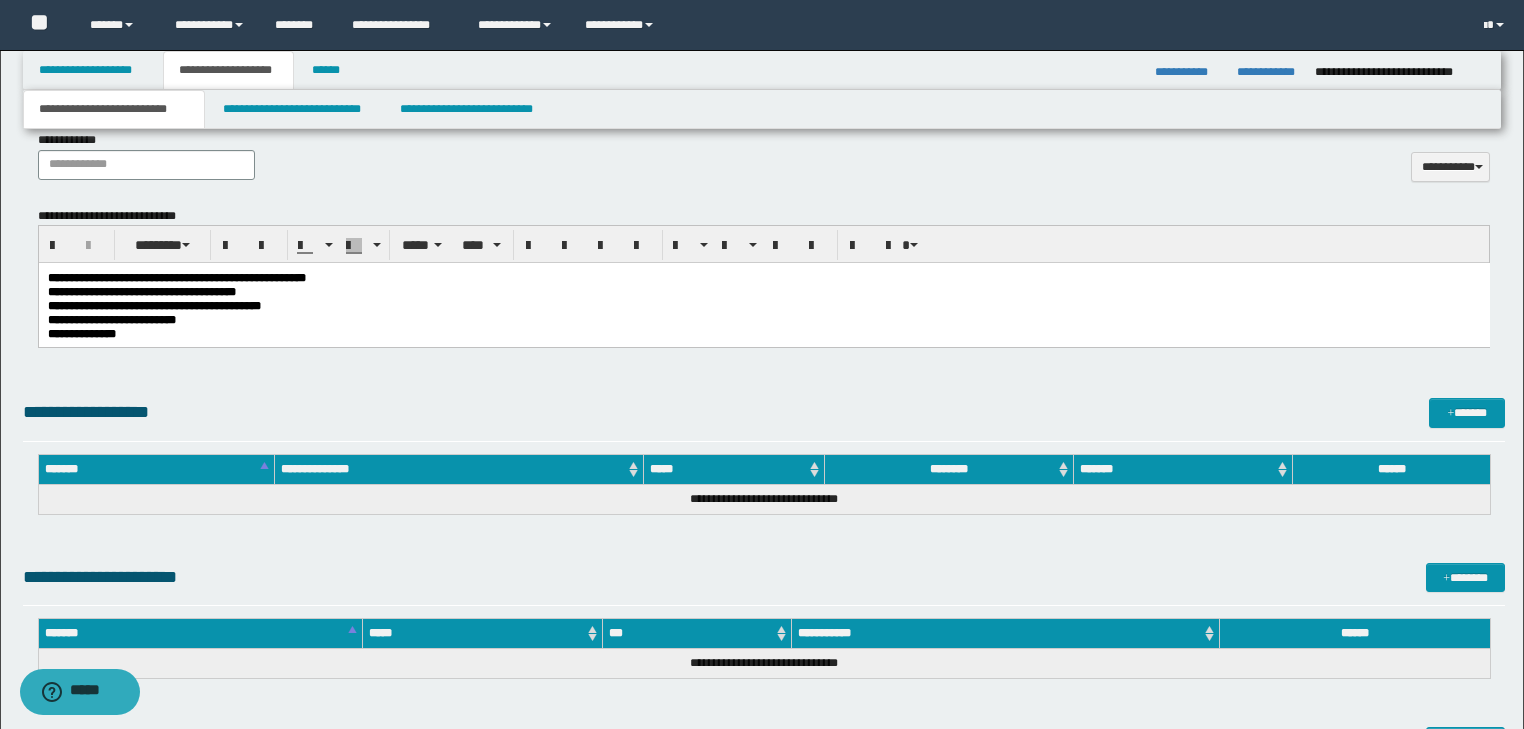 click on "**********" at bounding box center (763, 320) 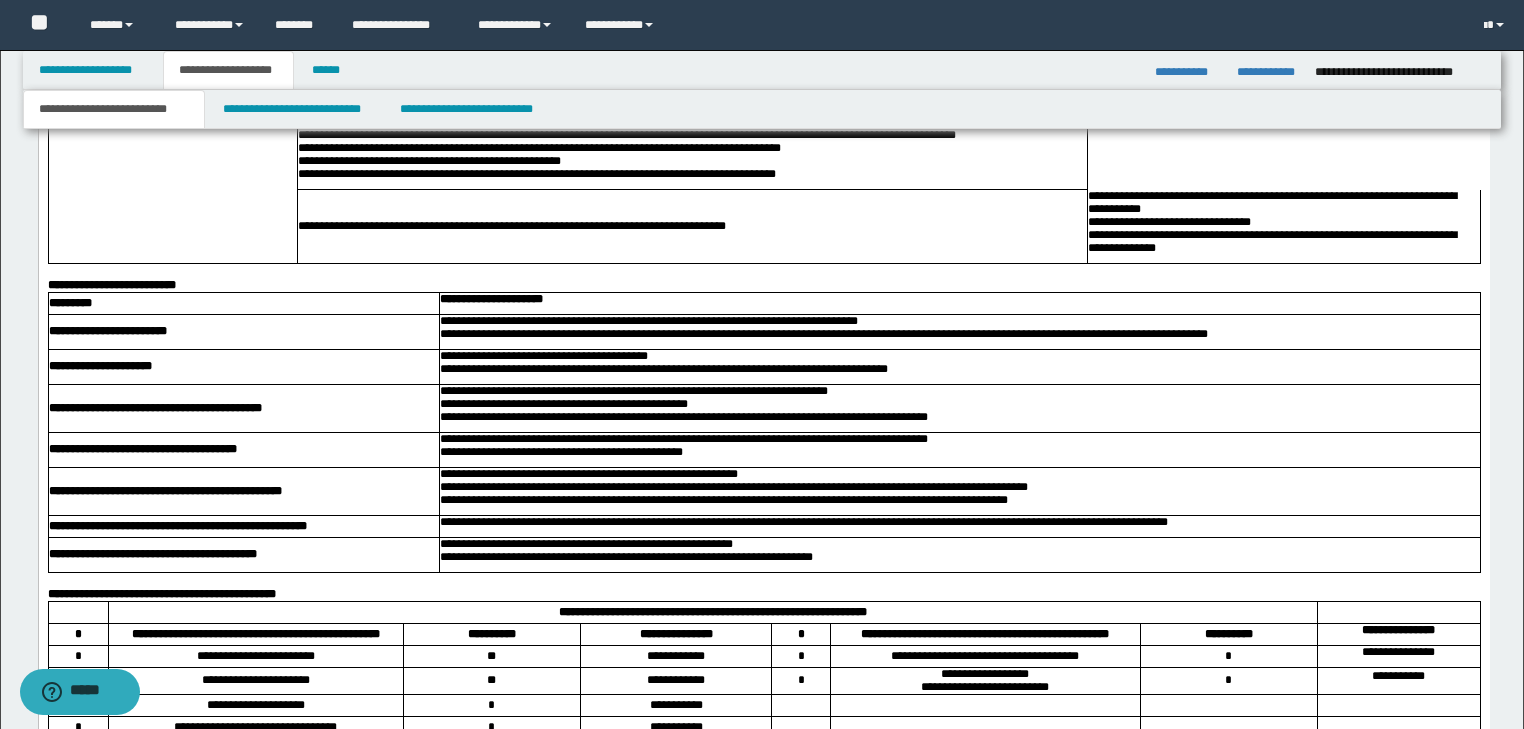scroll, scrollTop: 2240, scrollLeft: 0, axis: vertical 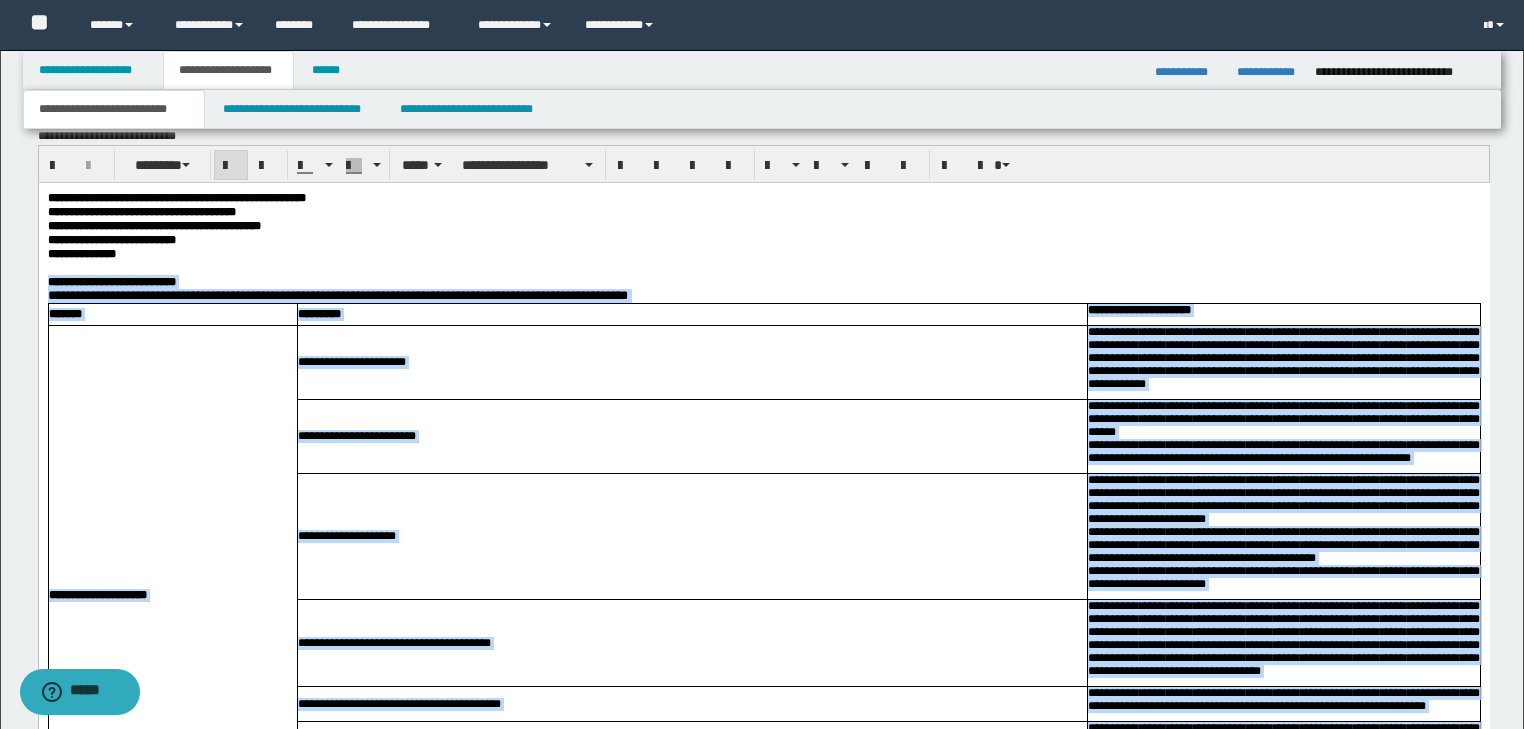 drag, startPoint x: 391, startPoint y: 1663, endPoint x: 0, endPoint y: 295, distance: 1422.7808 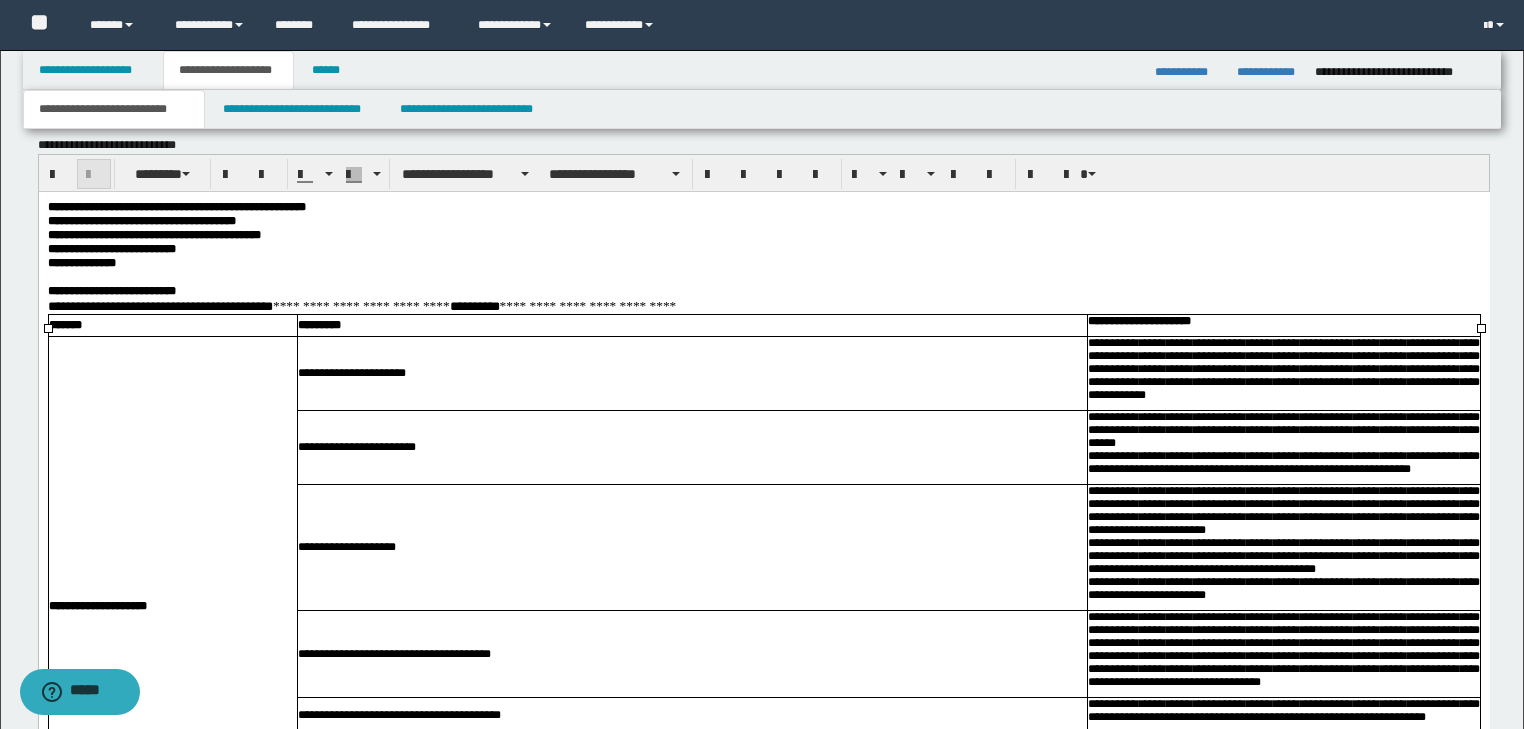scroll, scrollTop: 800, scrollLeft: 0, axis: vertical 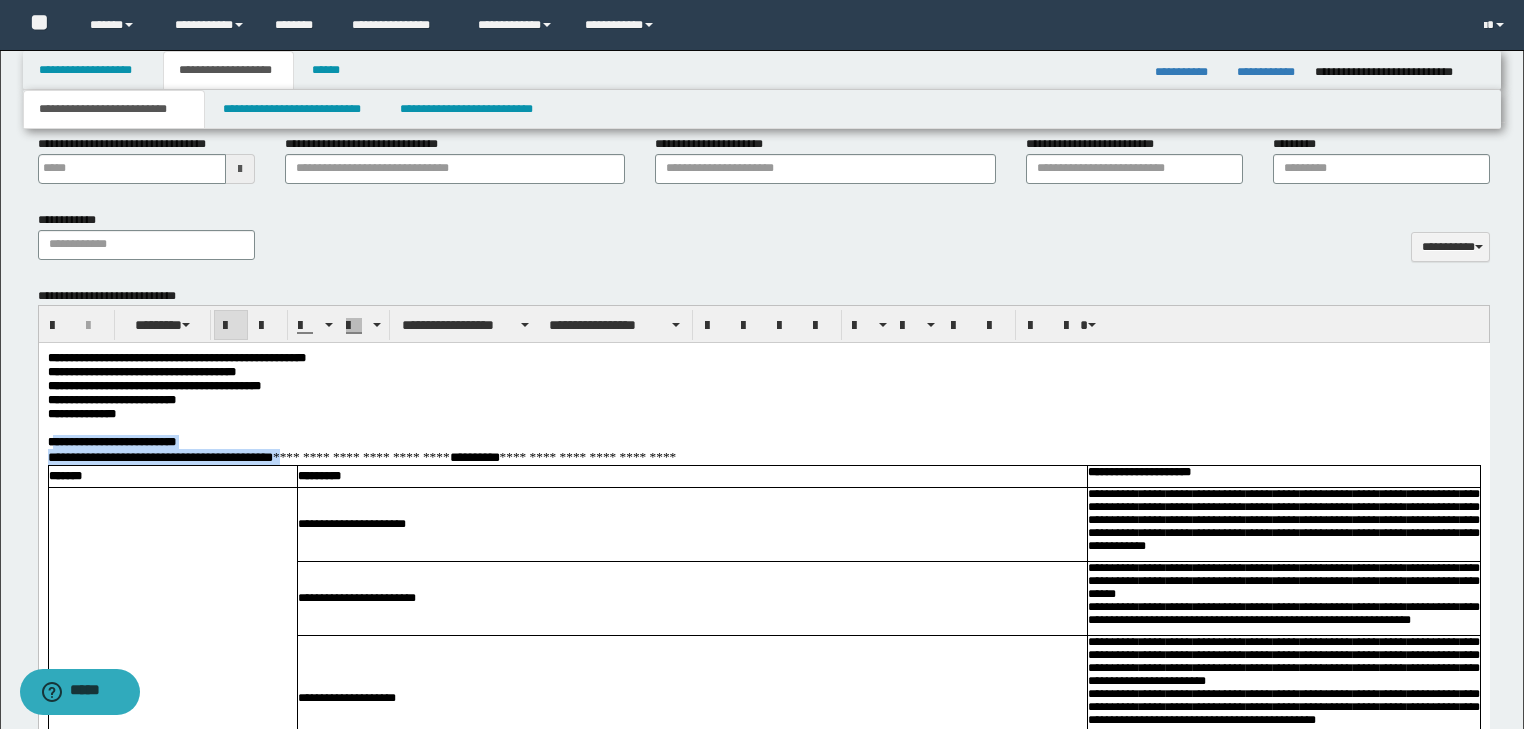 drag, startPoint x: 53, startPoint y: 454, endPoint x: 293, endPoint y: 465, distance: 240.25195 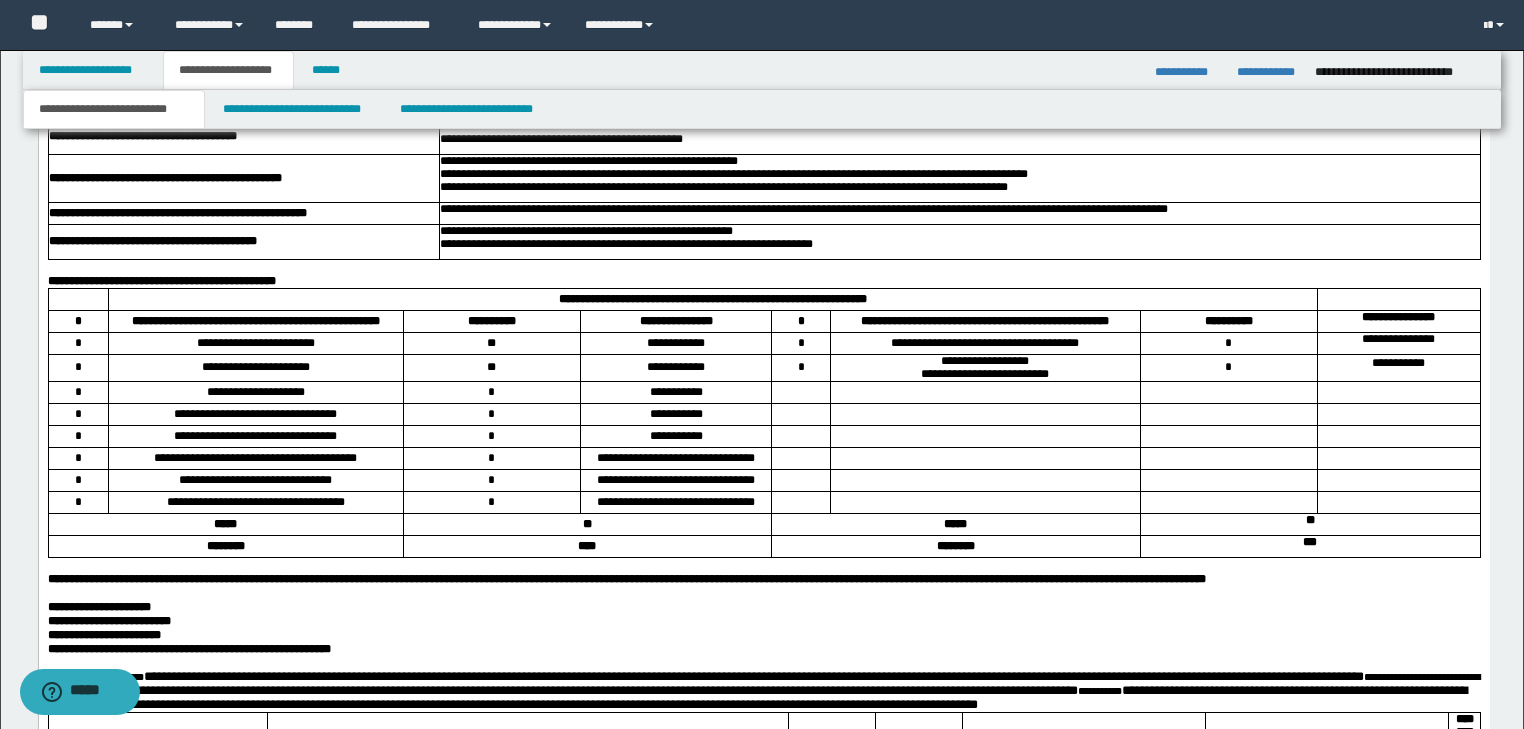 scroll, scrollTop: 2560, scrollLeft: 0, axis: vertical 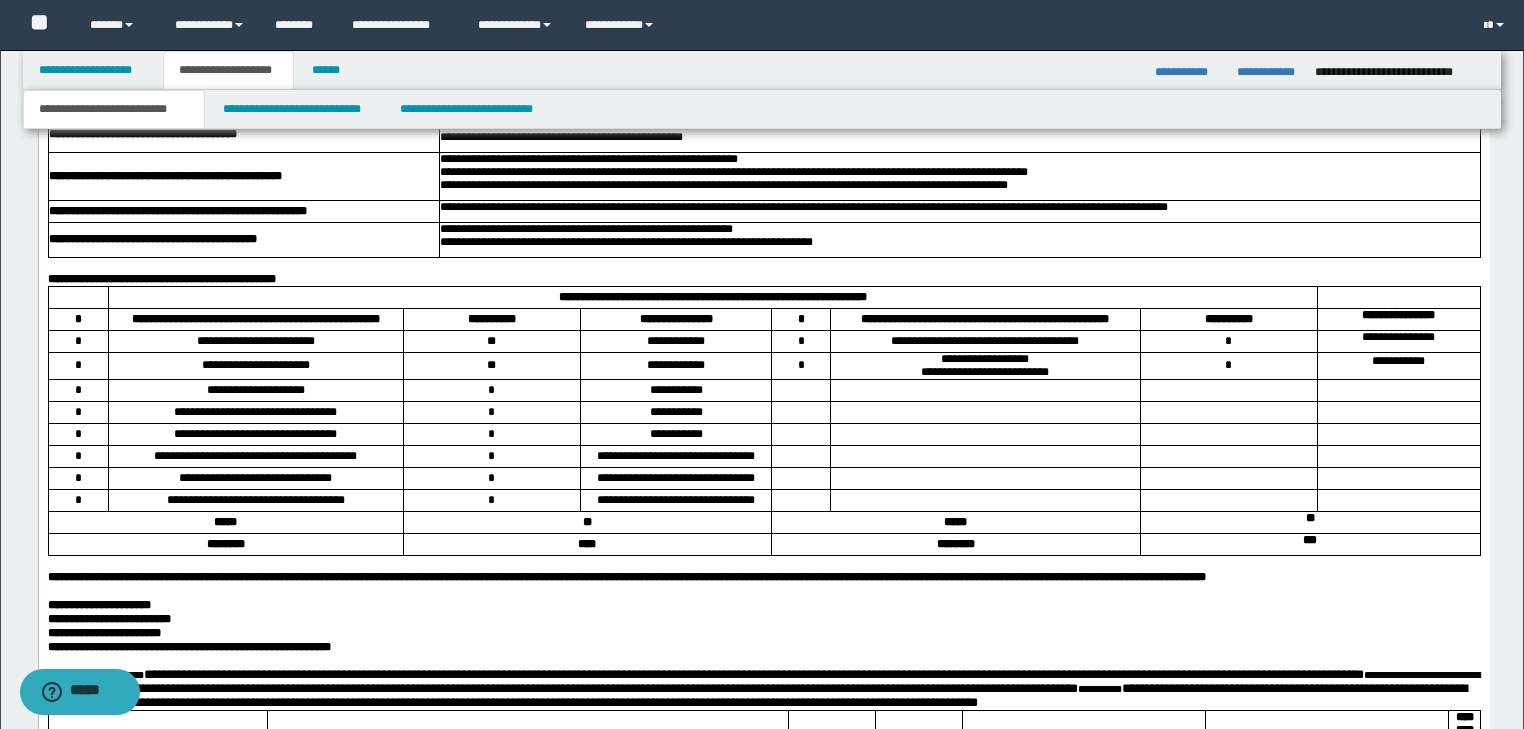 drag, startPoint x: 48, startPoint y: -1304, endPoint x: 1335, endPoint y: 295, distance: 2052.6008 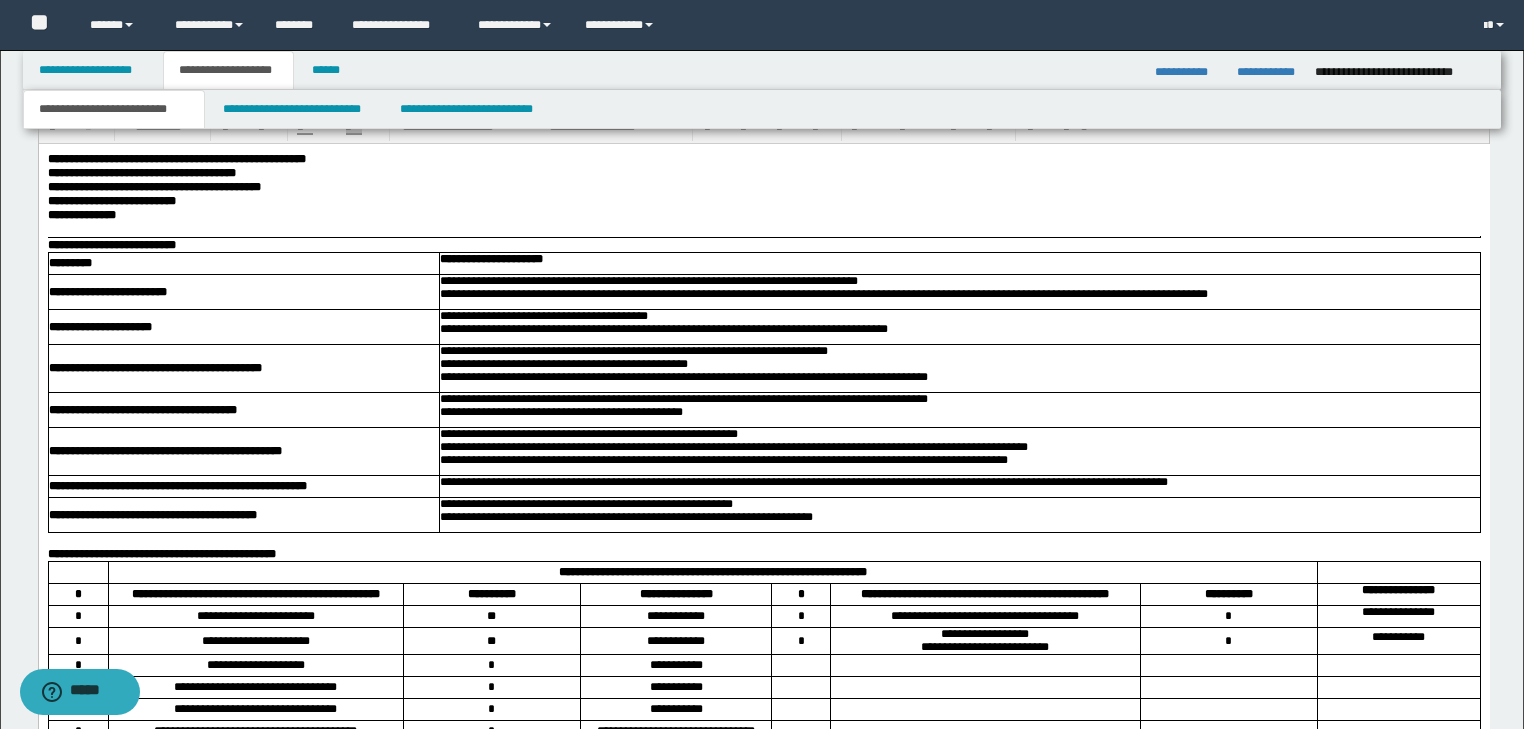 scroll, scrollTop: 960, scrollLeft: 0, axis: vertical 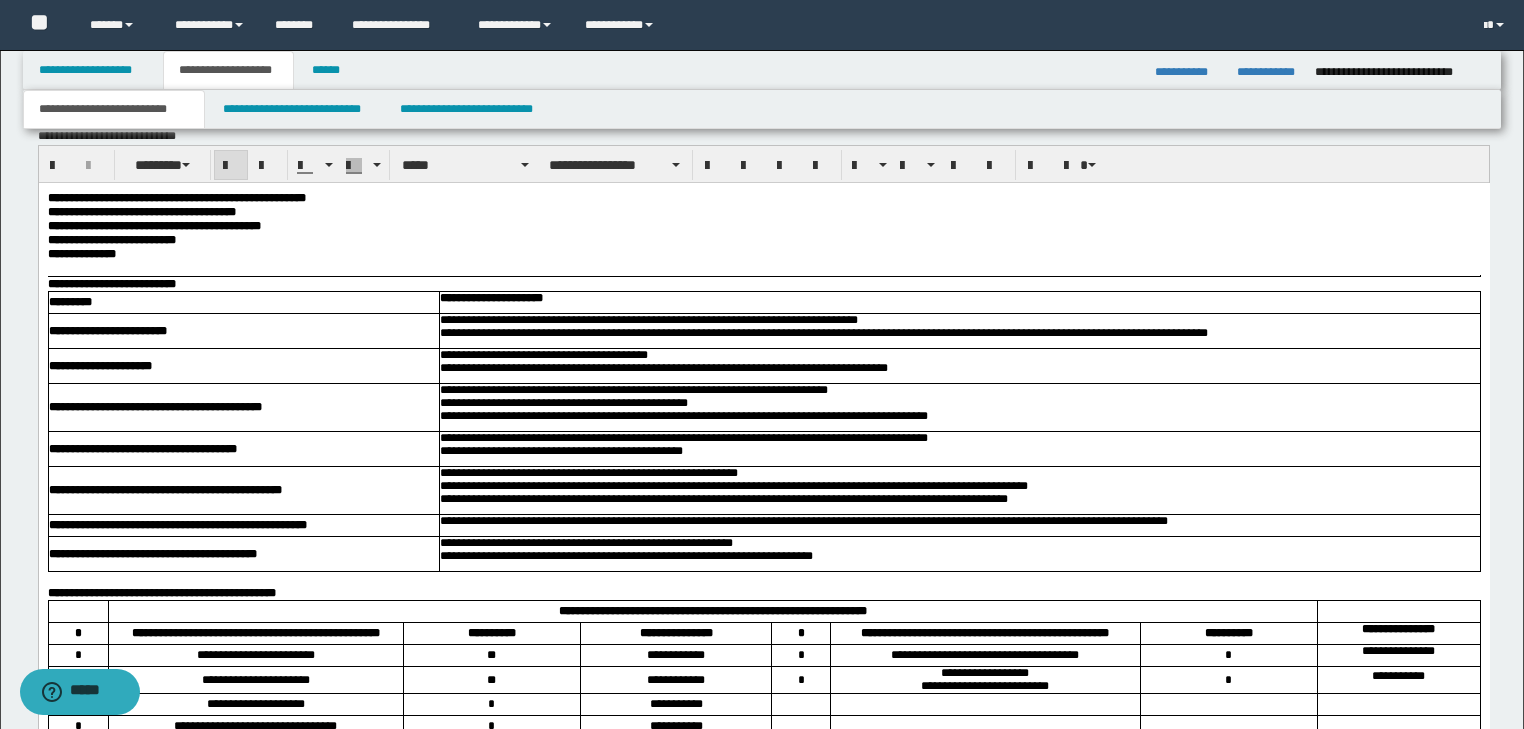 click on "**********" at bounding box center [111, 283] 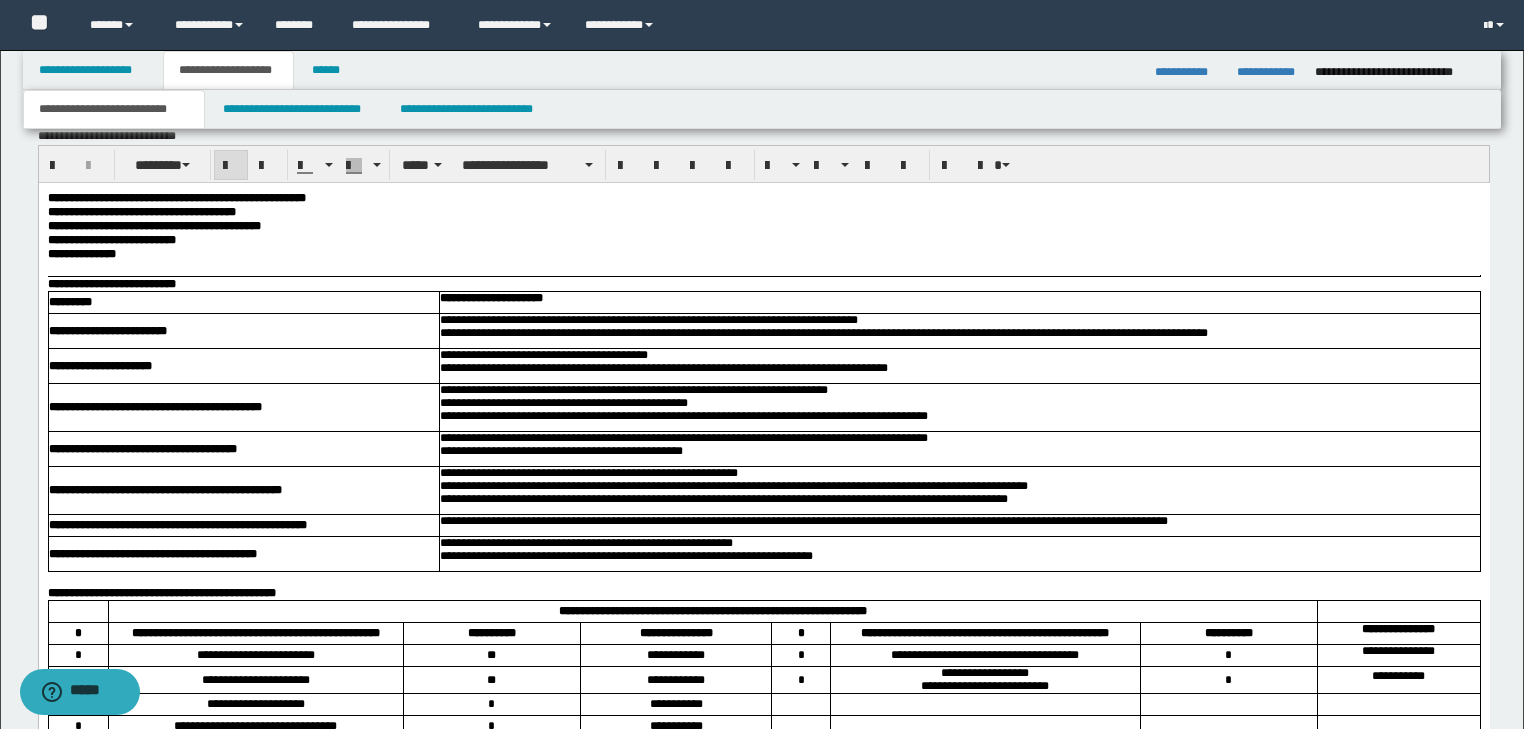 click at bounding box center [763, 268] 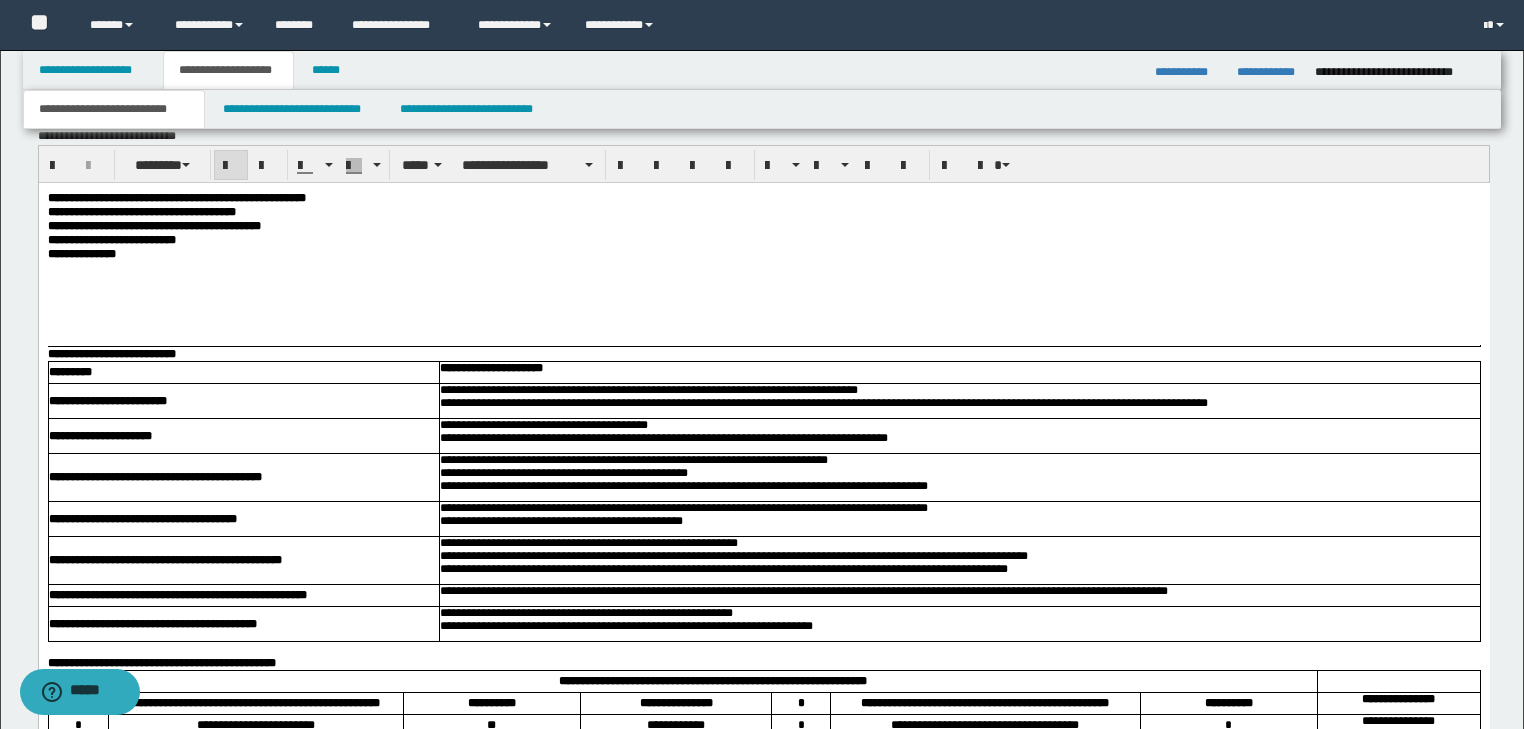 click at bounding box center (763, 282) 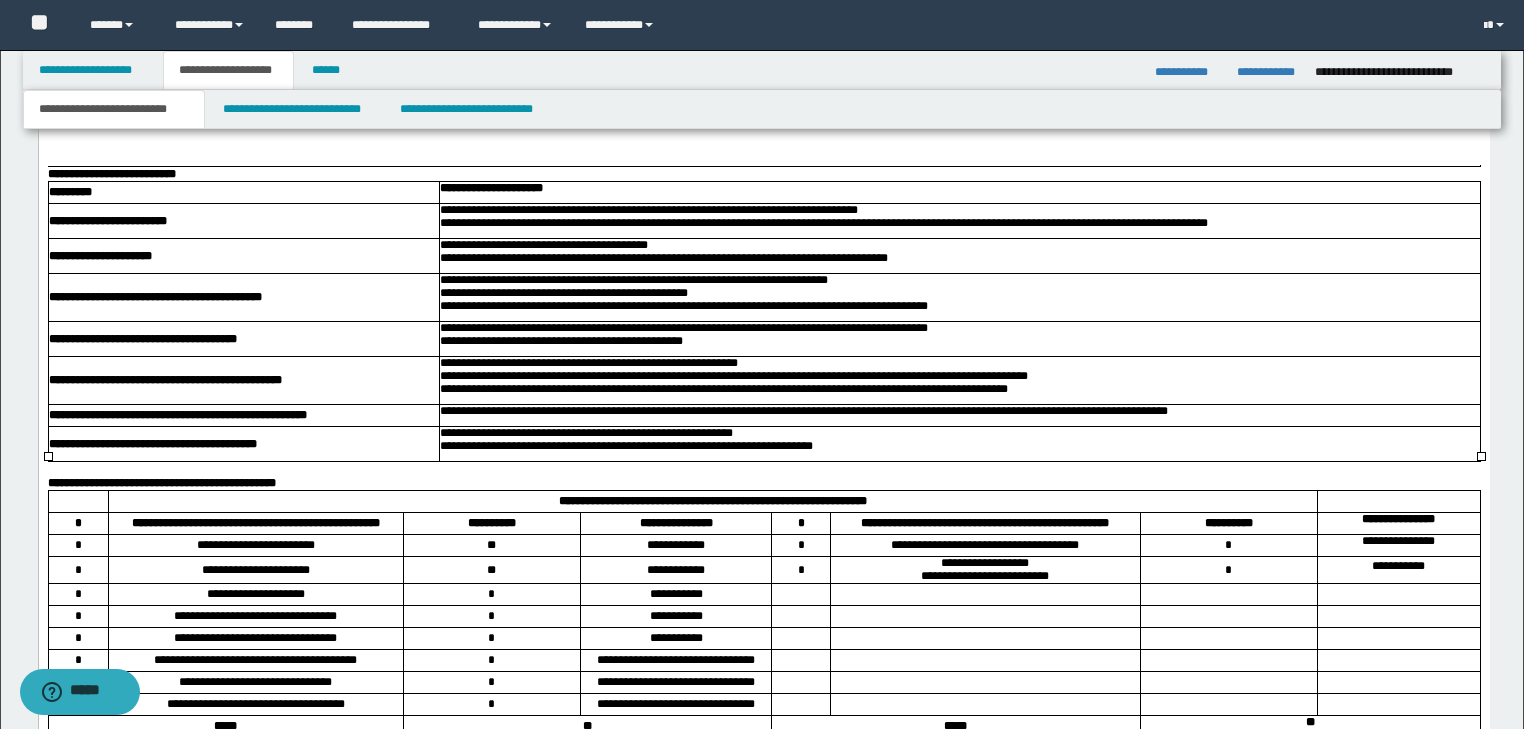 scroll, scrollTop: 2080, scrollLeft: 0, axis: vertical 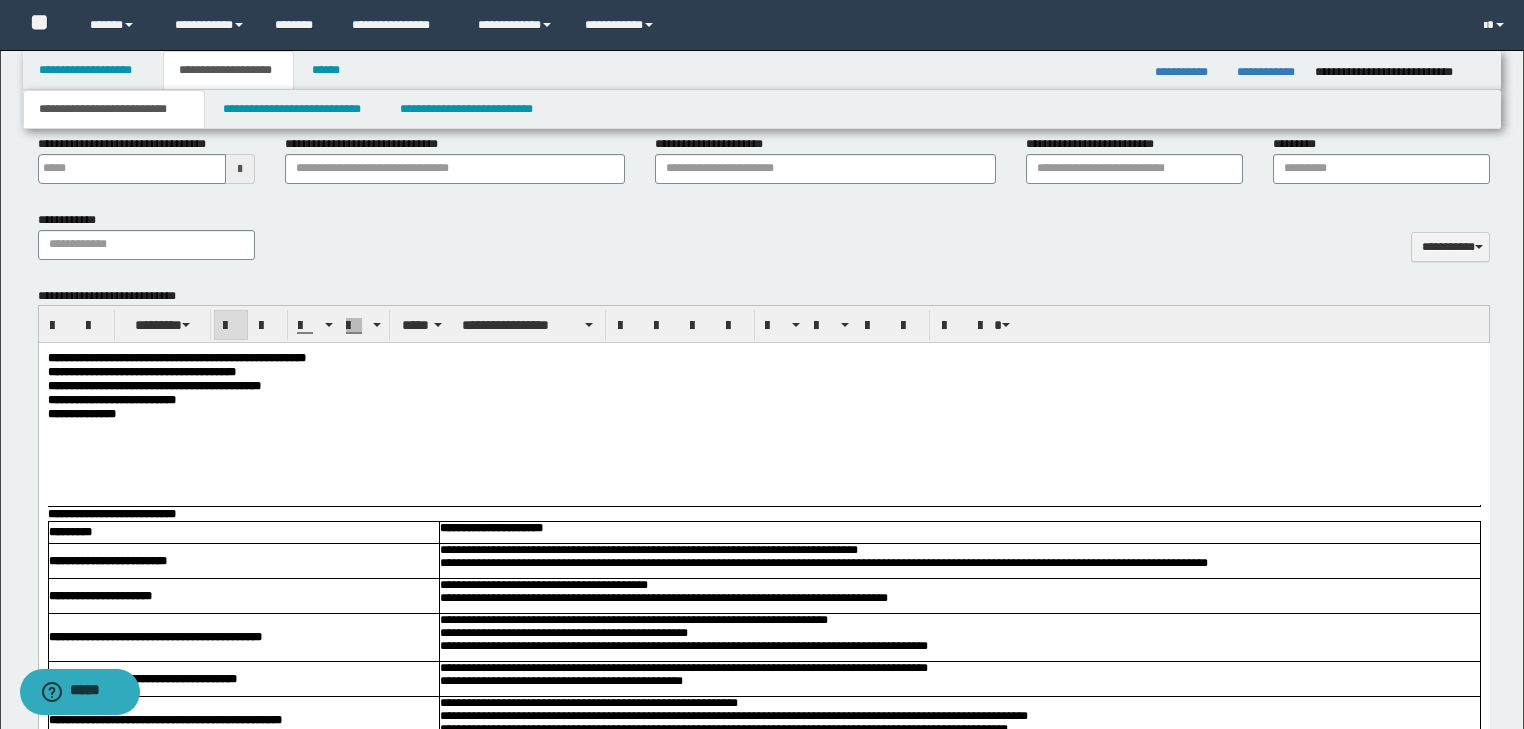 click on "**********" at bounding box center (81, 414) 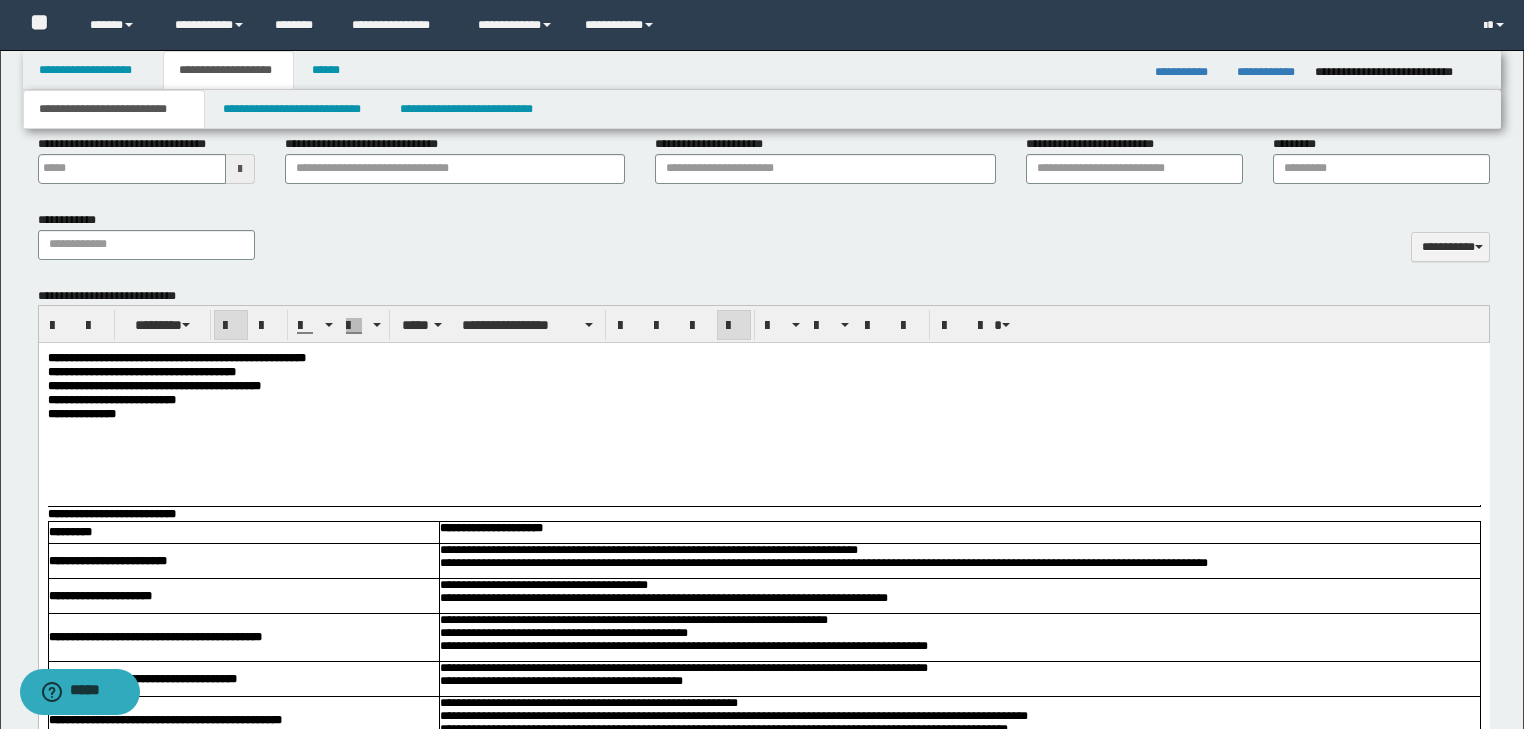 click on "**********" at bounding box center (111, 400) 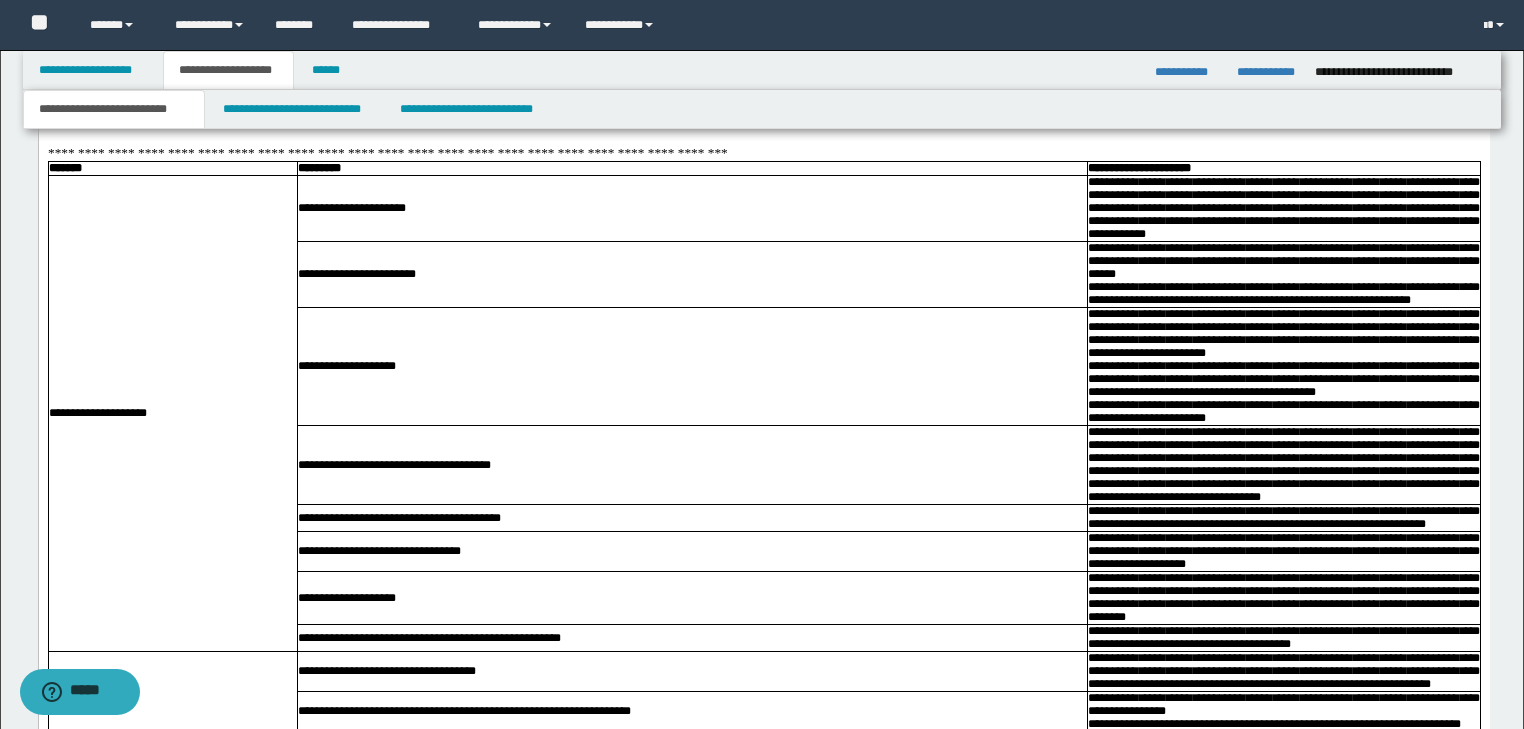 scroll, scrollTop: 960, scrollLeft: 0, axis: vertical 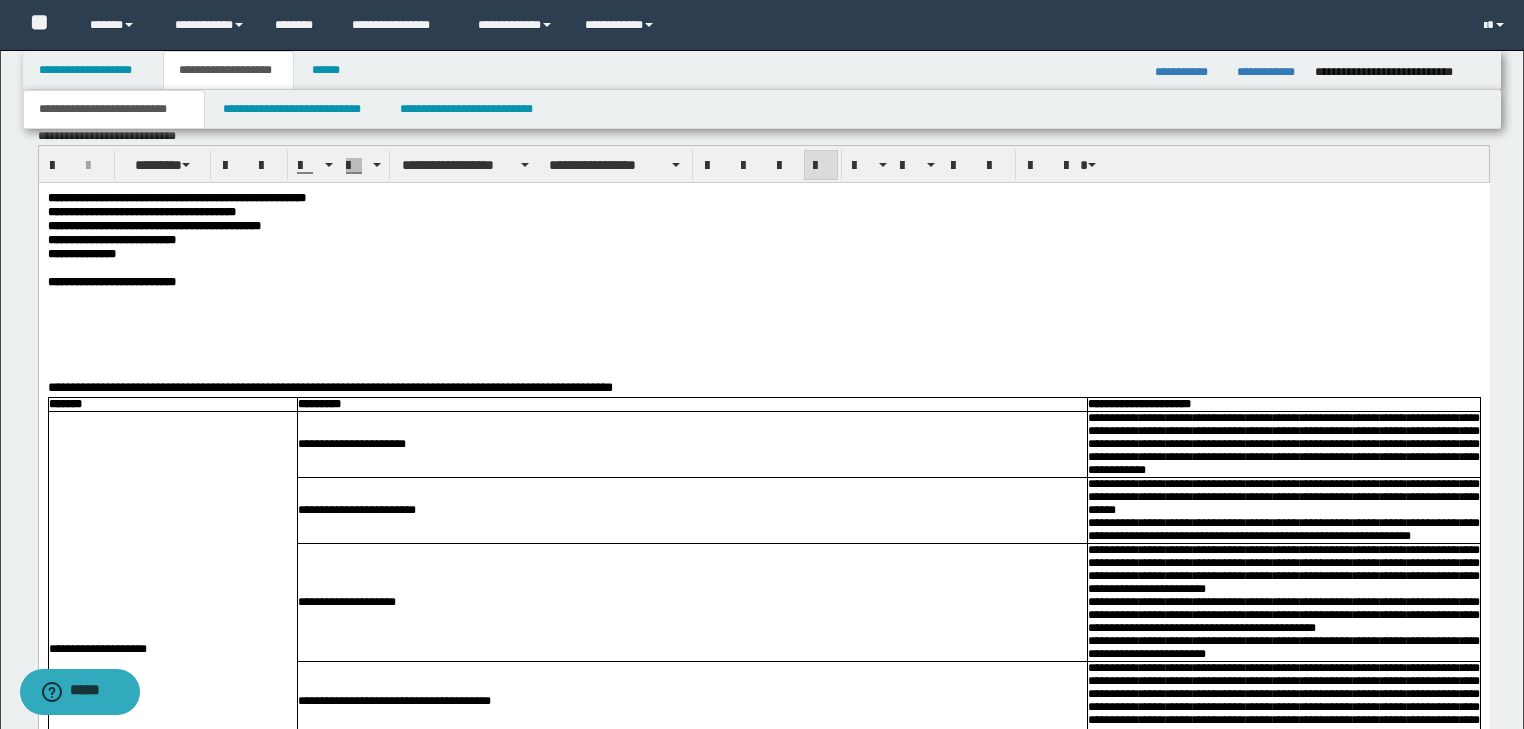 click on "**********" at bounding box center (763, 2361) 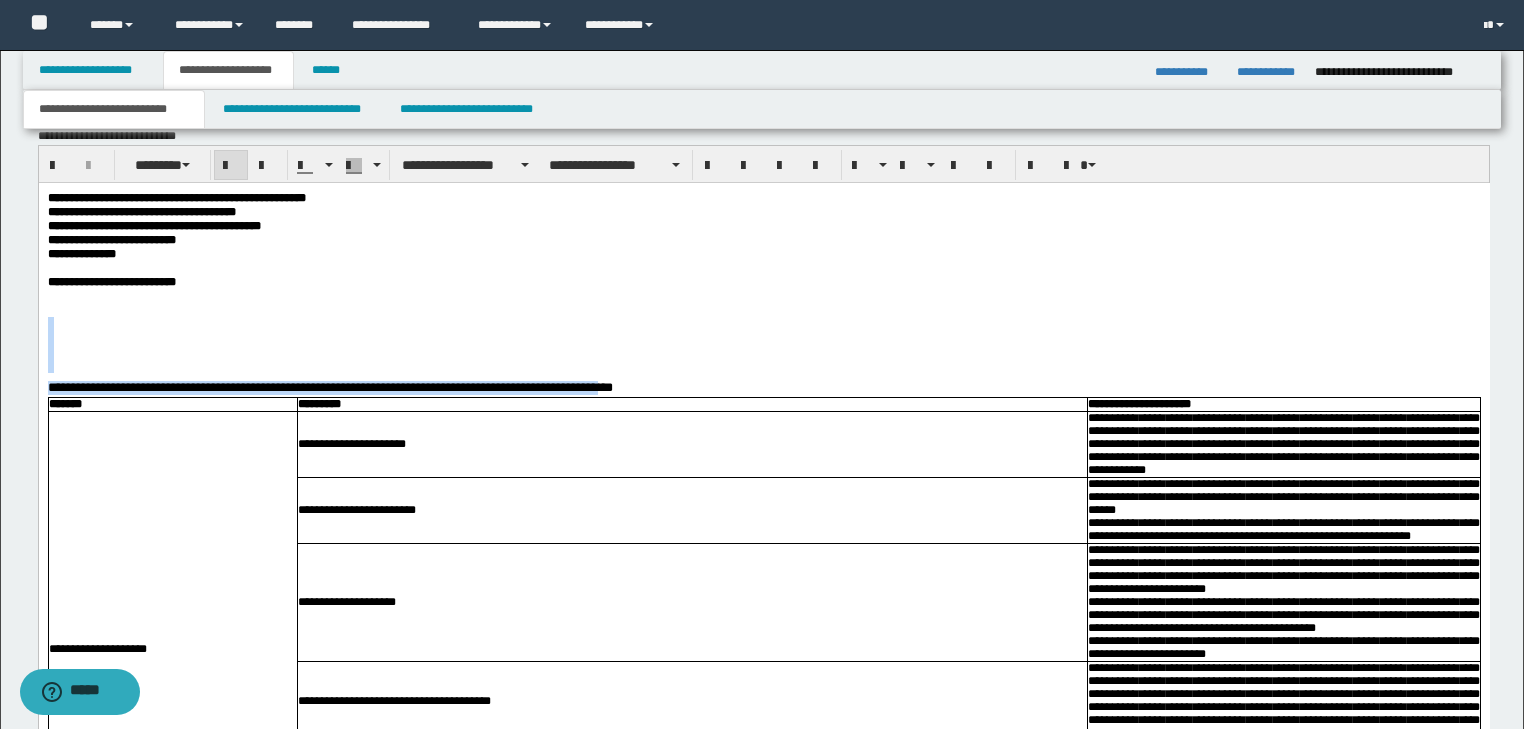drag, startPoint x: 283, startPoint y: 369, endPoint x: 107, endPoint y: 328, distance: 180.71248 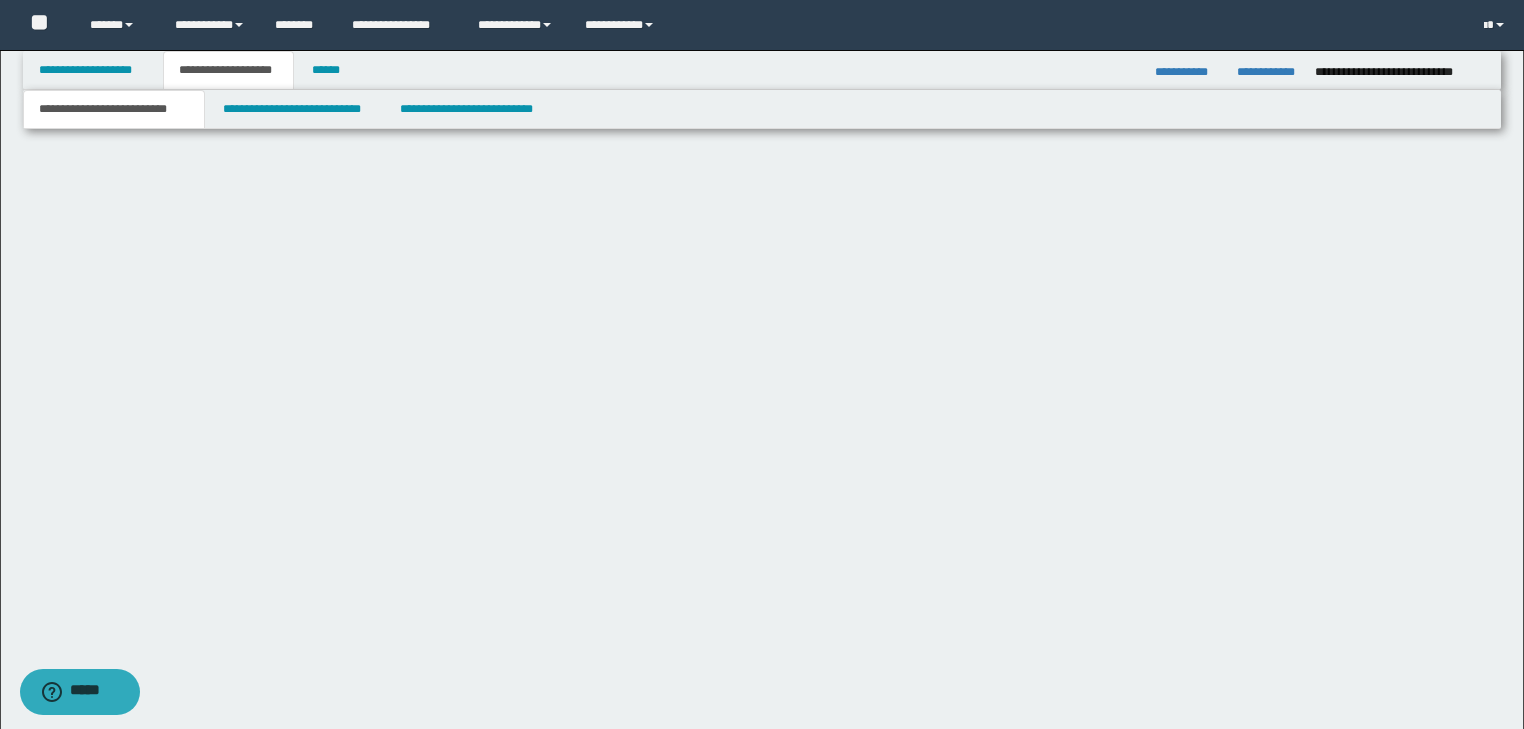 scroll, scrollTop: 1149, scrollLeft: 0, axis: vertical 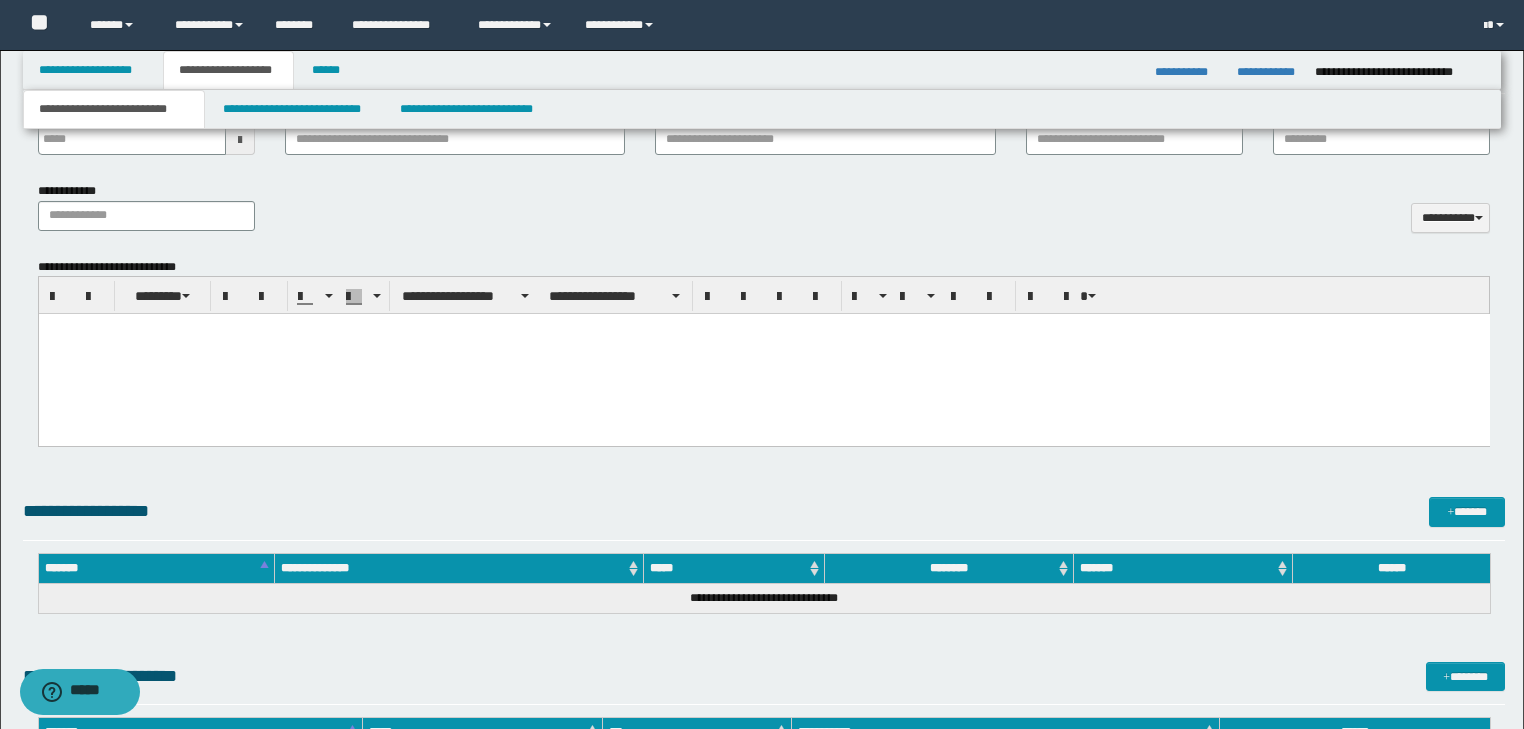 click at bounding box center [763, 355] 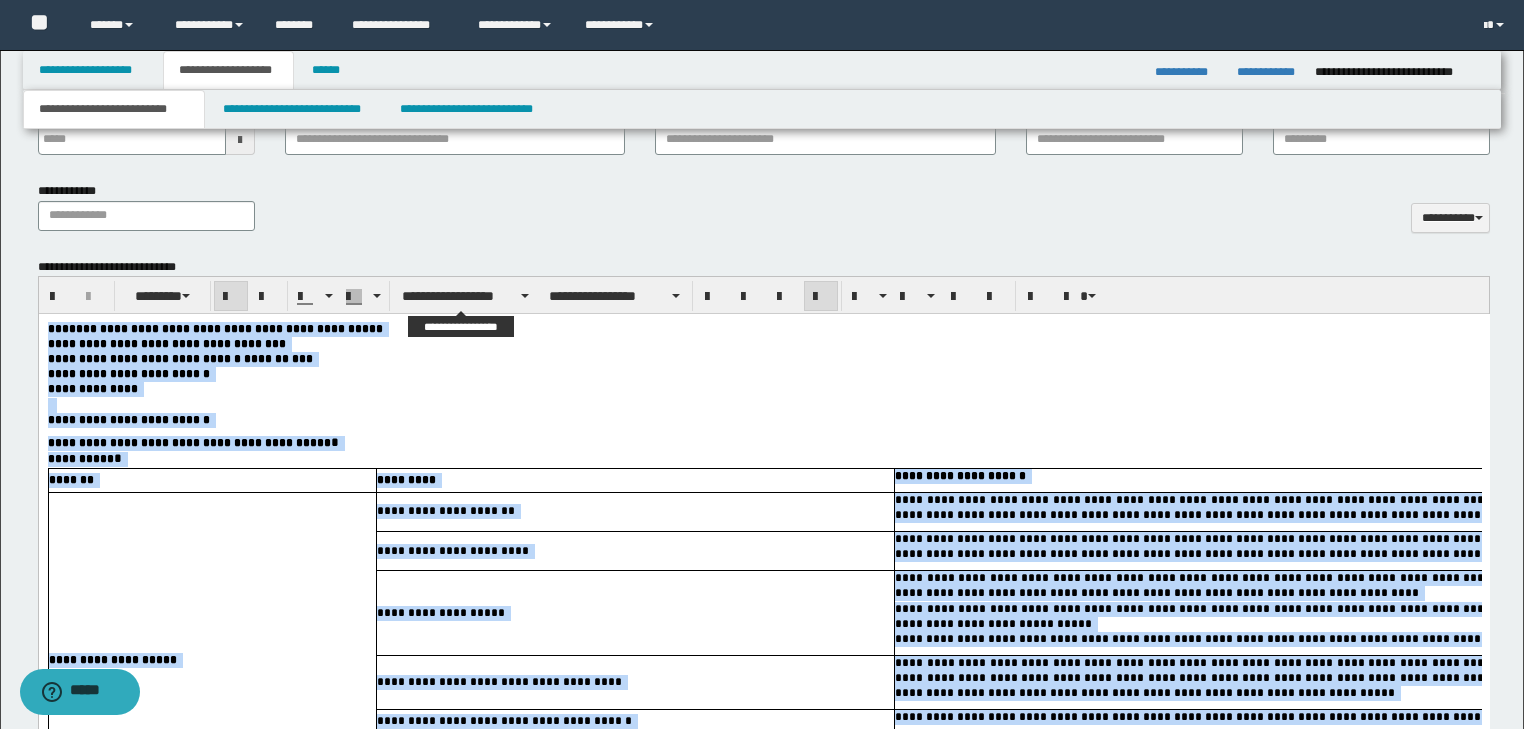 drag, startPoint x: 488, startPoint y: 288, endPoint x: 475, endPoint y: 312, distance: 27.294687 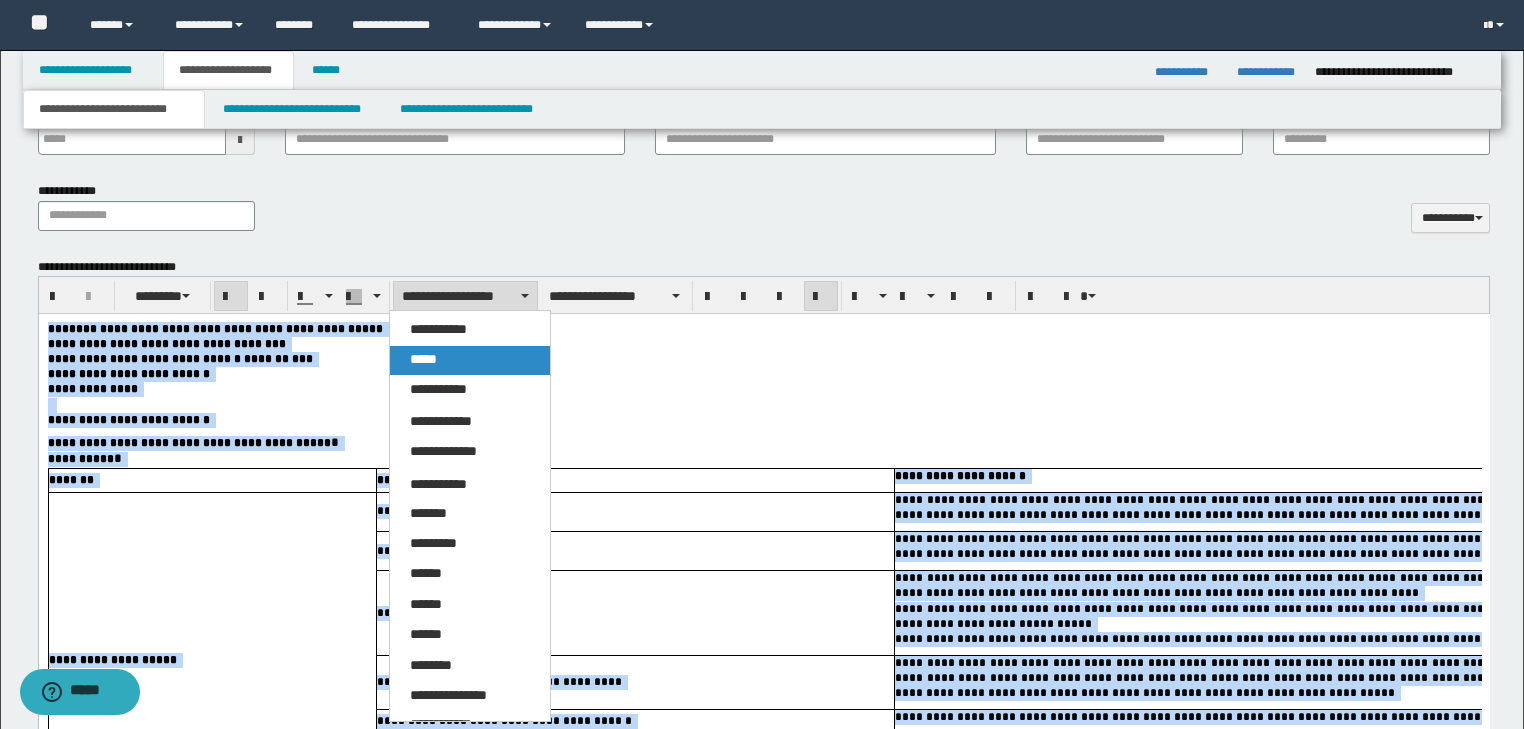 click on "*****" at bounding box center [470, 360] 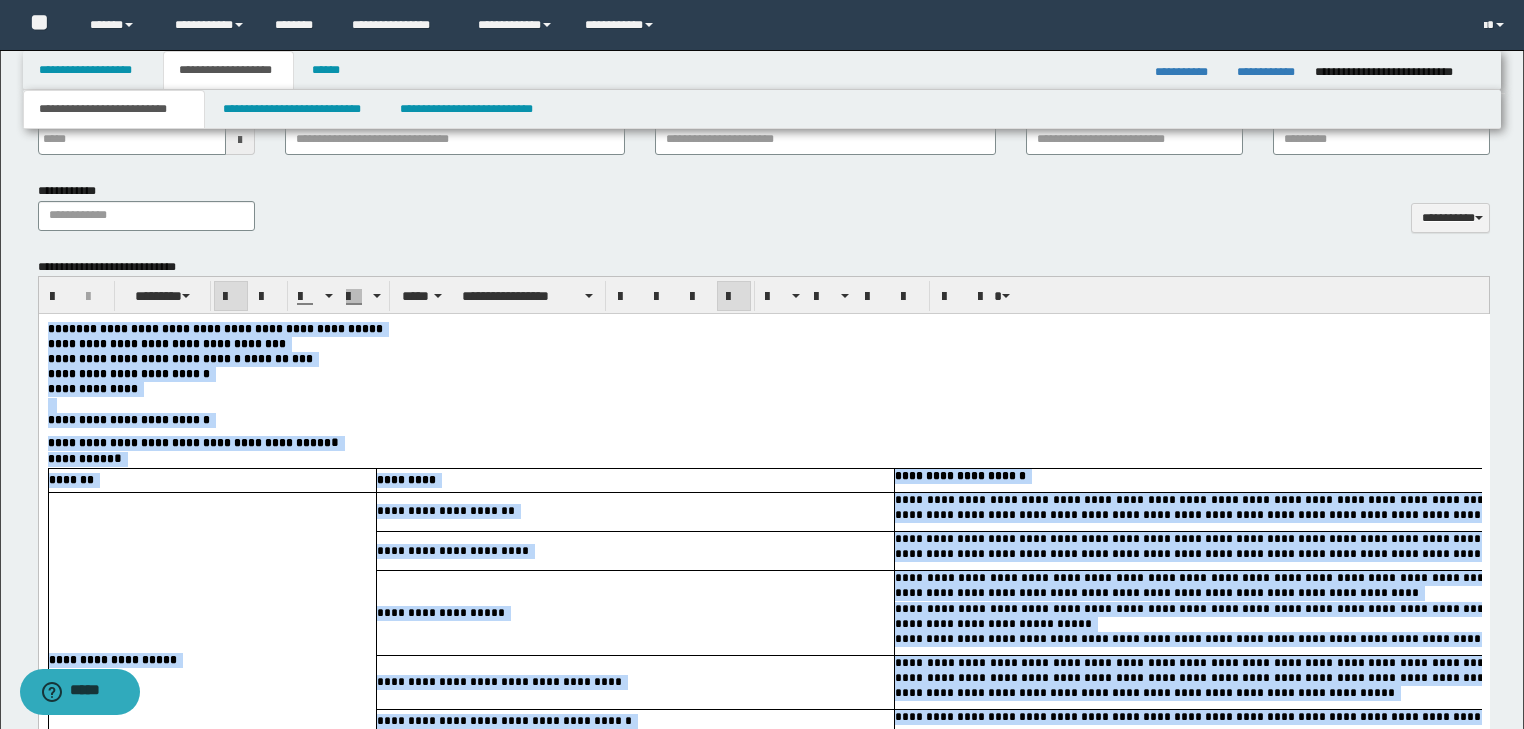 click on "**********" at bounding box center (763, 389) 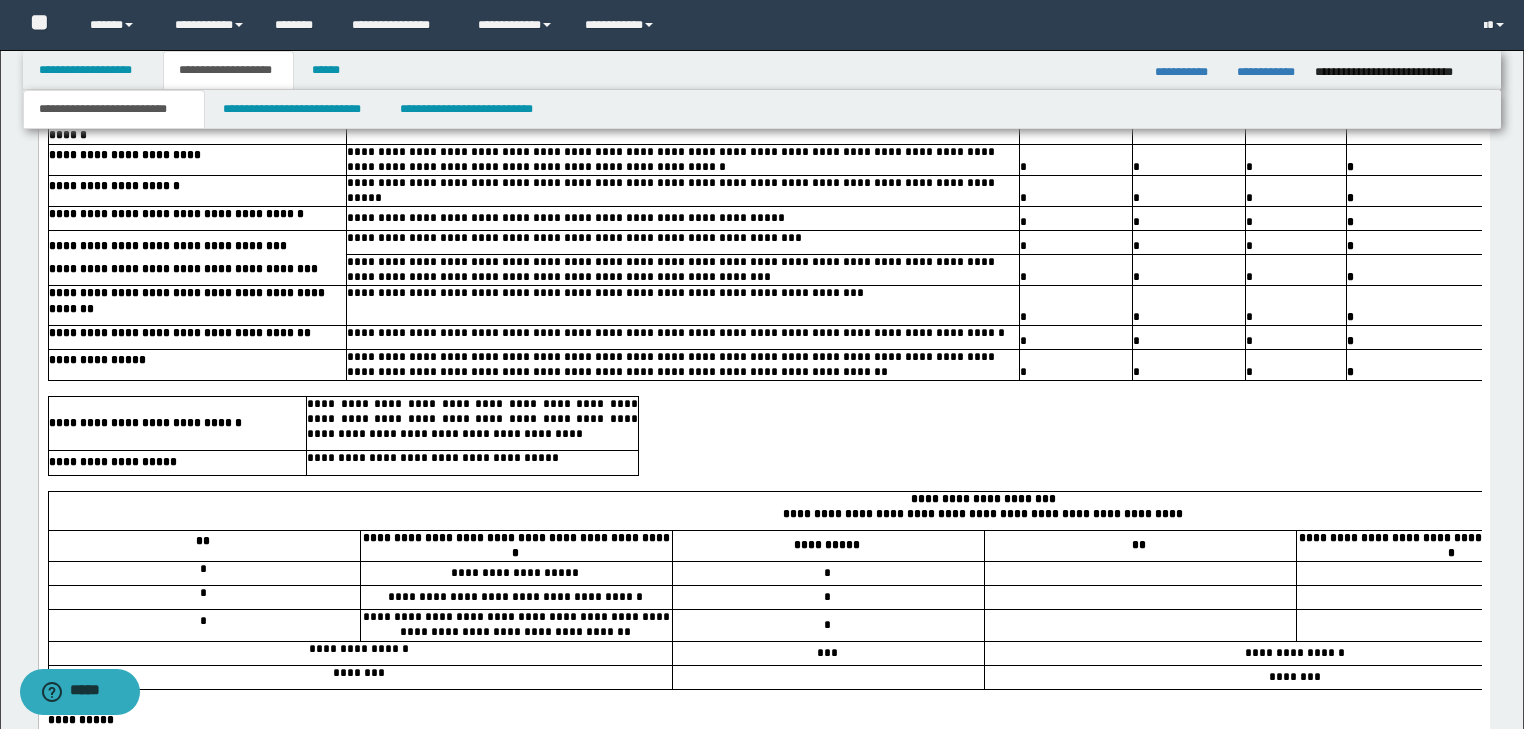 scroll, scrollTop: 4189, scrollLeft: 0, axis: vertical 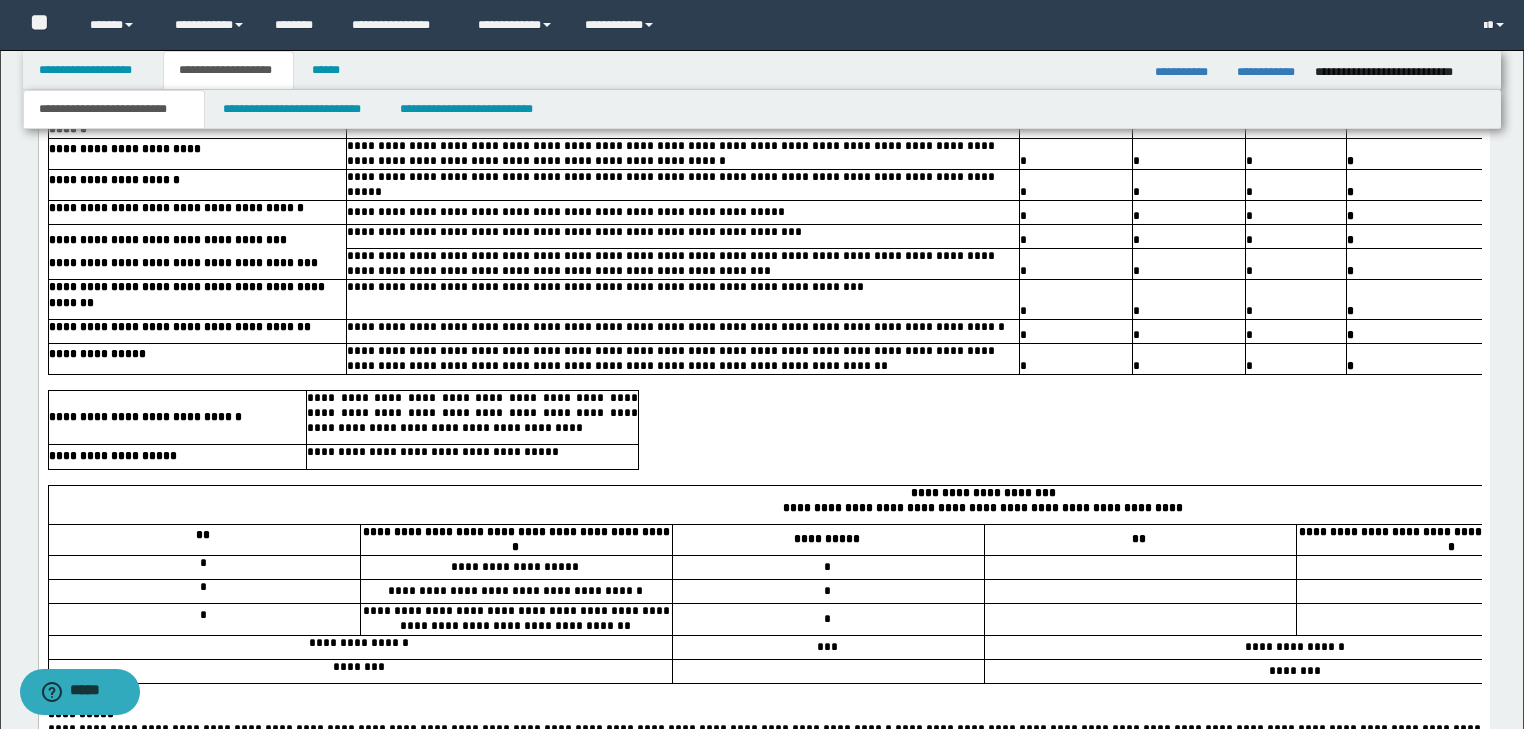 click on "**********" at bounding box center [472, 458] 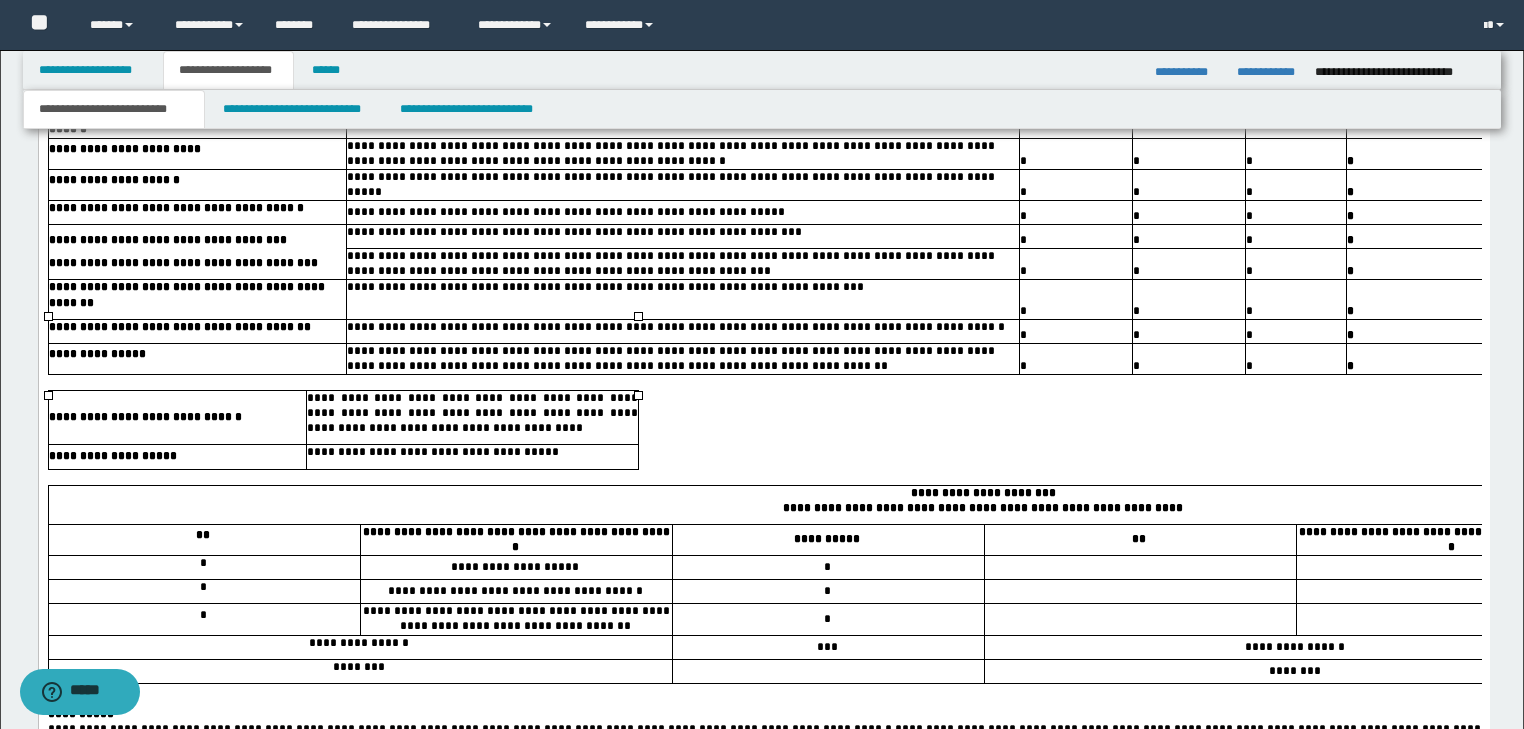 drag, startPoint x: 636, startPoint y: 392, endPoint x: 727, endPoint y: 390, distance: 91.02197 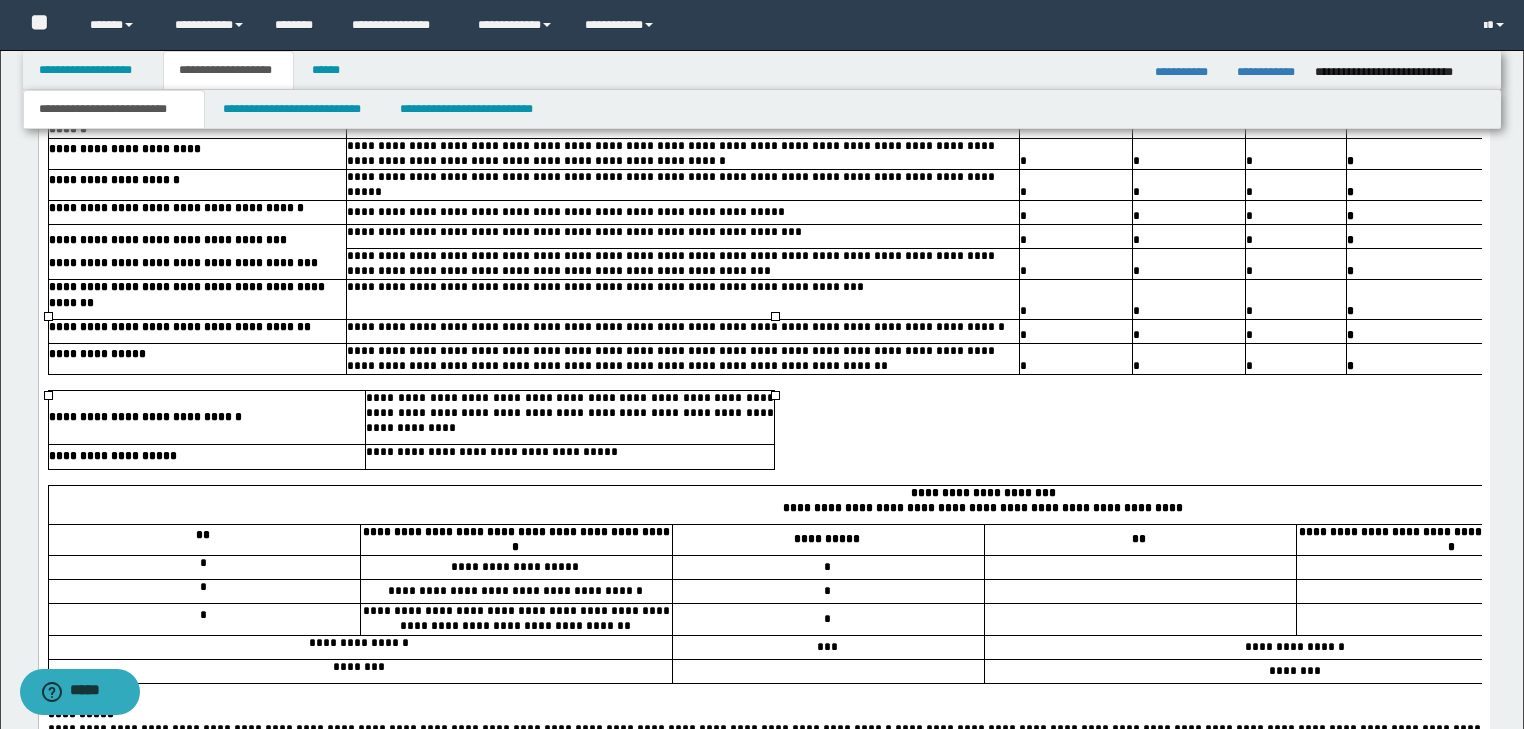 drag, startPoint x: 772, startPoint y: 395, endPoint x: 1209, endPoint y: 372, distance: 437.60486 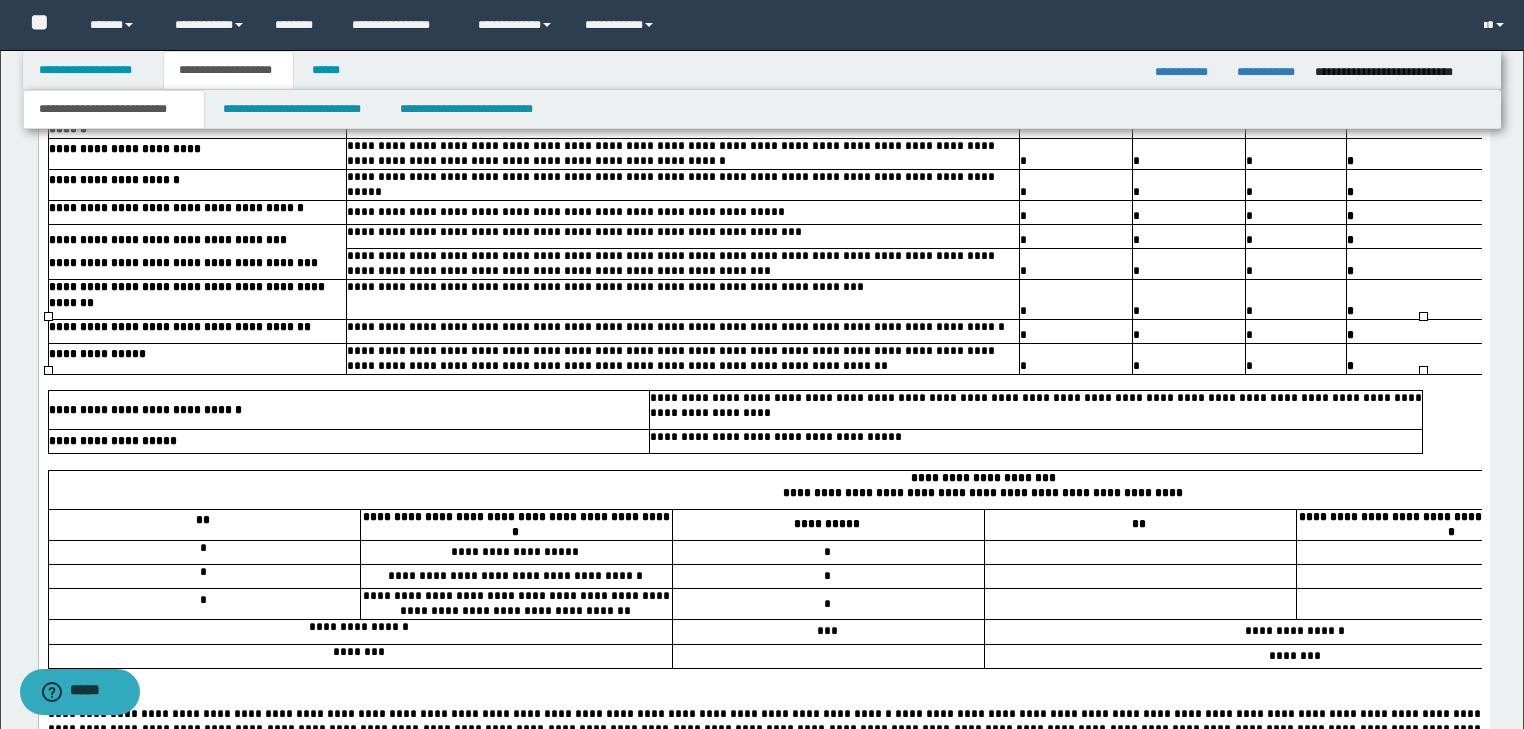 drag, startPoint x: 1422, startPoint y: 371, endPoint x: 1469, endPoint y: 370, distance: 47.010635 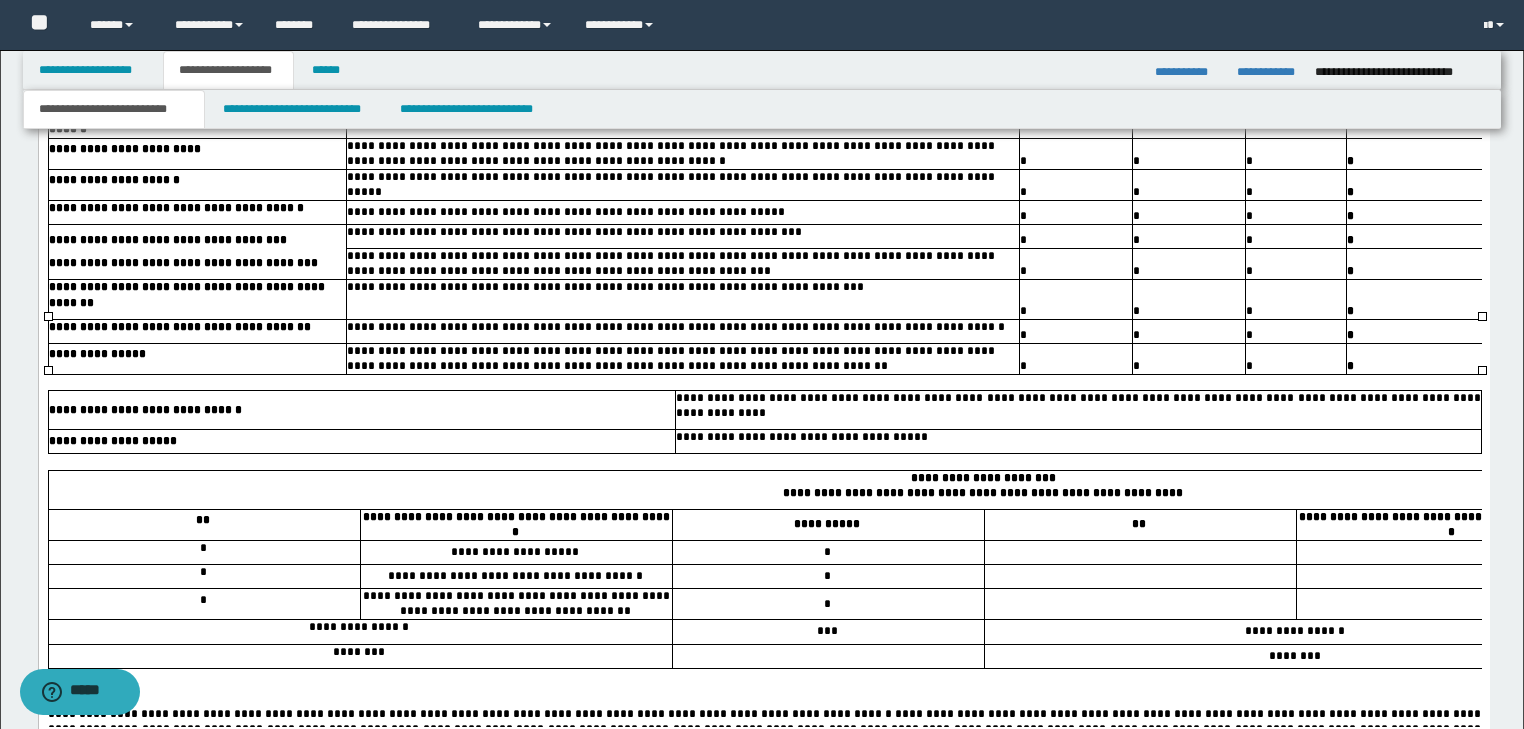 click at bounding box center (763, 462) 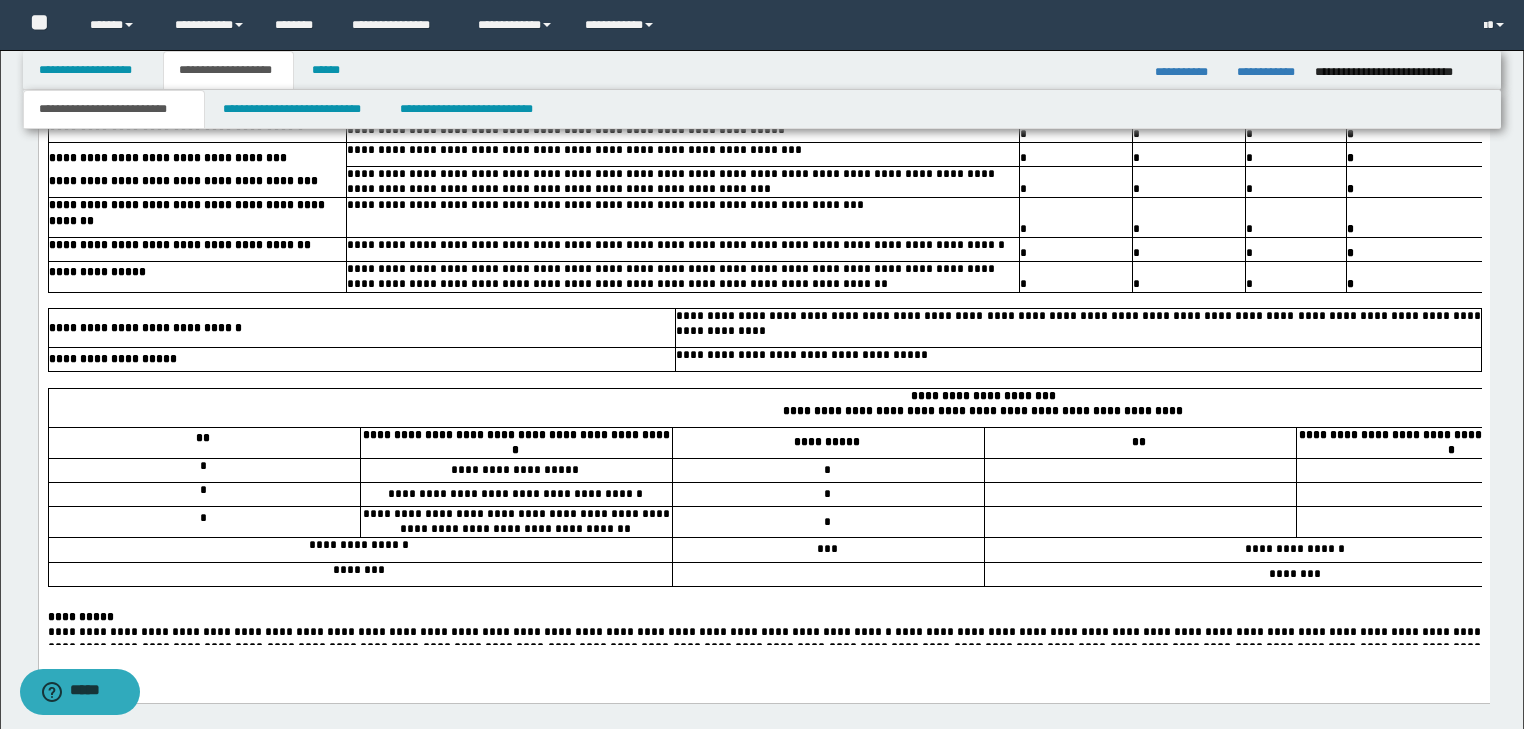 scroll, scrollTop: 4269, scrollLeft: 0, axis: vertical 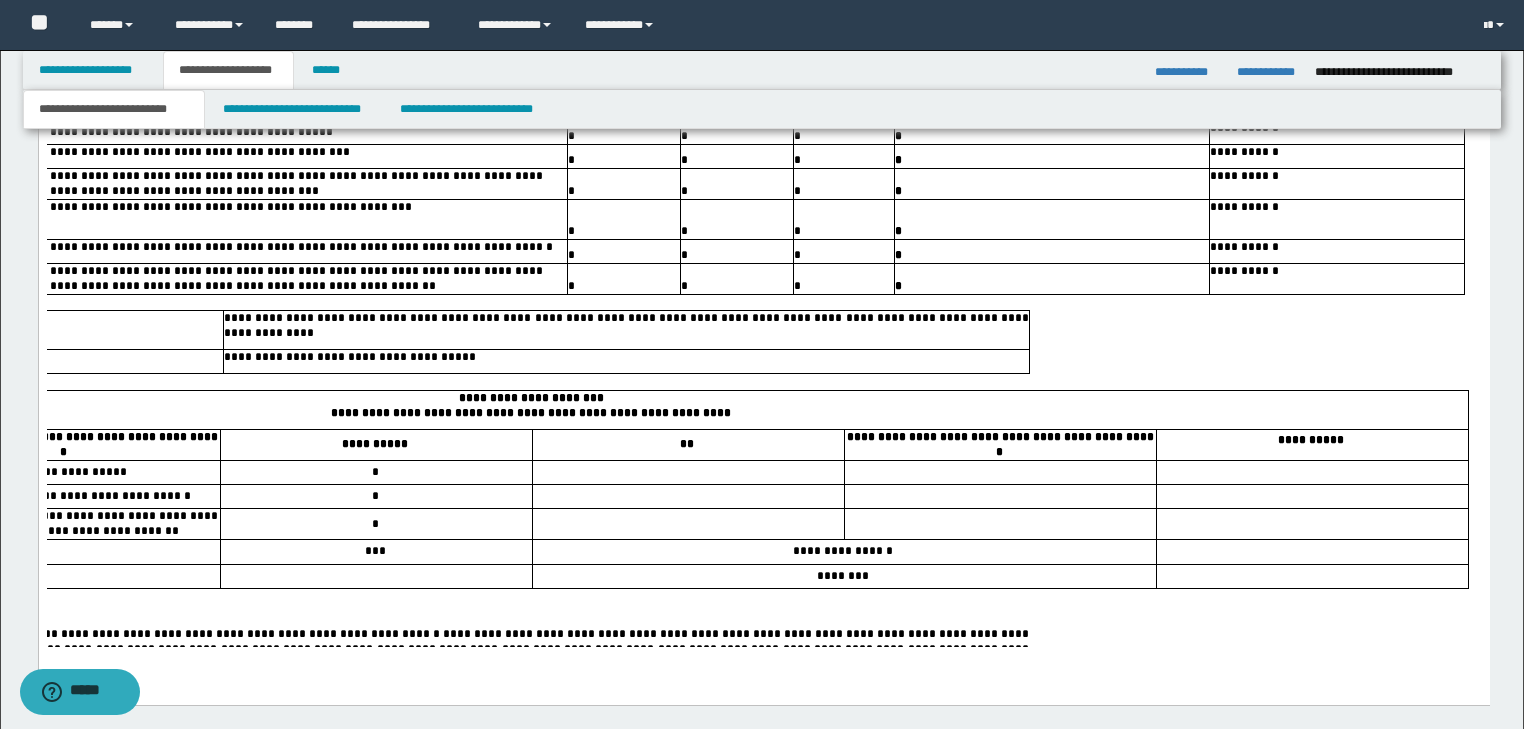 click at bounding box center [311, 303] 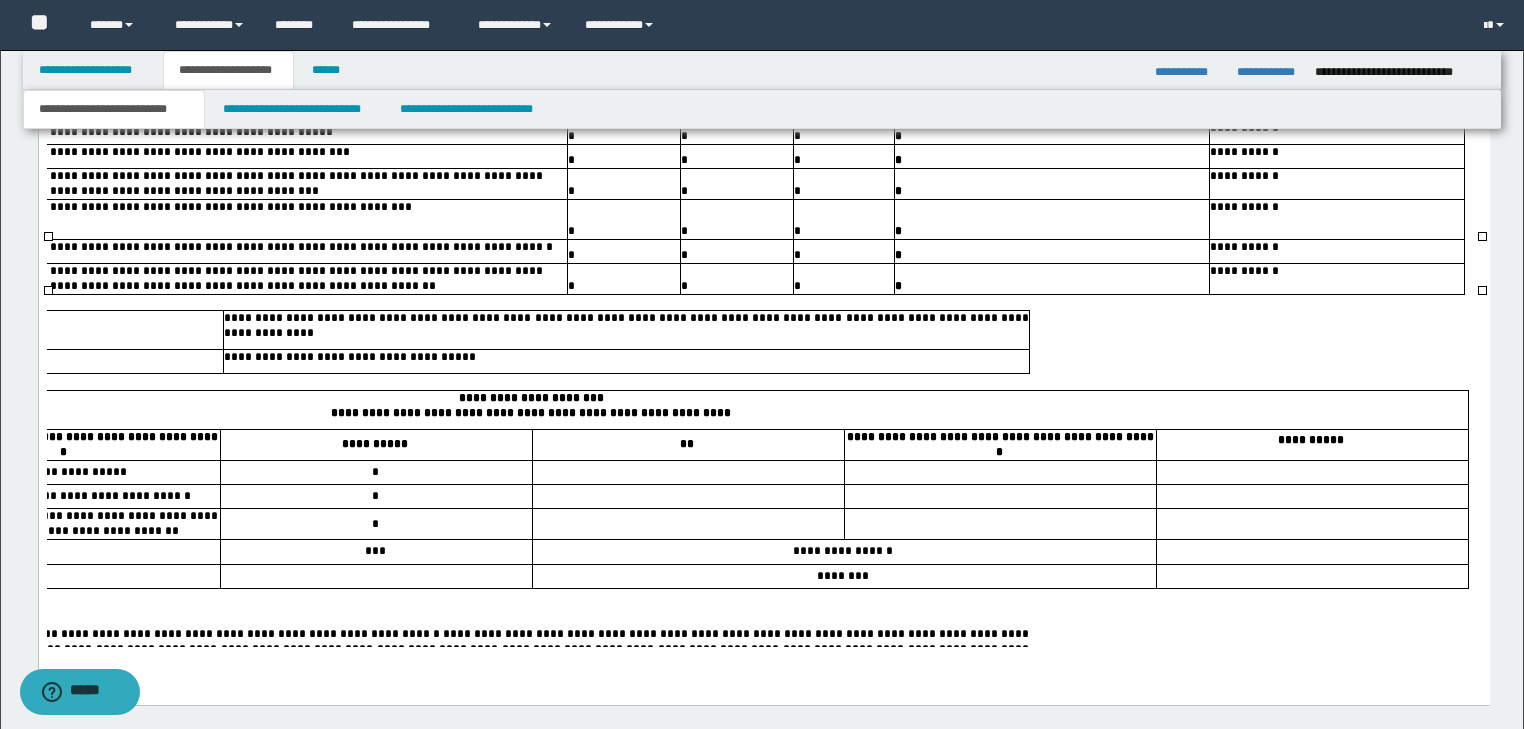 click on "**********" at bounding box center (625, 331) 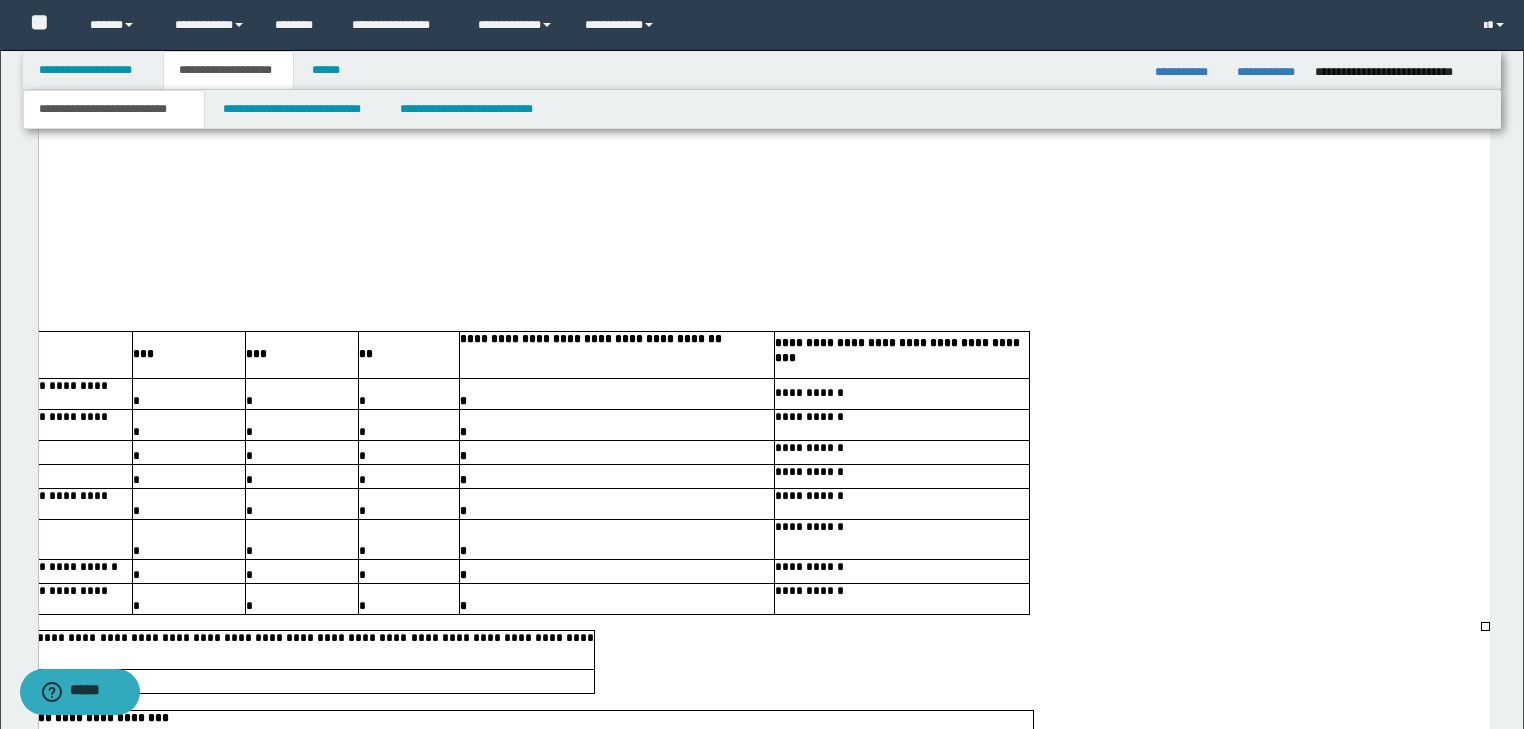 scroll, scrollTop: 3789, scrollLeft: 0, axis: vertical 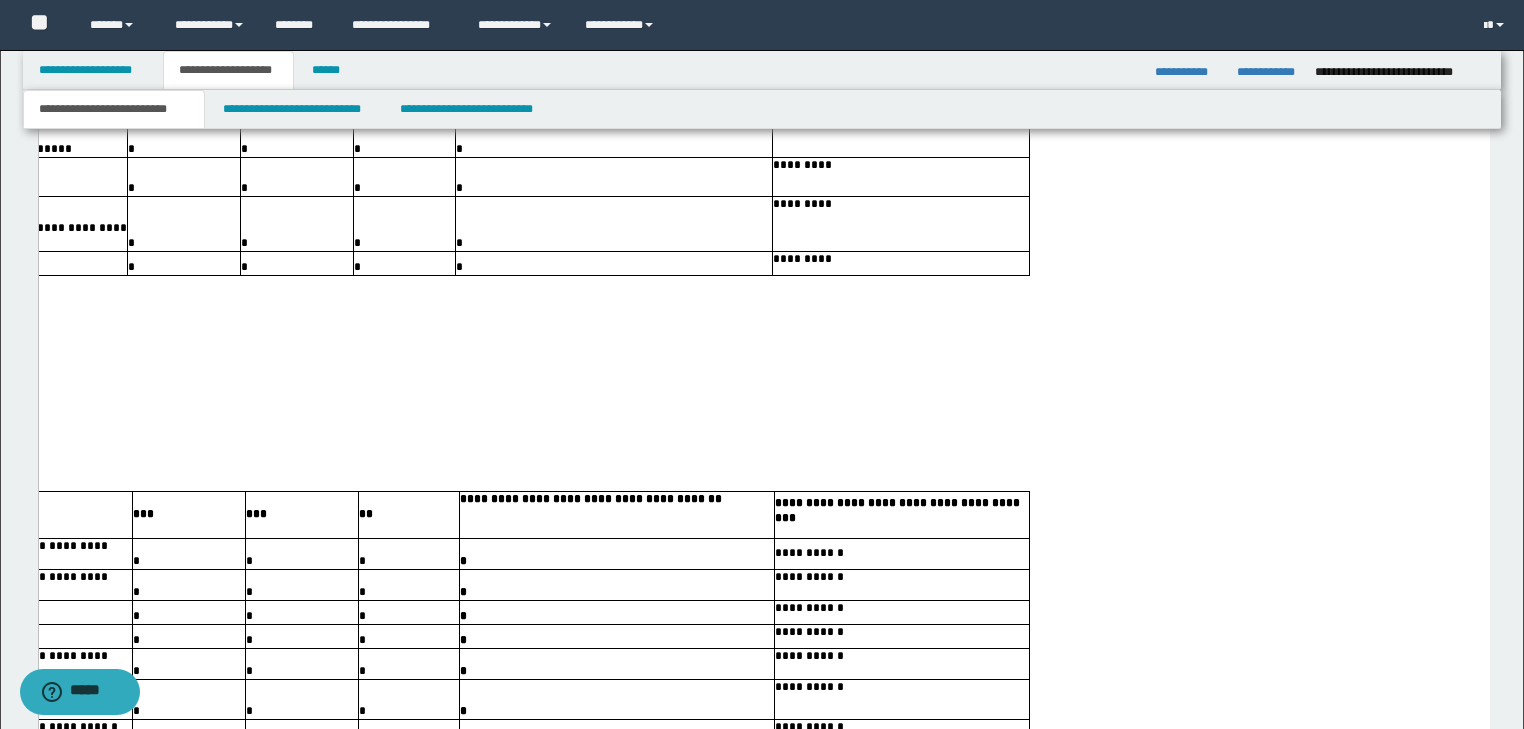 click on "**********" at bounding box center (-417, 345) 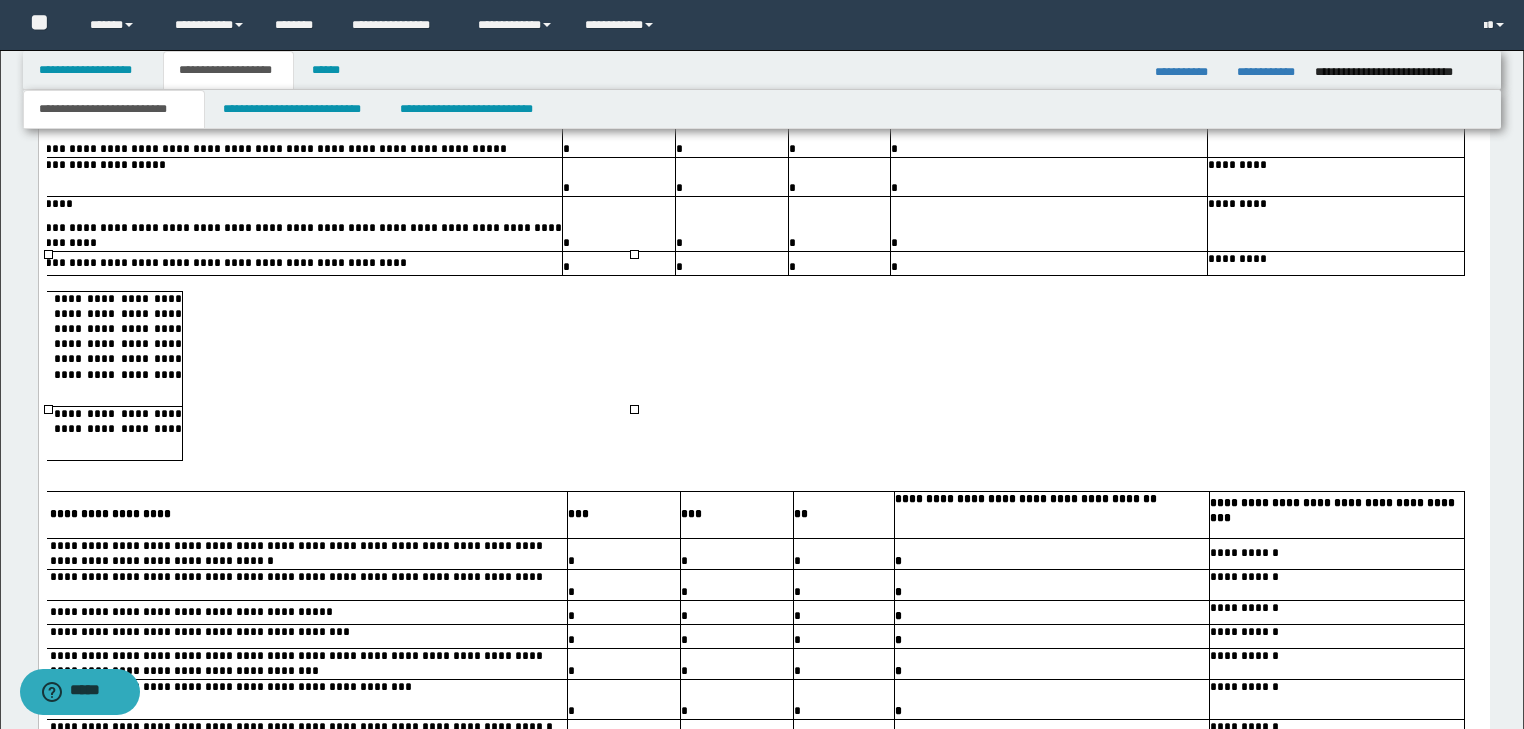 drag, startPoint x: 633, startPoint y: 411, endPoint x: 1114, endPoint y: 409, distance: 481.00415 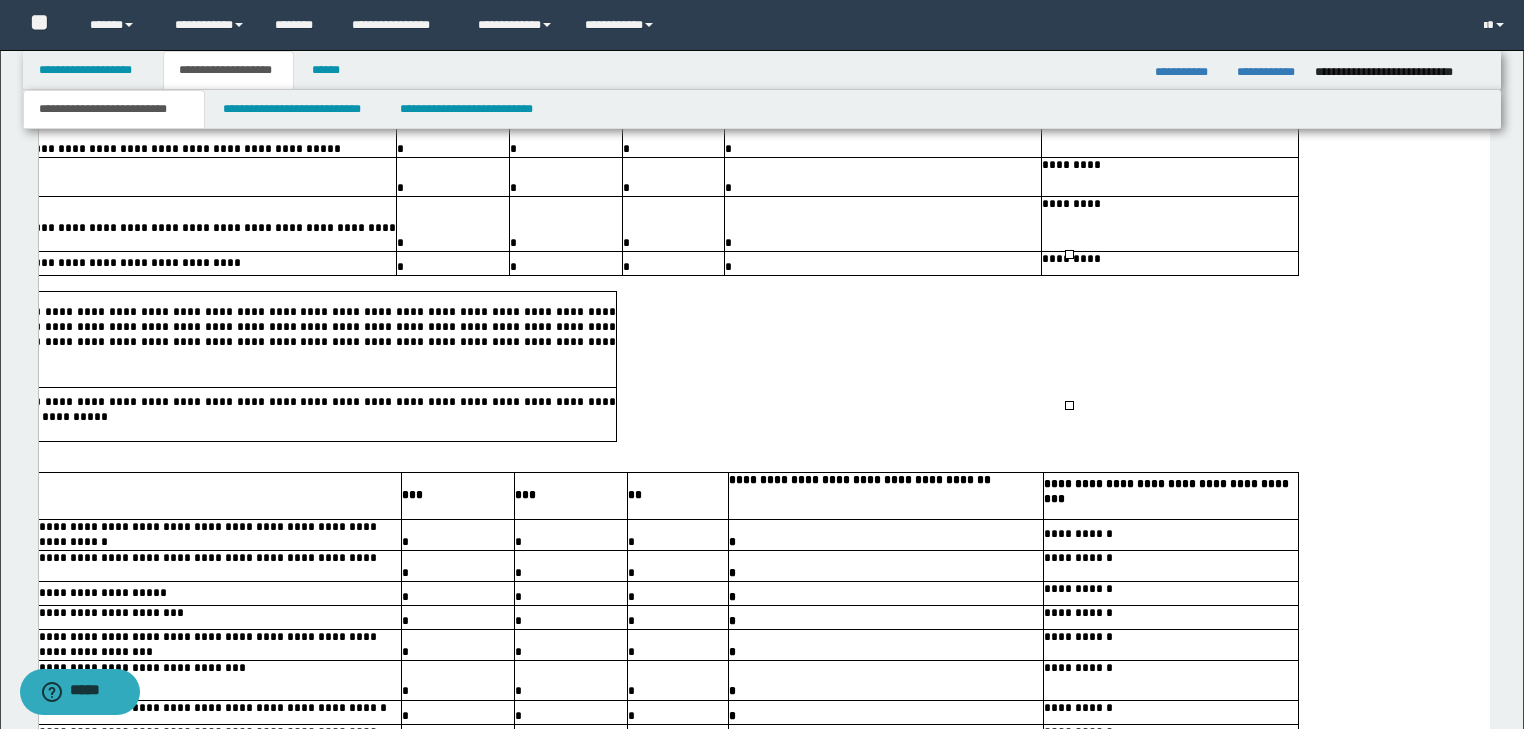 drag, startPoint x: 1234, startPoint y: 406, endPoint x: 1507, endPoint y: 394, distance: 273.2636 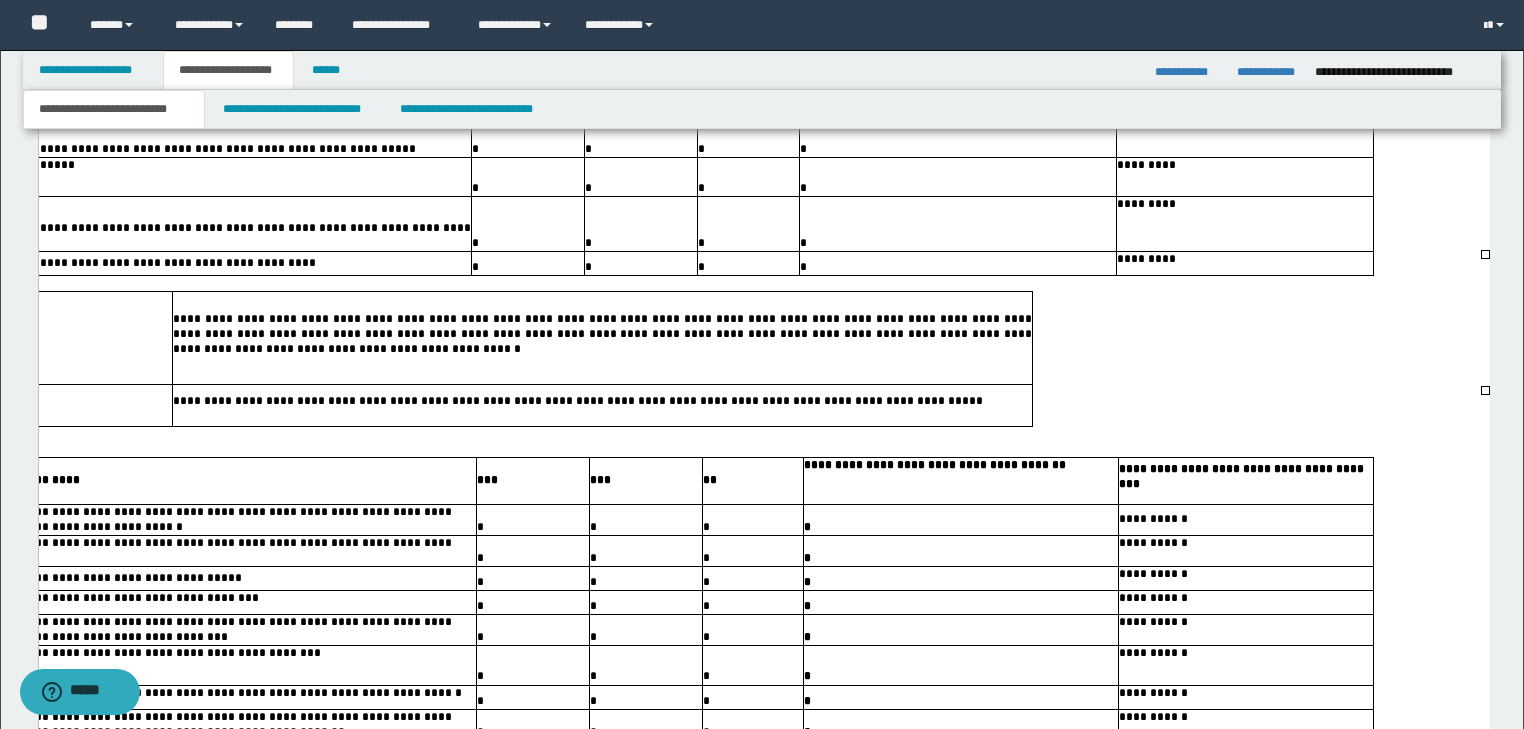 click on "**********" at bounding box center [672, -764] 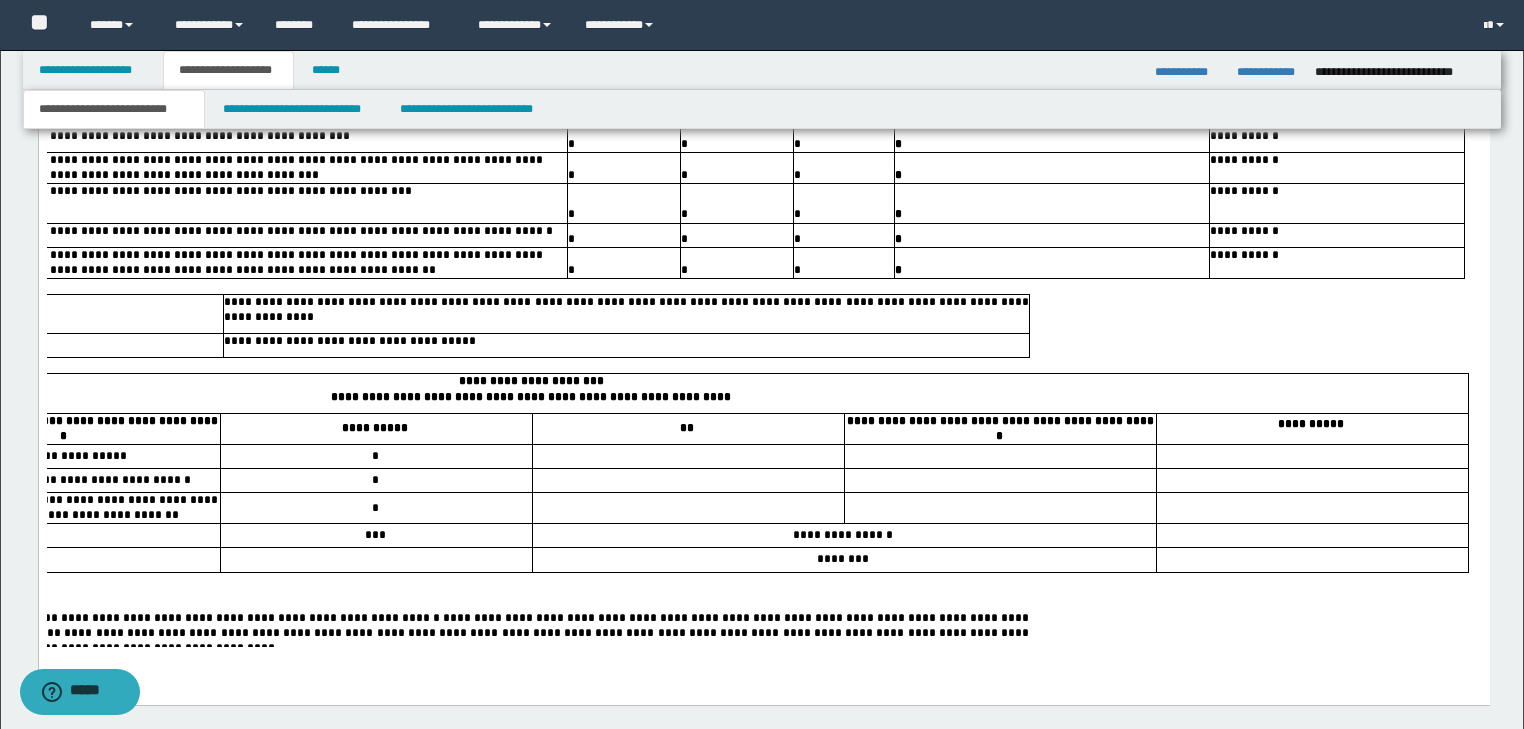 scroll, scrollTop: 4029, scrollLeft: 0, axis: vertical 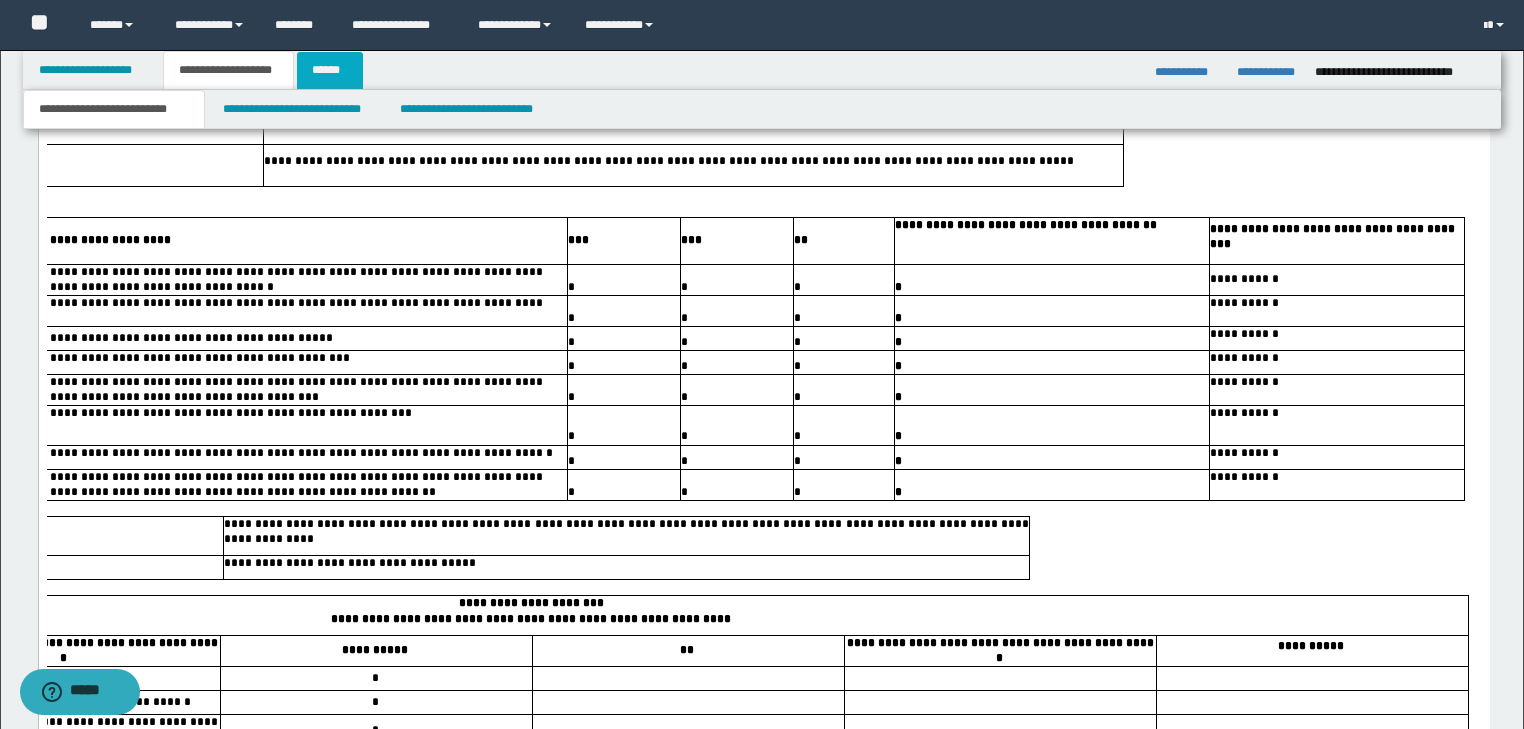 click on "******" at bounding box center [330, 70] 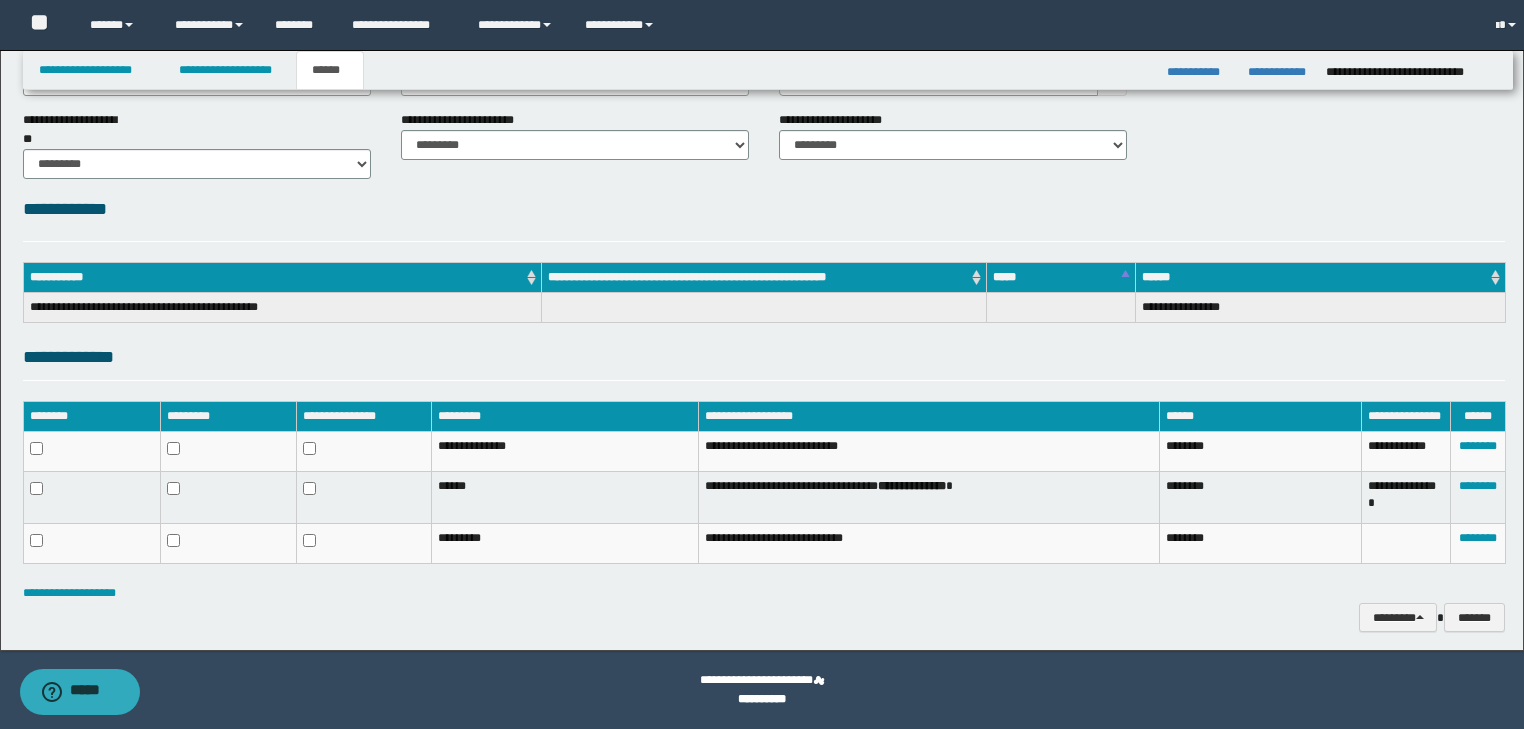 scroll, scrollTop: 148, scrollLeft: 0, axis: vertical 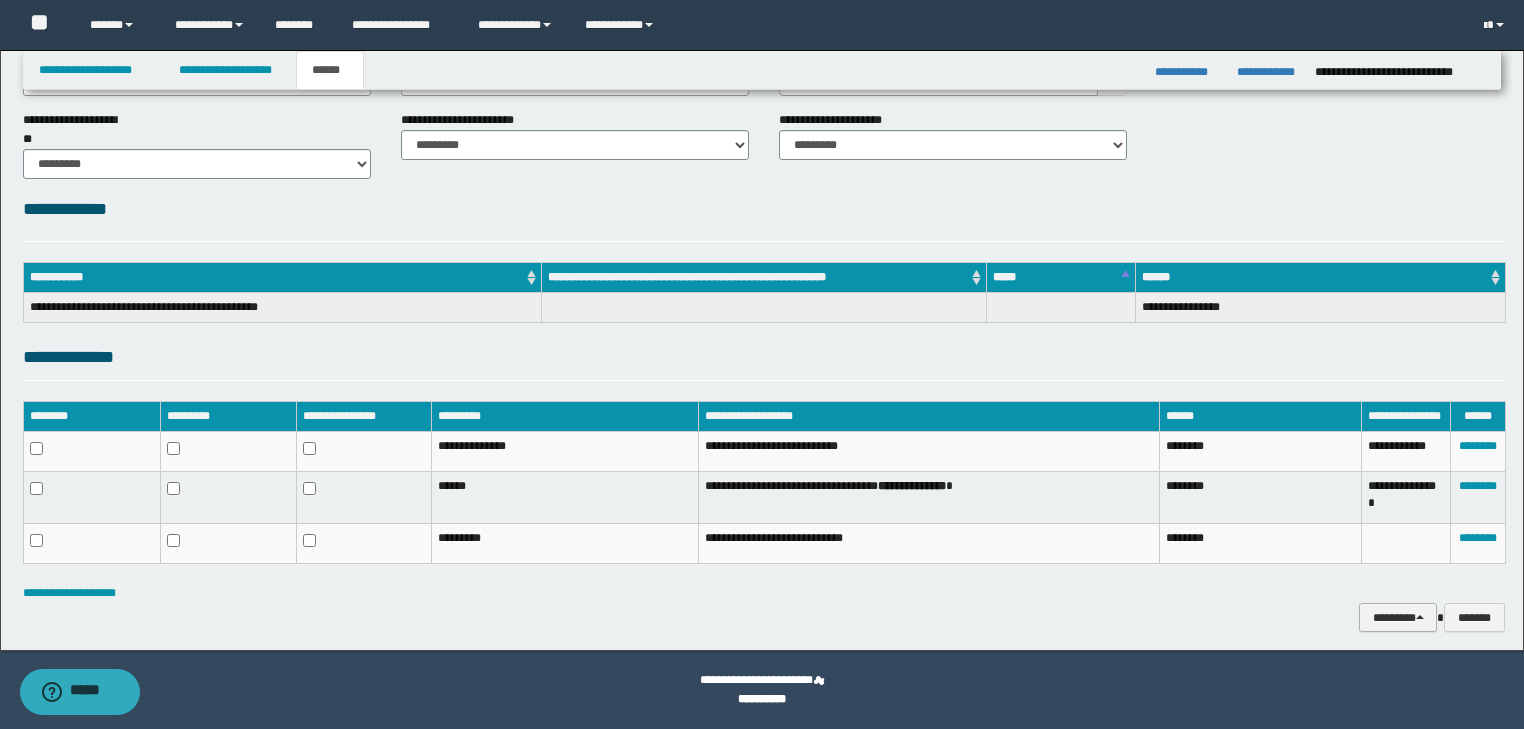 click on "********" at bounding box center (1398, 618) 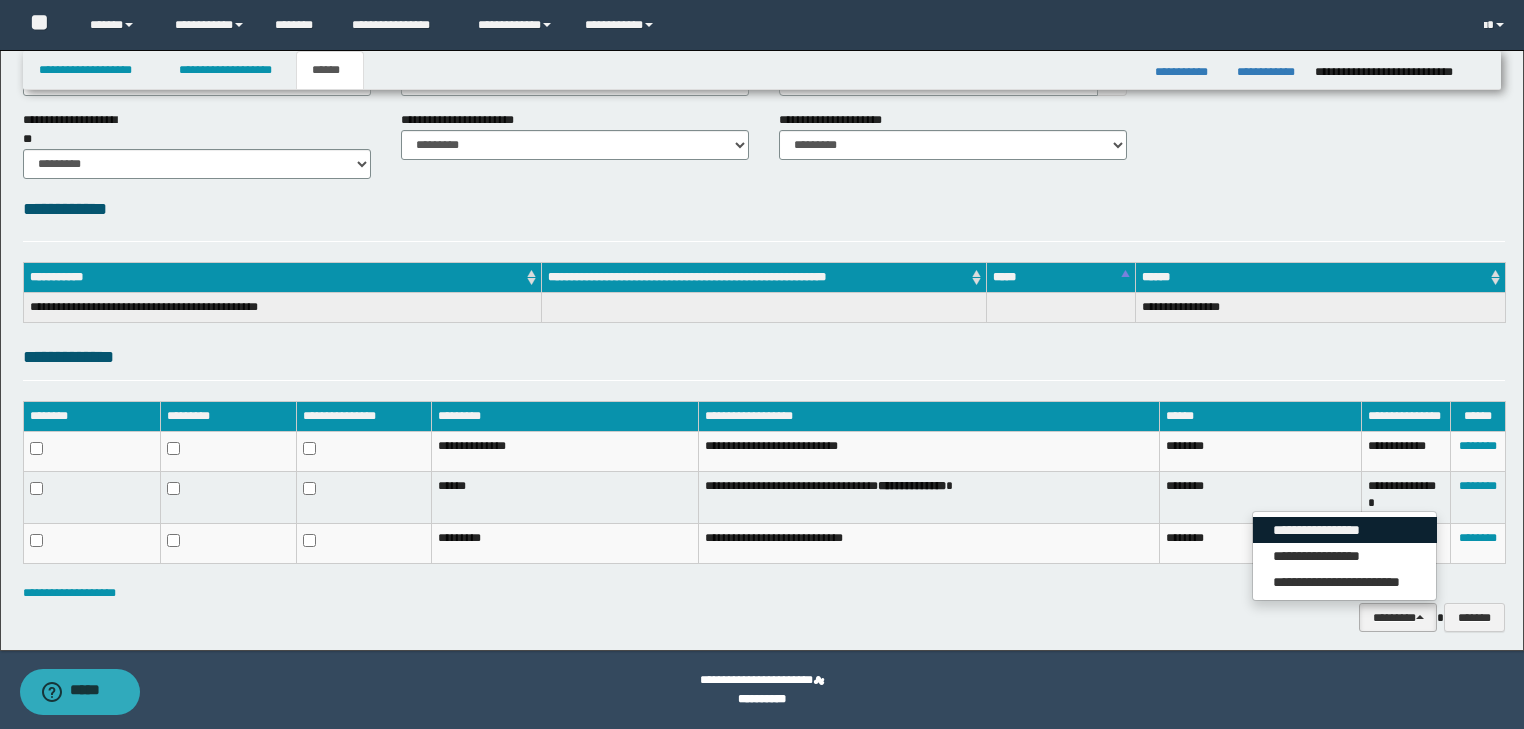 click on "**********" at bounding box center (1345, 530) 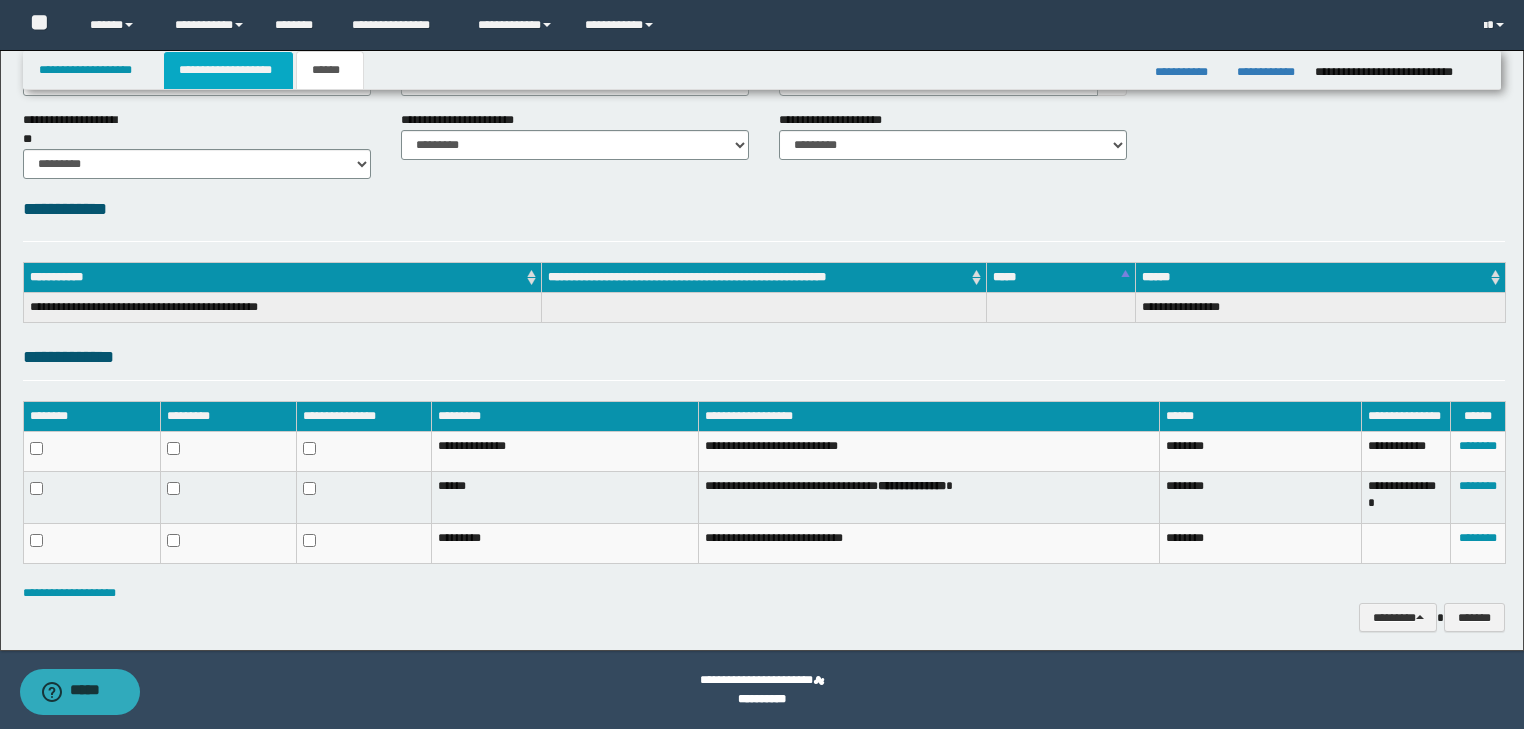click on "**********" at bounding box center [228, 70] 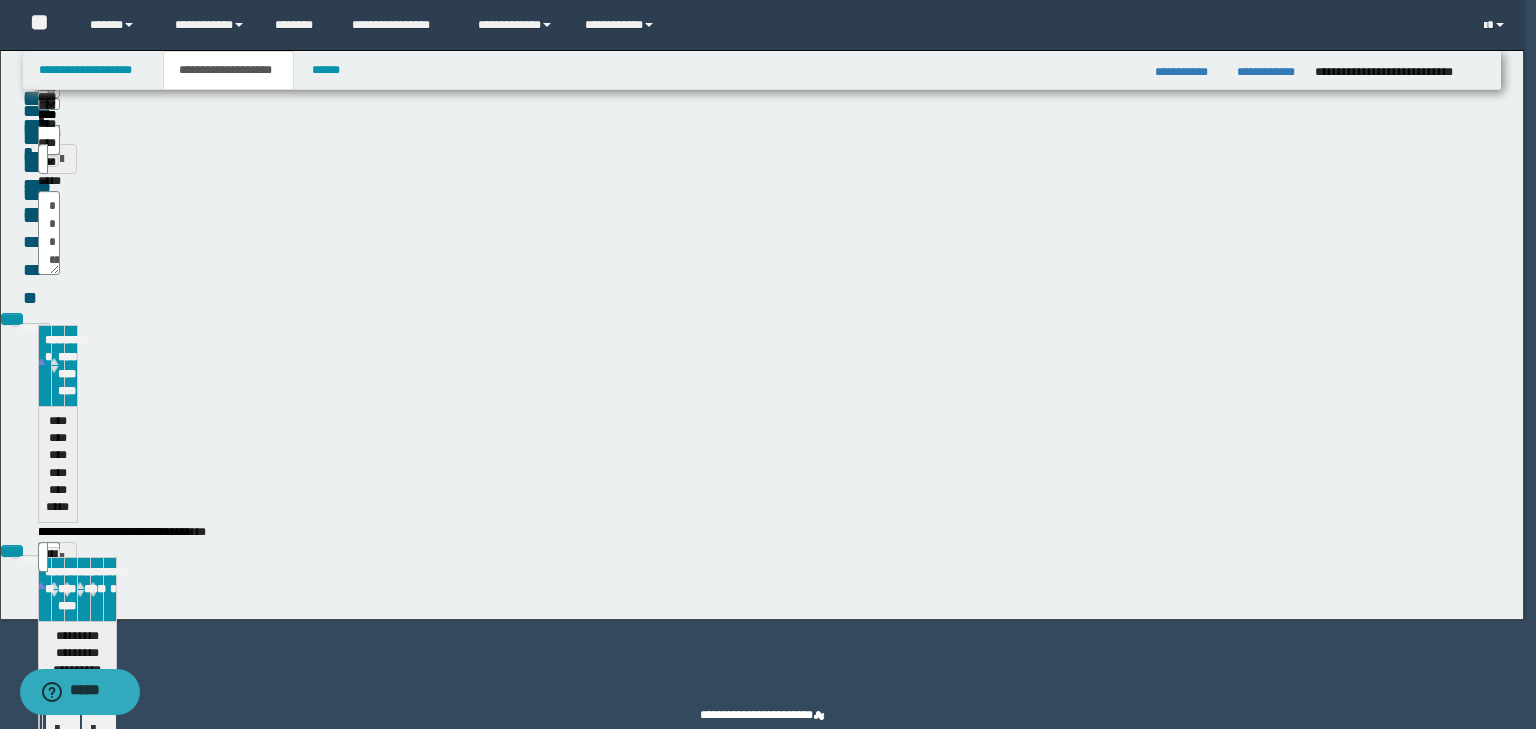 type 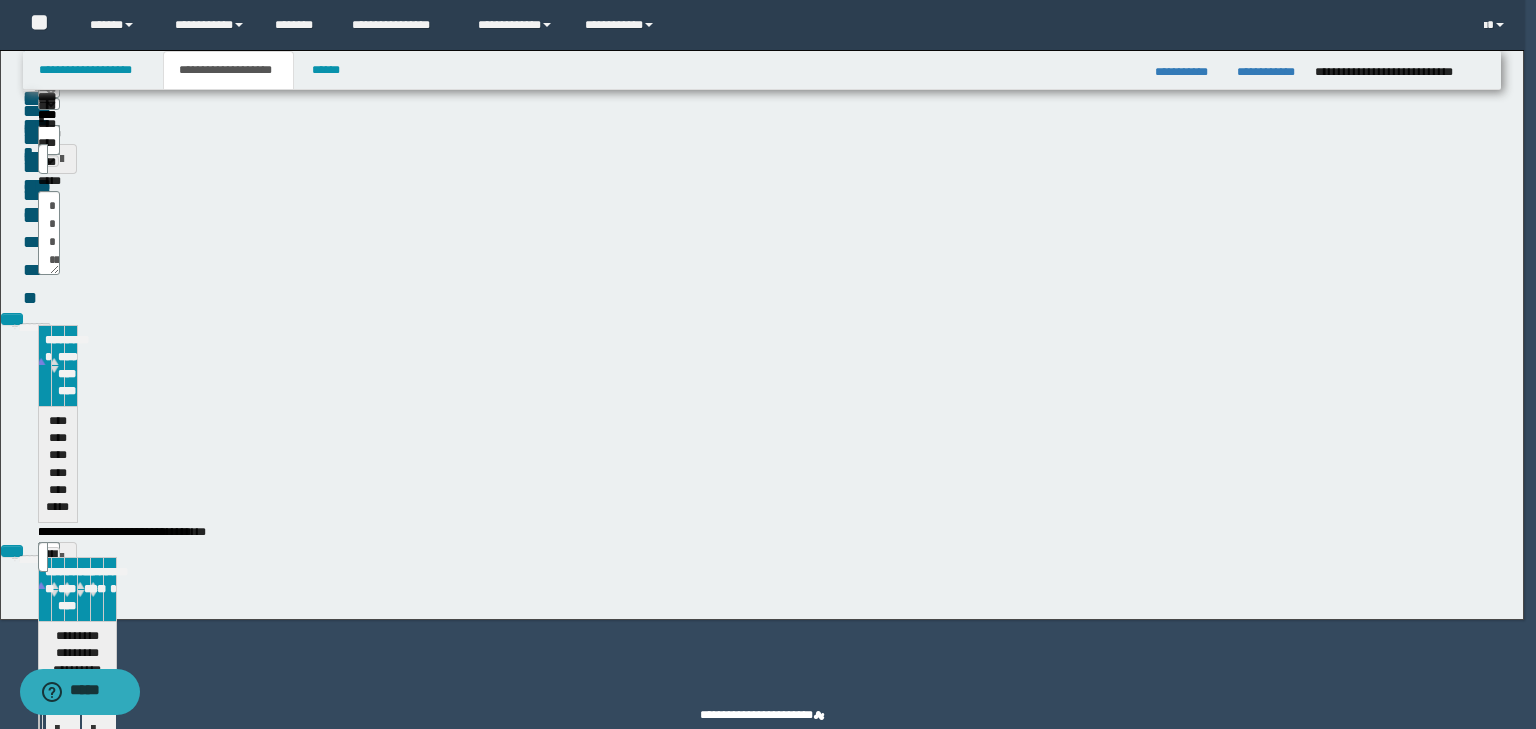 type on "**" 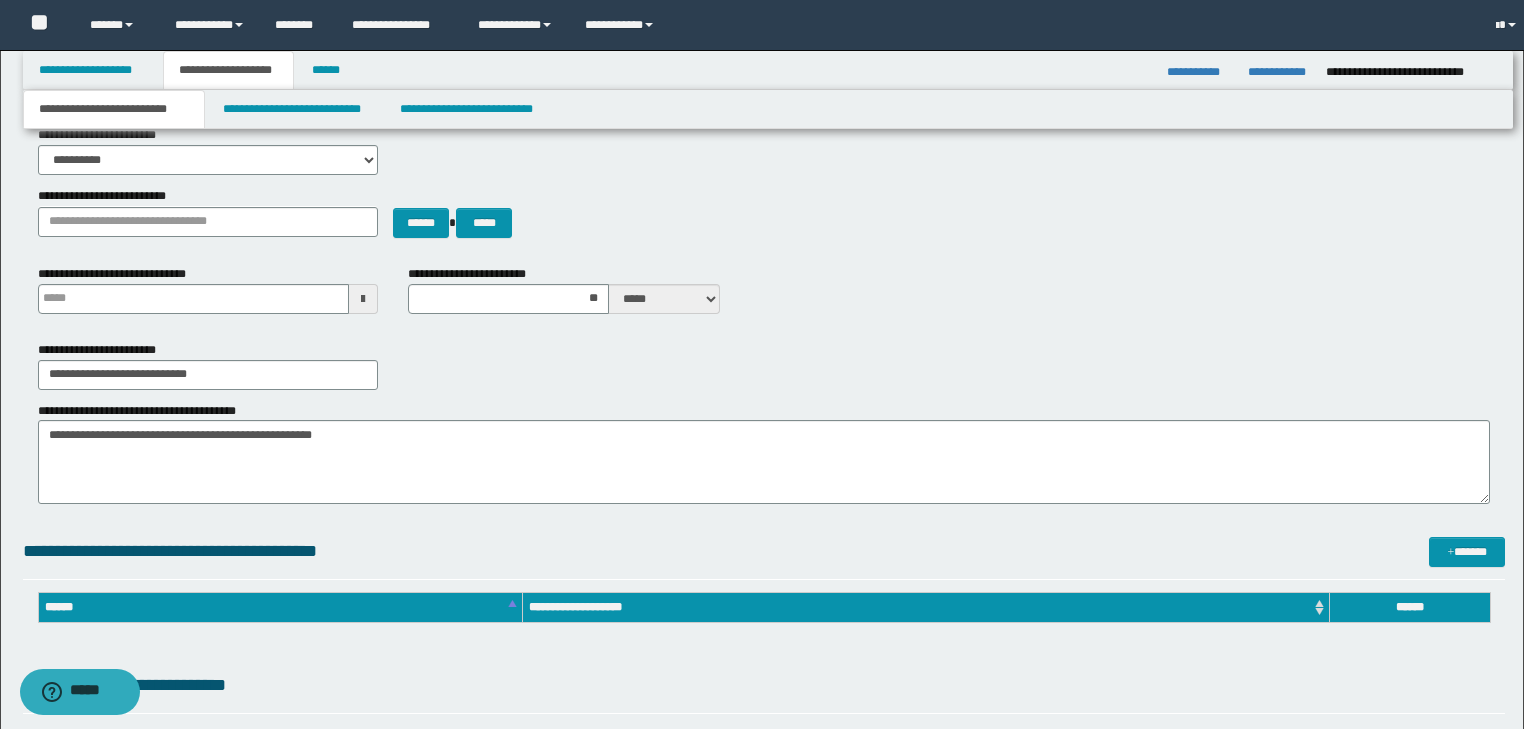 type 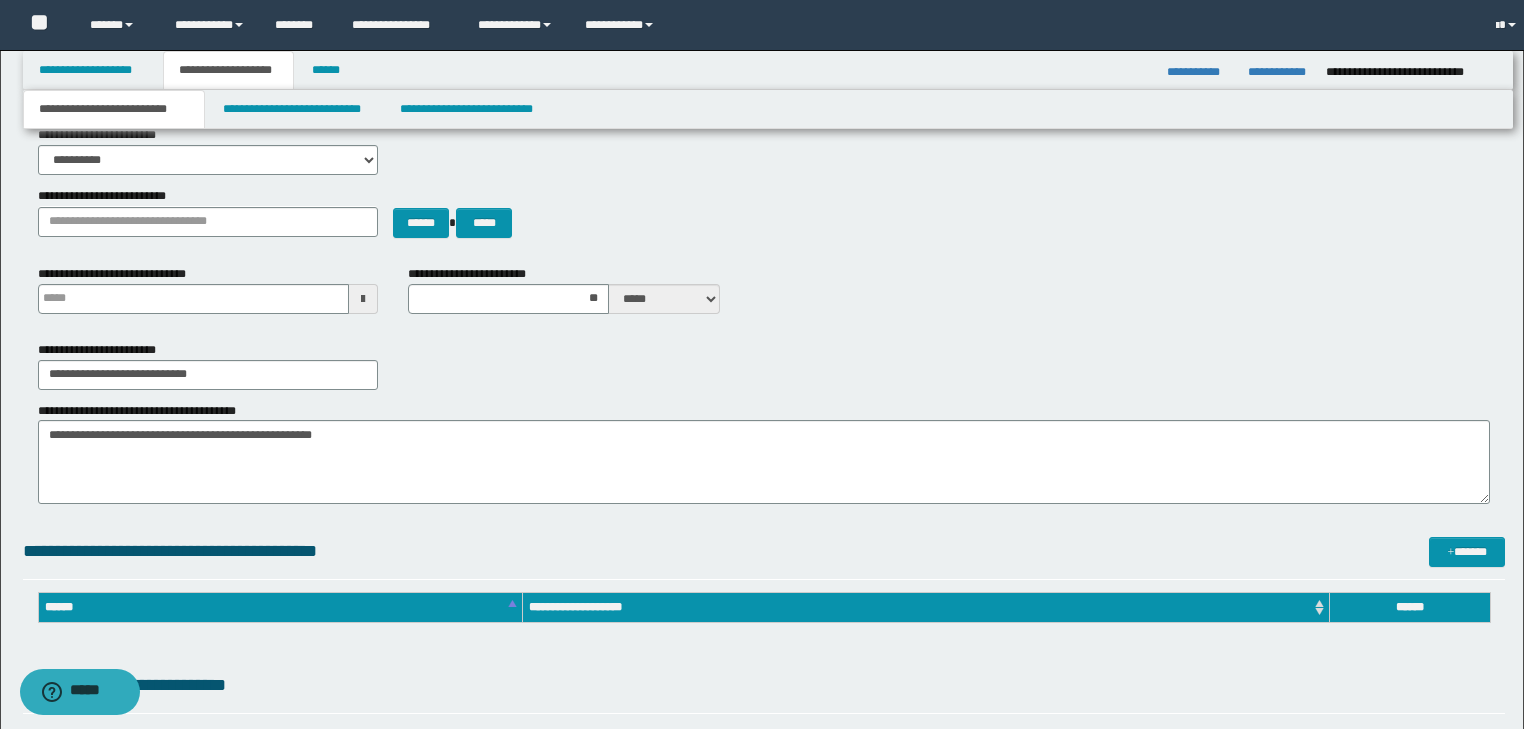 type on "**" 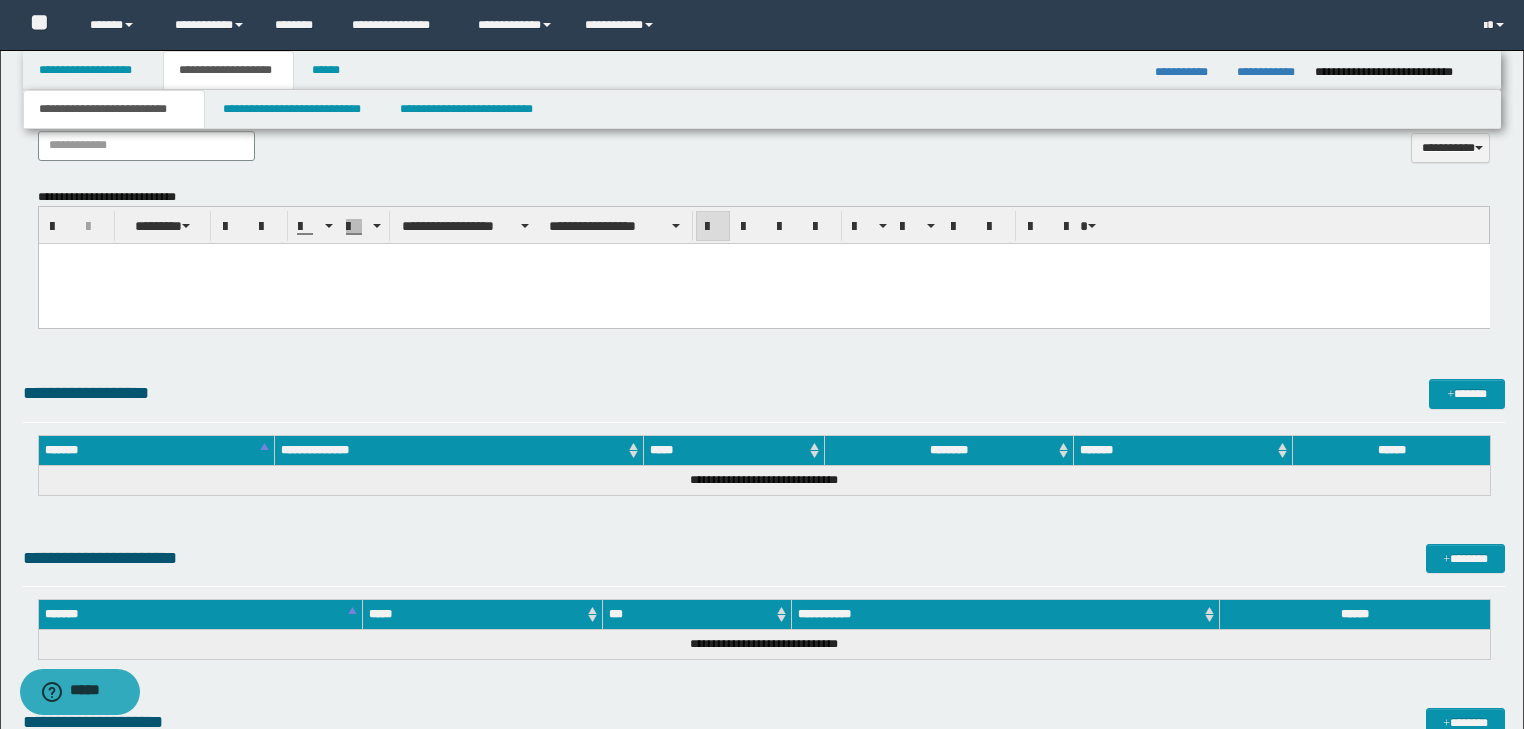 scroll, scrollTop: 979, scrollLeft: 0, axis: vertical 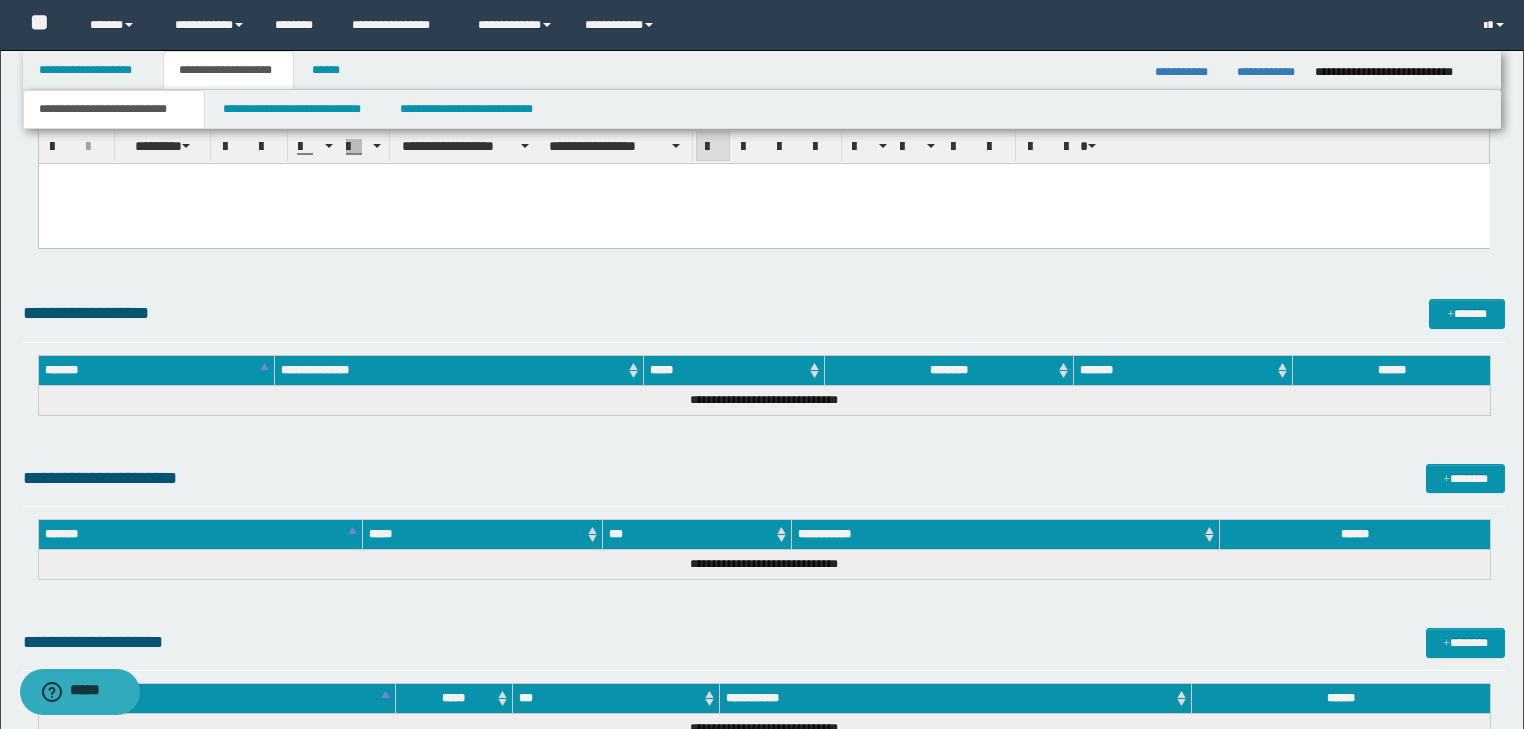 click on "**********" at bounding box center [311, 209] 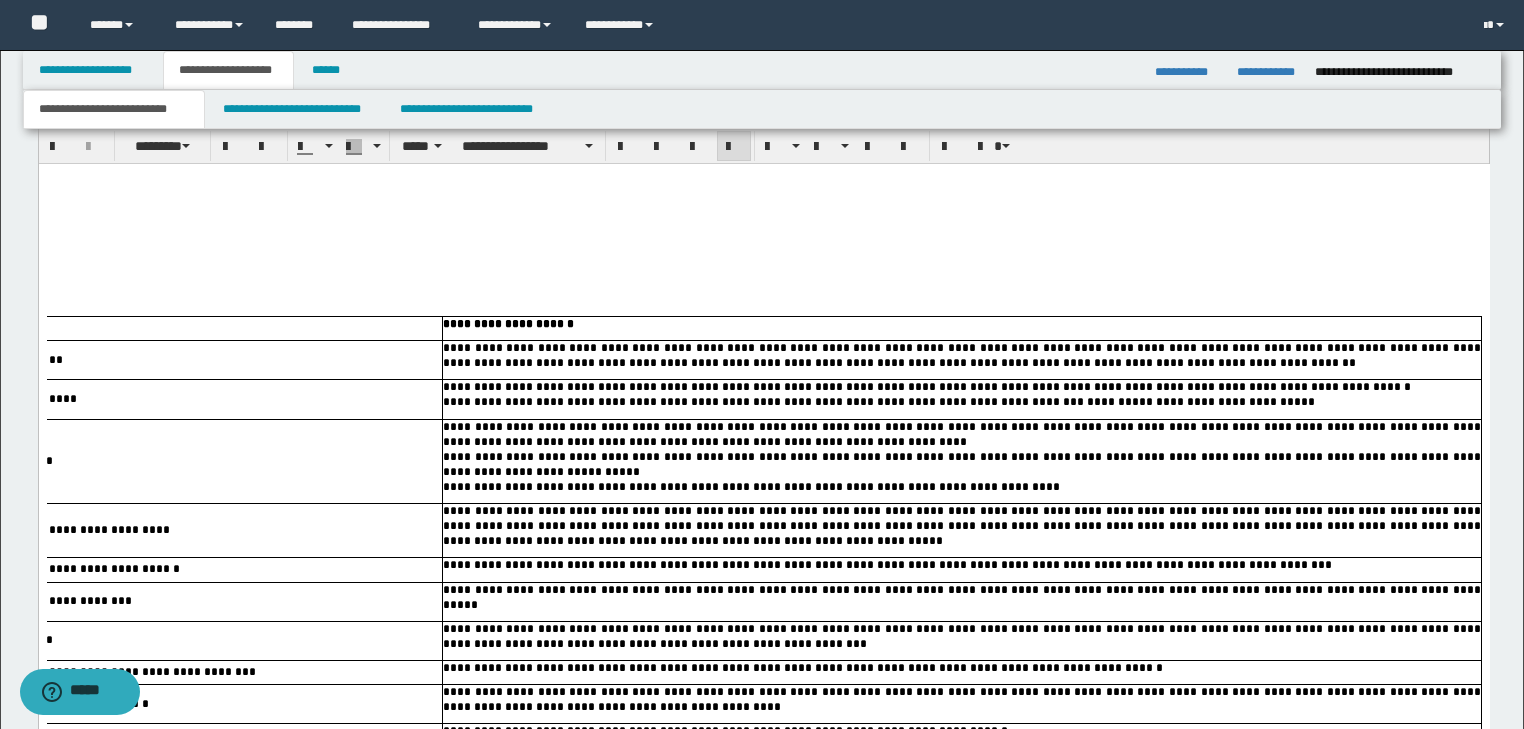 click on "**********" at bounding box center [311, 209] 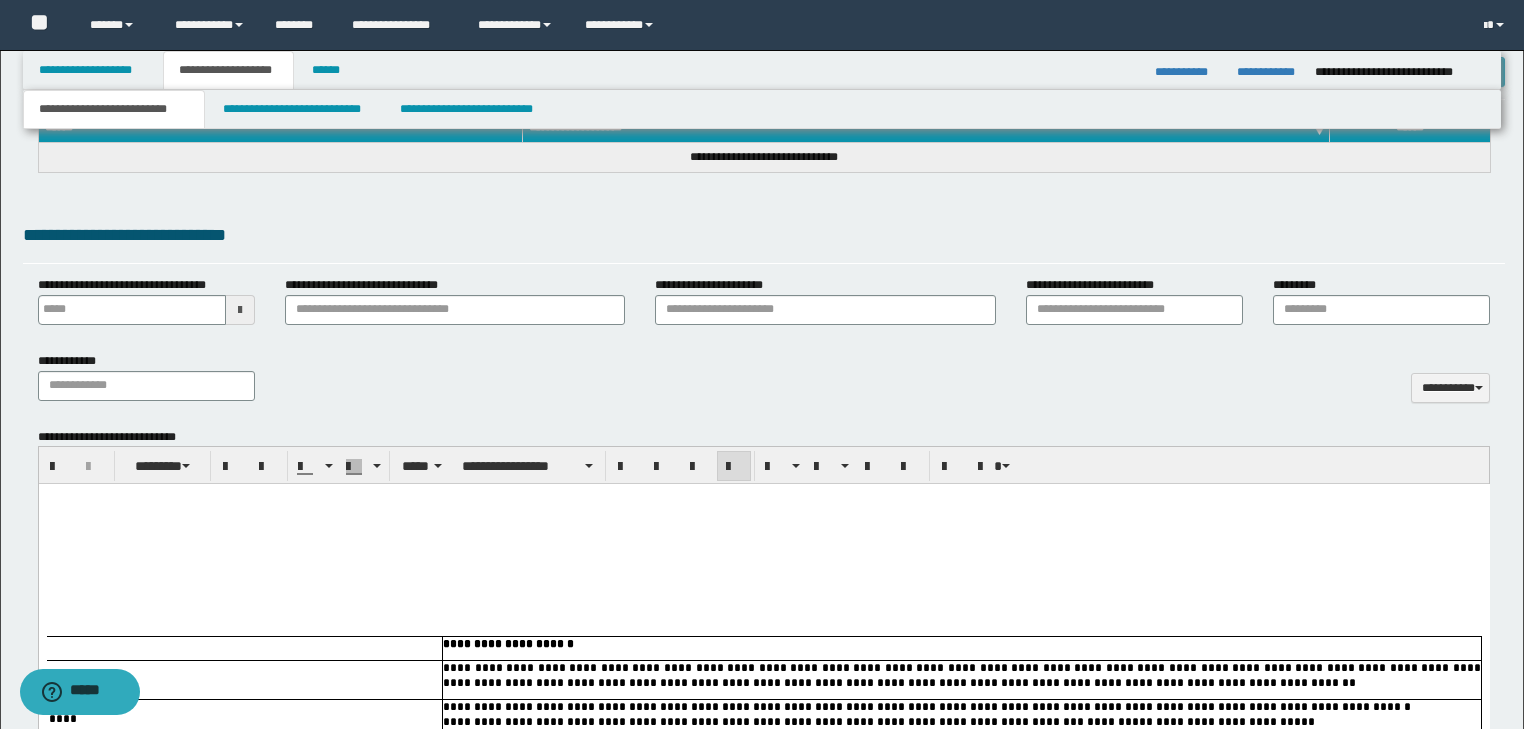 click on "**********" at bounding box center (311, 529) 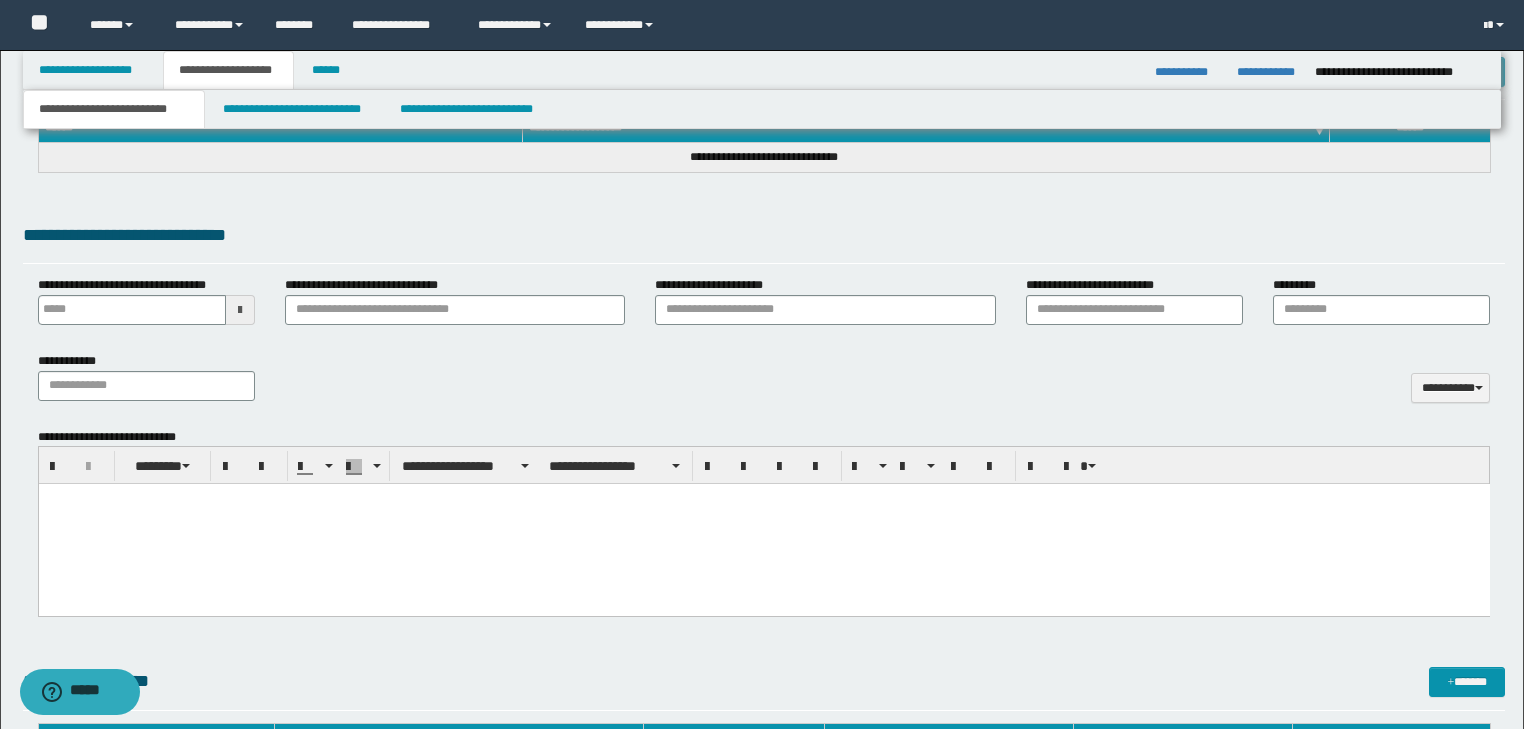 scroll, scrollTop: 0, scrollLeft: 0, axis: both 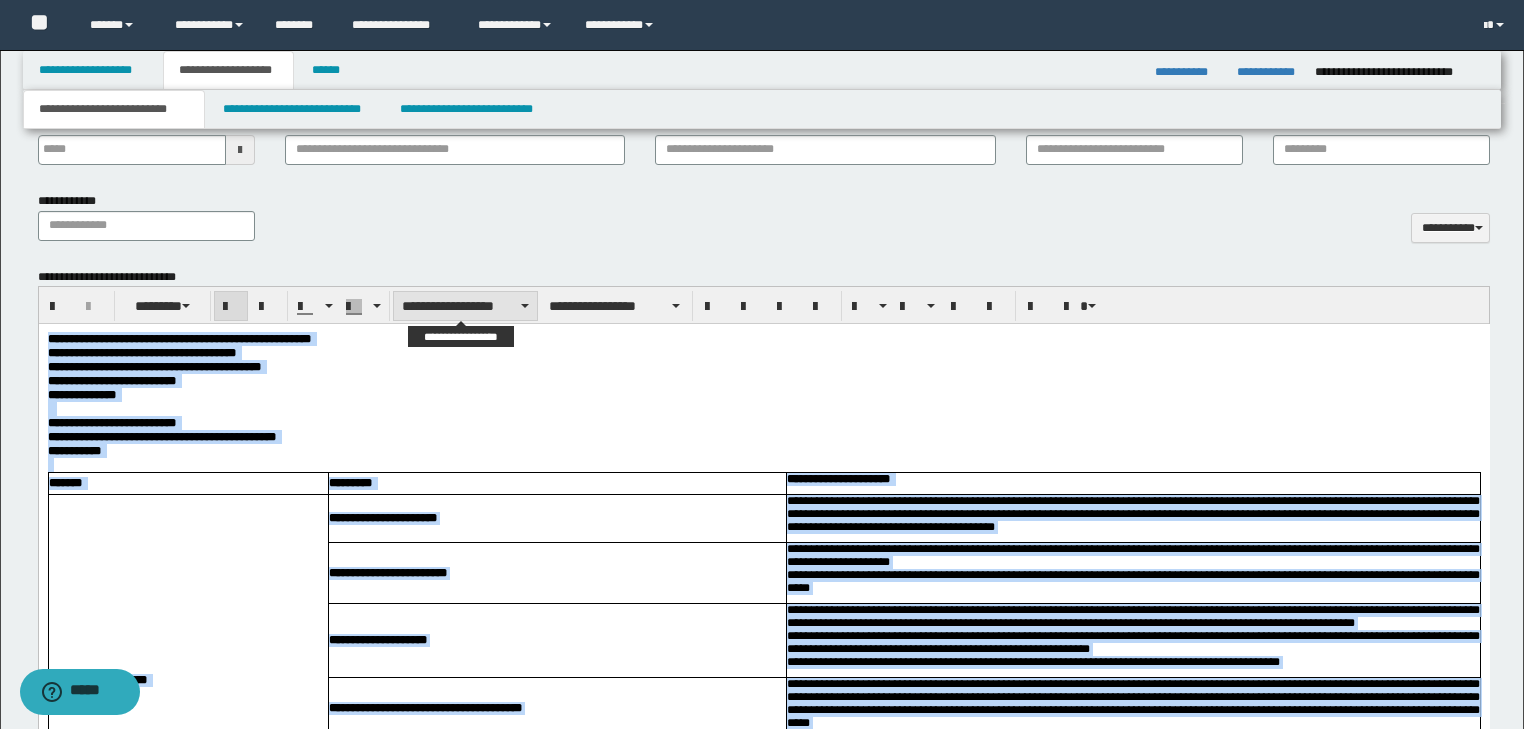 click on "**********" at bounding box center [465, 306] 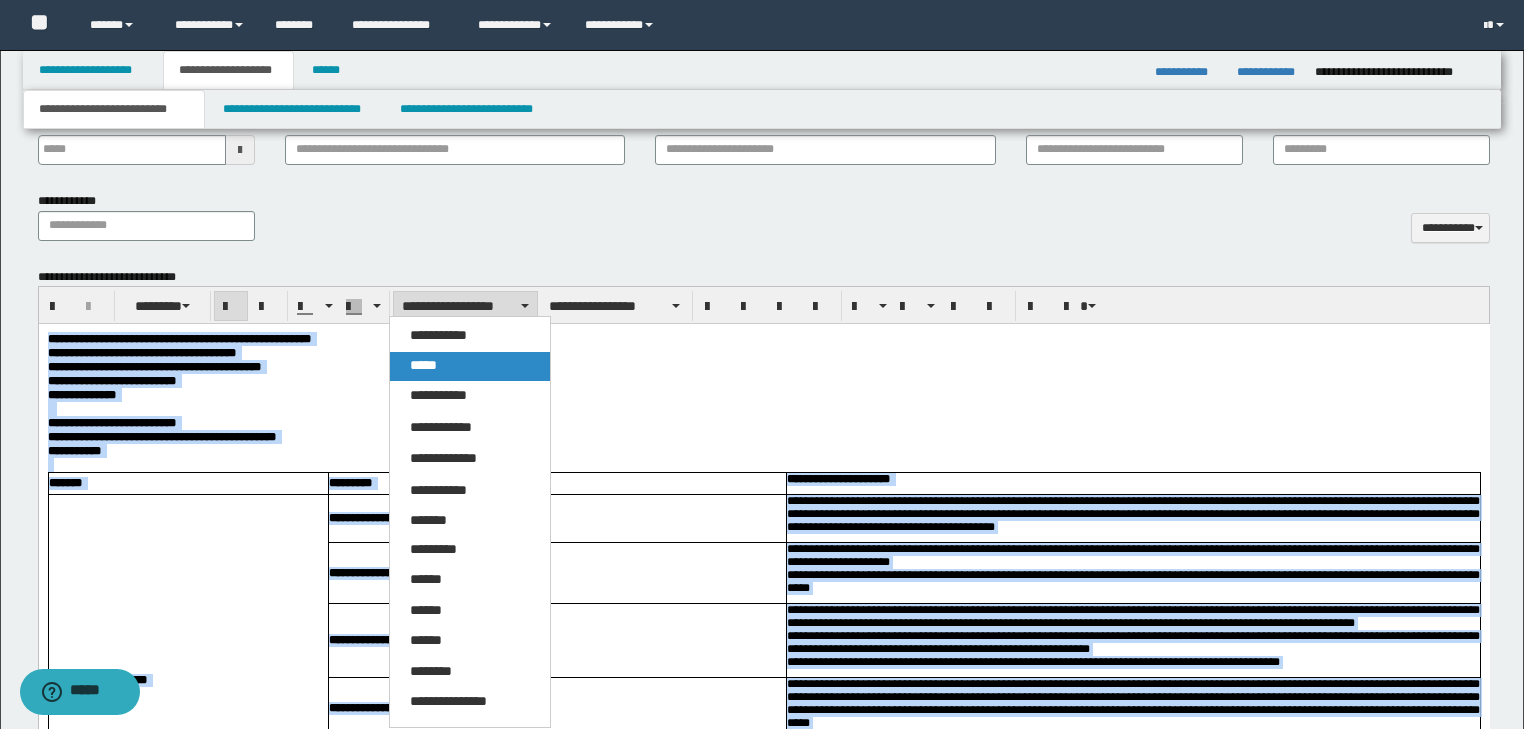 click on "*****" at bounding box center [470, 366] 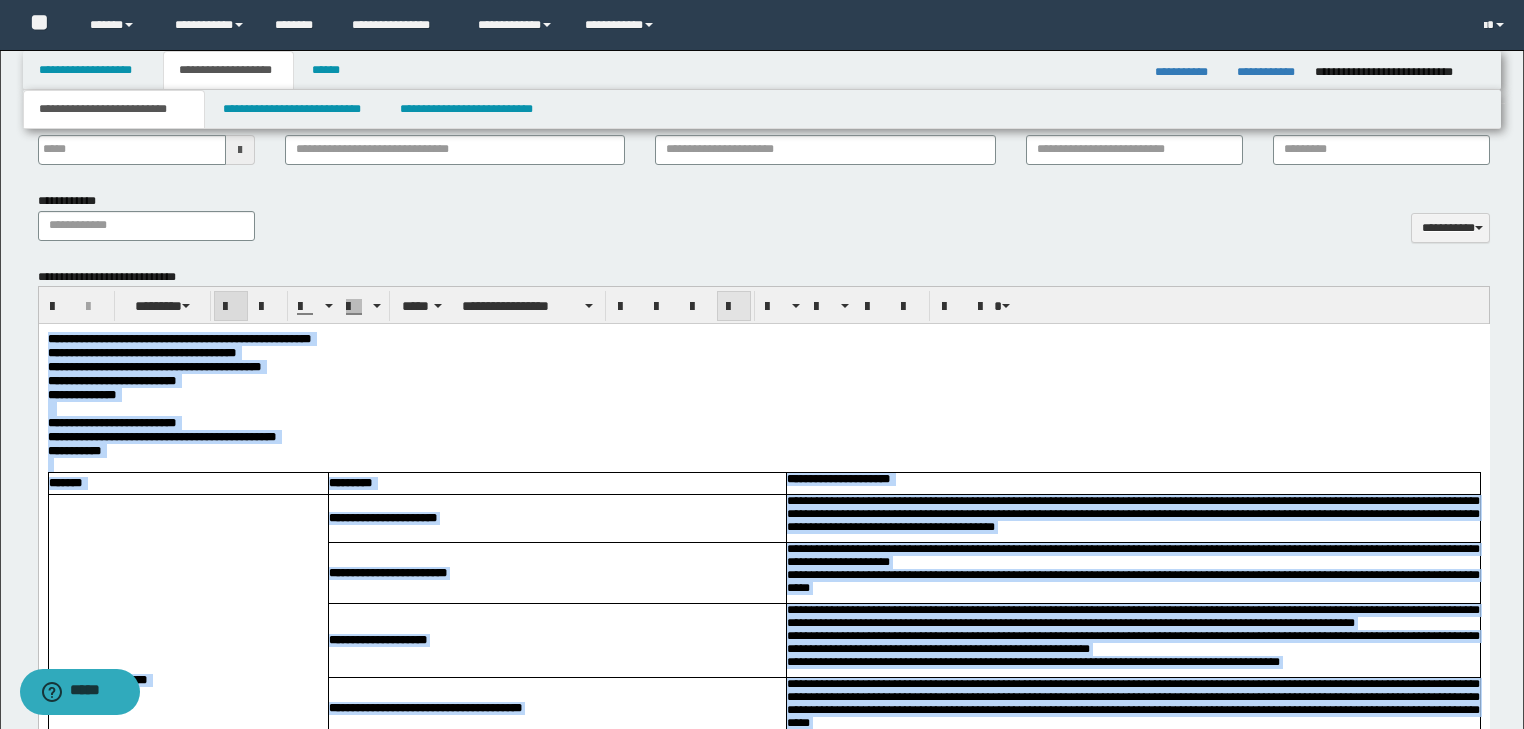 click at bounding box center (734, 306) 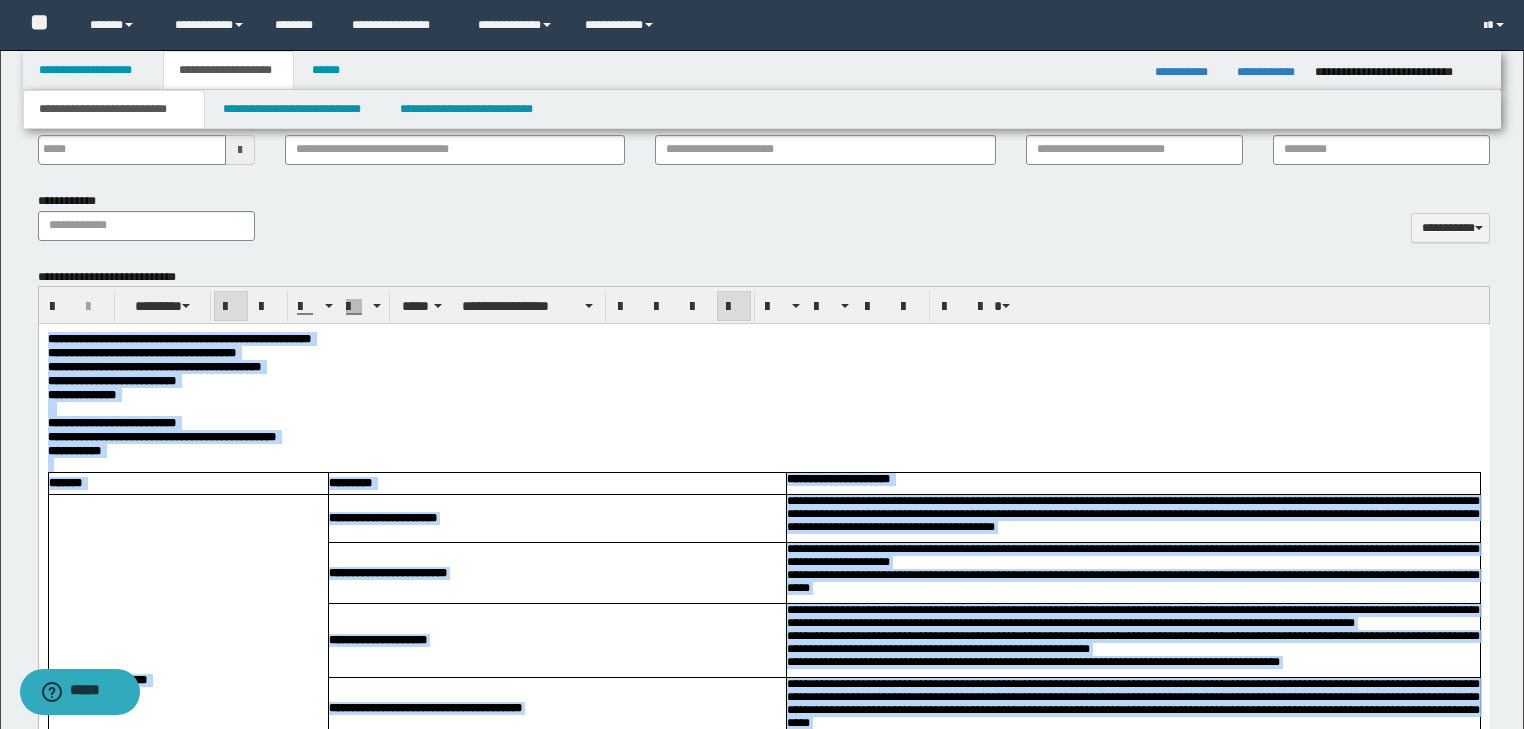 click on "**********" at bounding box center [763, 437] 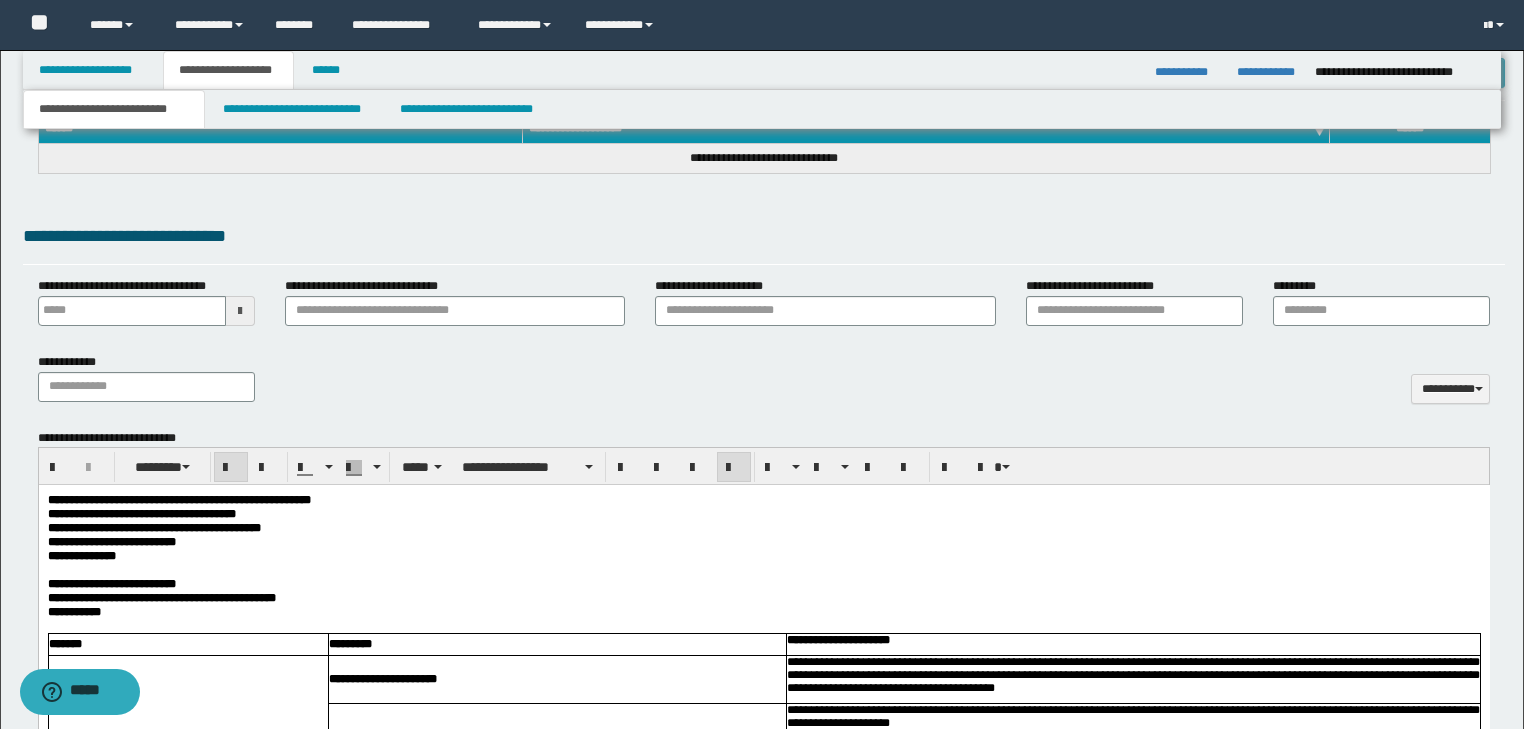 scroll, scrollTop: 659, scrollLeft: 0, axis: vertical 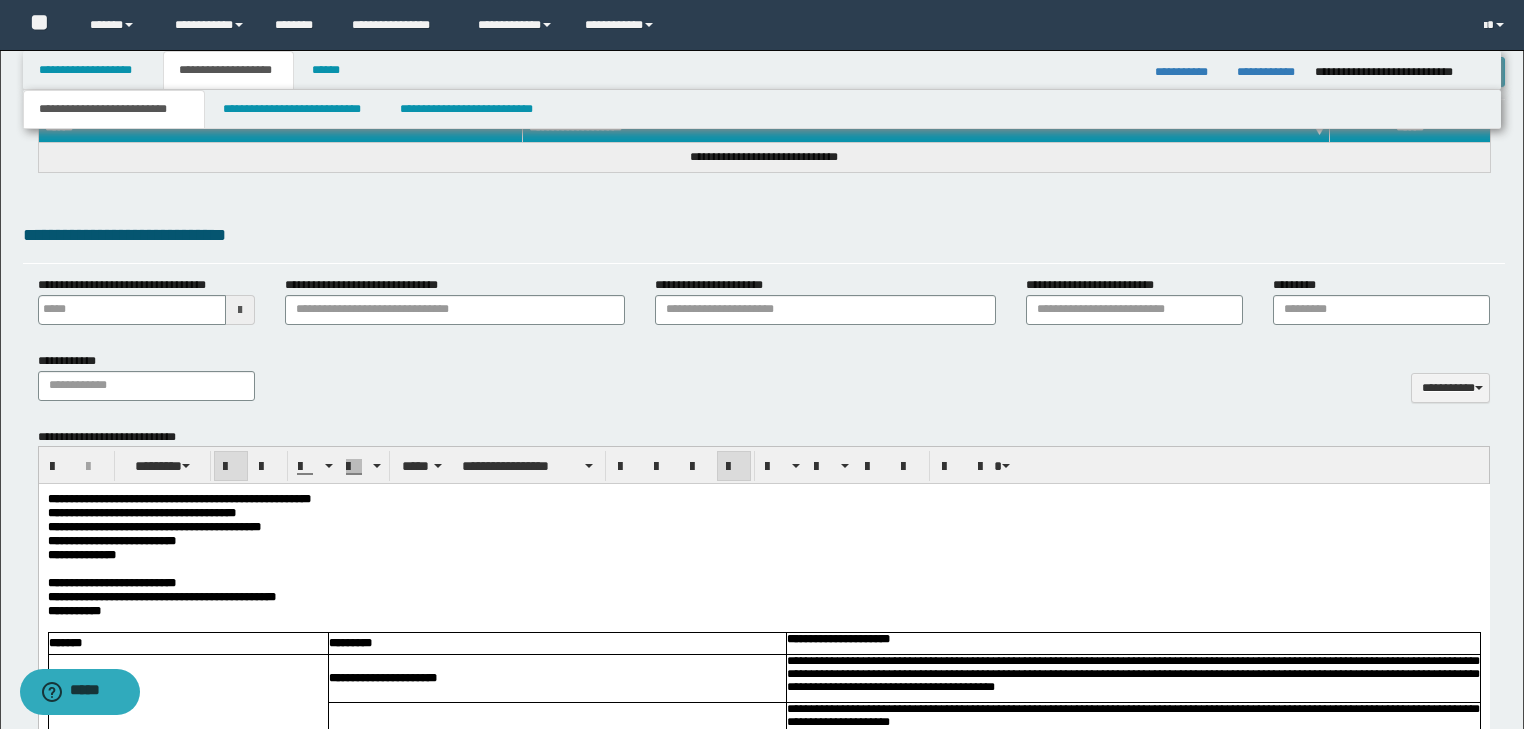 click on "**********" at bounding box center [763, 513] 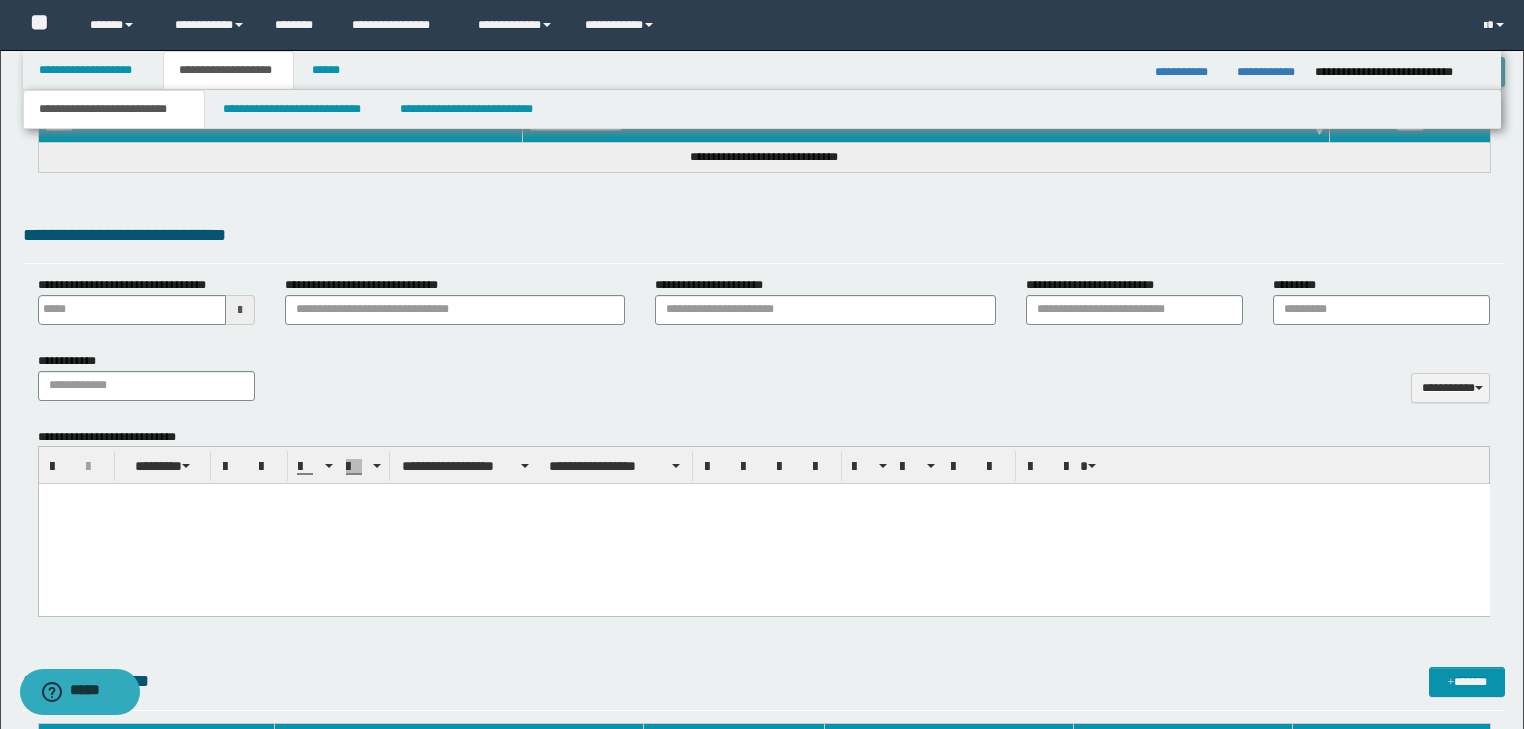 type 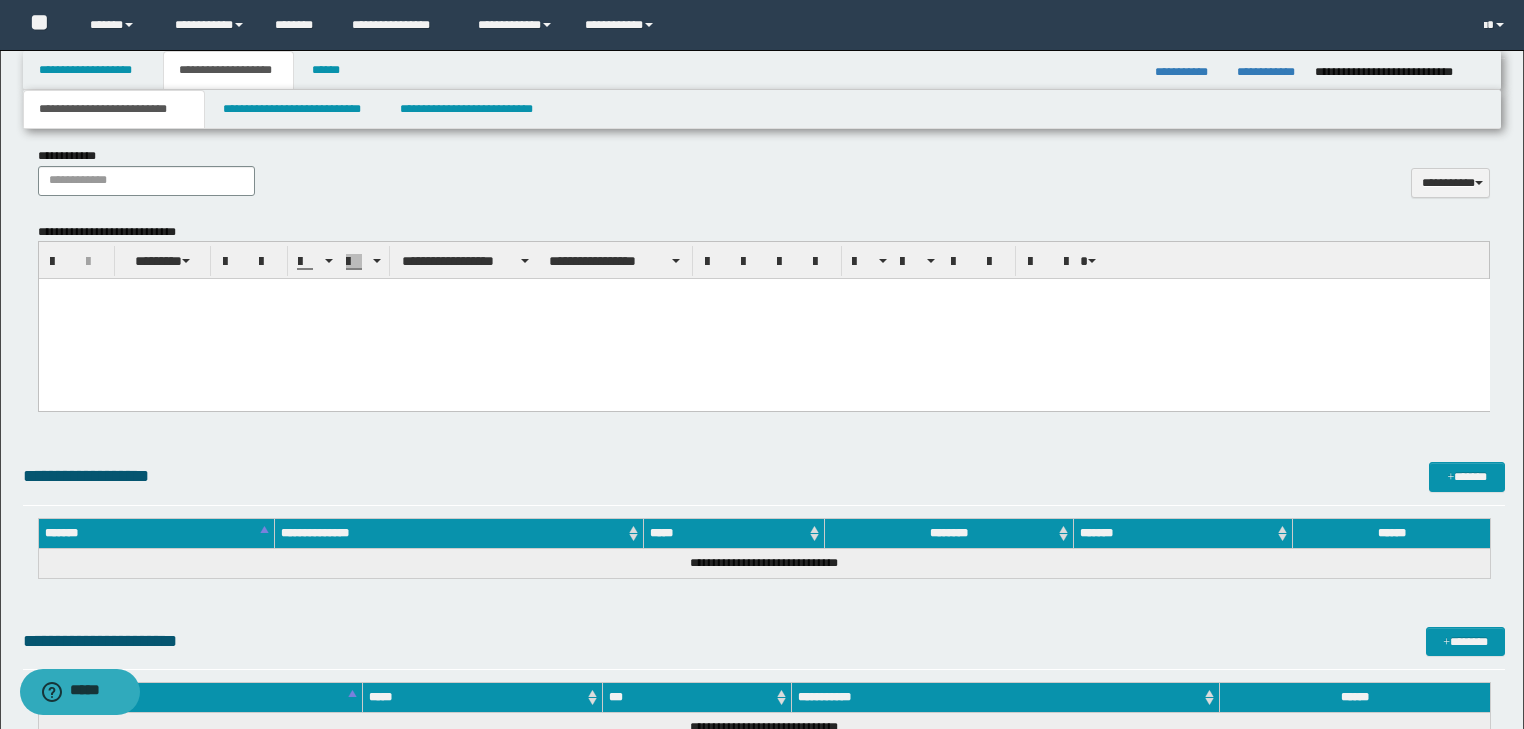 scroll, scrollTop: 979, scrollLeft: 0, axis: vertical 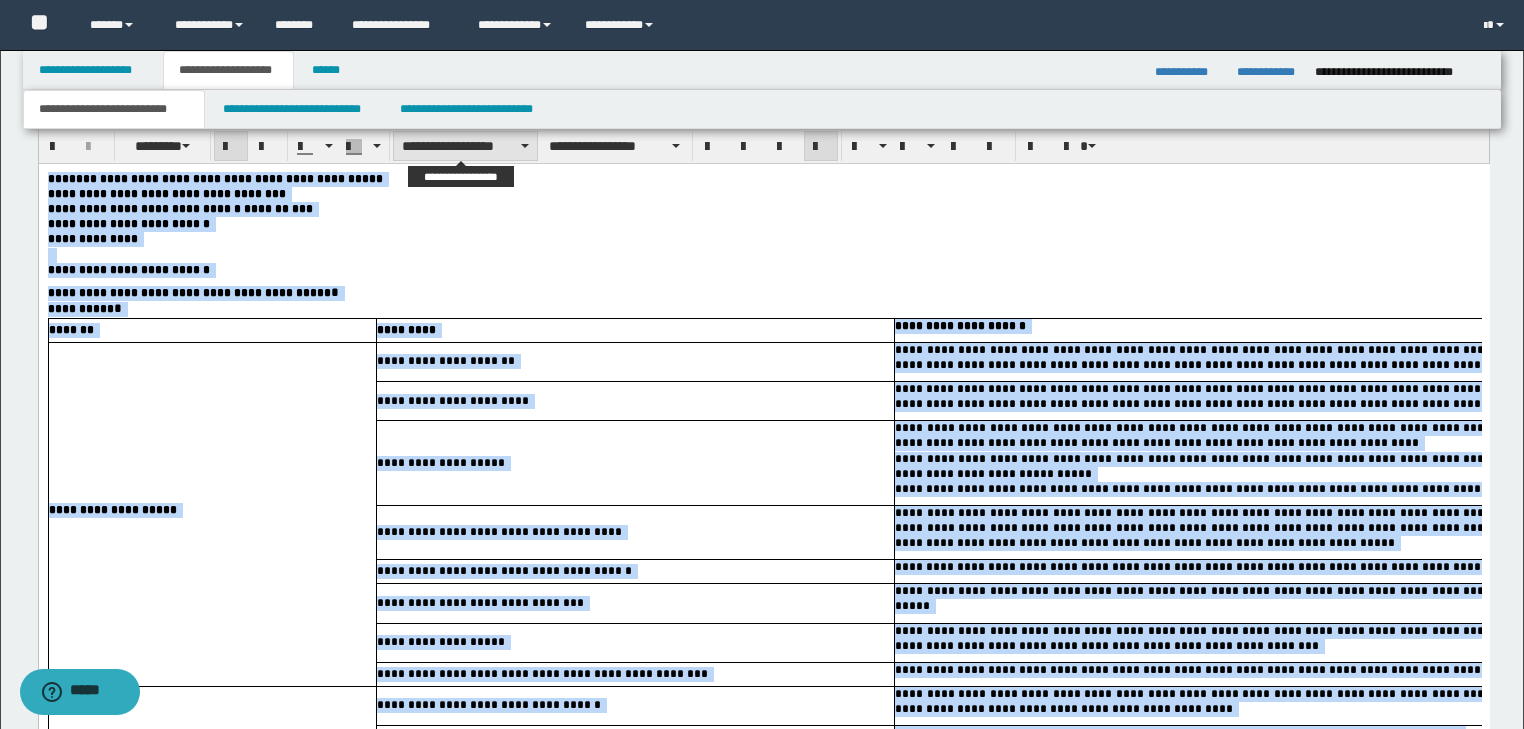 click on "**********" at bounding box center (465, 146) 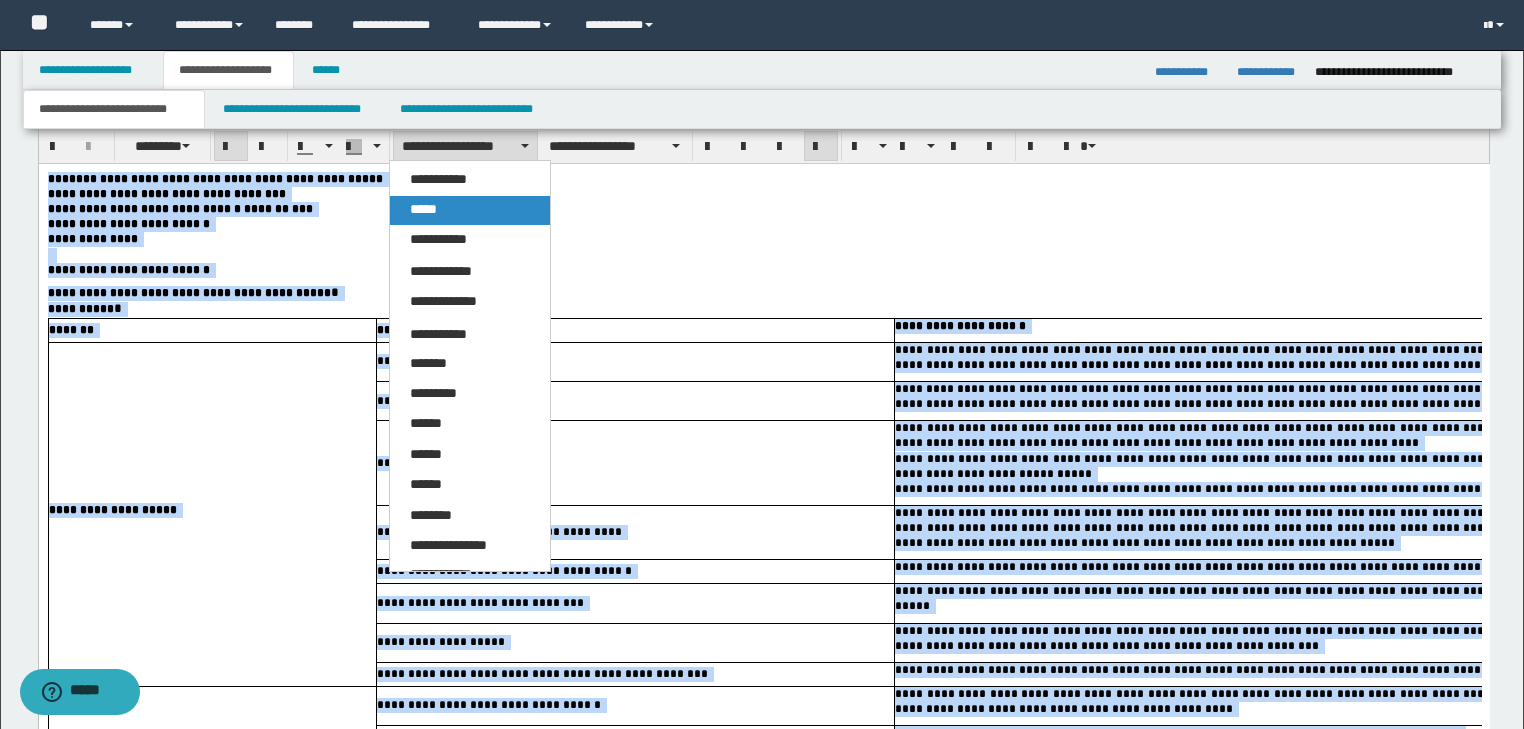 click on "*****" at bounding box center [470, 210] 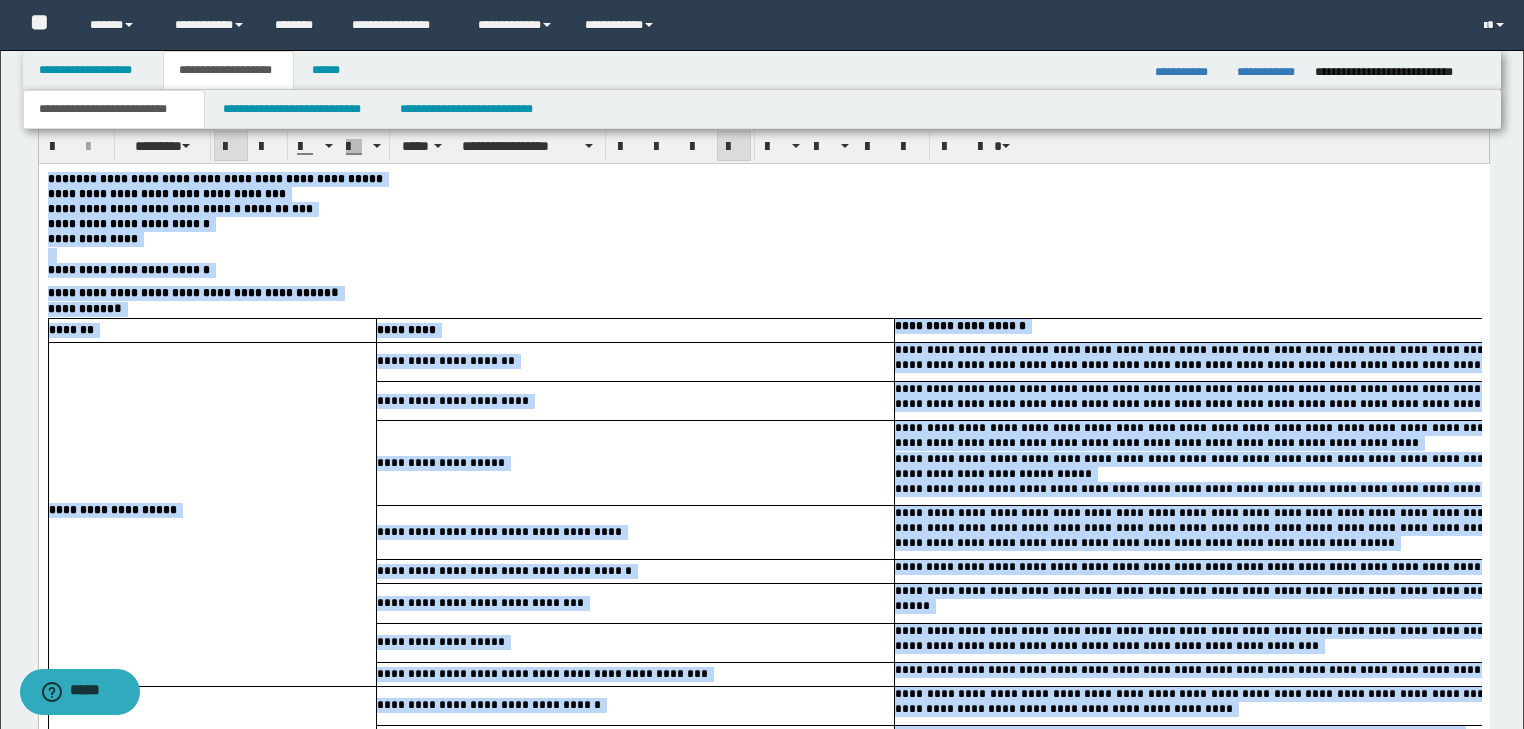 click on "**********" at bounding box center (763, 224) 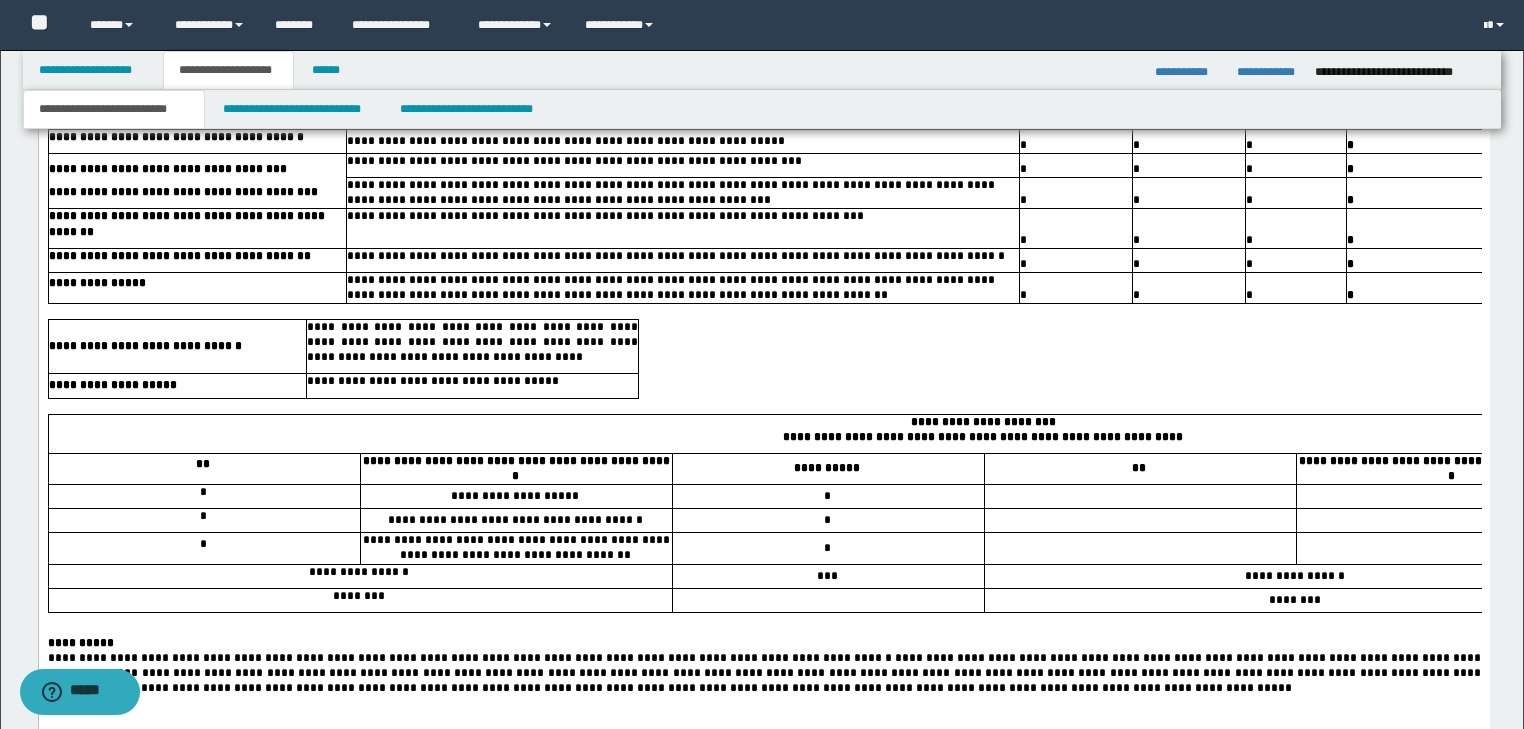 scroll, scrollTop: 4259, scrollLeft: 0, axis: vertical 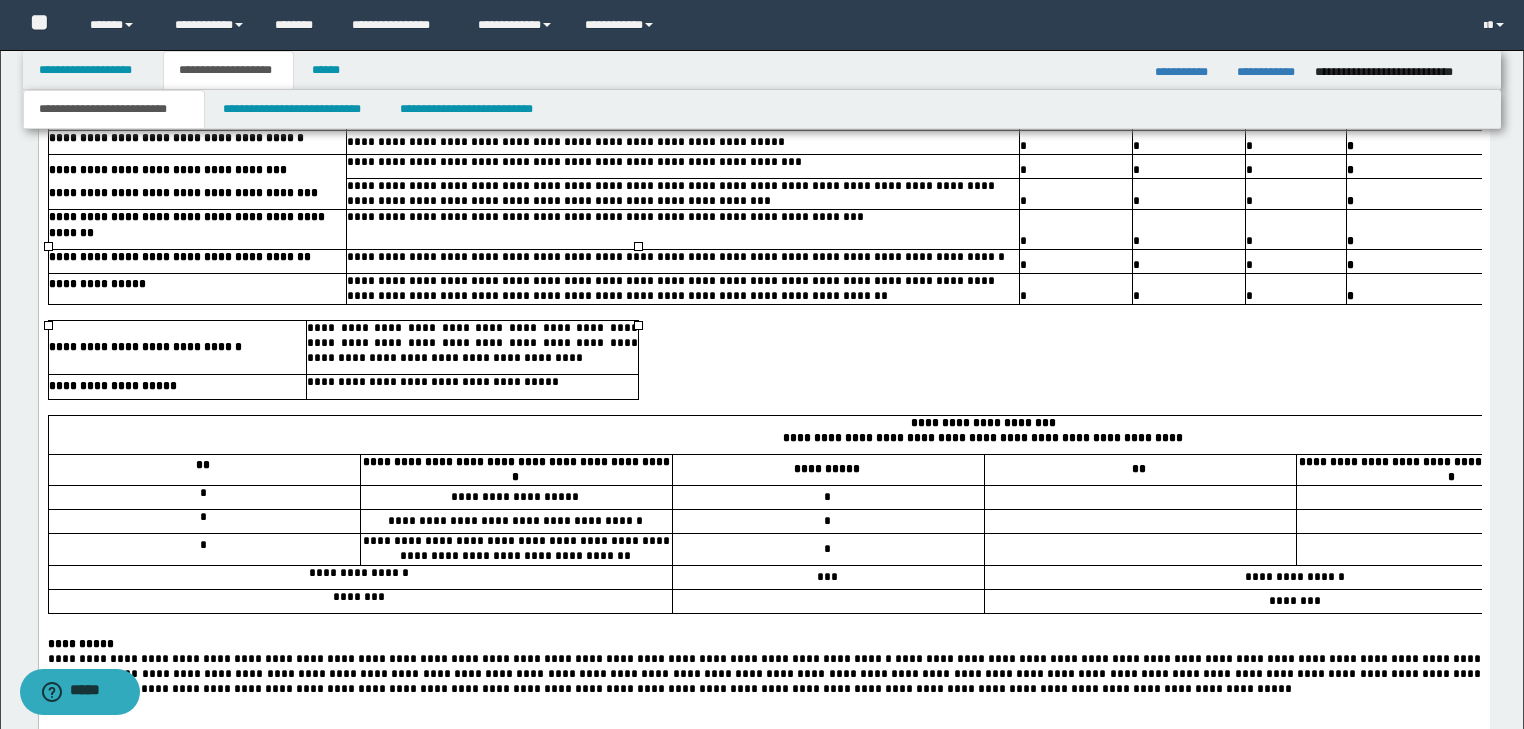 click on "**********" at bounding box center (471, 383) 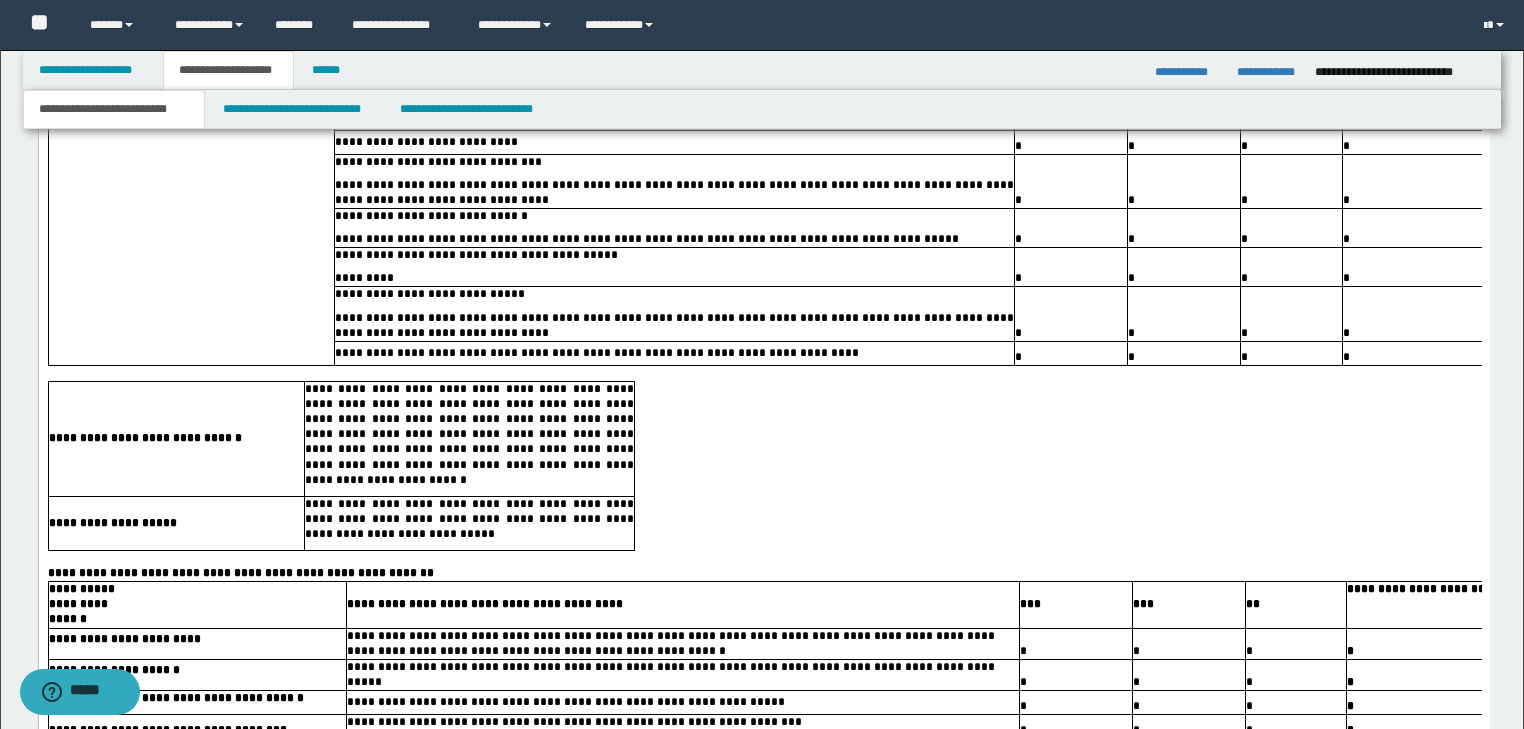 click on "**********" at bounding box center [470, 435] 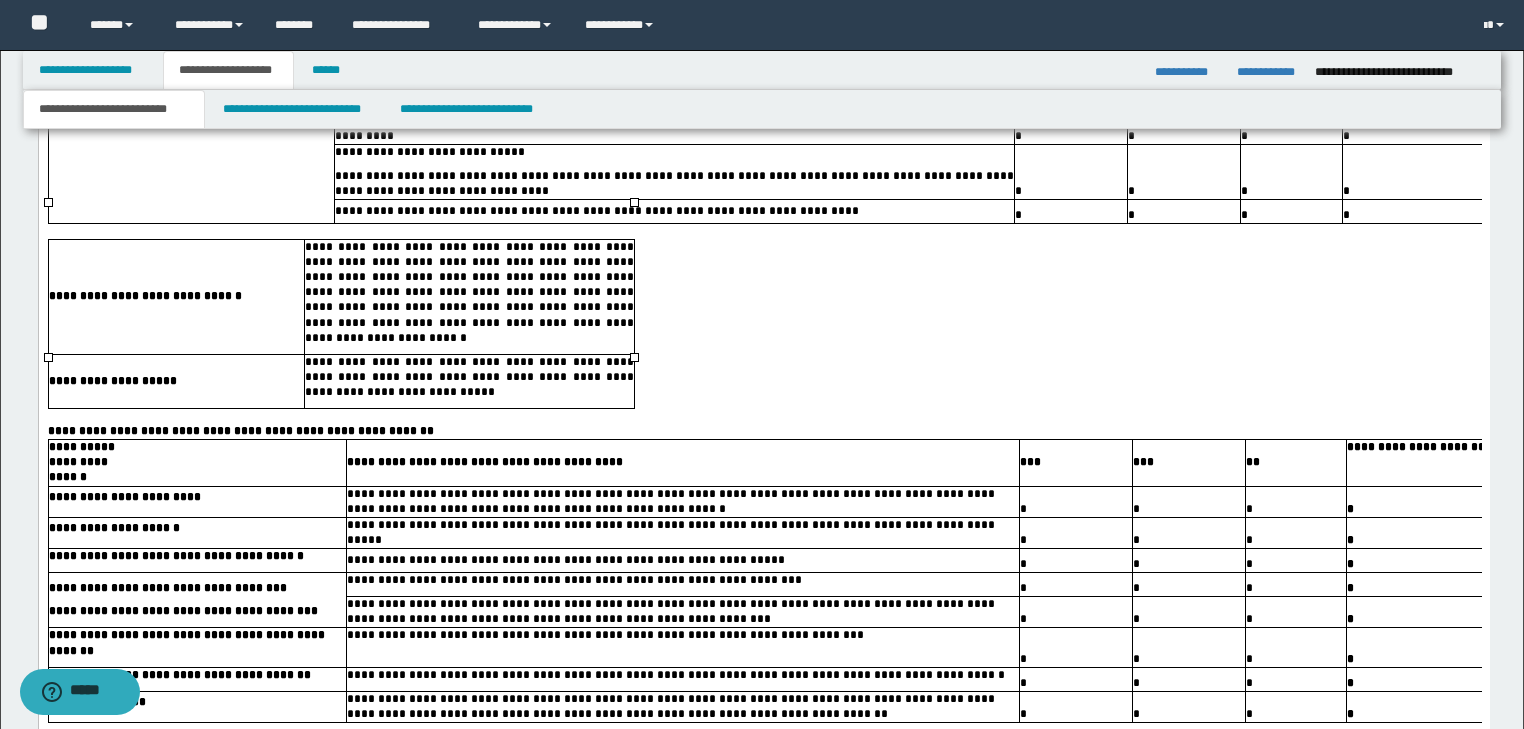 scroll, scrollTop: 3859, scrollLeft: 0, axis: vertical 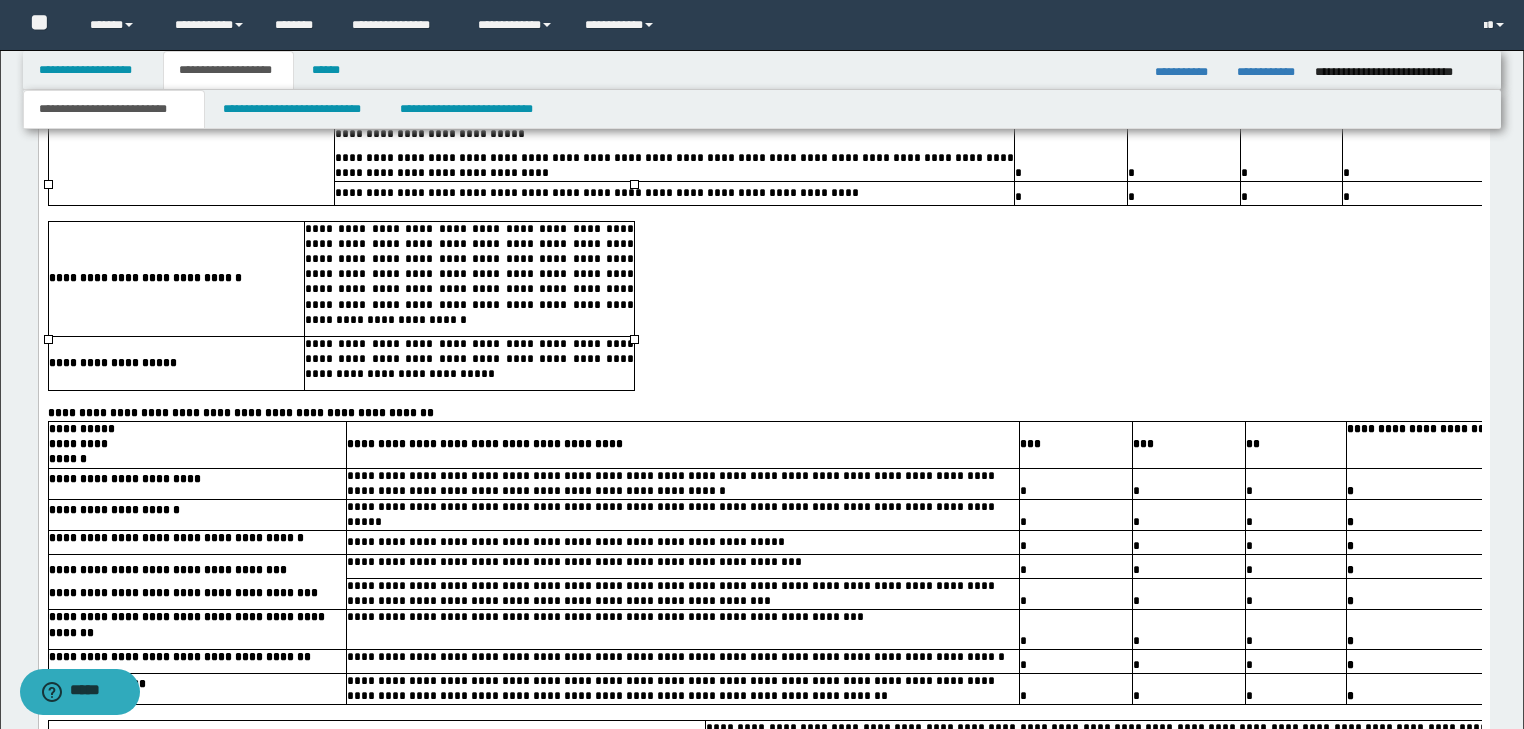 drag, startPoint x: 635, startPoint y: 339, endPoint x: 1517, endPoint y: 326, distance: 882.0958 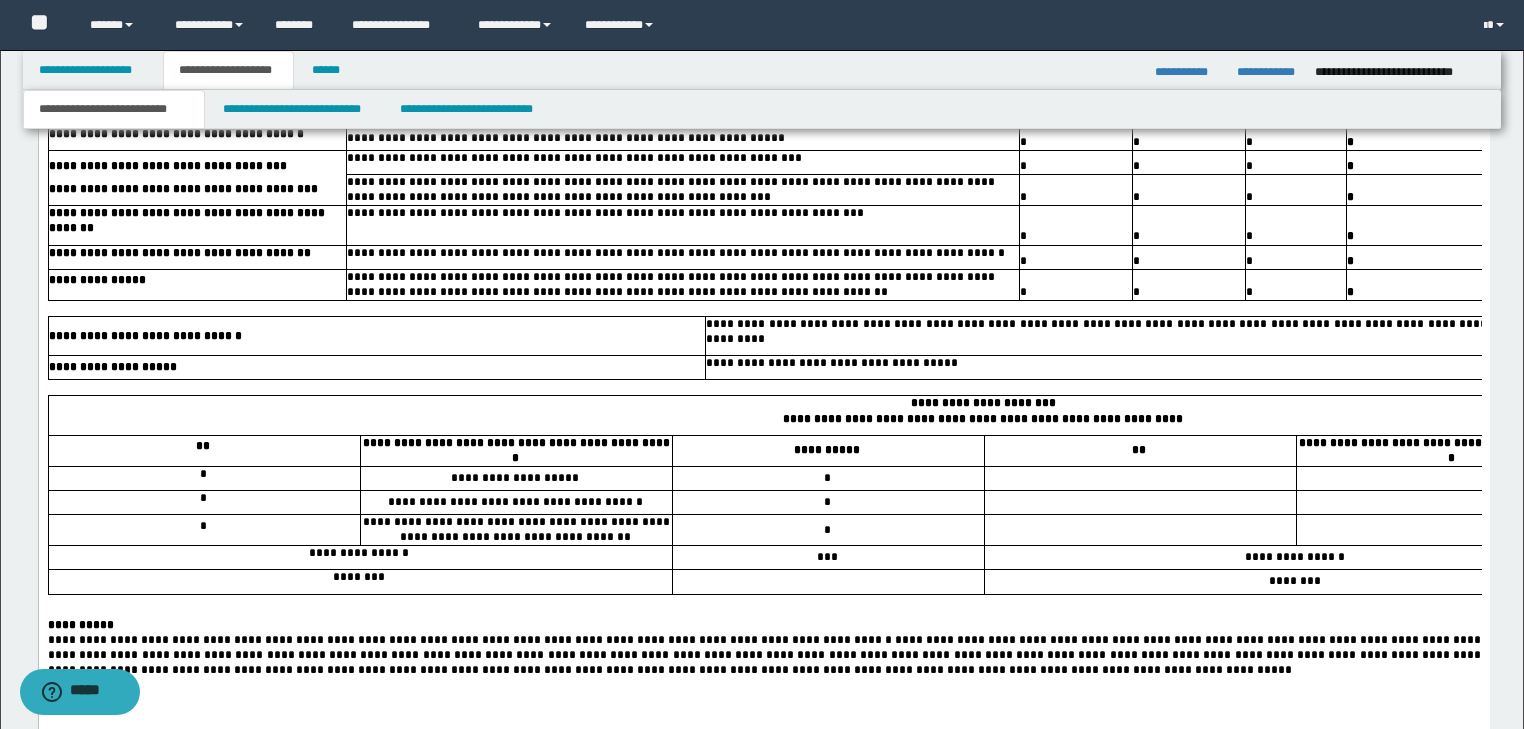 scroll, scrollTop: 4259, scrollLeft: 0, axis: vertical 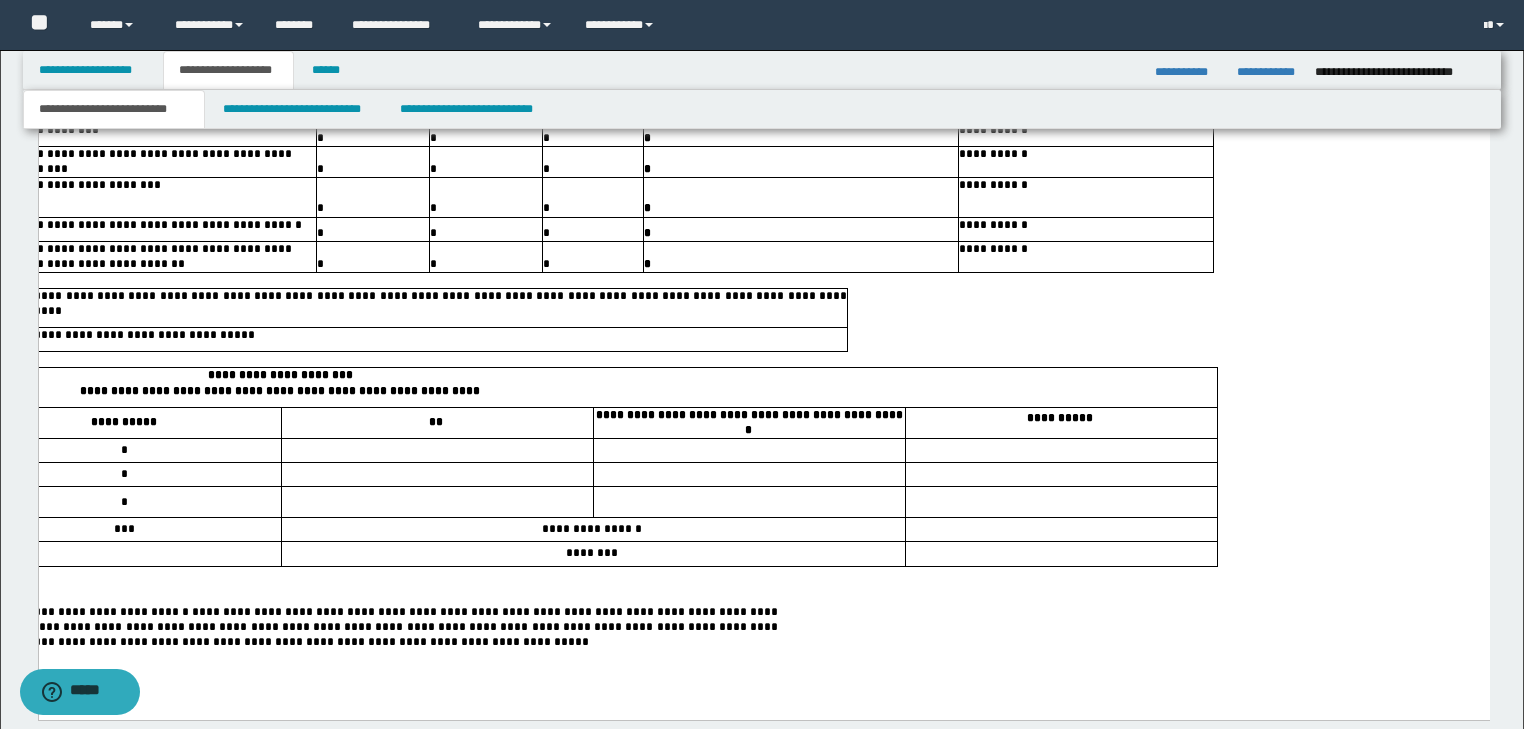 click on "**********" at bounding box center (425, 304) 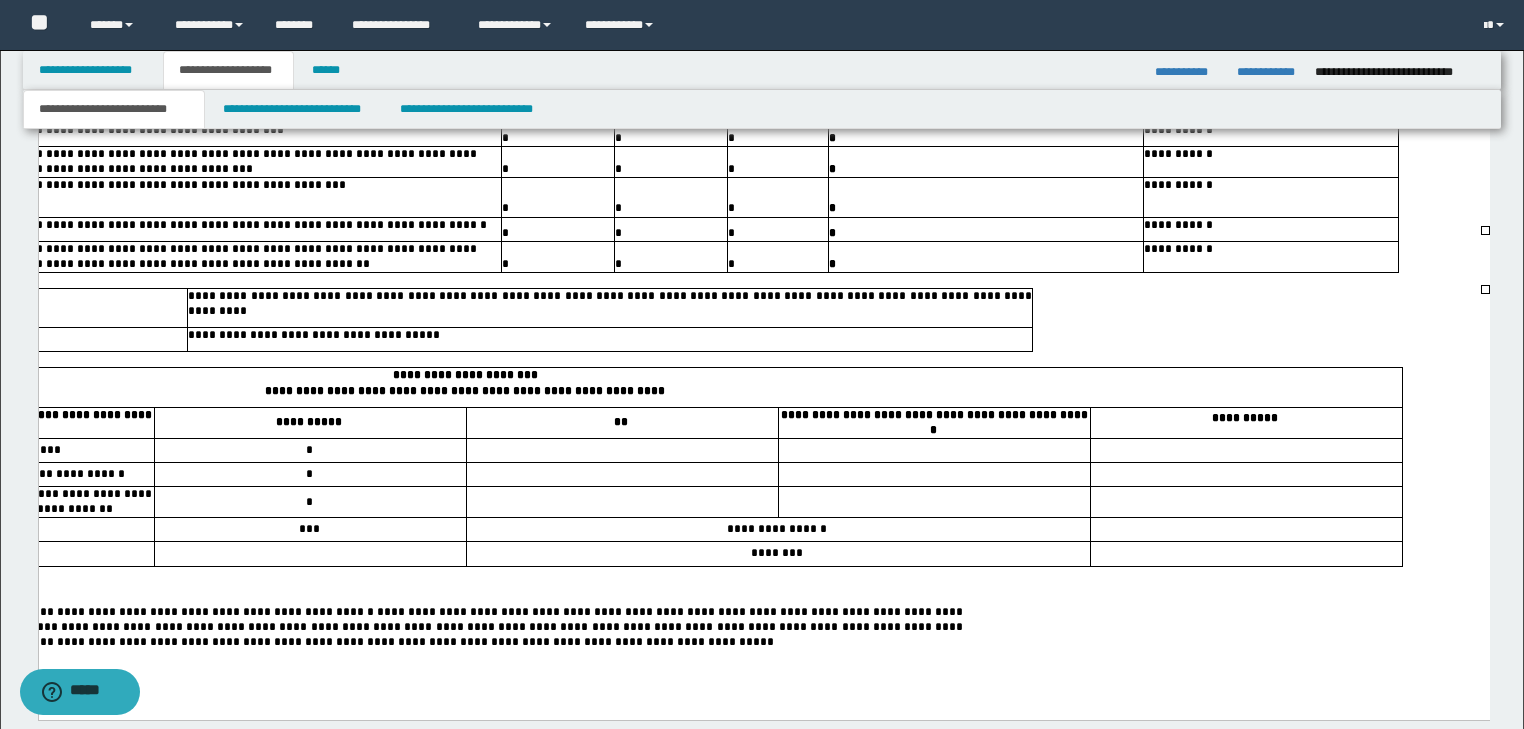 click on "**********" at bounding box center (697, -1222) 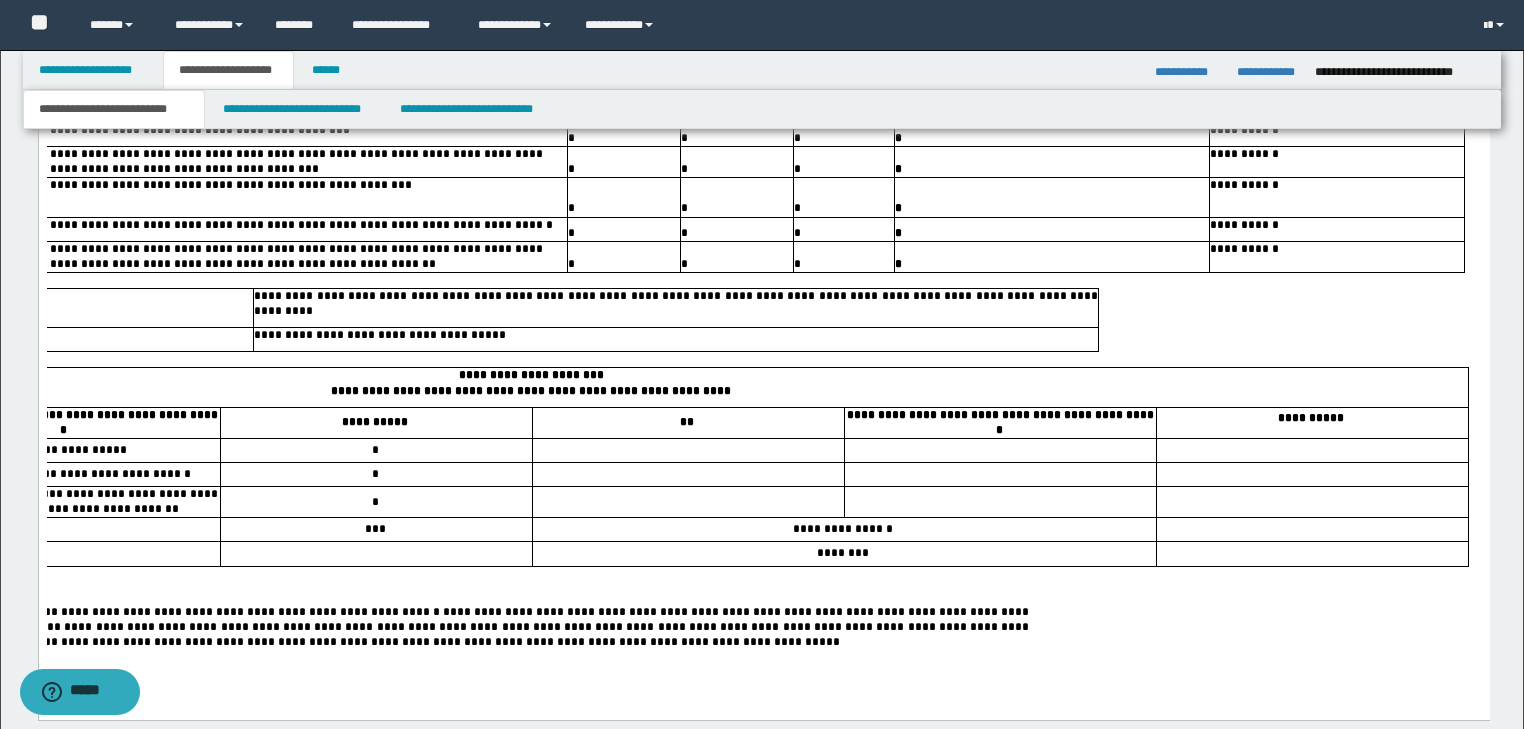 click on "**********" at bounding box center (675, 336) 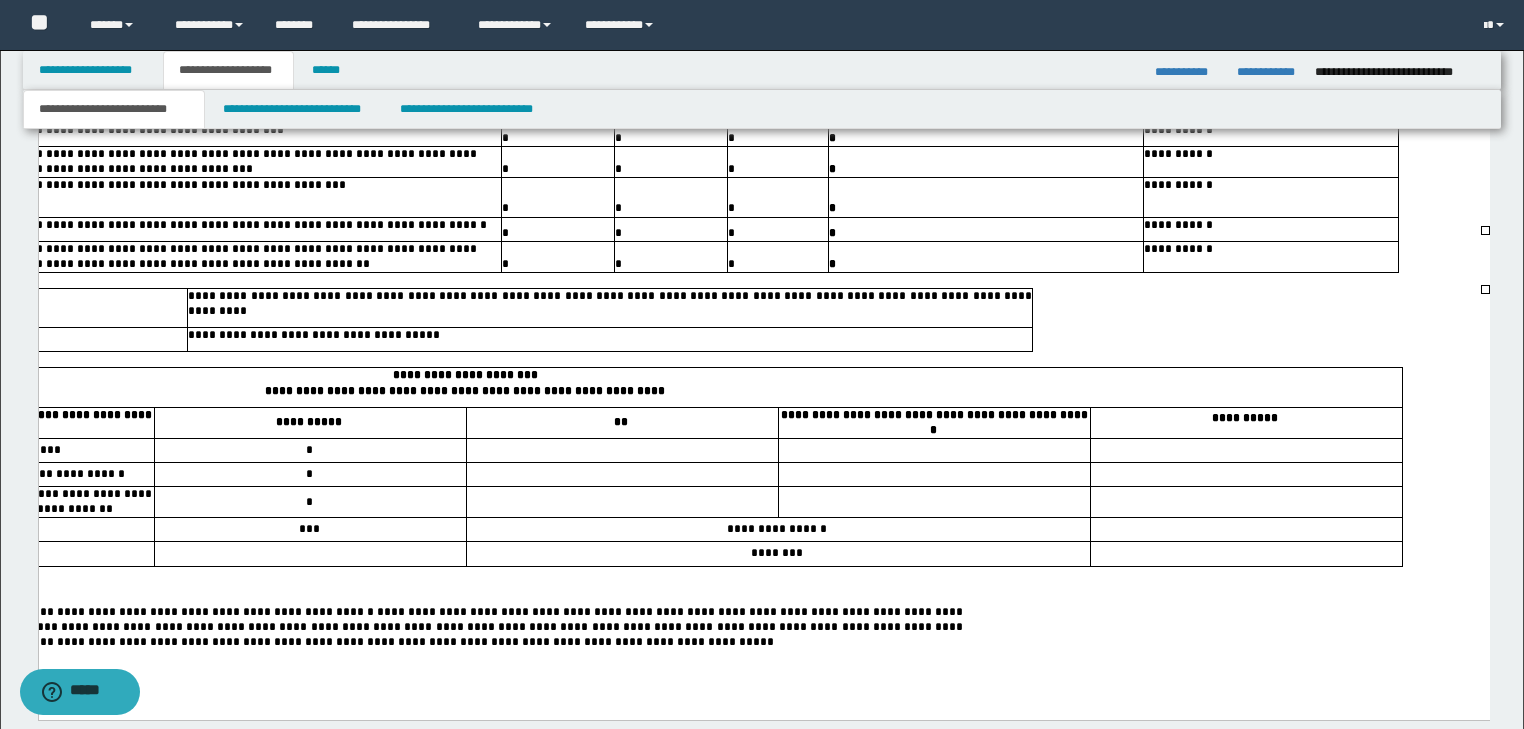 click on "**********" at bounding box center [609, 336] 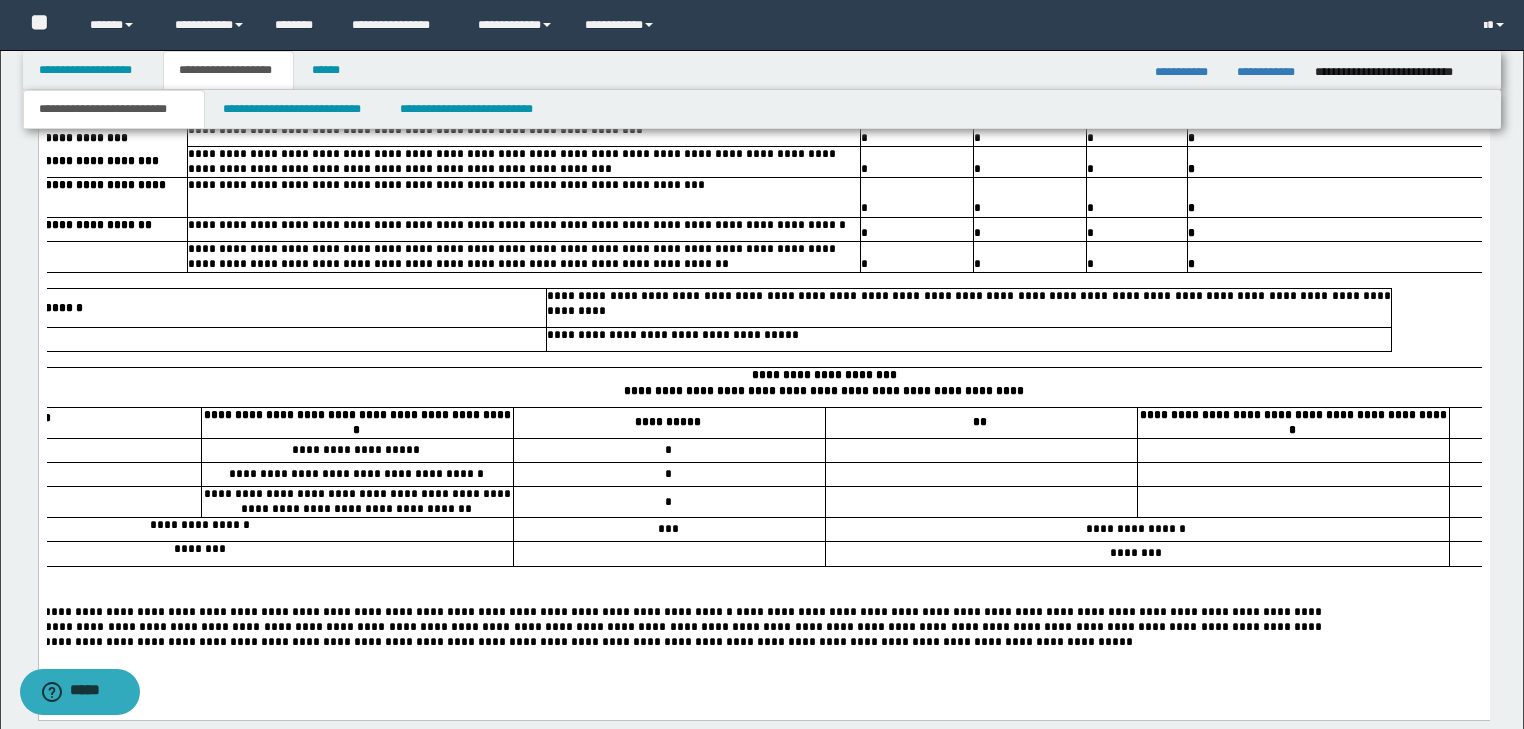 scroll, scrollTop: 0, scrollLeft: 0, axis: both 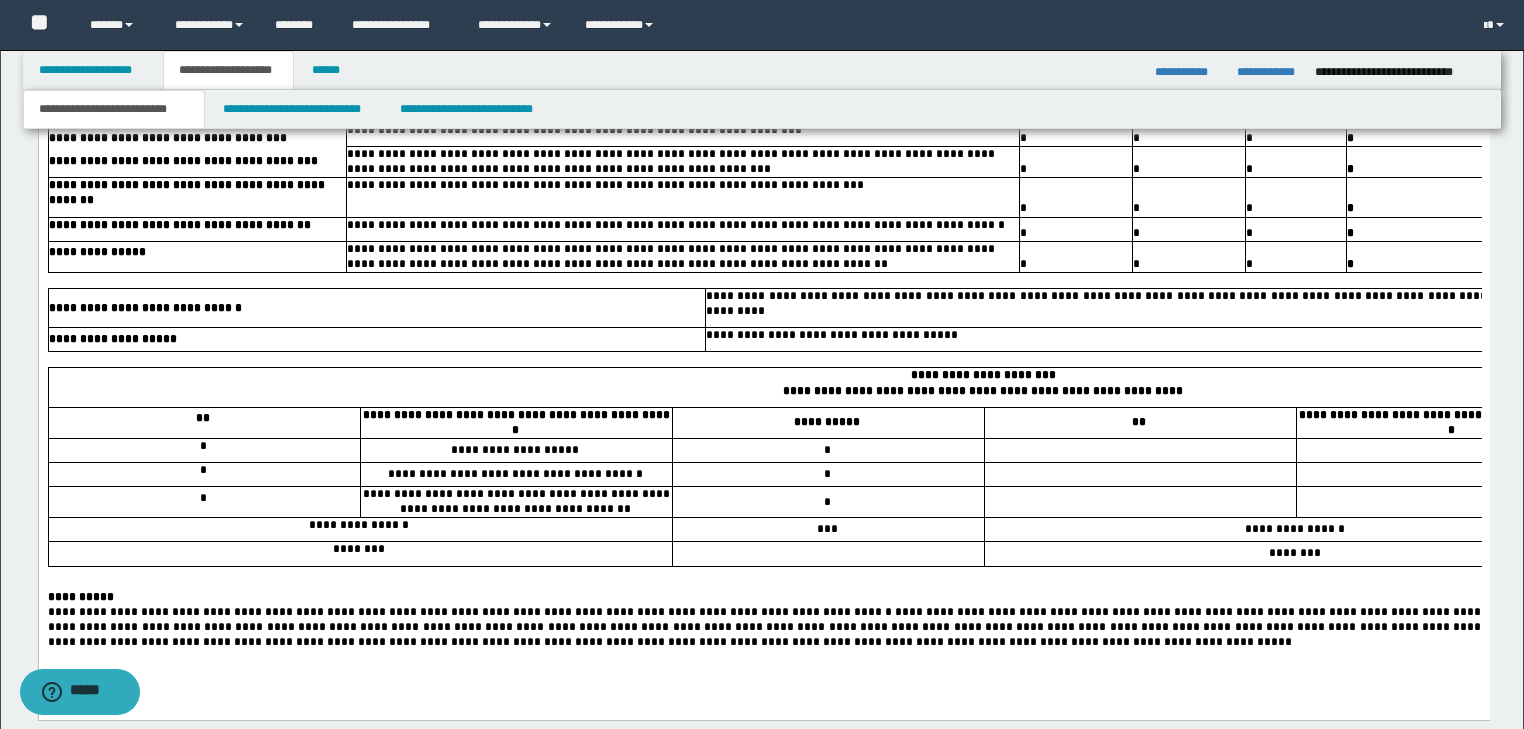 click on "**********" at bounding box center (144, 309) 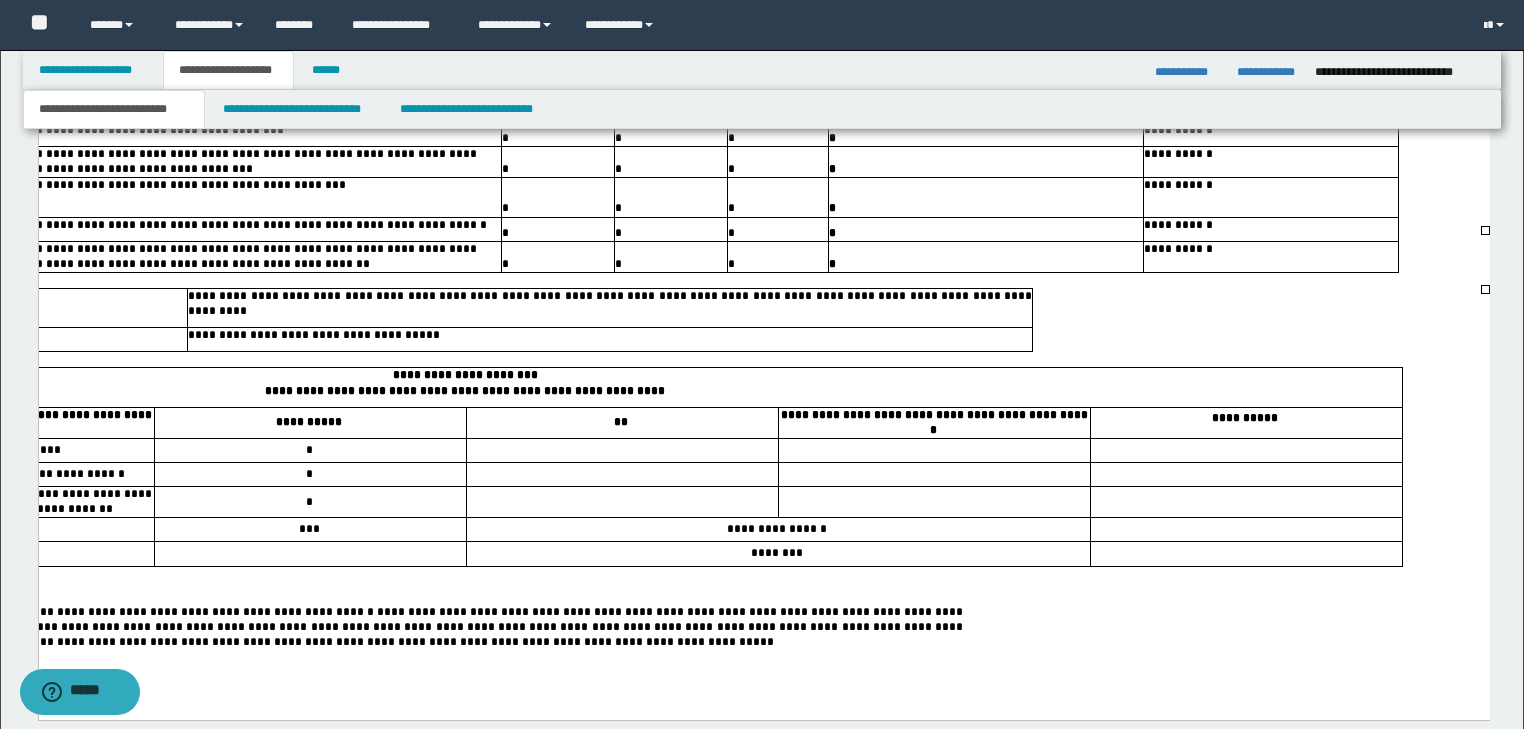 scroll, scrollTop: 0, scrollLeft: 426, axis: horizontal 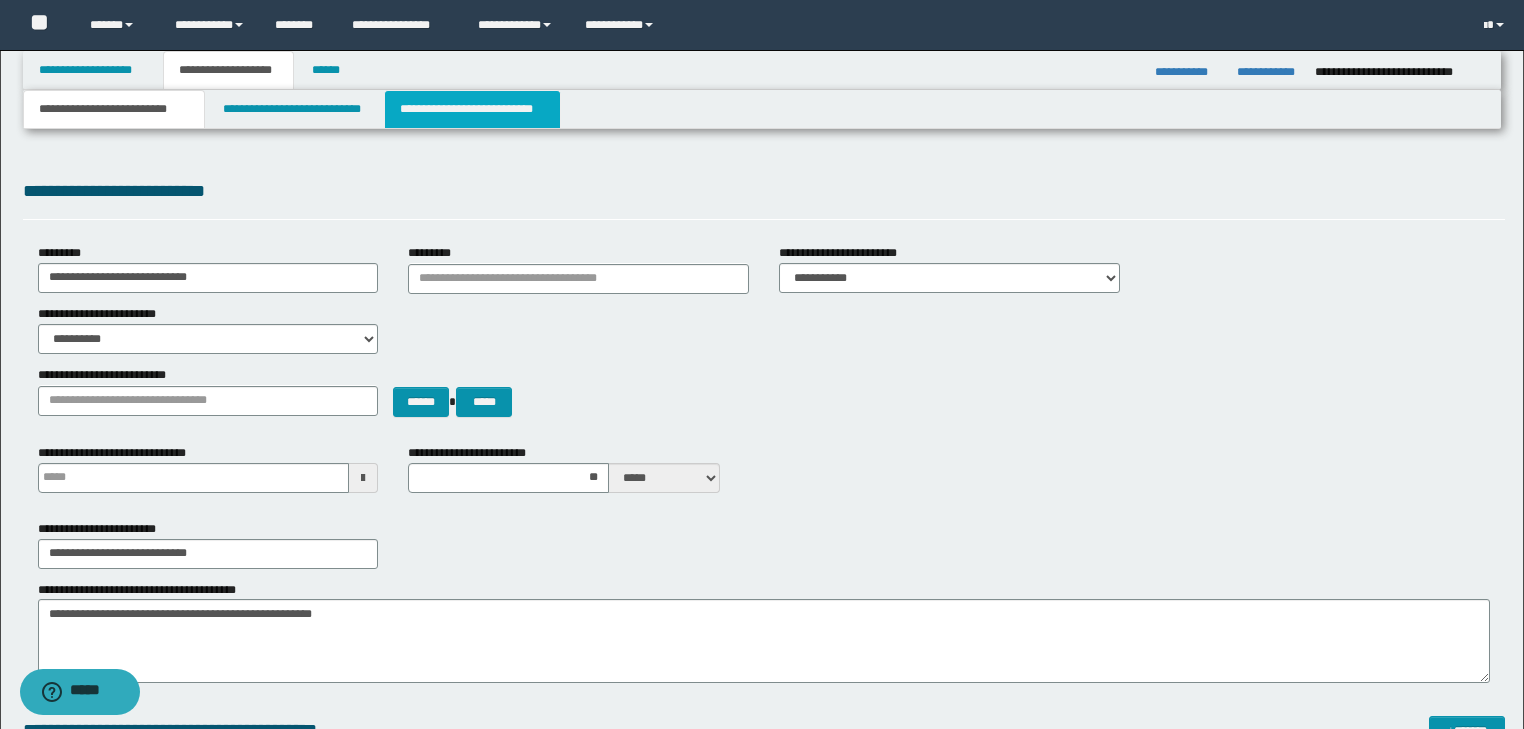 click on "**********" at bounding box center [472, 109] 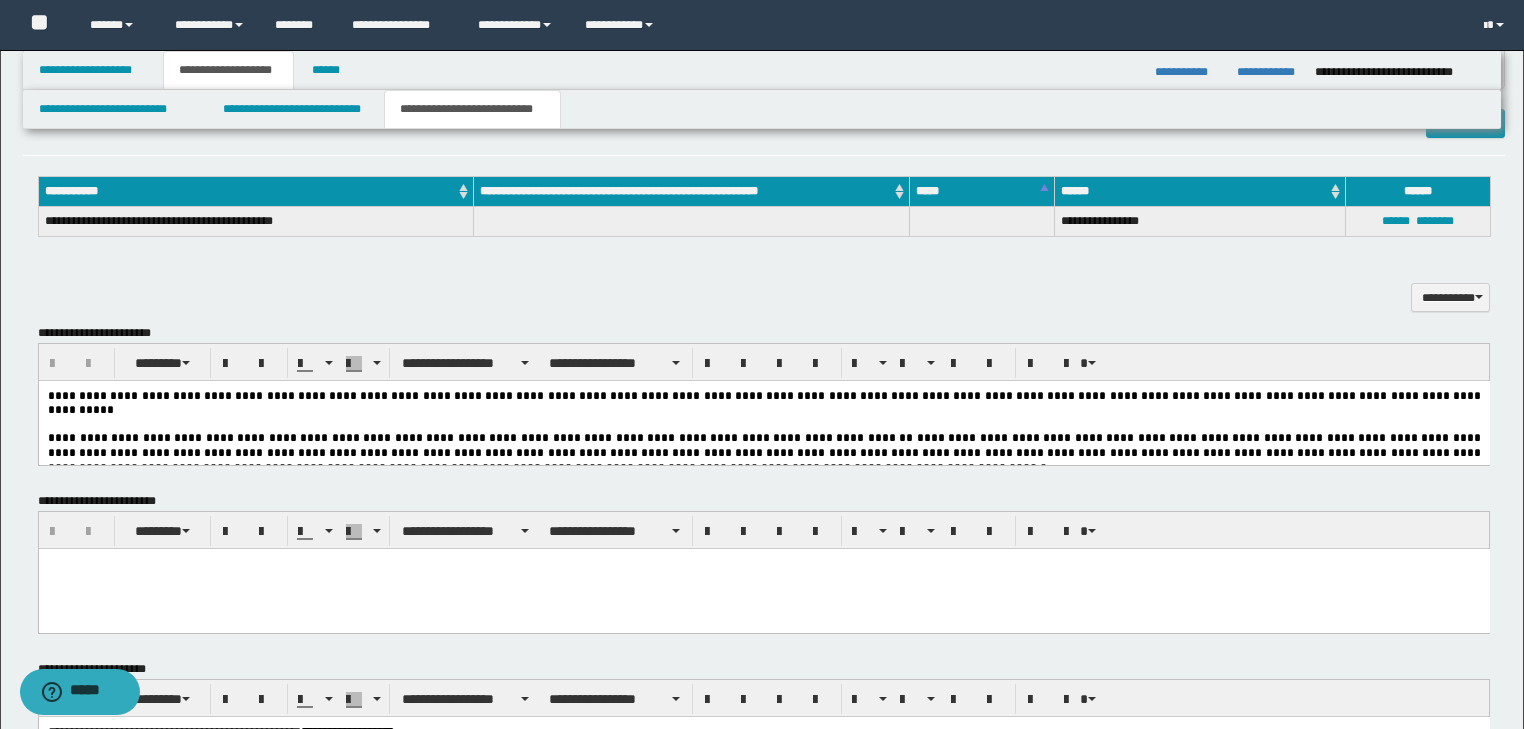 scroll, scrollTop: 834, scrollLeft: 0, axis: vertical 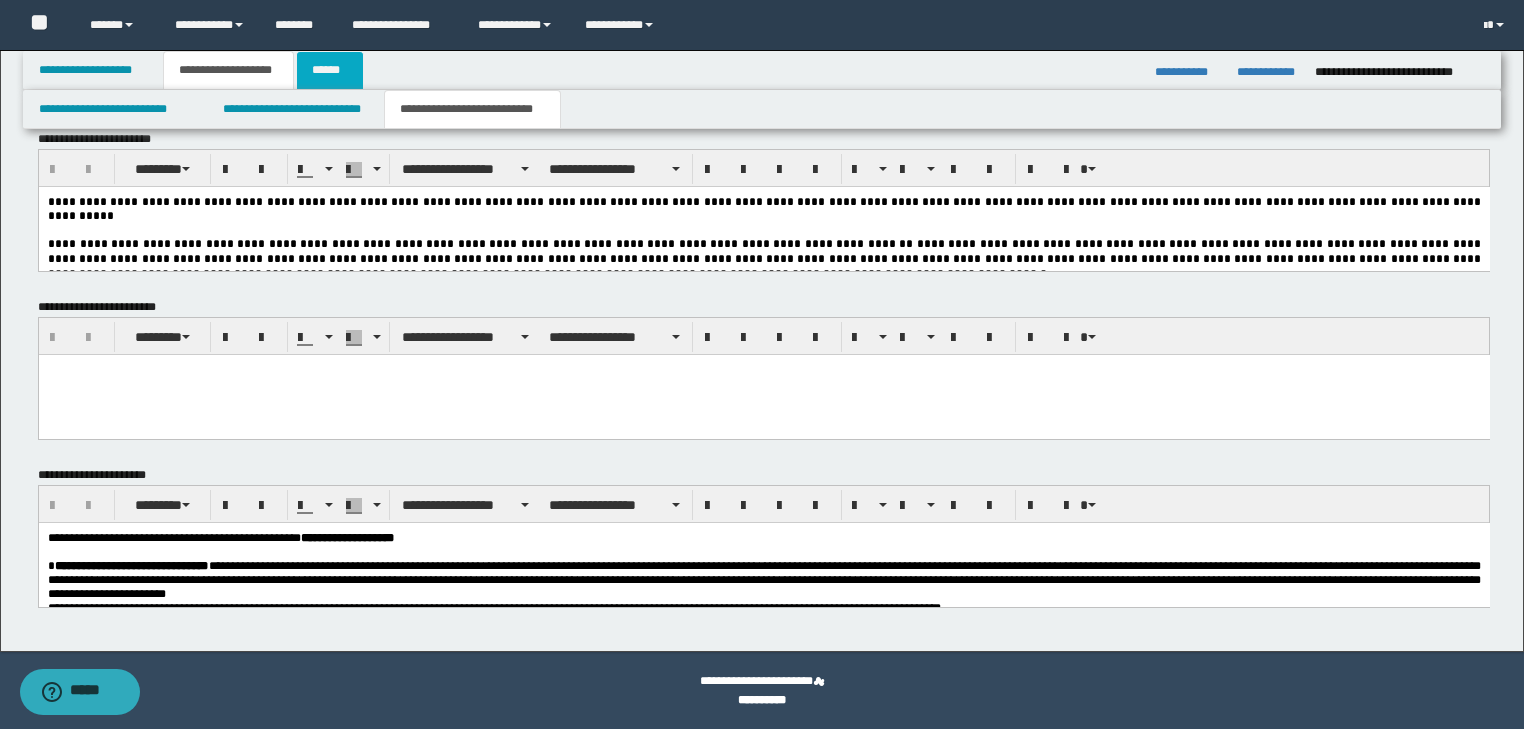 click on "******" at bounding box center (330, 70) 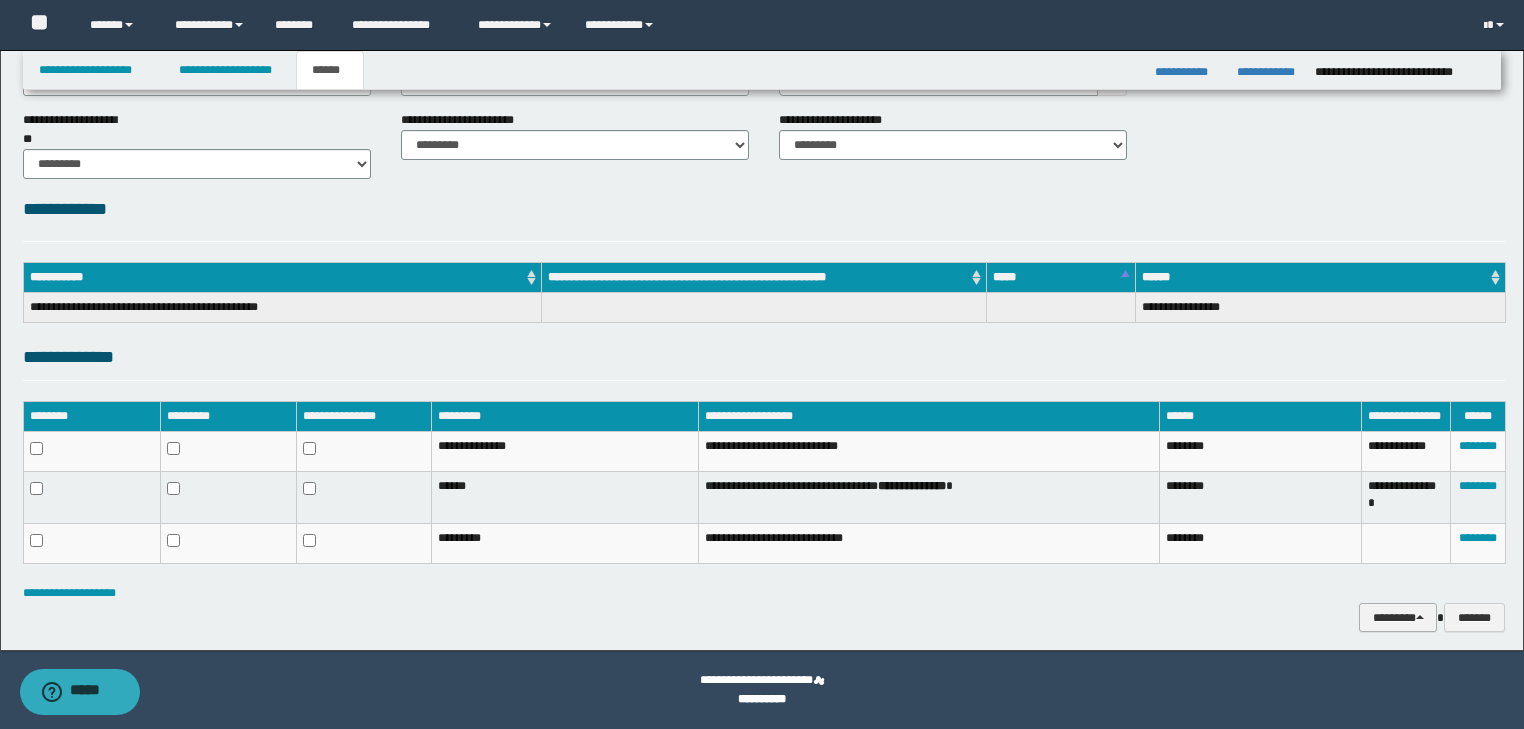 click on "********" at bounding box center (1398, 618) 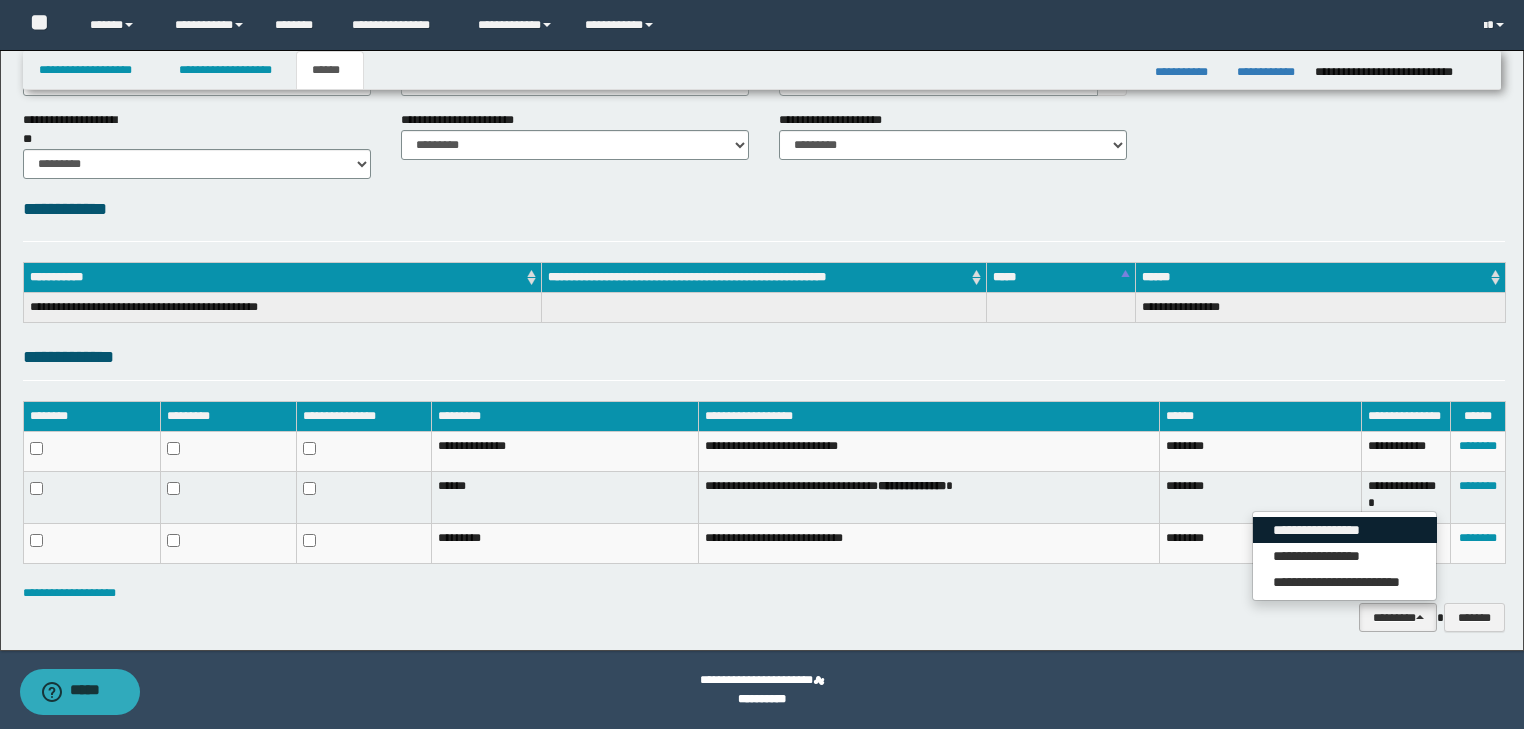 click on "**********" at bounding box center (1345, 530) 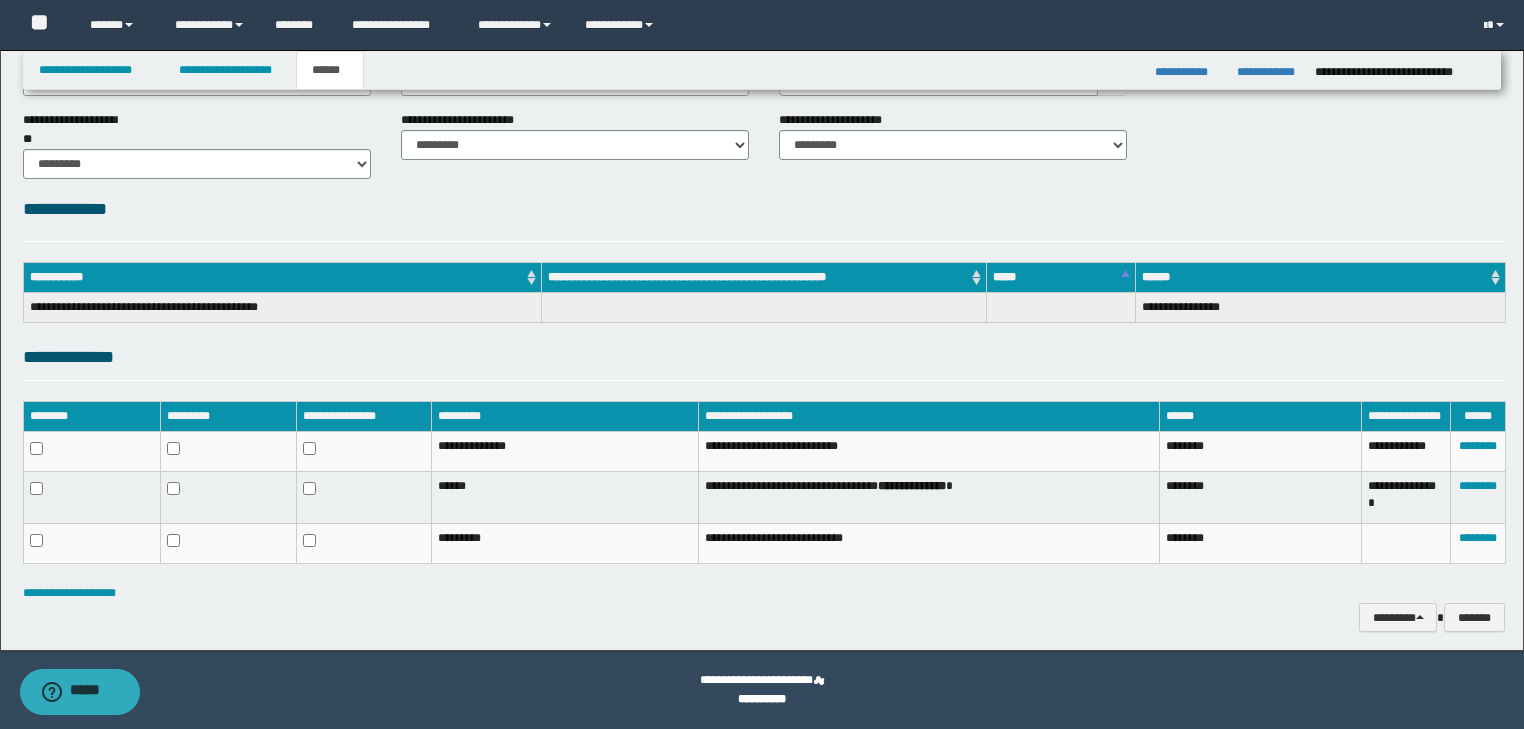 click on "**********" at bounding box center (764, 209) 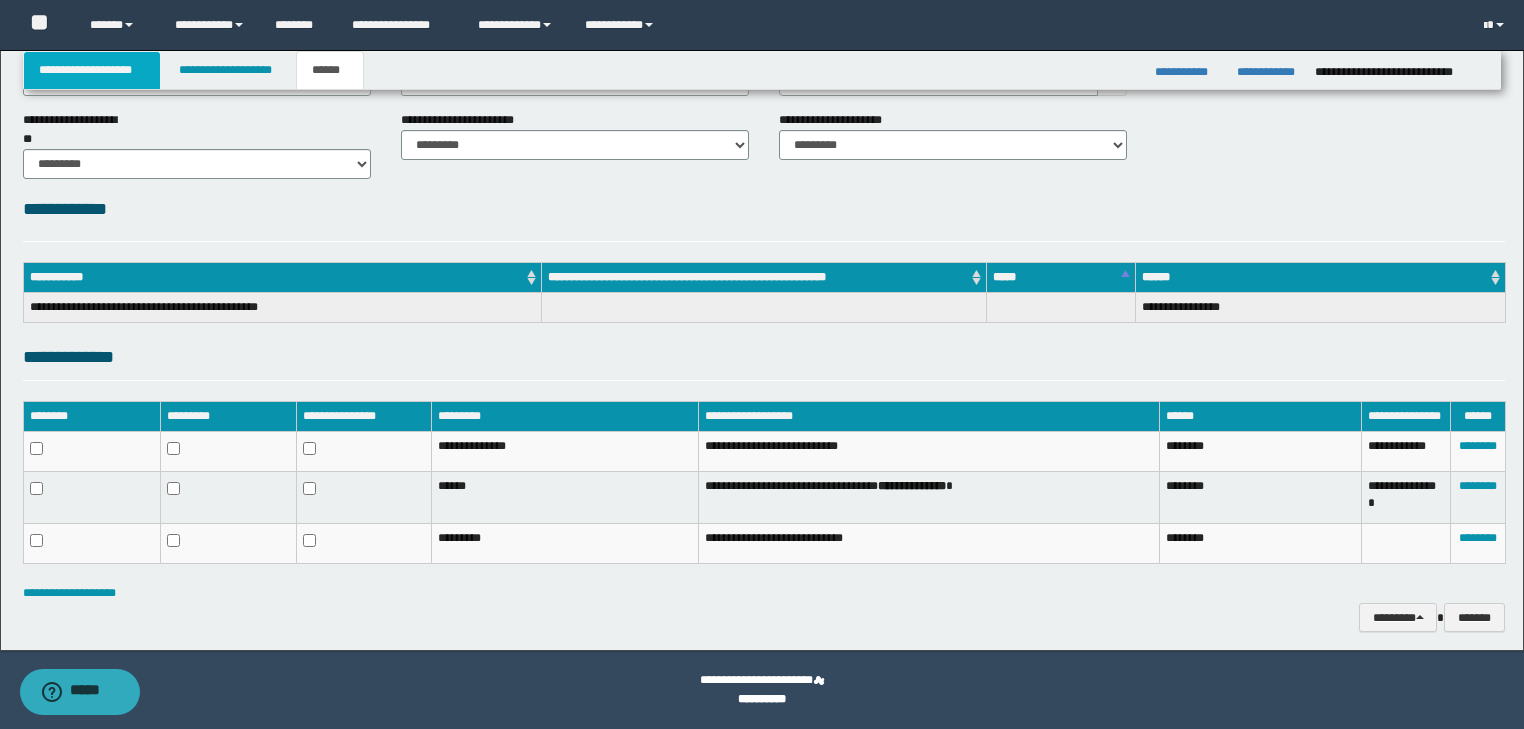 click on "**********" at bounding box center [92, 70] 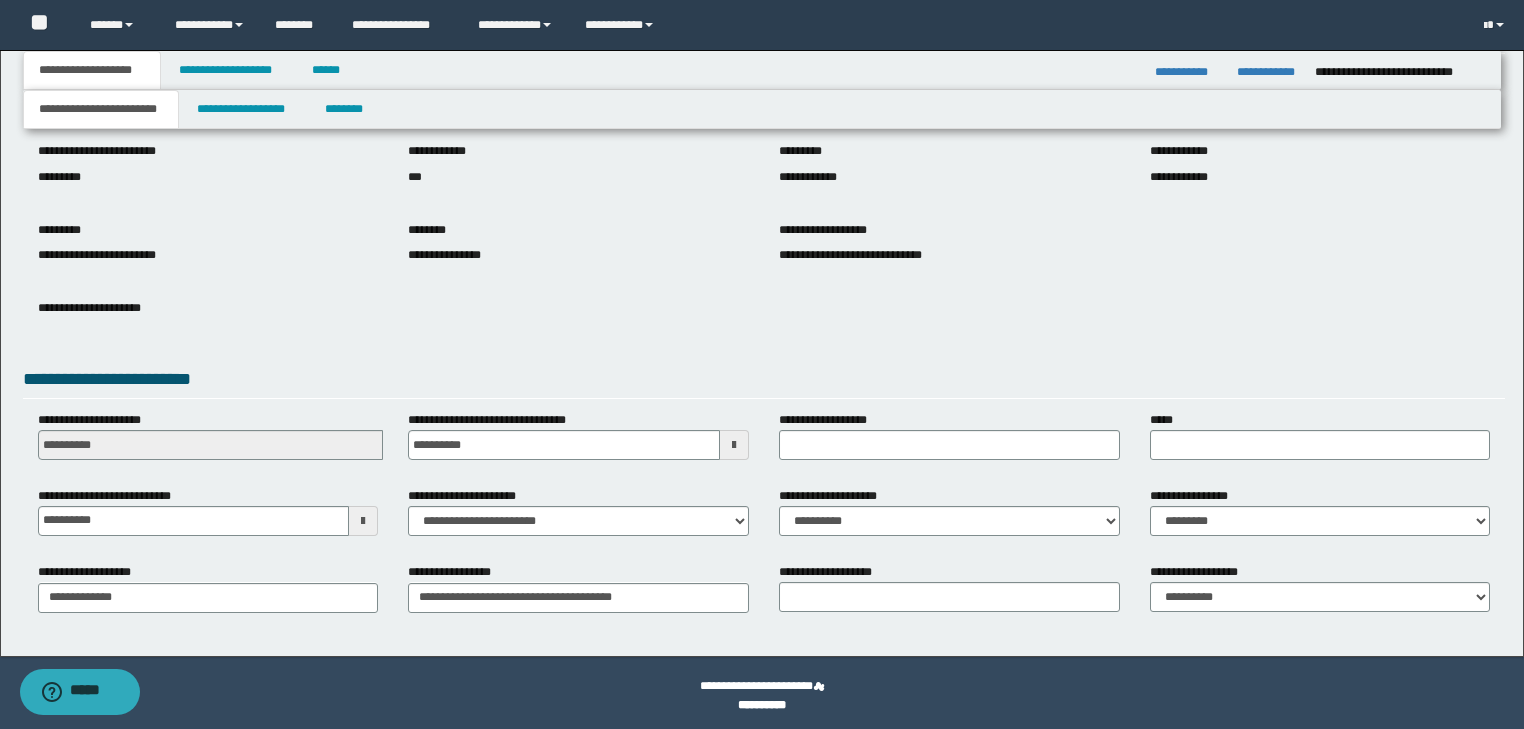 scroll, scrollTop: 154, scrollLeft: 0, axis: vertical 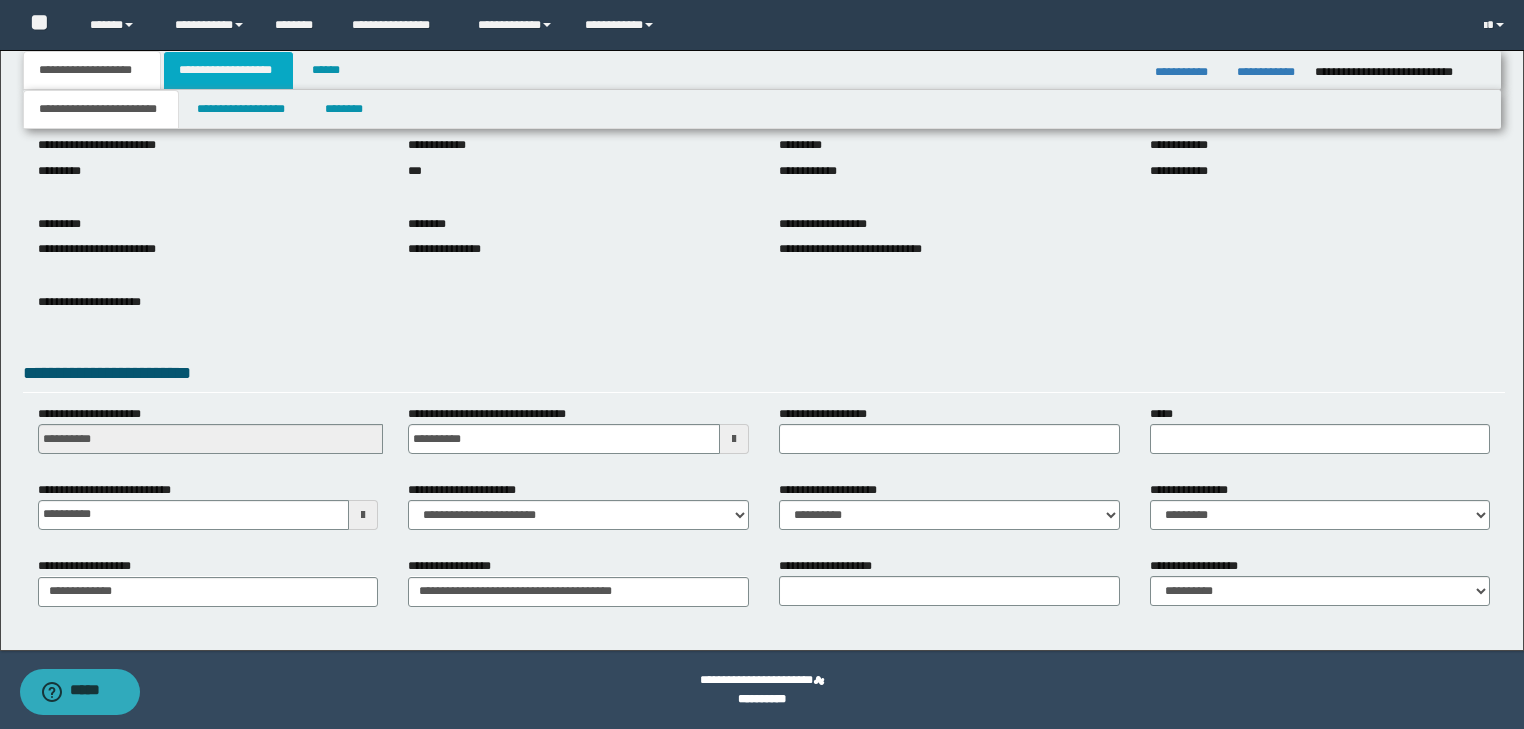 click on "**********" at bounding box center (228, 70) 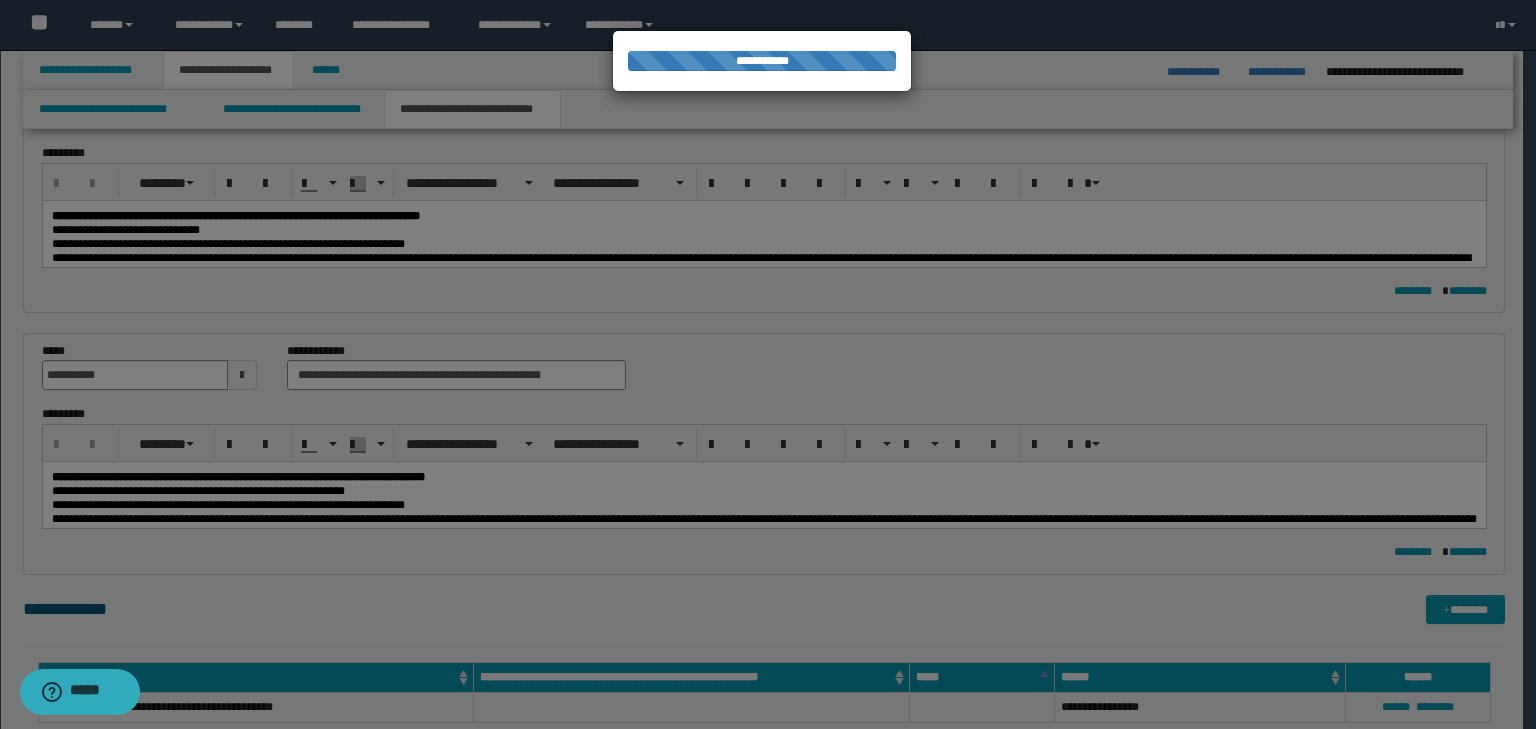 type 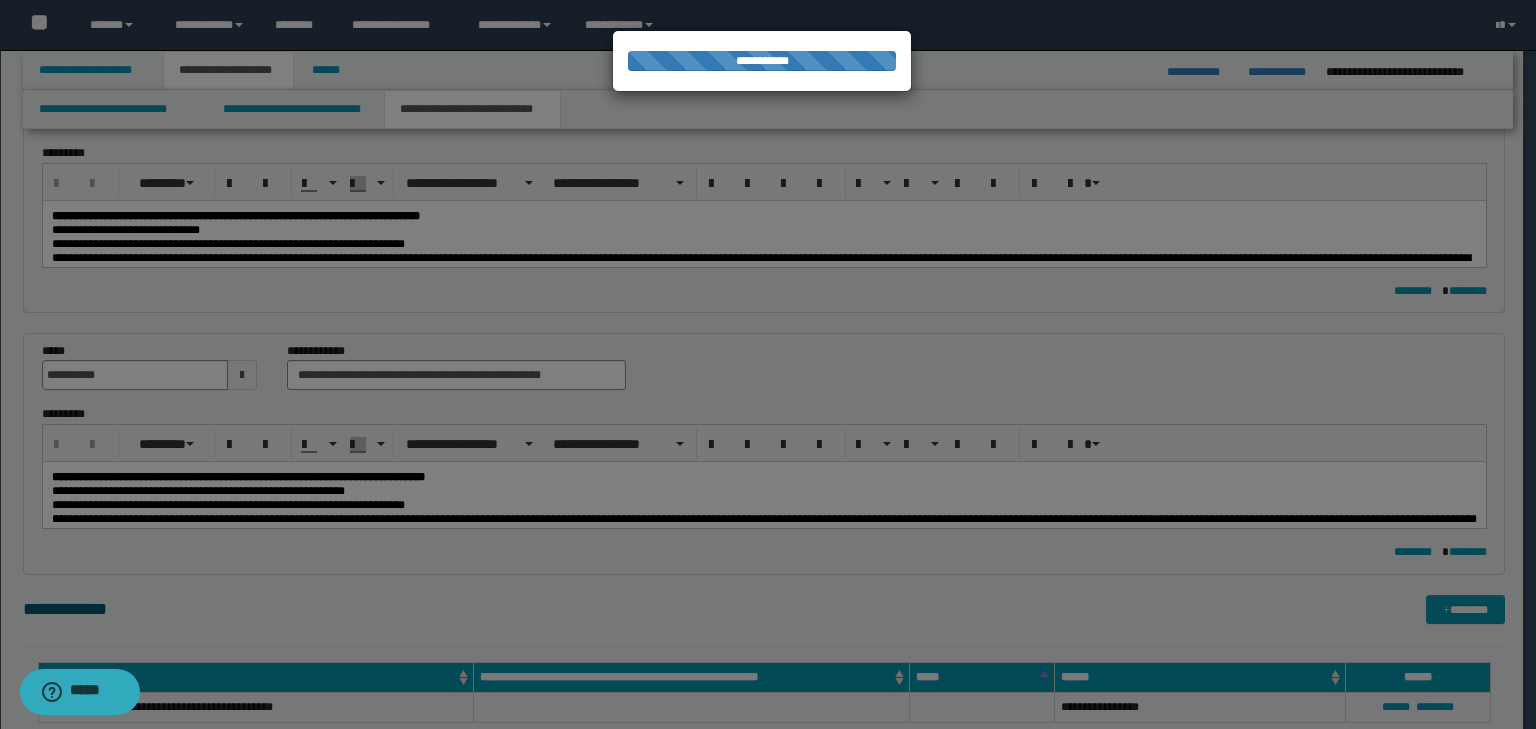 type on "**" 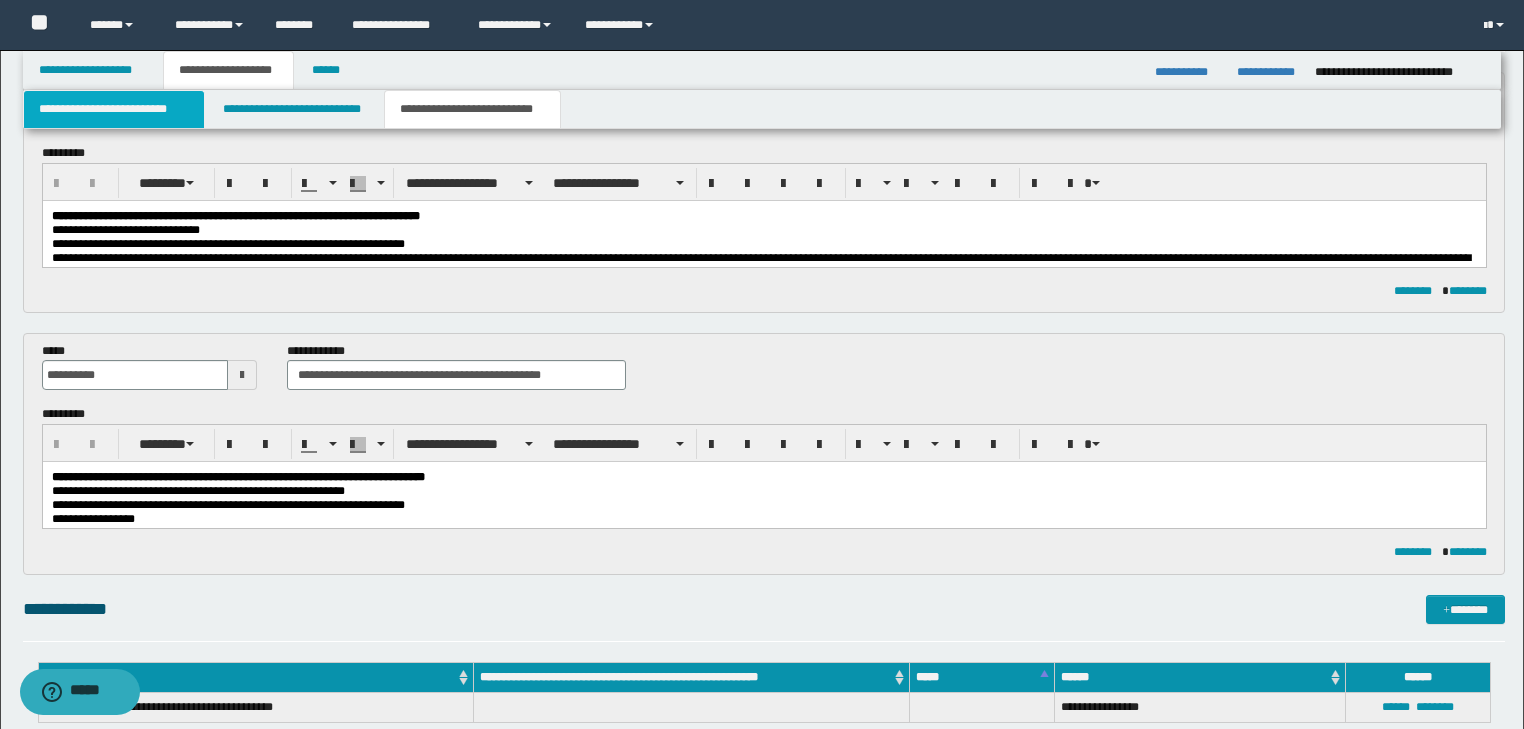 click on "**********" at bounding box center [114, 109] 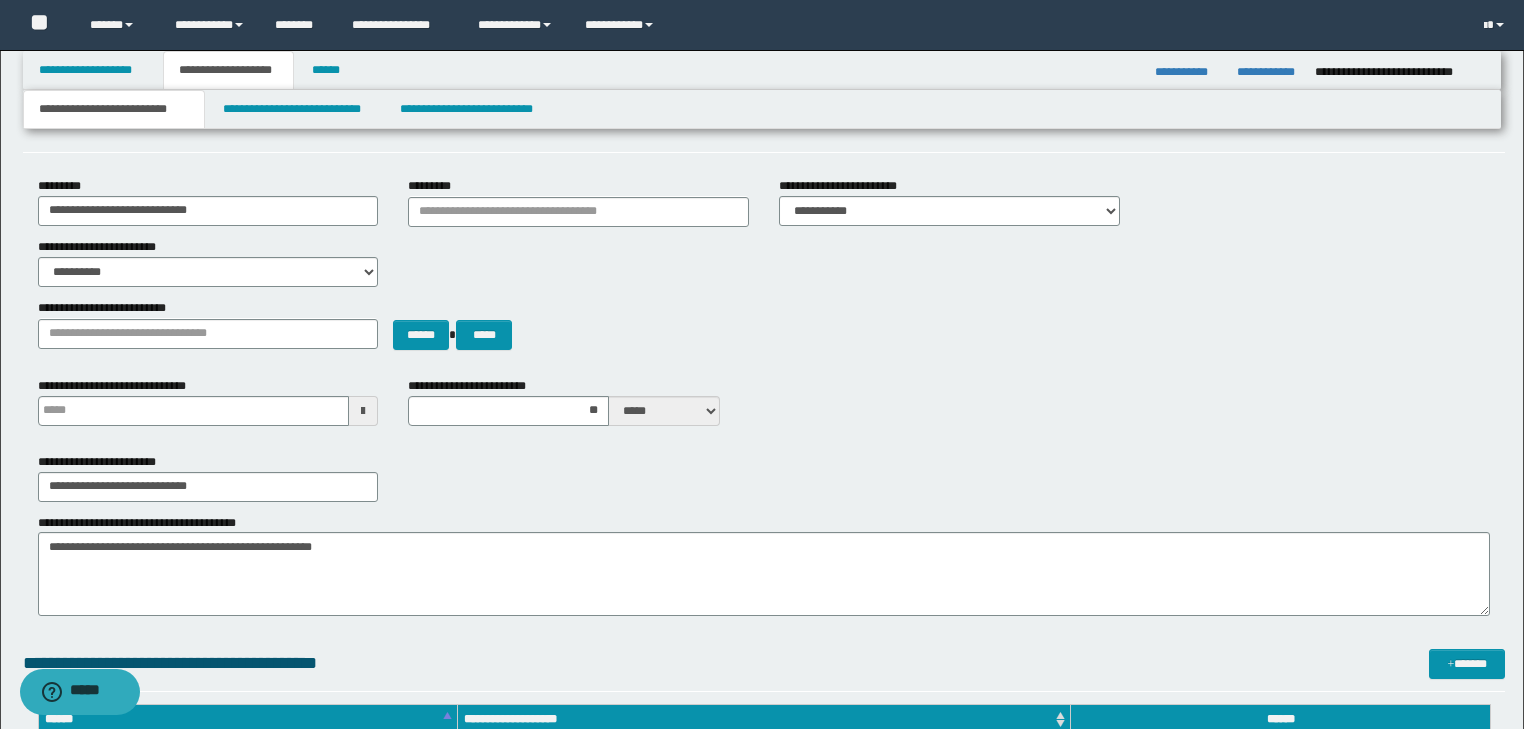 scroll, scrollTop: 0, scrollLeft: 0, axis: both 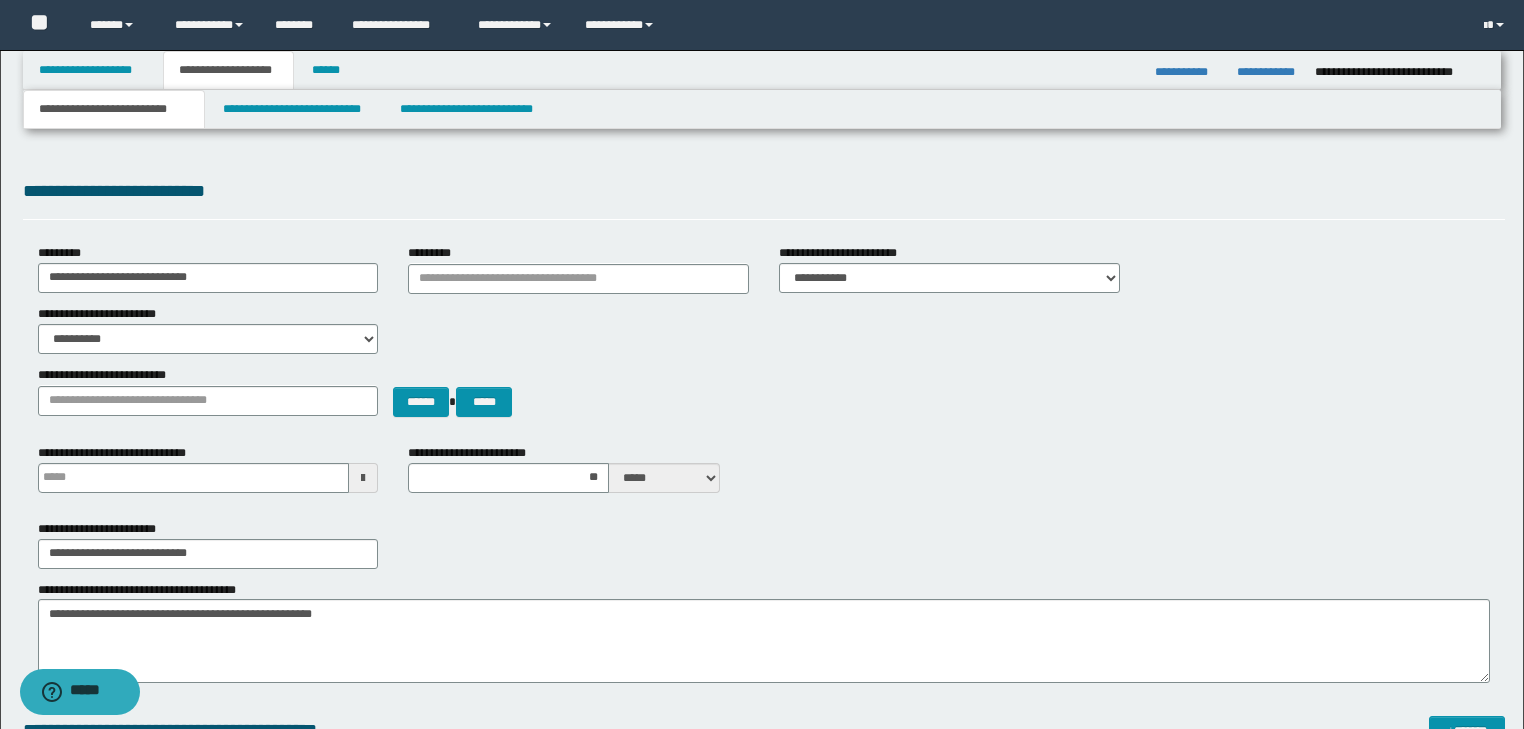click on "**********" at bounding box center (762, 901) 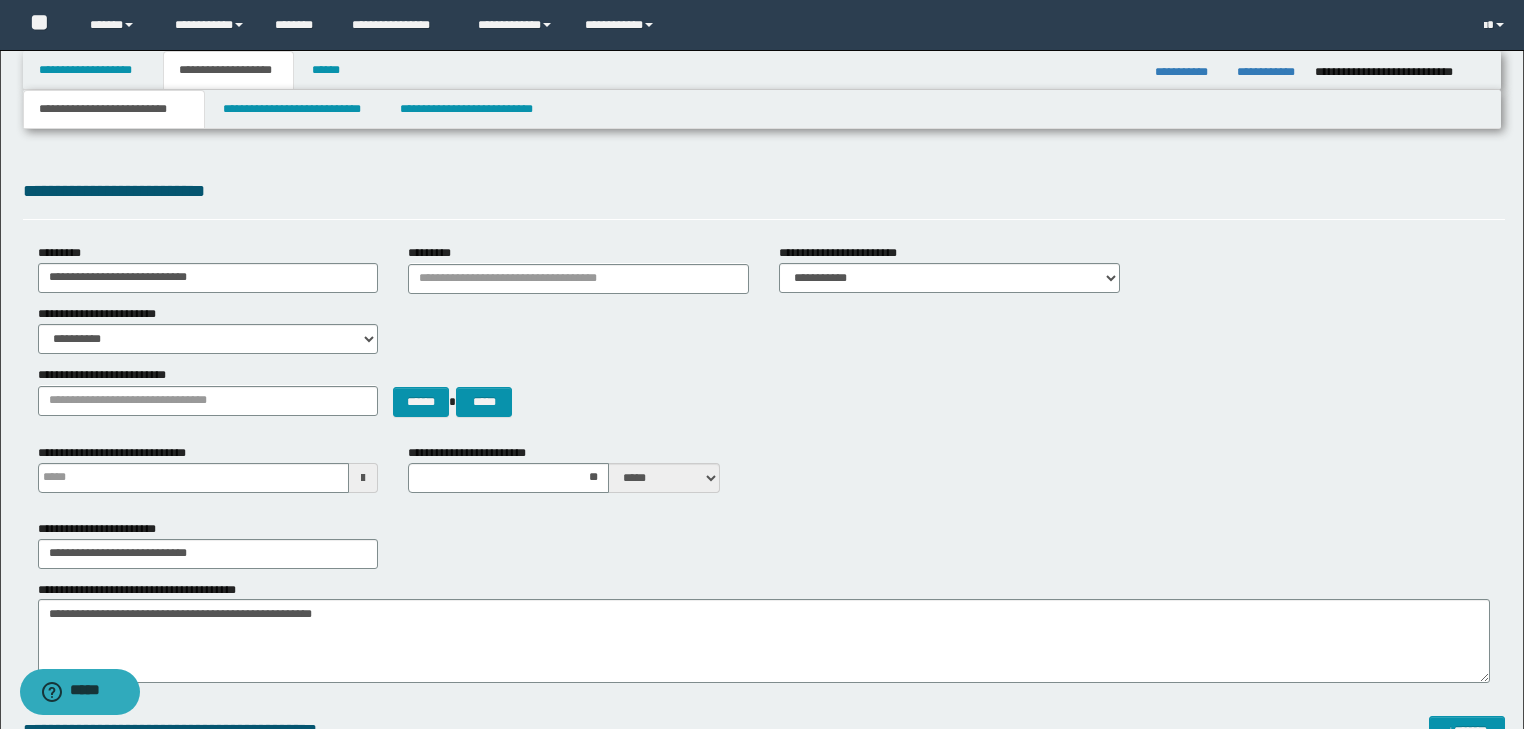 scroll, scrollTop: 0, scrollLeft: 0, axis: both 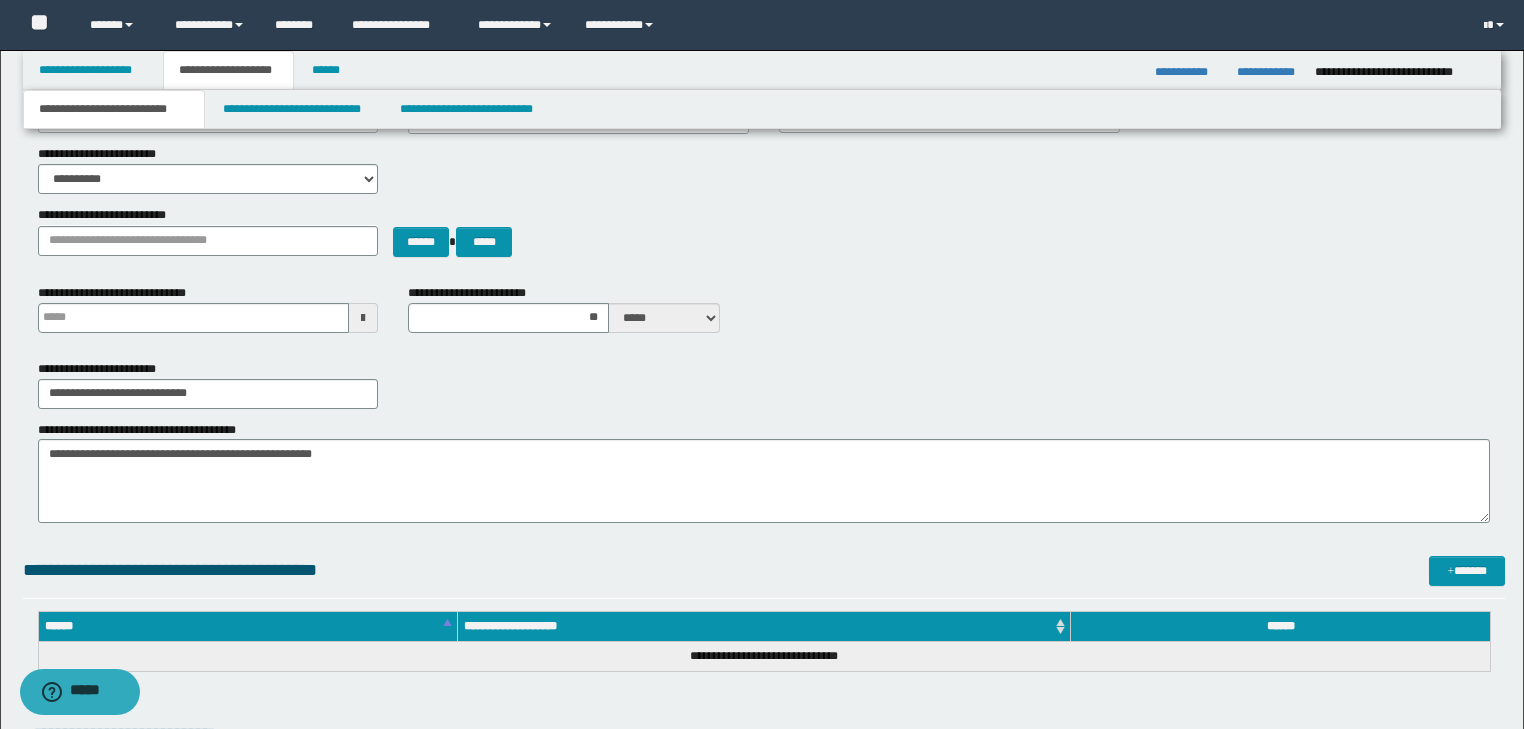 type 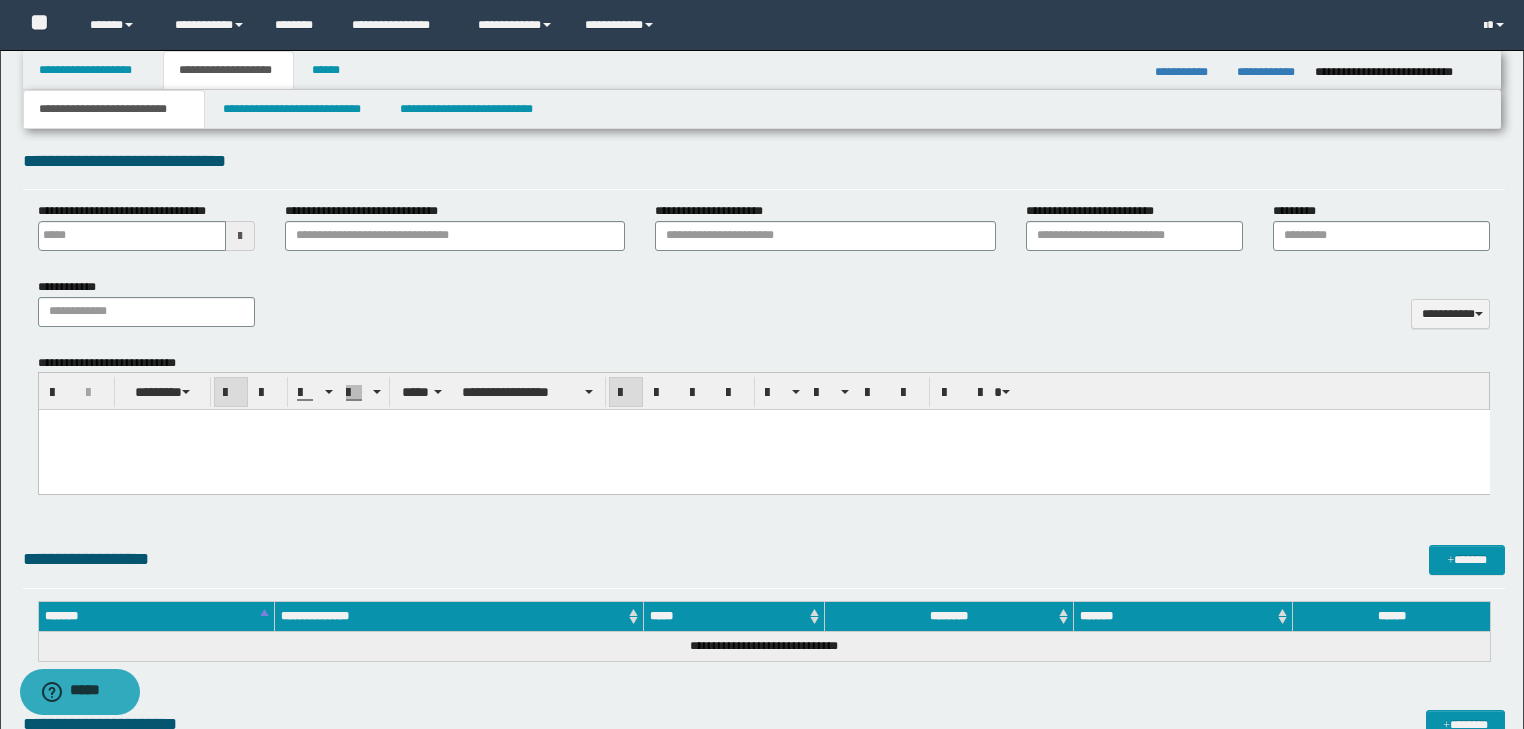 scroll, scrollTop: 880, scrollLeft: 0, axis: vertical 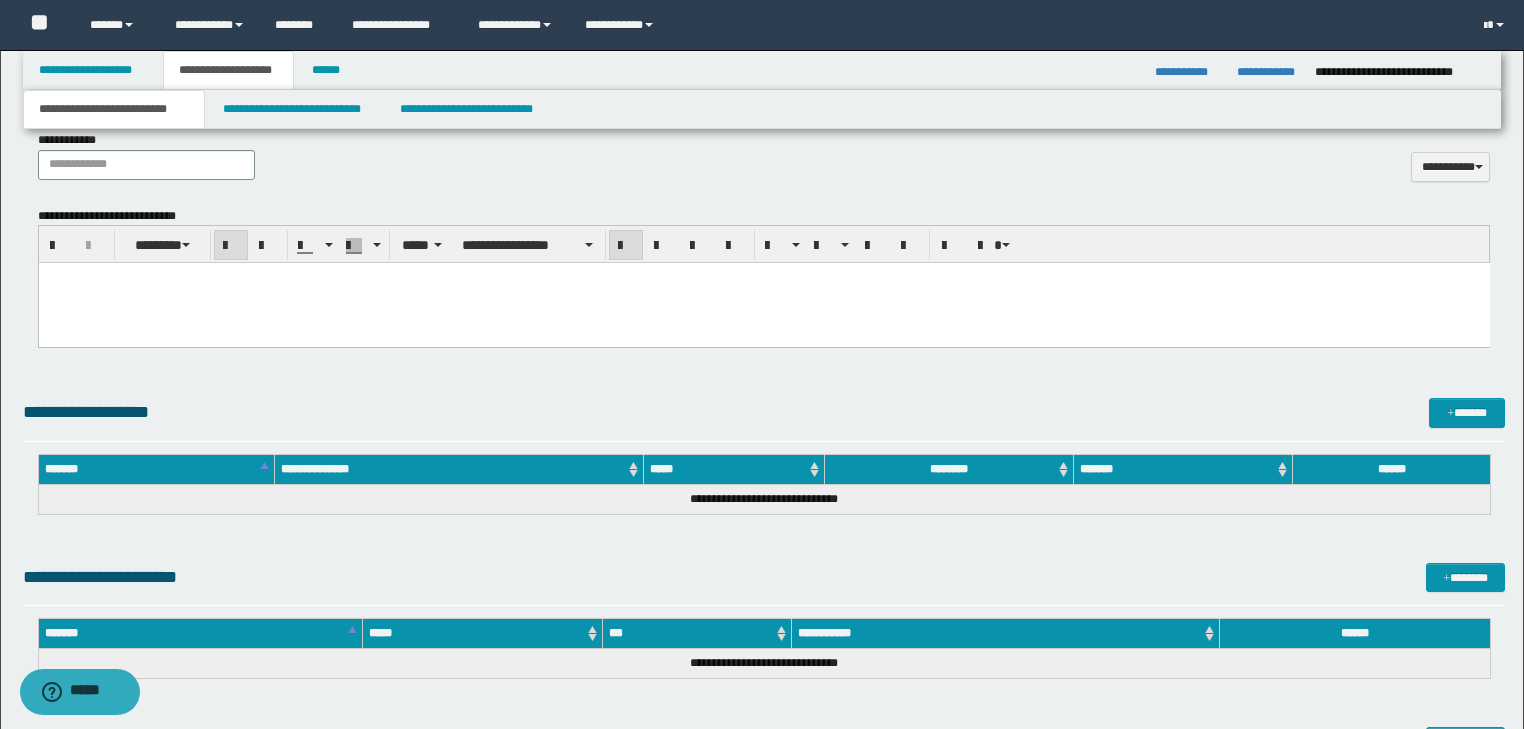 click on "**********" at bounding box center [337, 293] 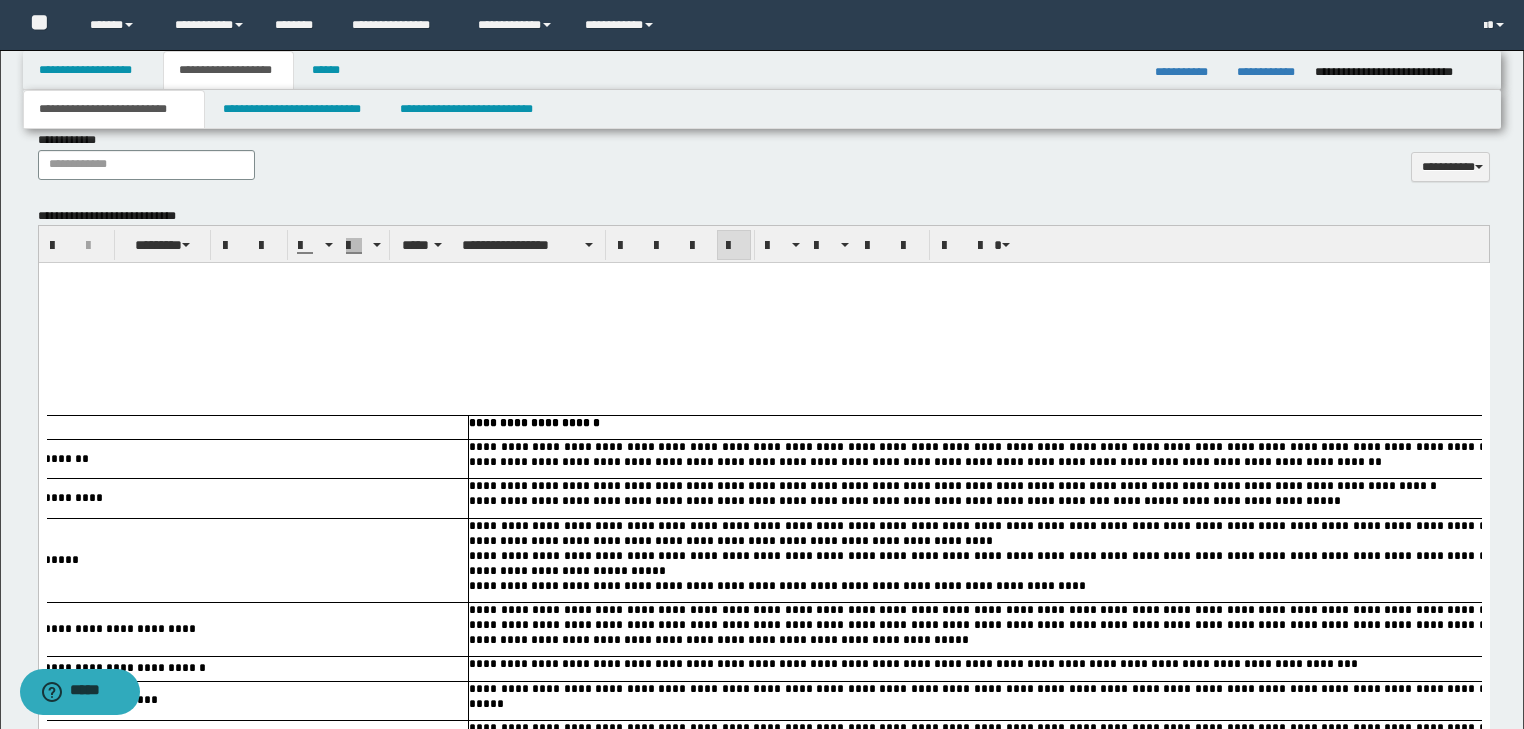 click on "**********" at bounding box center [988, 696] 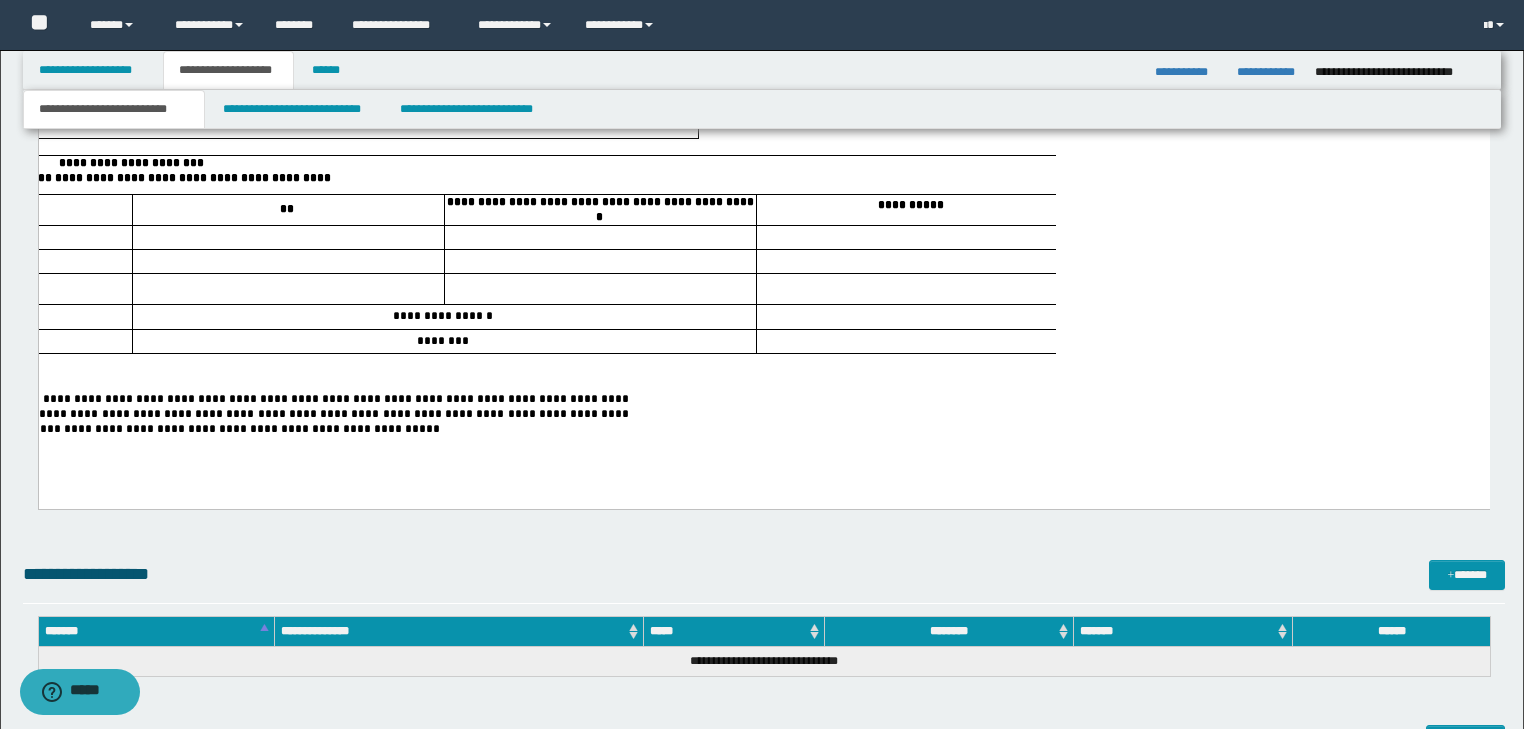 scroll, scrollTop: 4480, scrollLeft: 0, axis: vertical 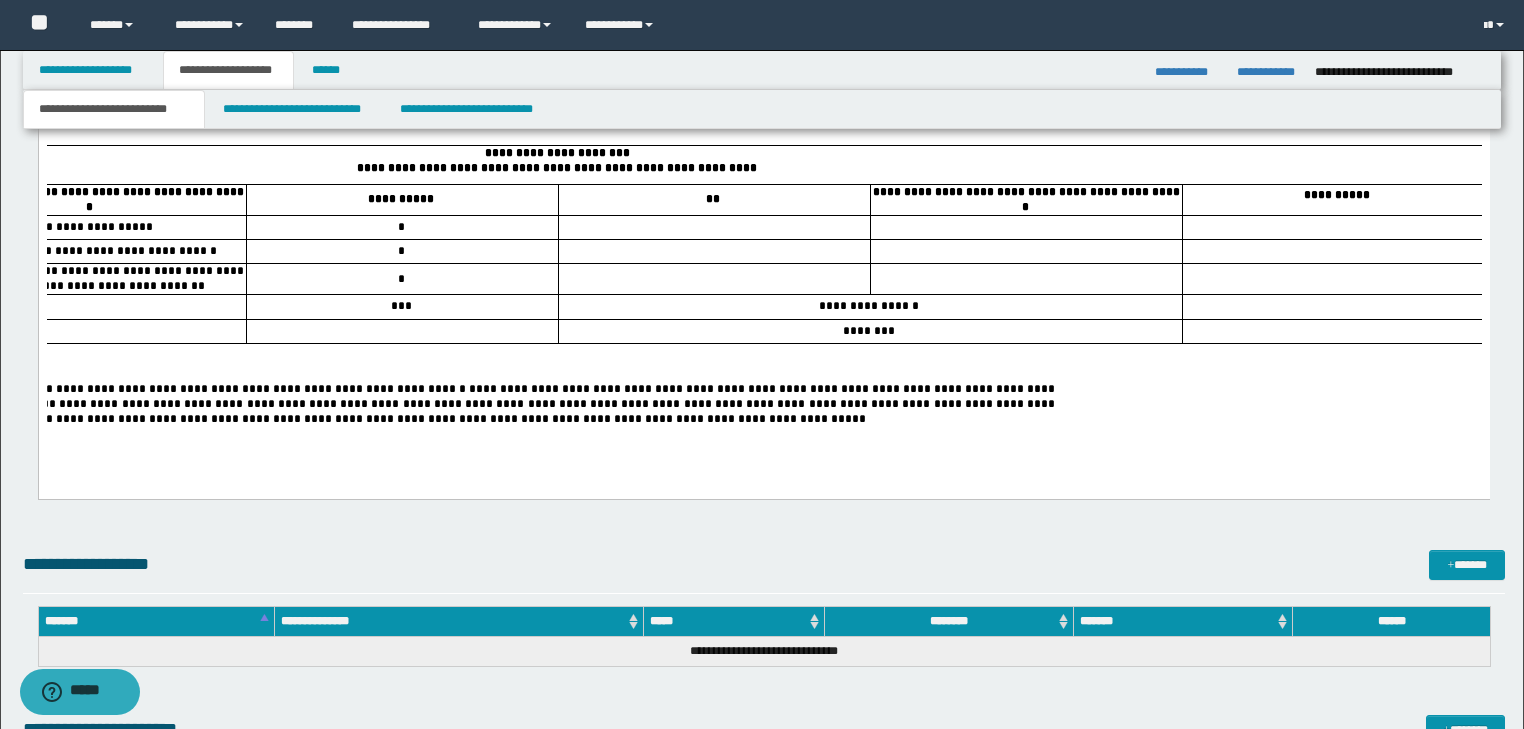 drag, startPoint x: 831, startPoint y: 444, endPoint x: 652, endPoint y: 443, distance: 179.00279 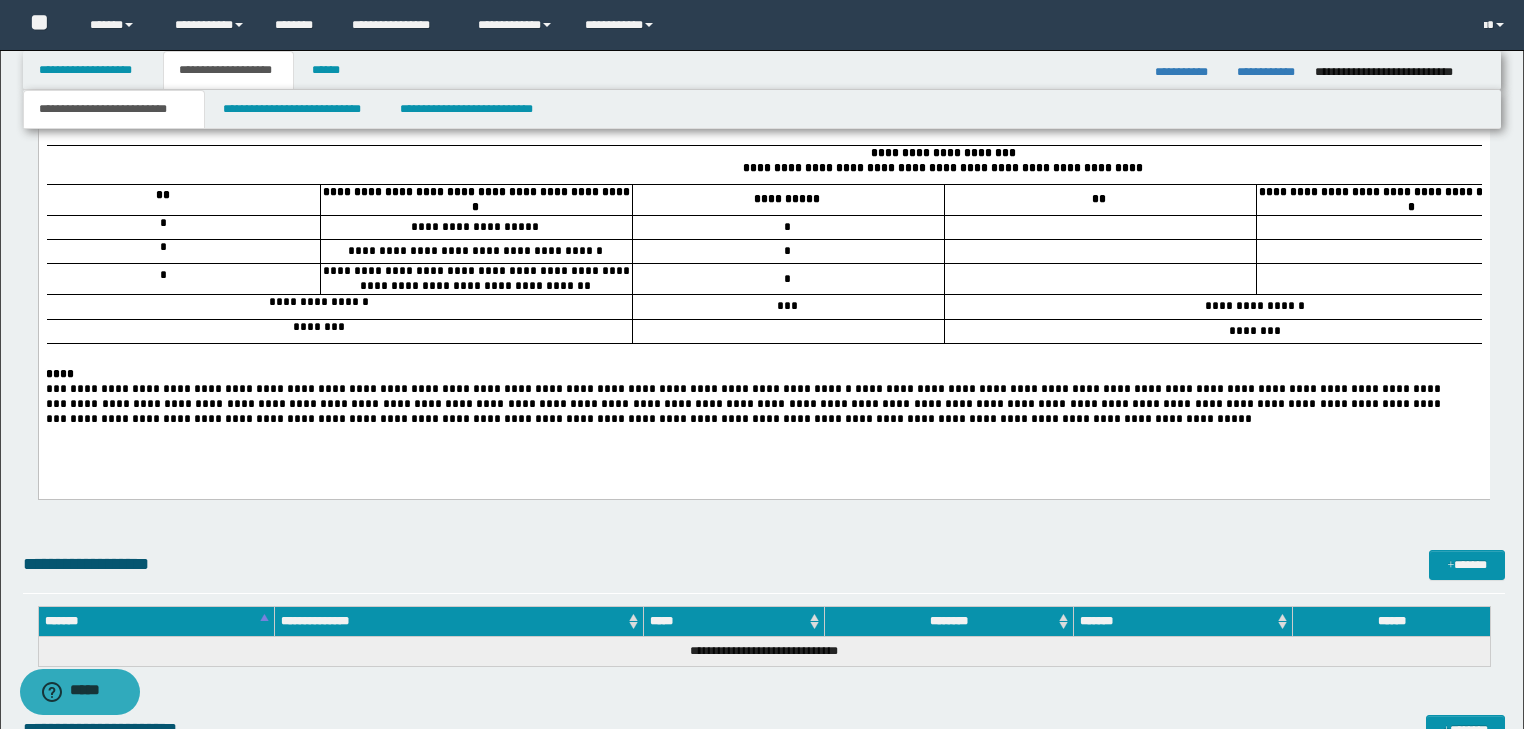 scroll, scrollTop: 0, scrollLeft: 0, axis: both 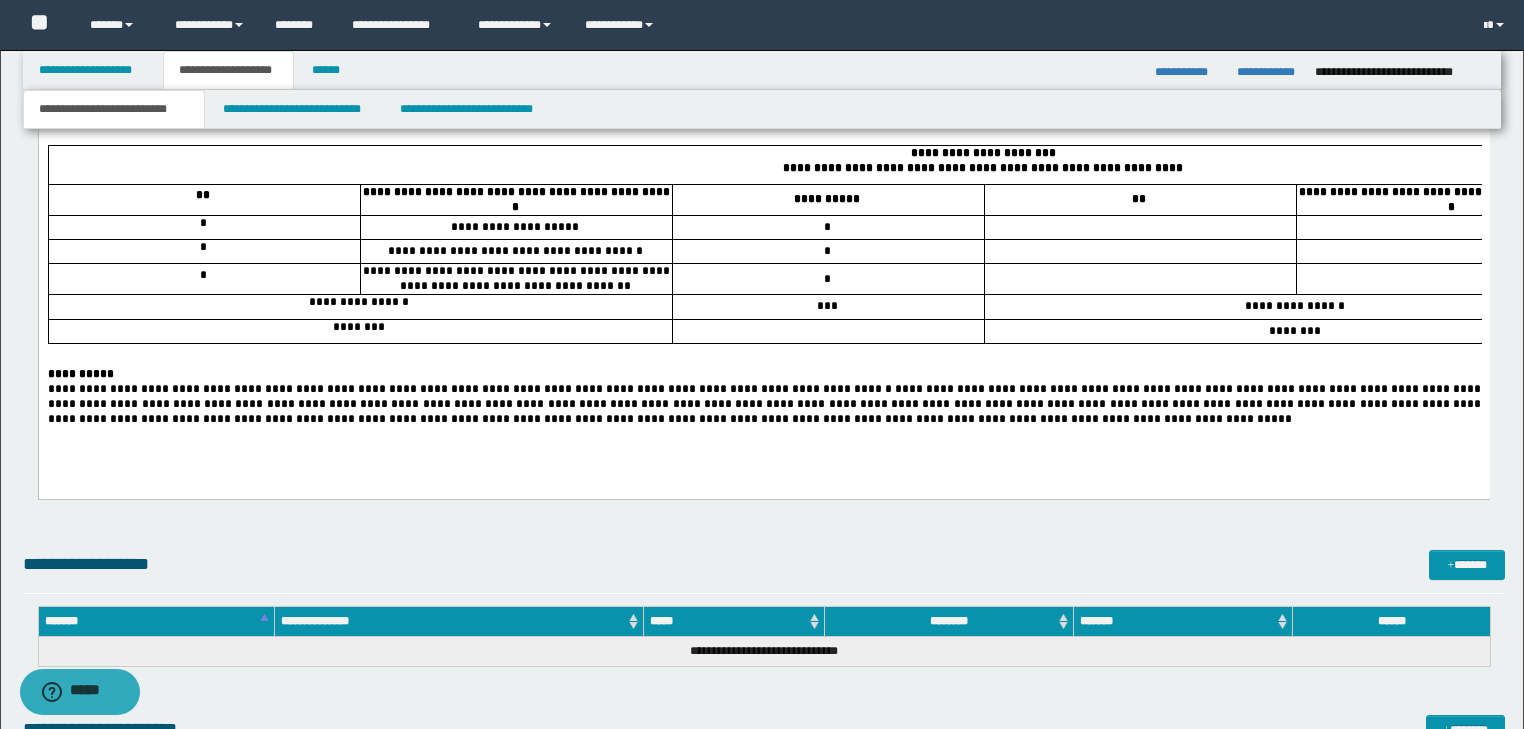 click on "**********" at bounding box center (764, -1439) 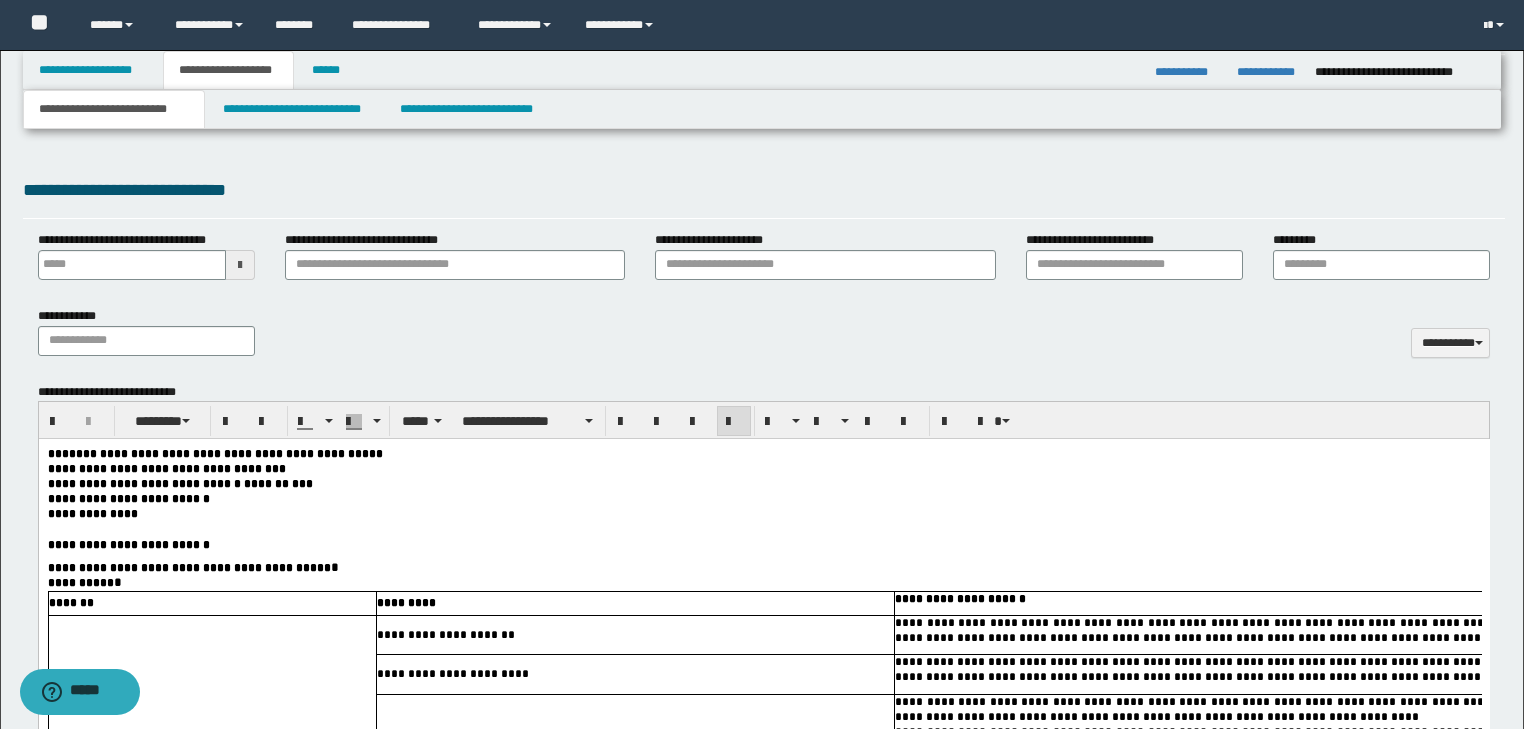 scroll, scrollTop: 800, scrollLeft: 0, axis: vertical 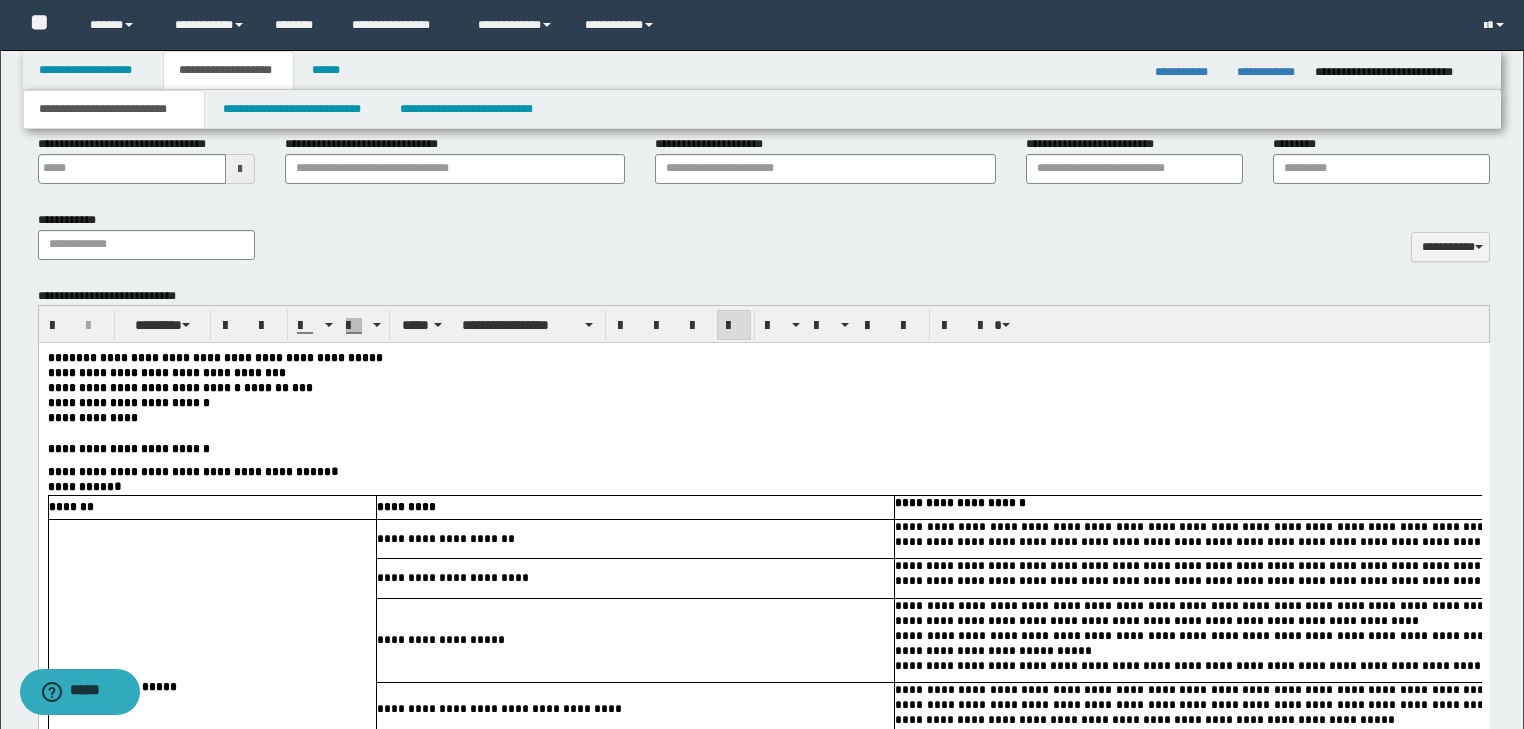 click on "**********" at bounding box center (145, 388) 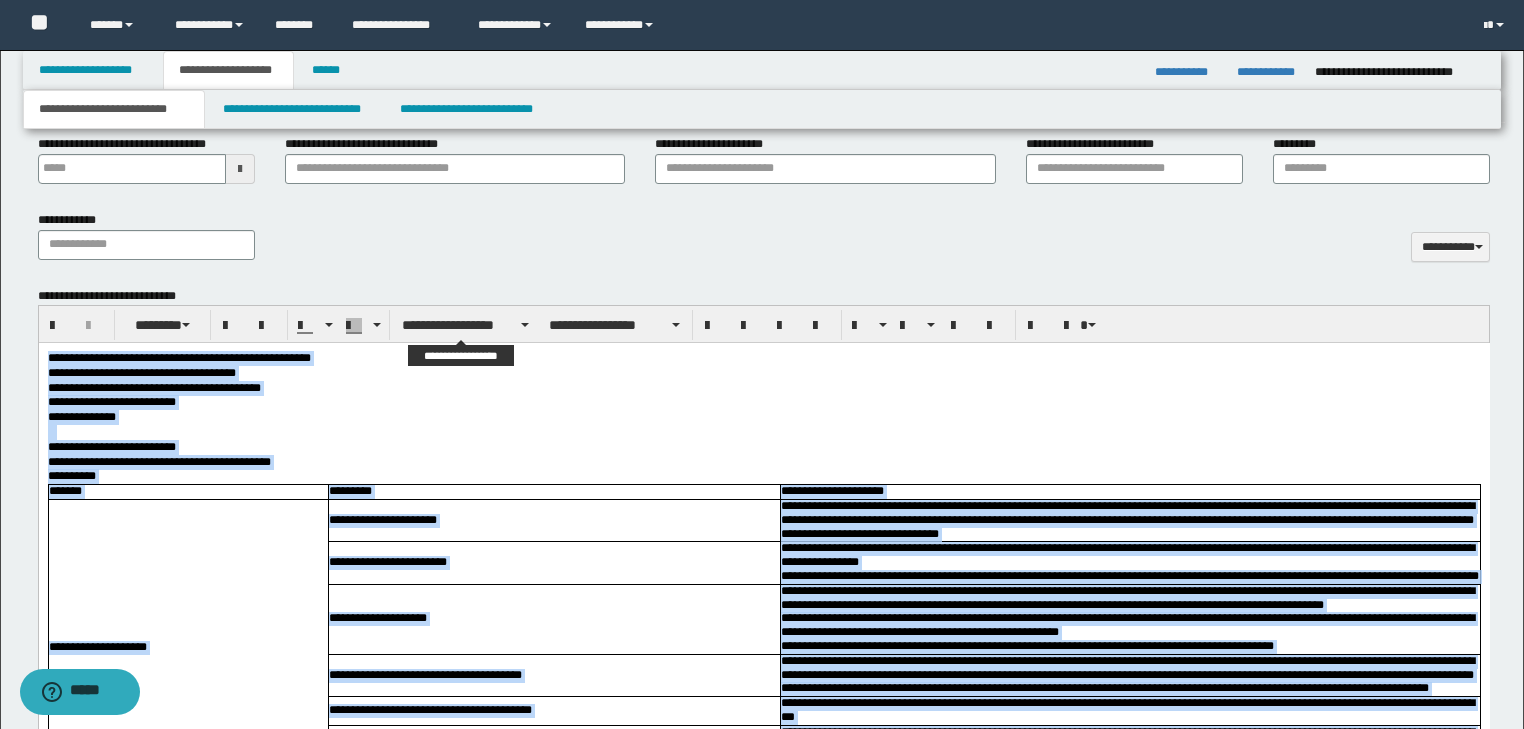 drag, startPoint x: 438, startPoint y: 318, endPoint x: 442, endPoint y: 328, distance: 10.770329 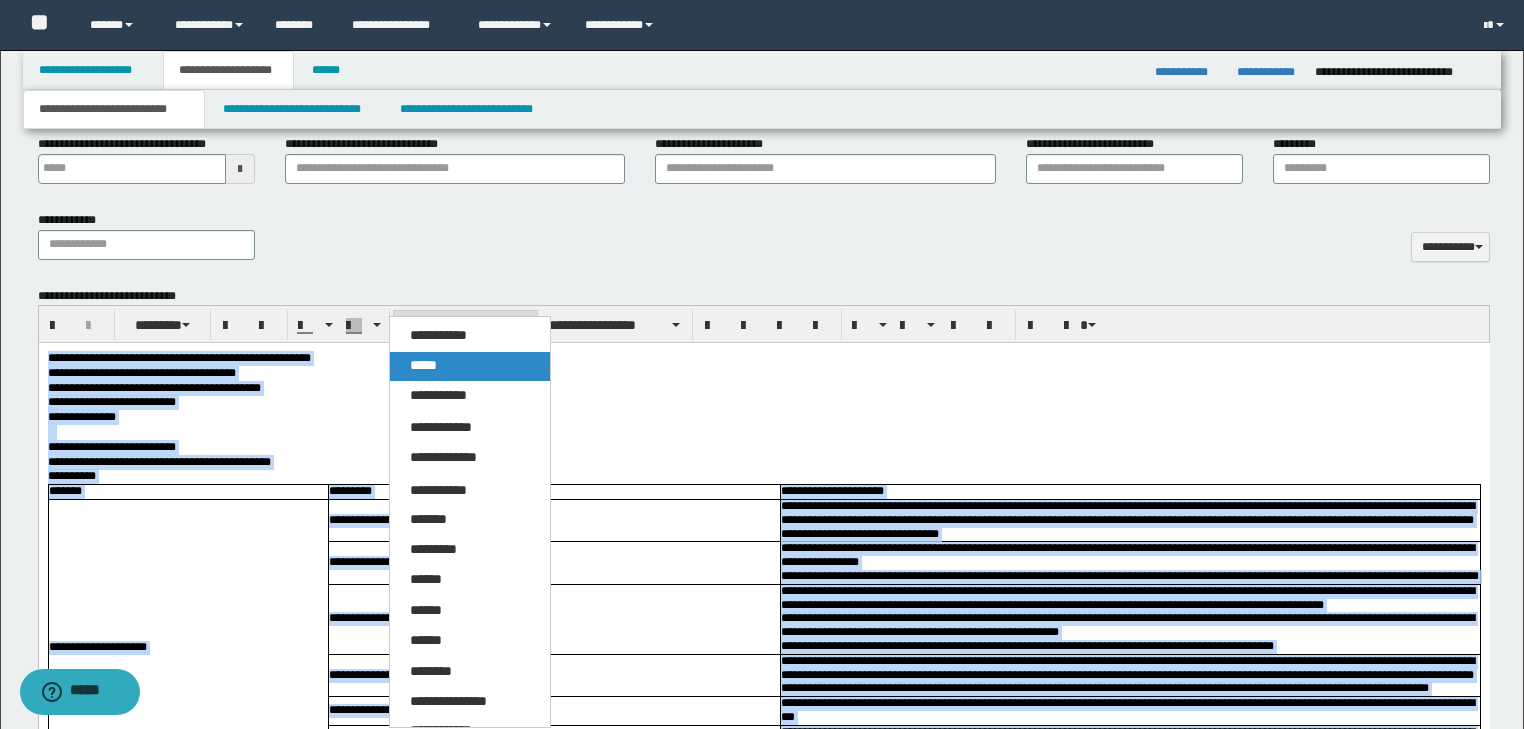 click on "*****" at bounding box center (470, 366) 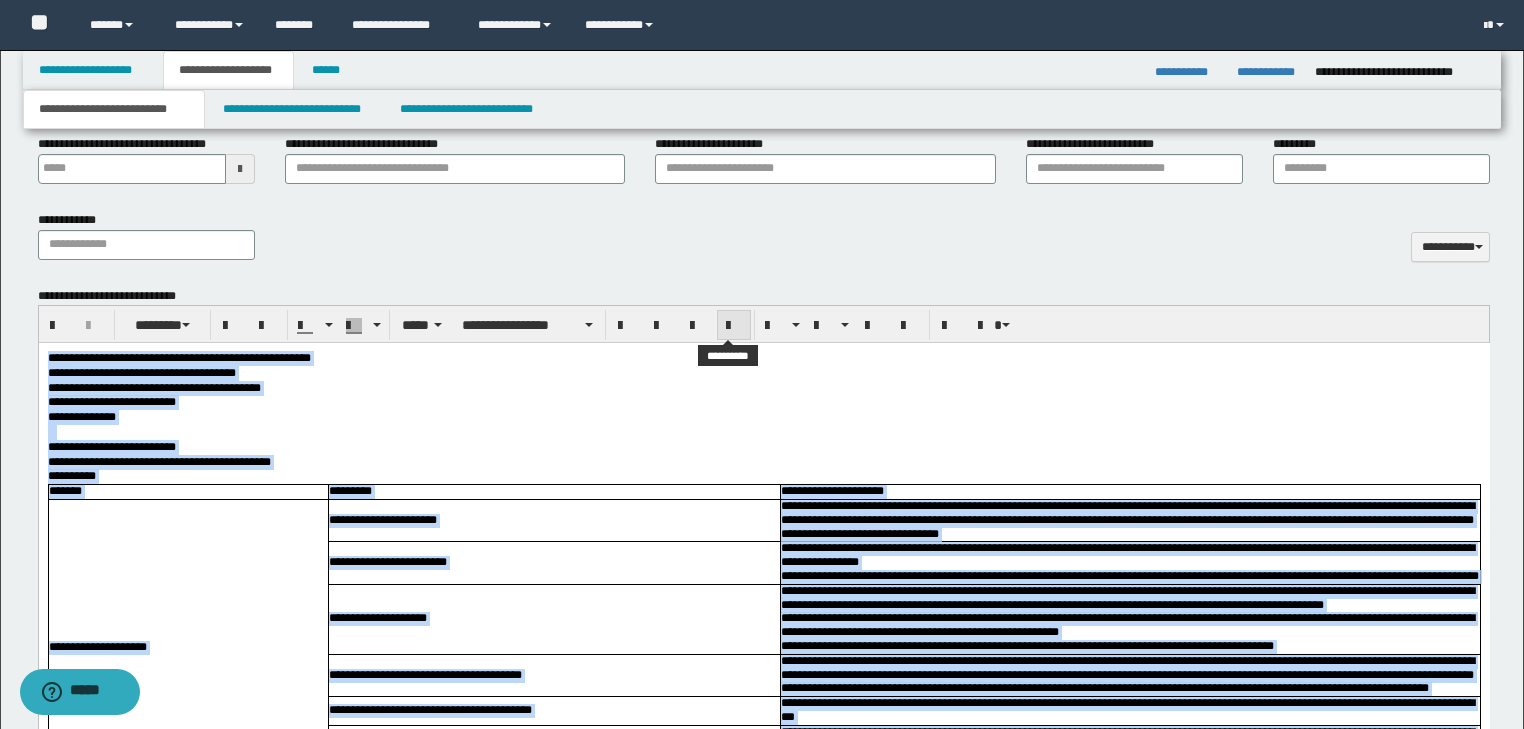 click at bounding box center [734, 326] 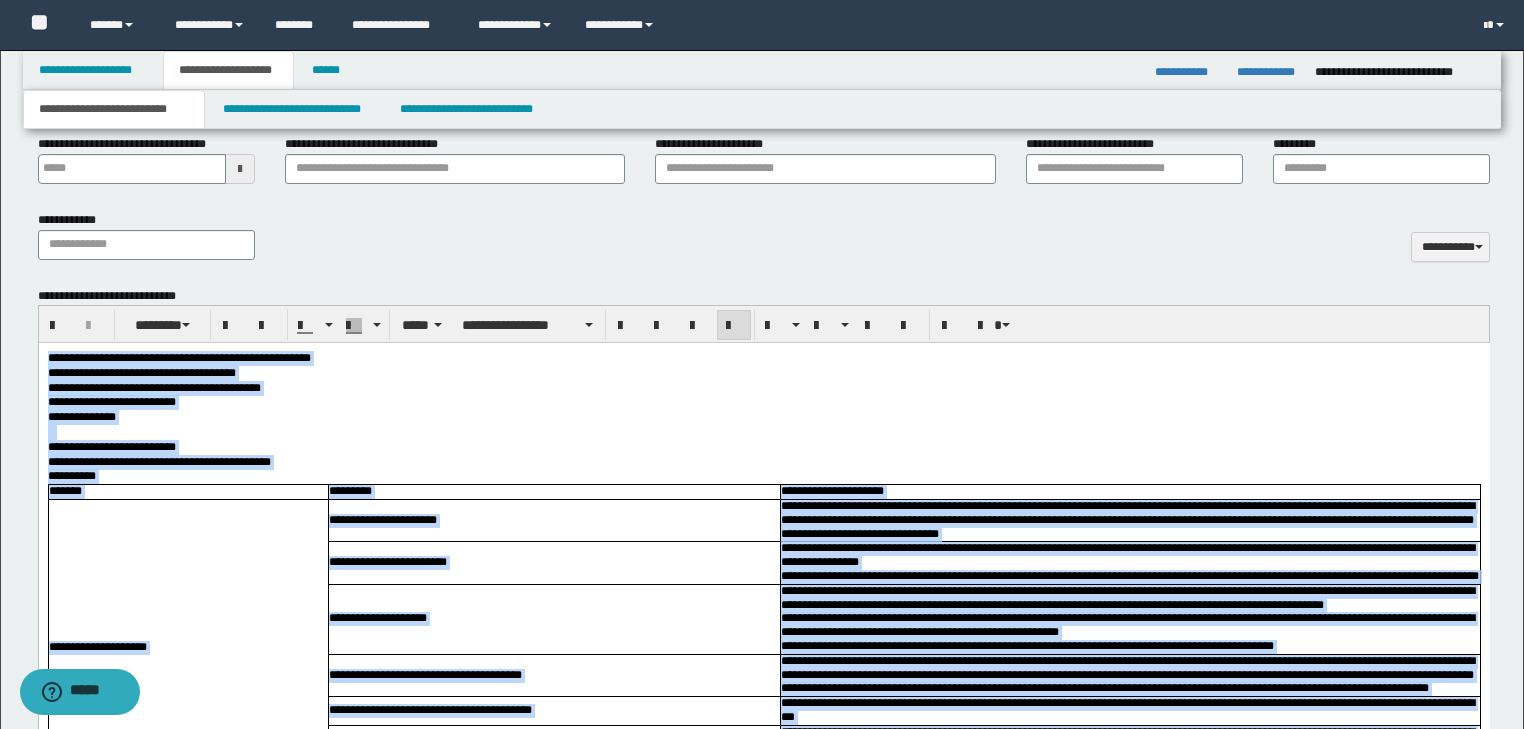 click on "**********" at bounding box center [763, 373] 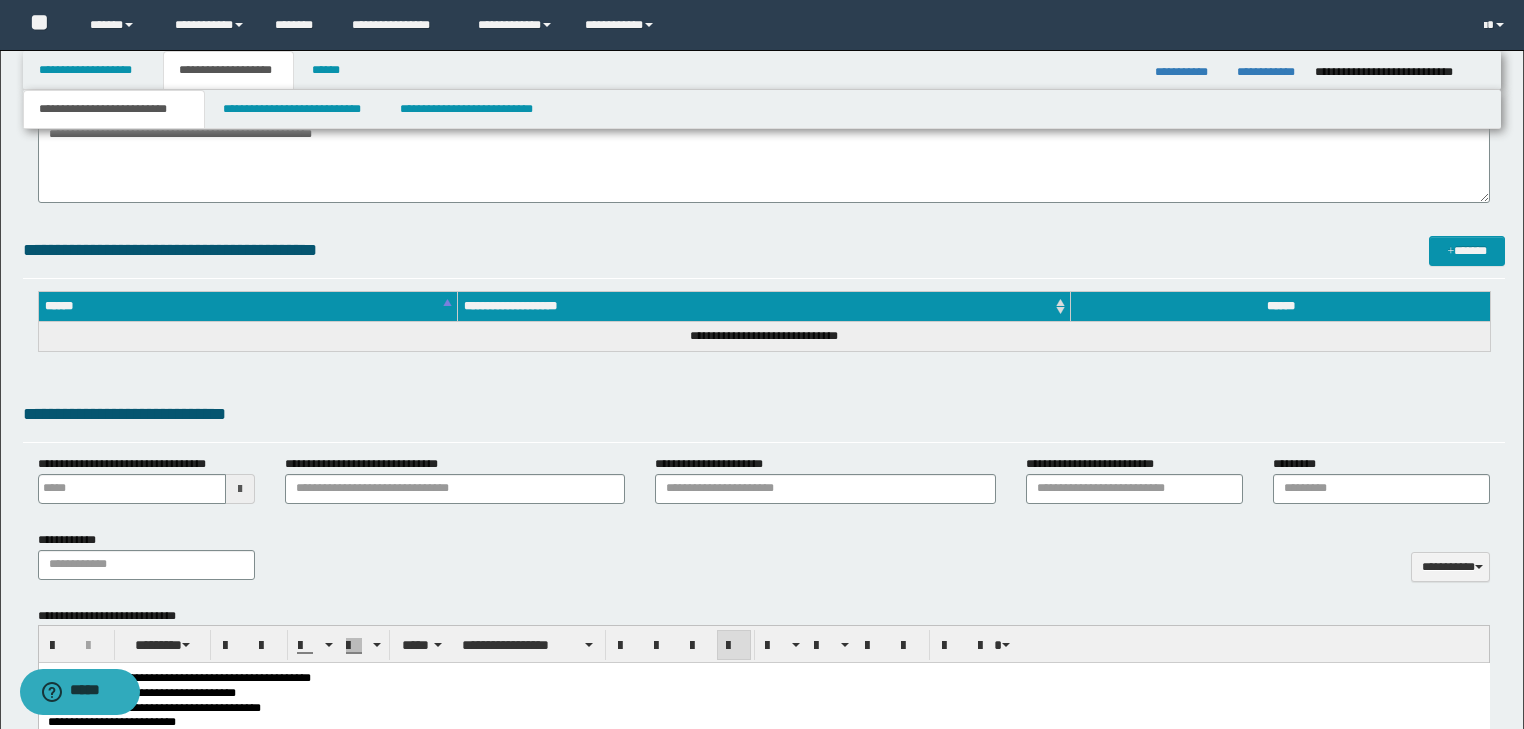 scroll, scrollTop: 480, scrollLeft: 0, axis: vertical 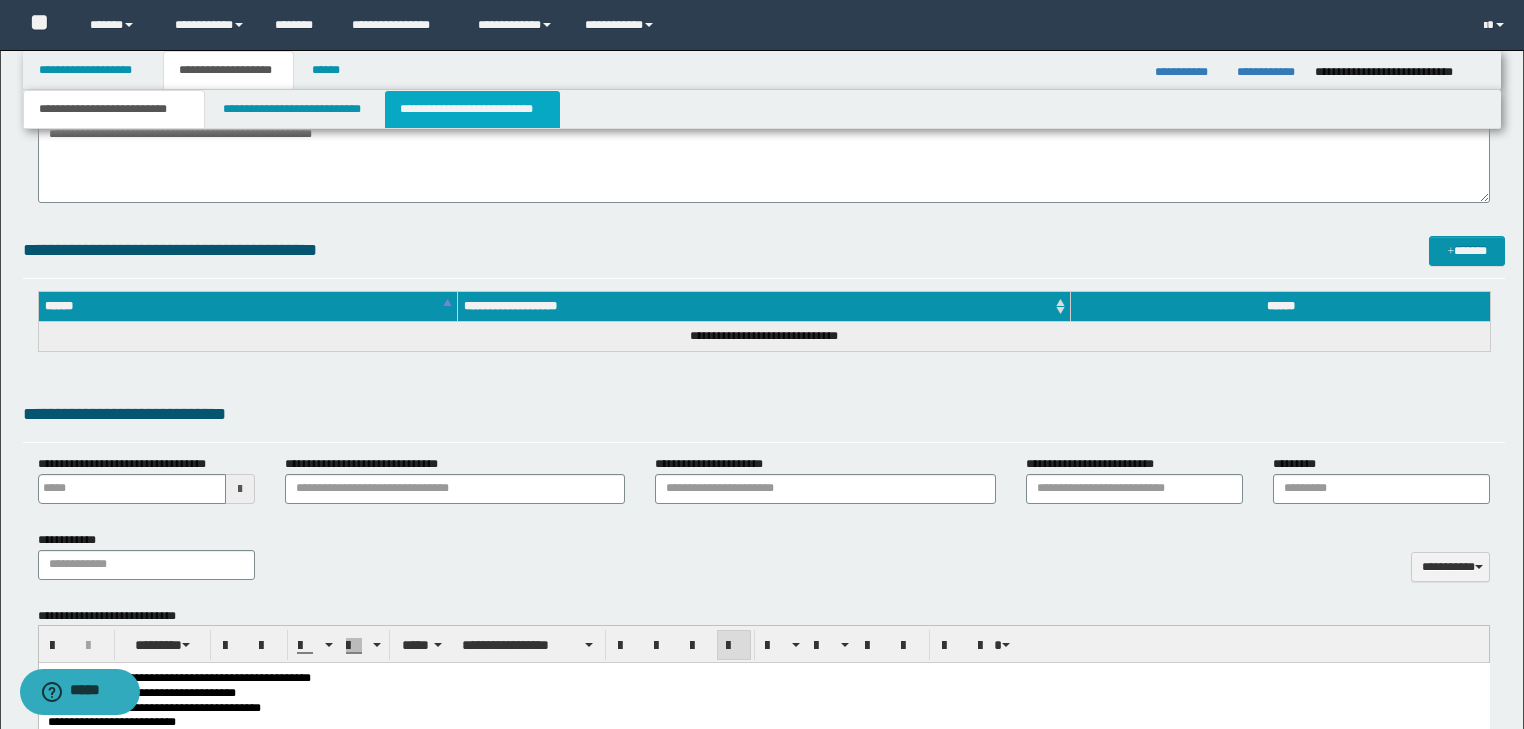 click on "**********" at bounding box center (472, 109) 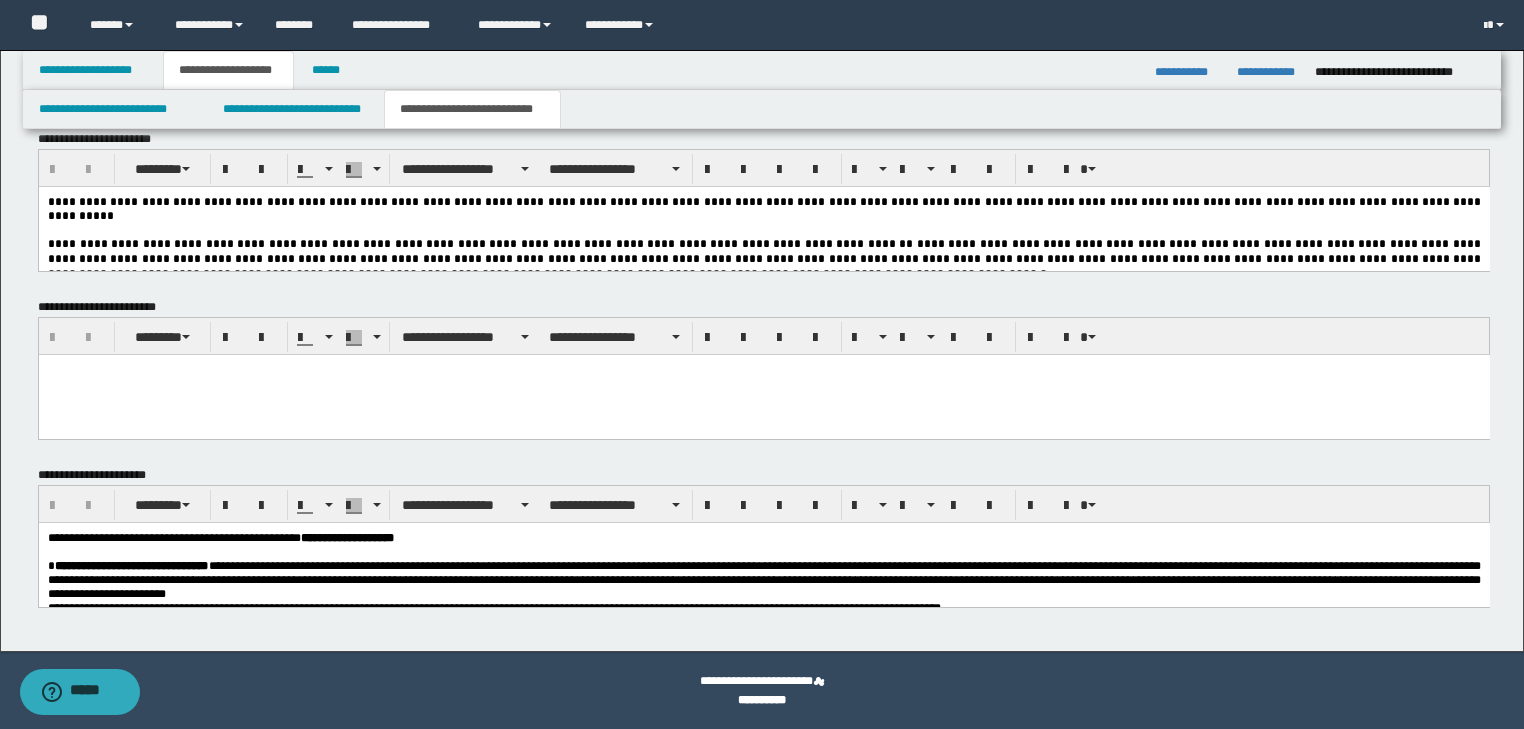 scroll, scrollTop: 594, scrollLeft: 0, axis: vertical 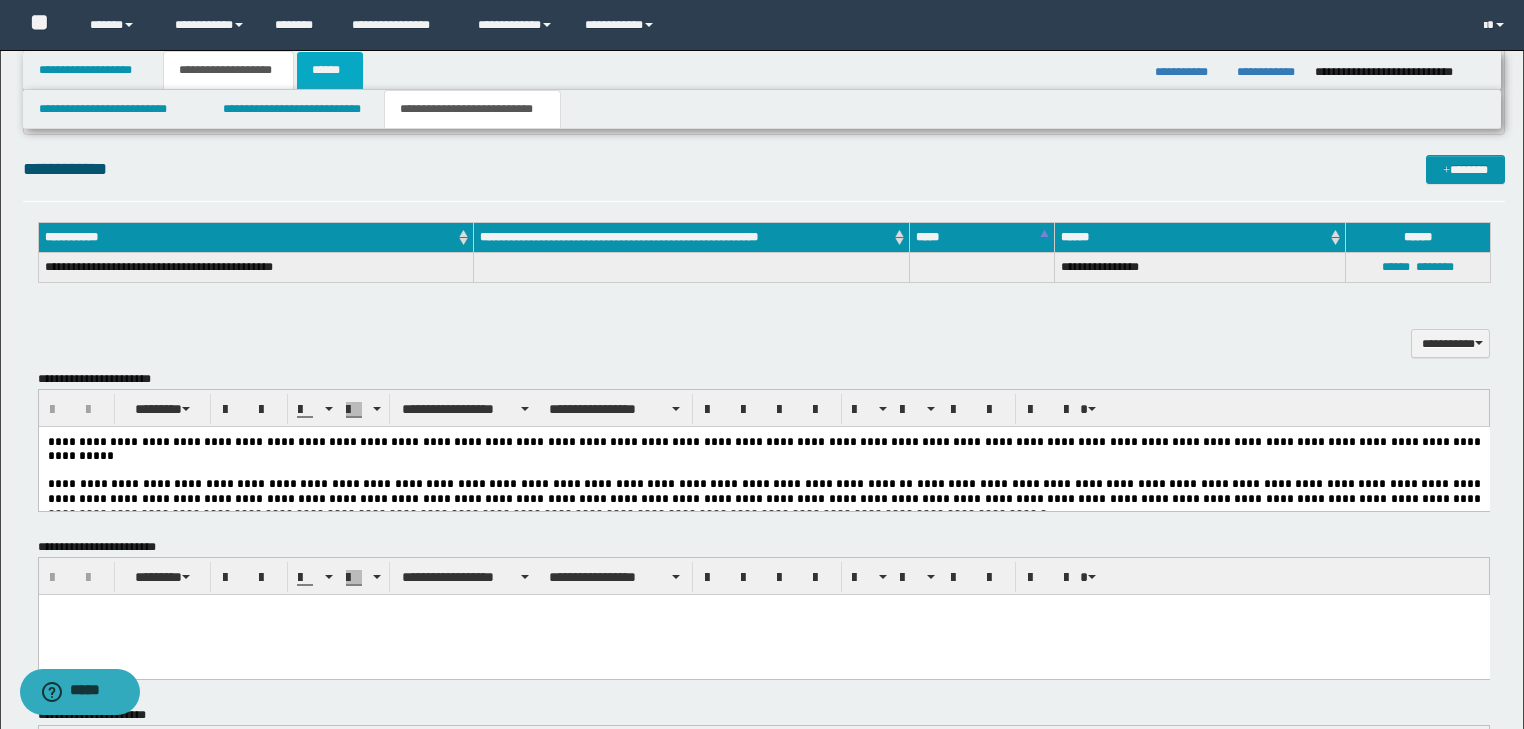 click on "******" at bounding box center [330, 70] 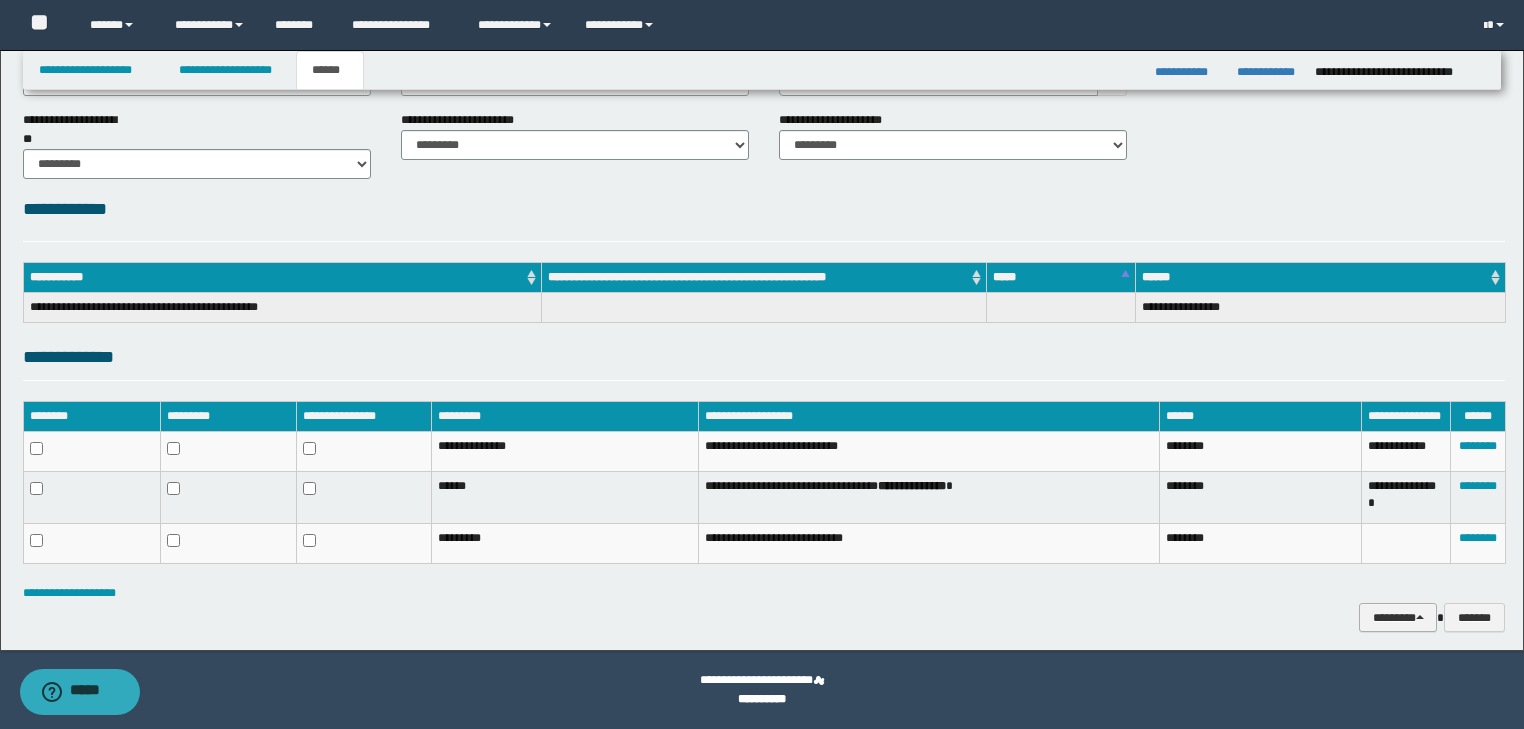 click on "********" at bounding box center [1398, 618] 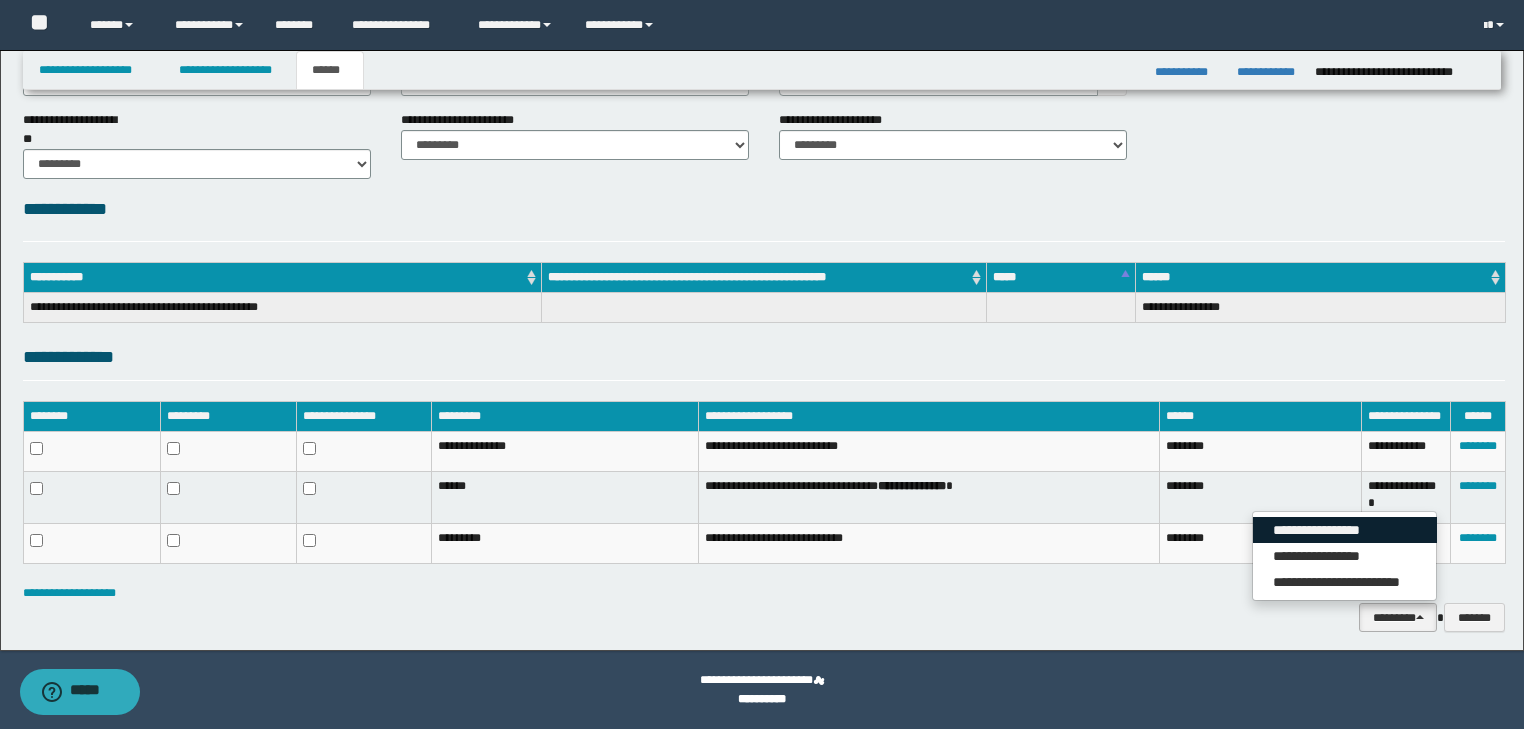 click on "**********" at bounding box center (1345, 530) 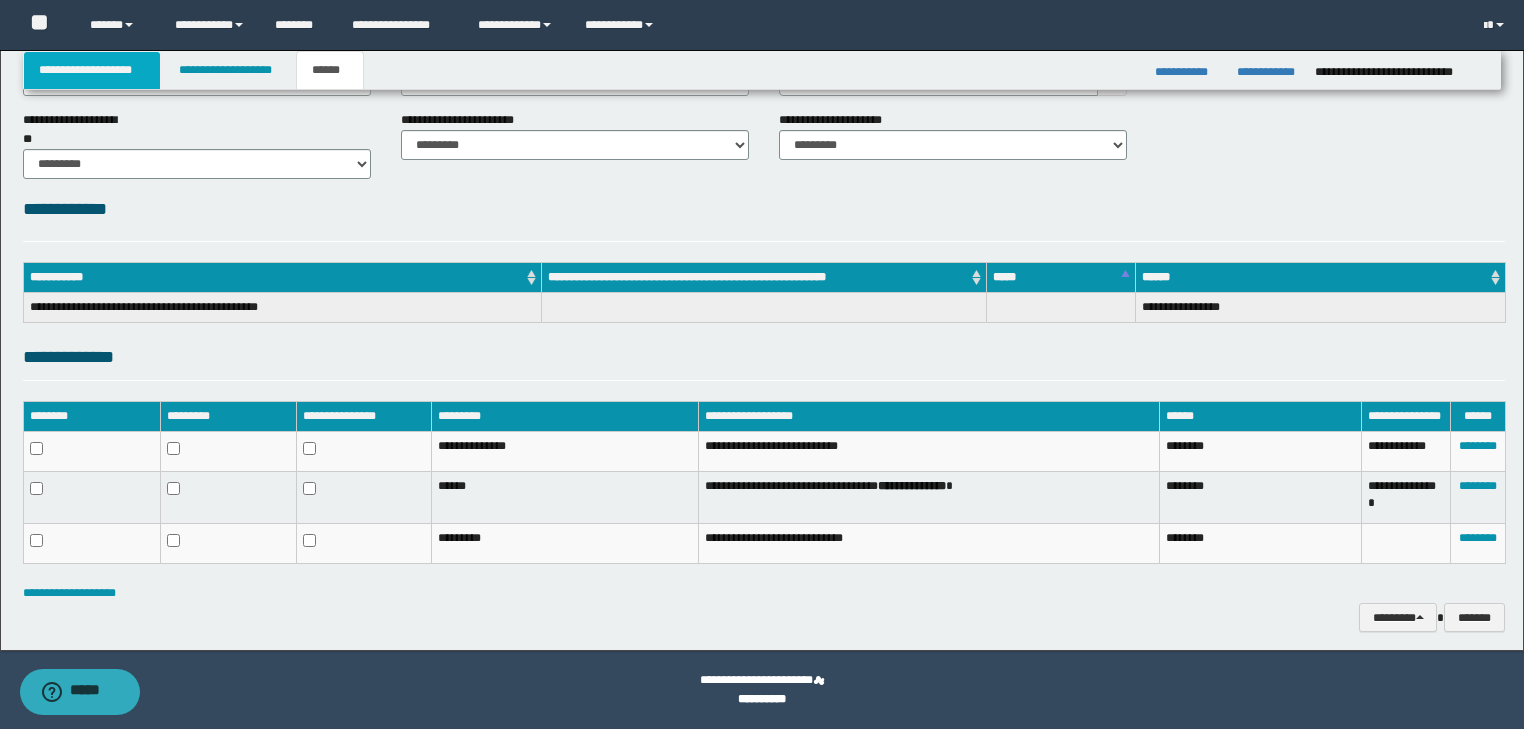 click on "**********" at bounding box center [92, 70] 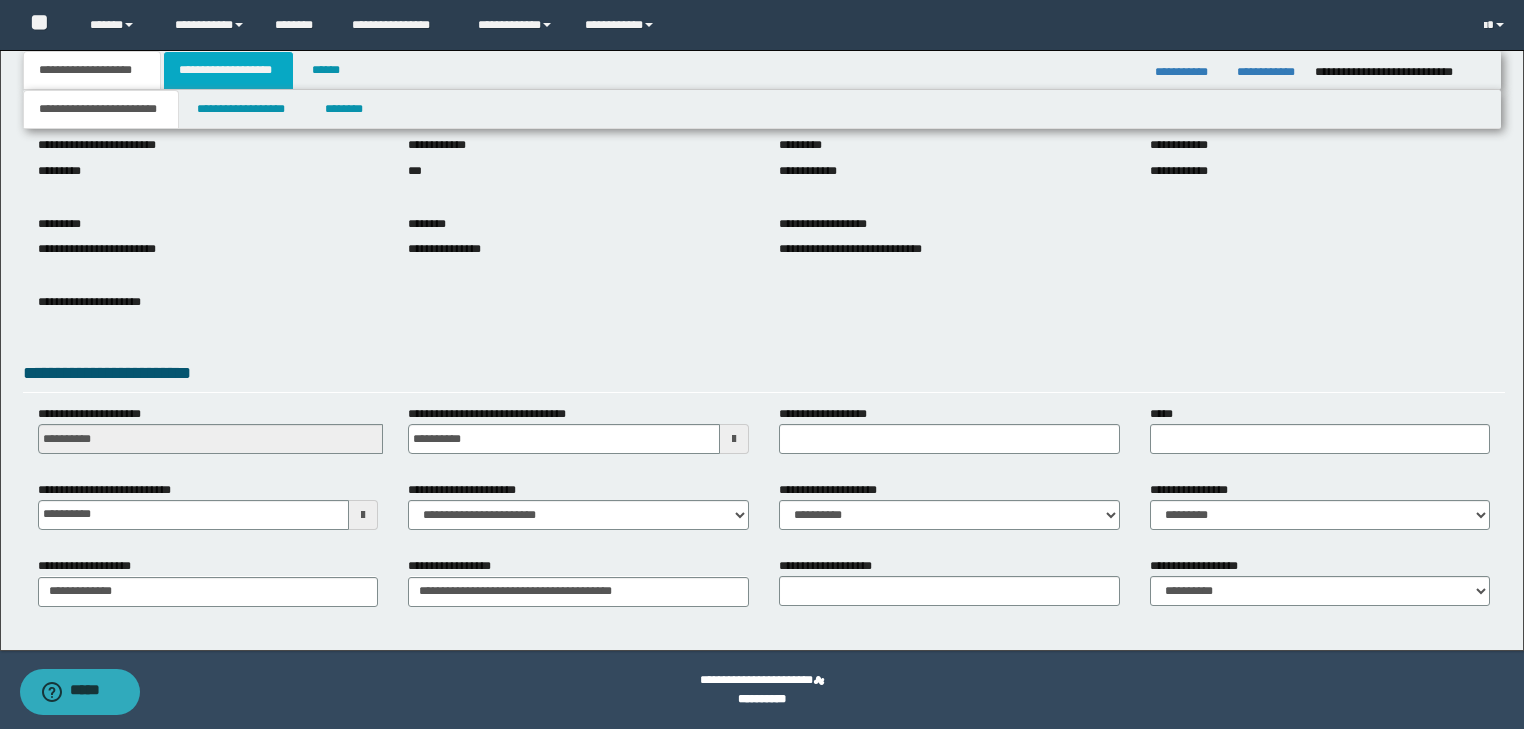 click on "**********" at bounding box center (228, 70) 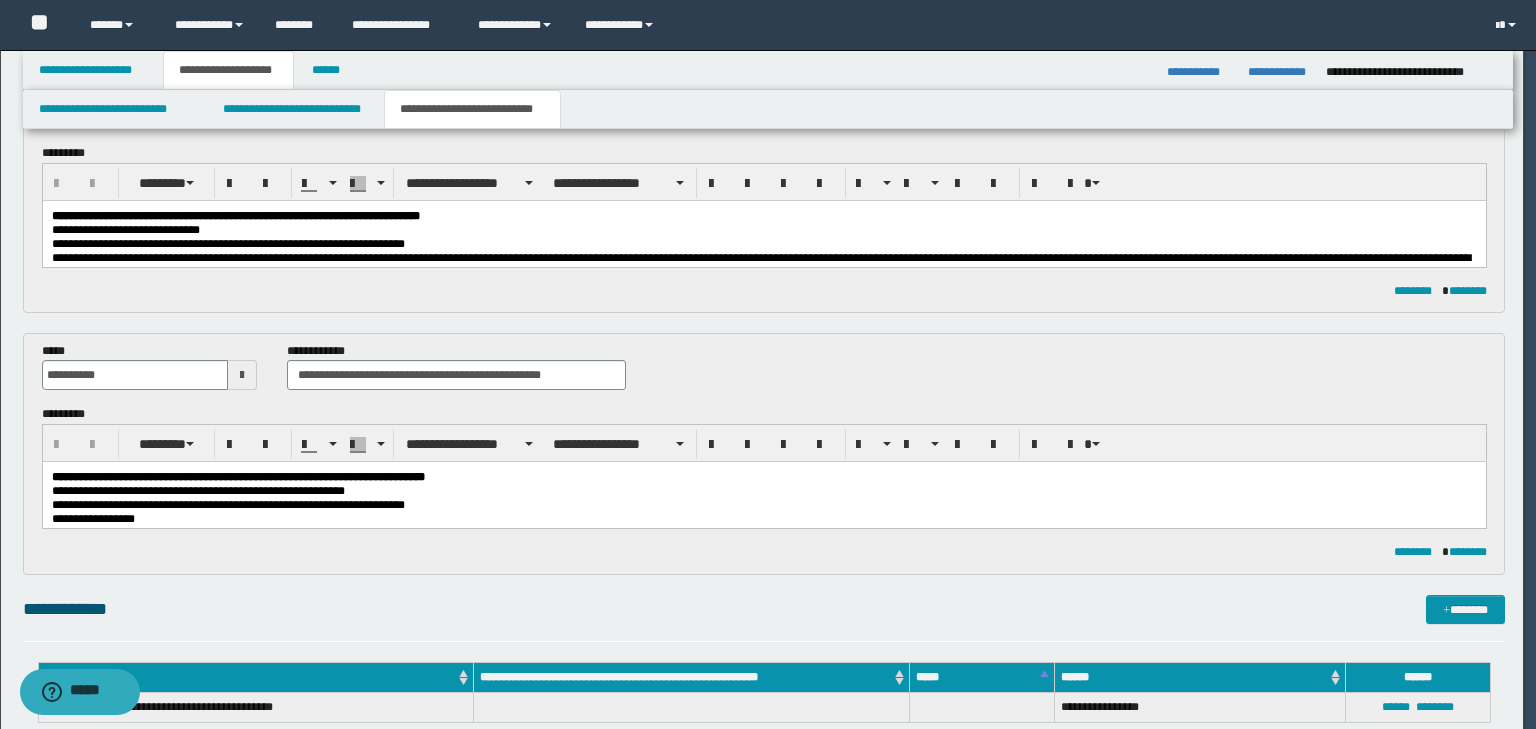 type 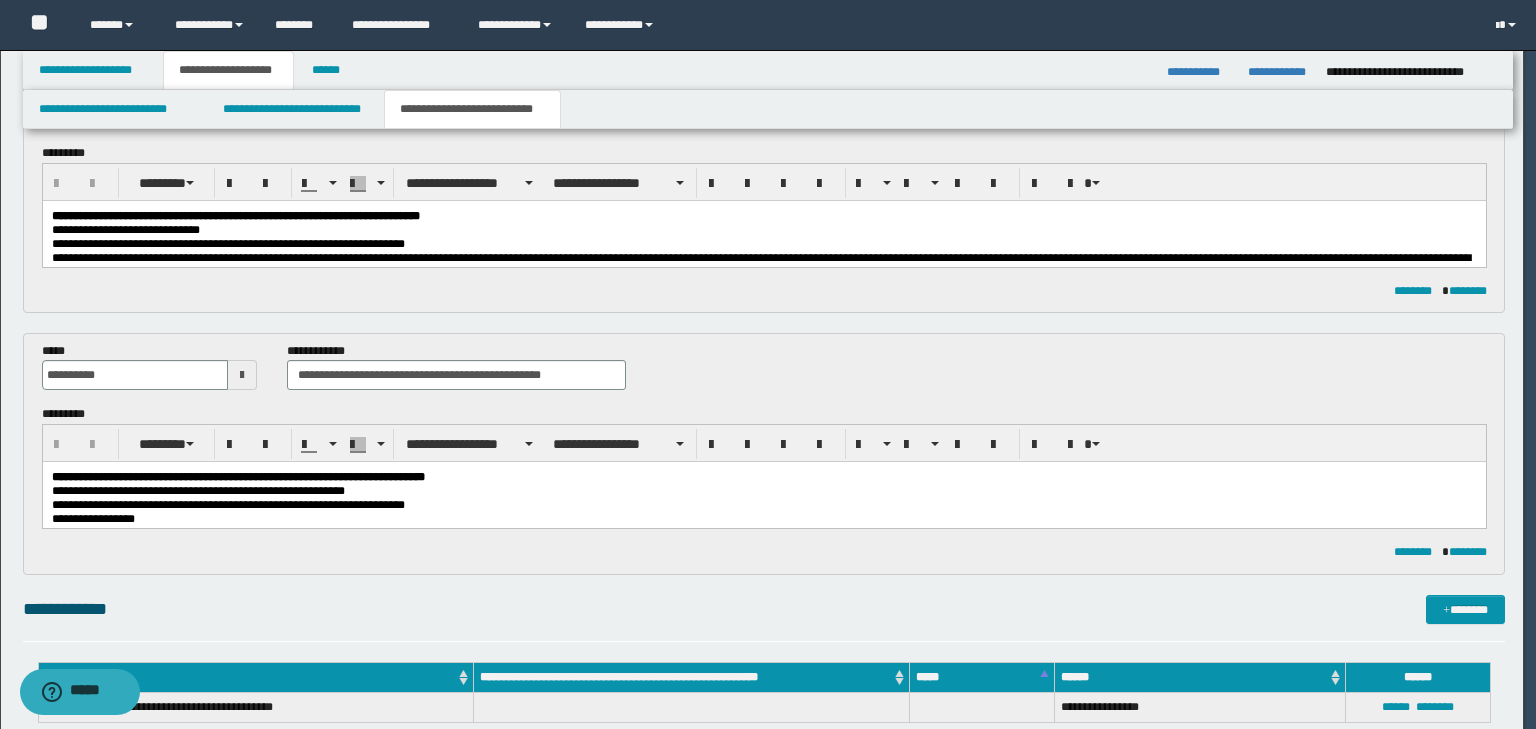type on "**" 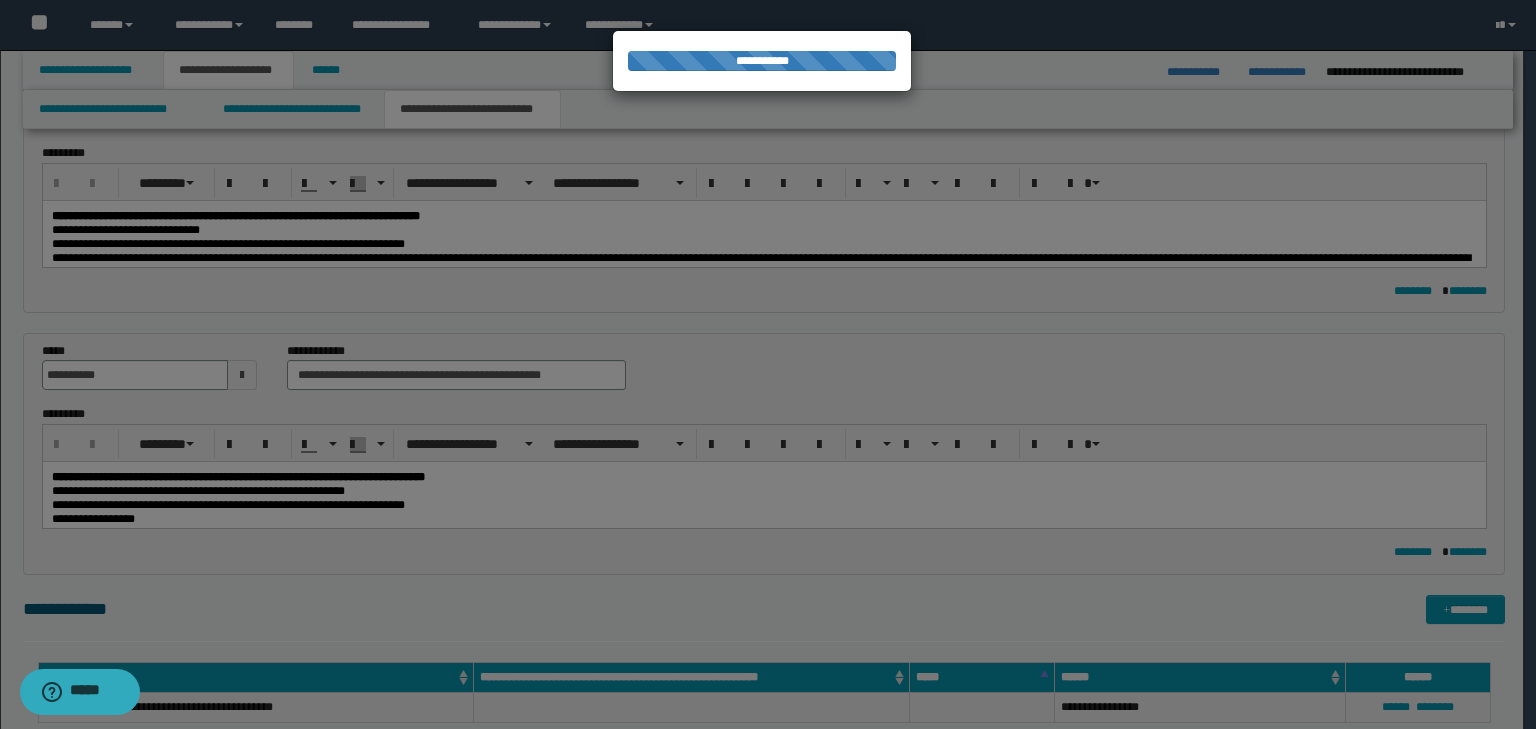 type 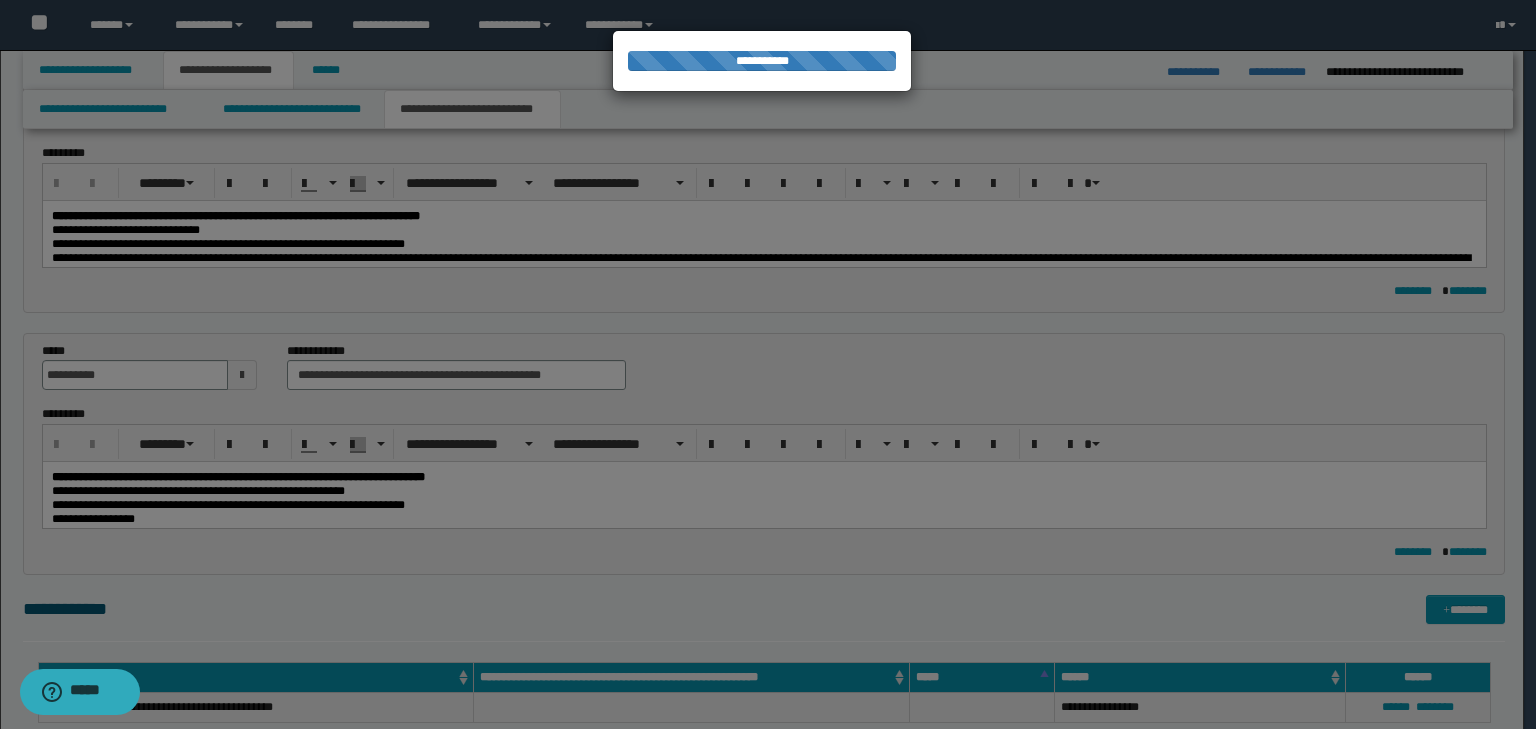 type on "**" 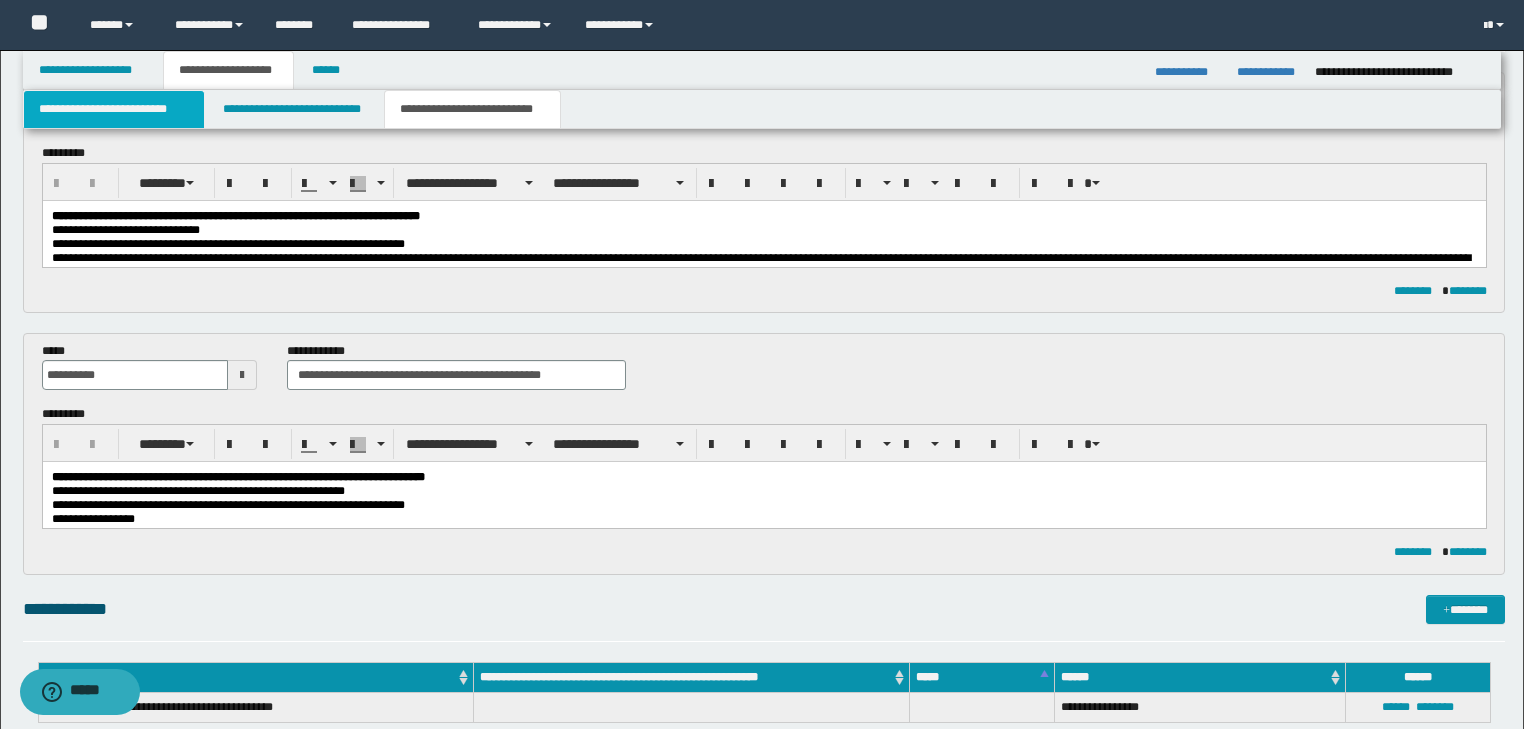 click on "**********" at bounding box center (114, 109) 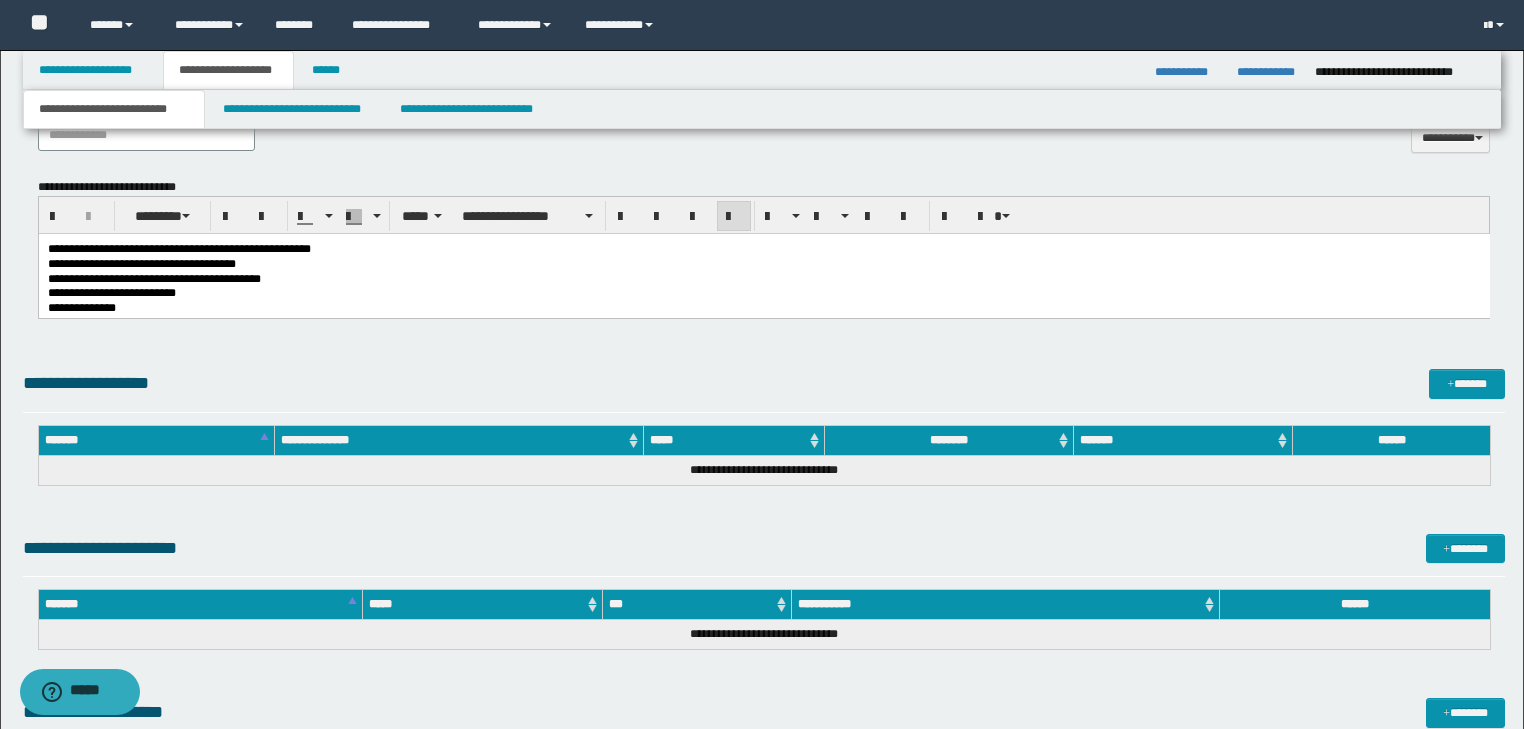 scroll, scrollTop: 954, scrollLeft: 0, axis: vertical 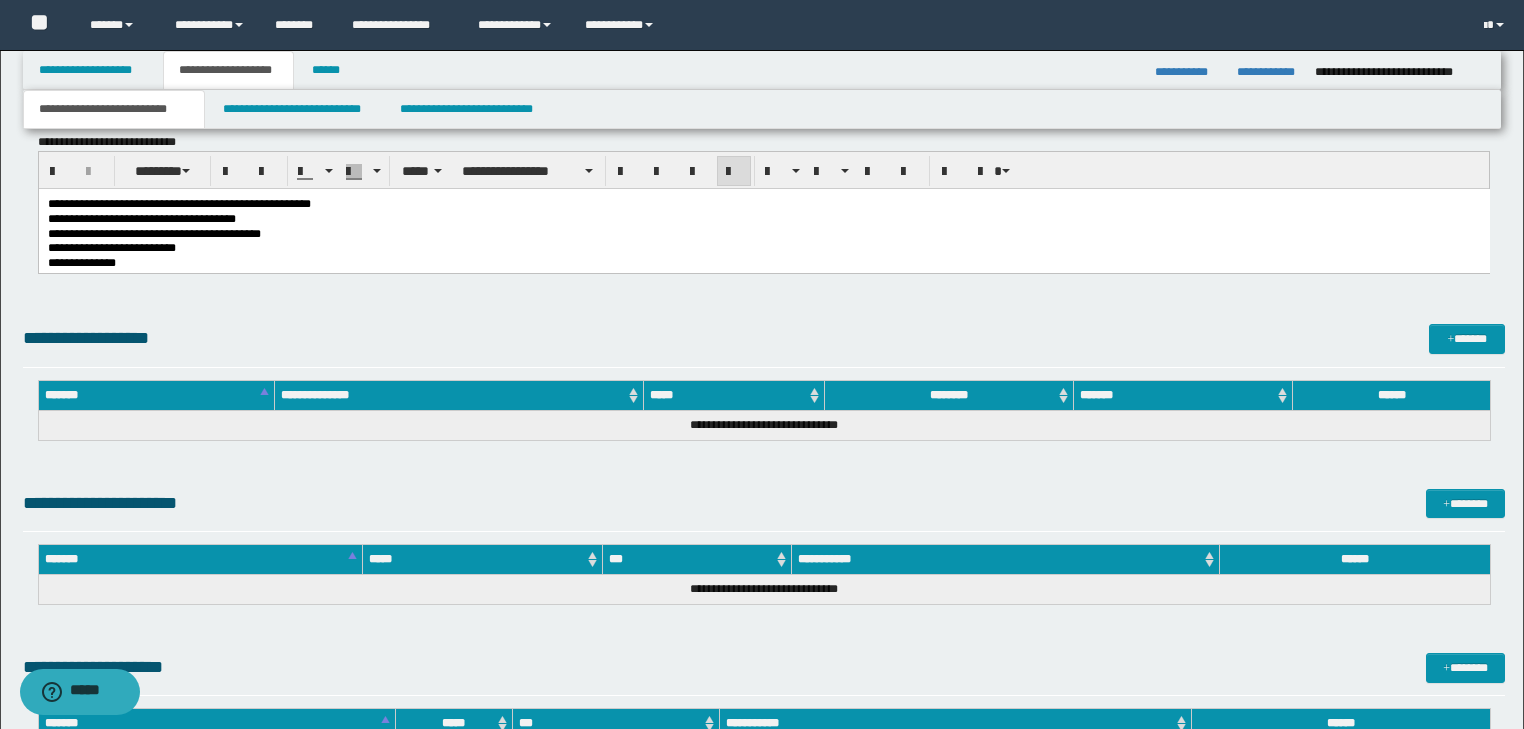 click on "**********" at bounding box center (153, 234) 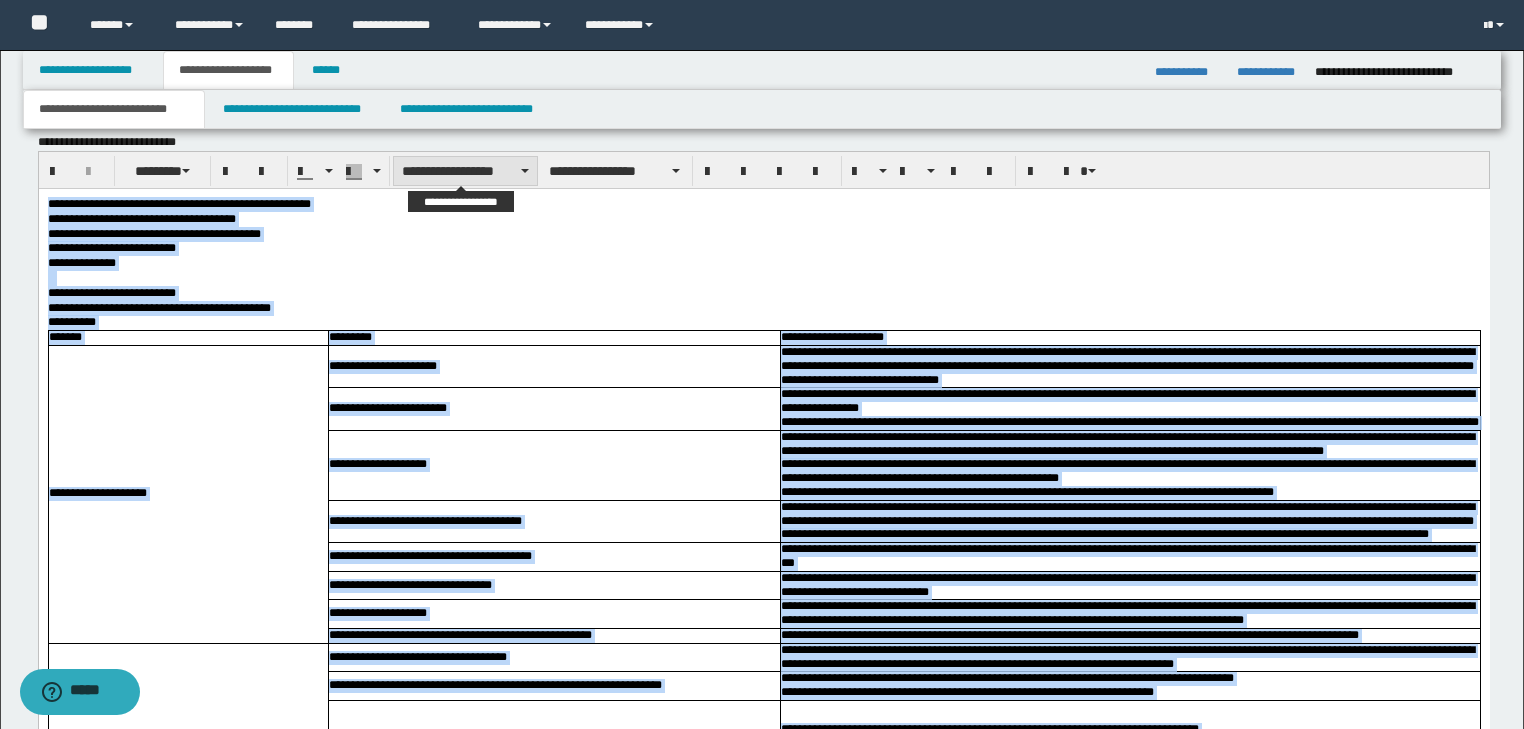 click on "**********" at bounding box center (465, 171) 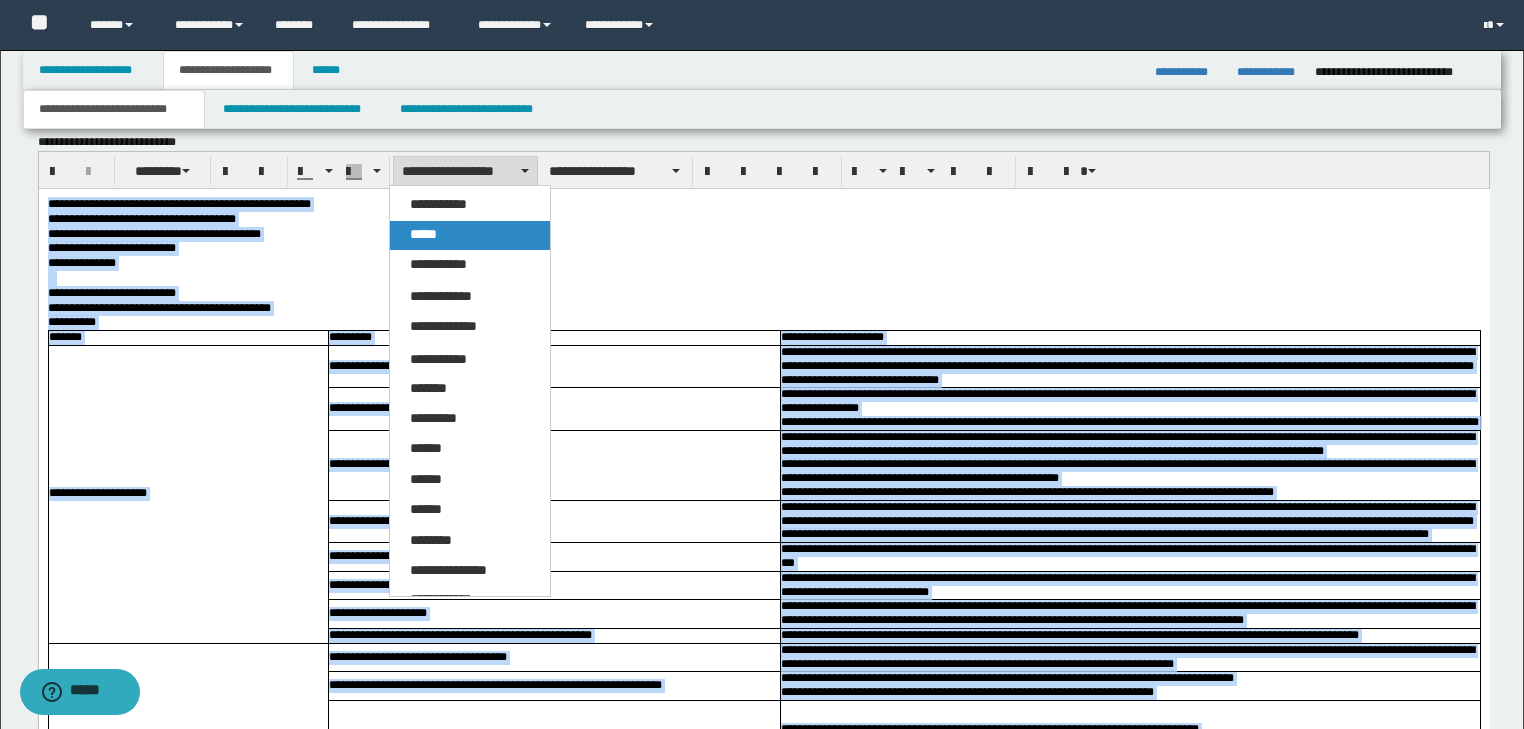 click on "*****" at bounding box center [423, 234] 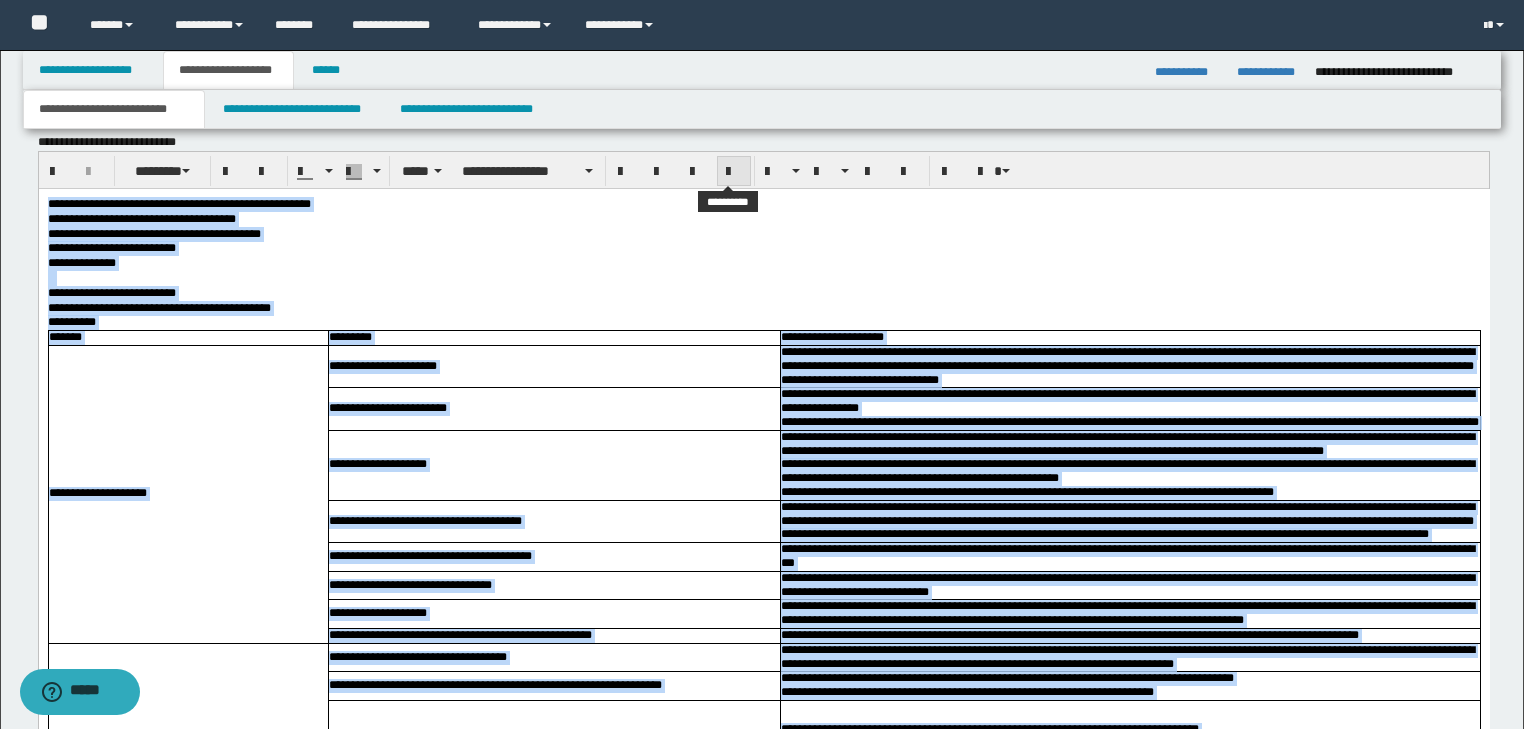 click at bounding box center (734, 171) 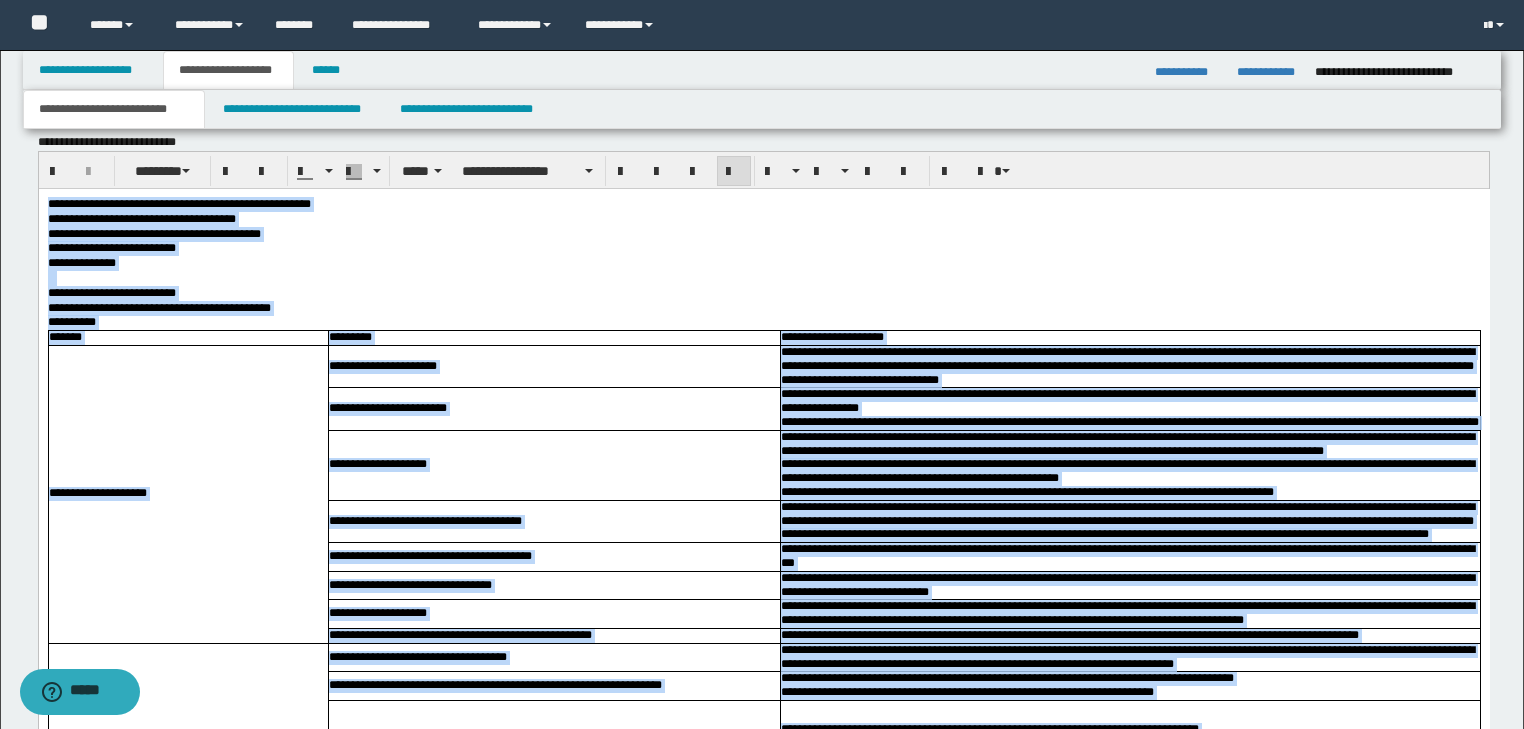 click on "**********" at bounding box center [763, 248] 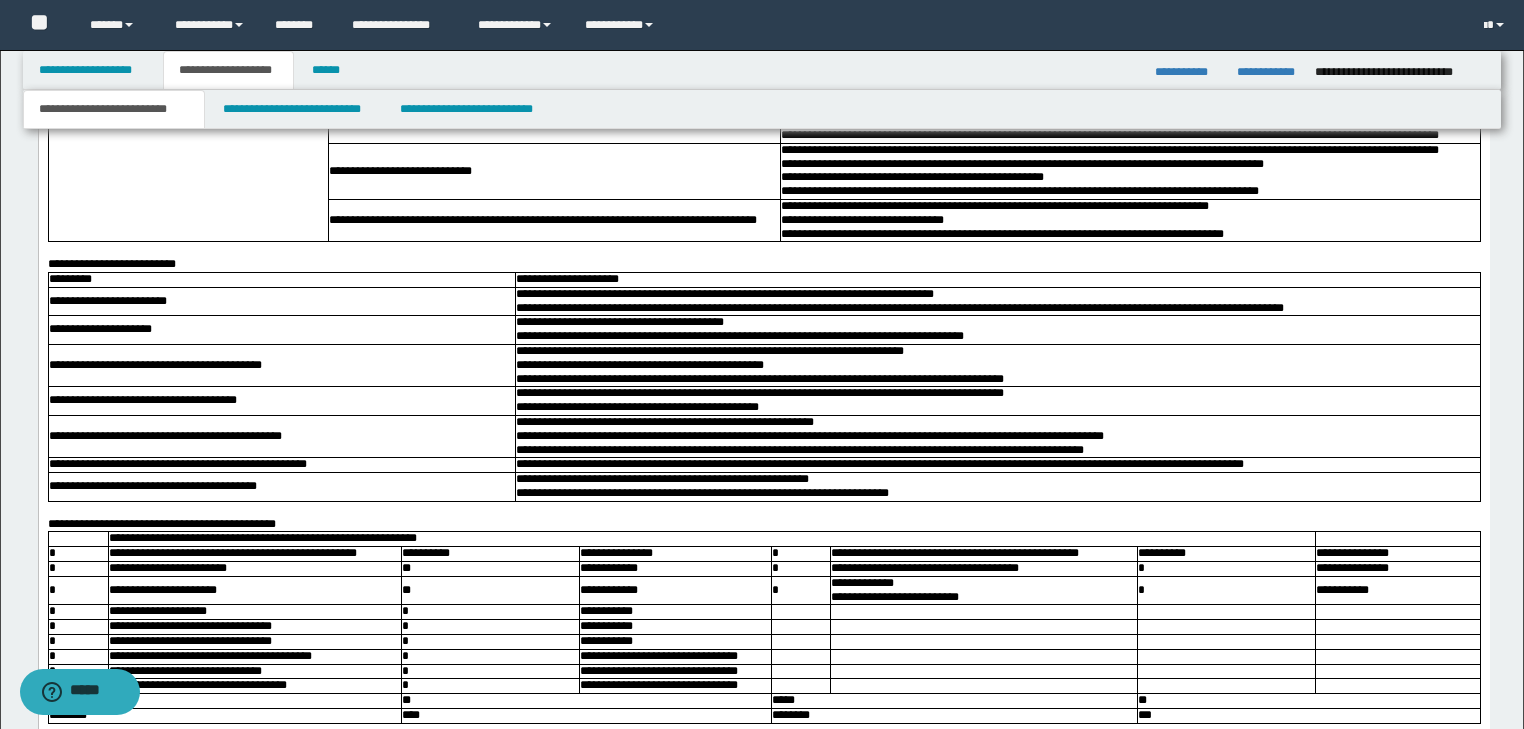 scroll, scrollTop: 1674, scrollLeft: 0, axis: vertical 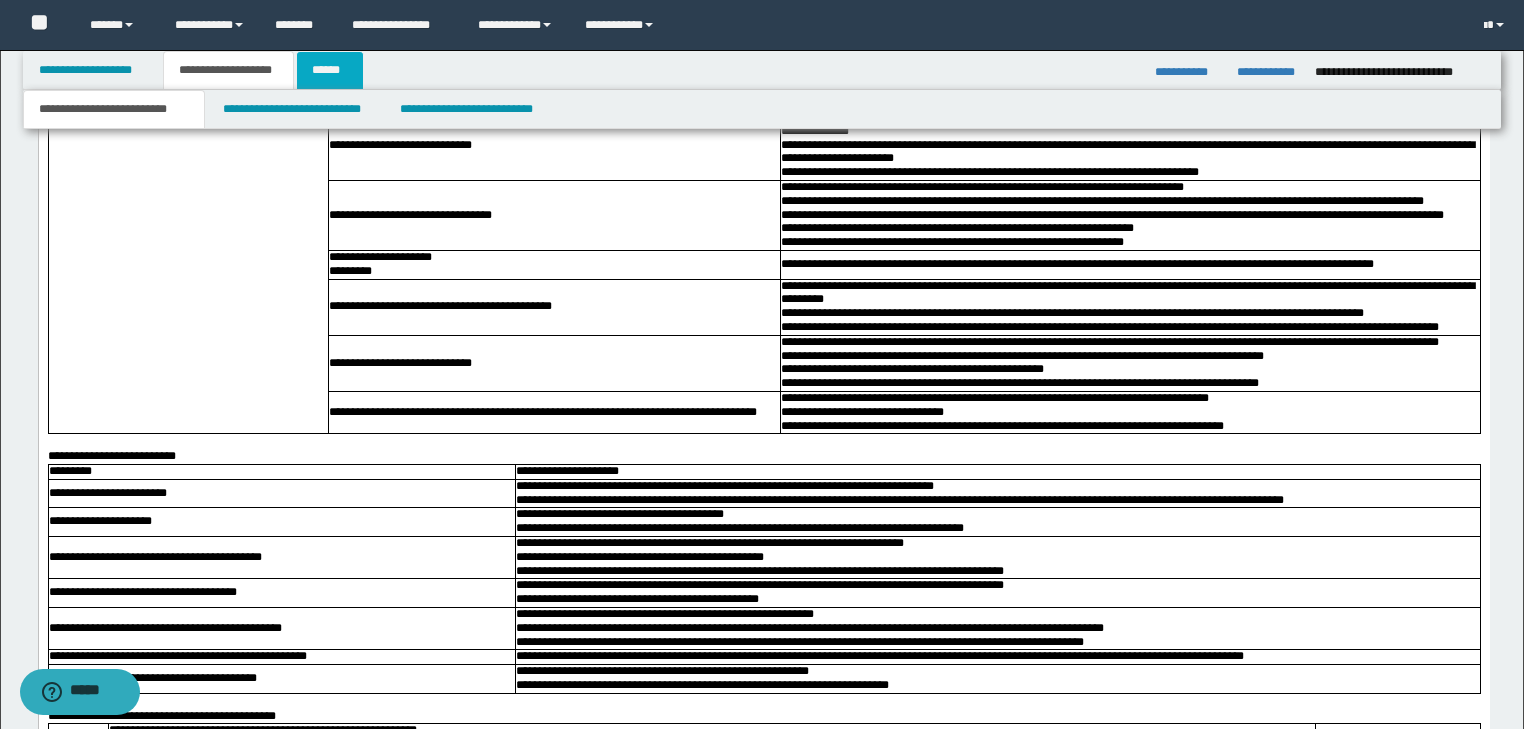 click on "******" at bounding box center (330, 70) 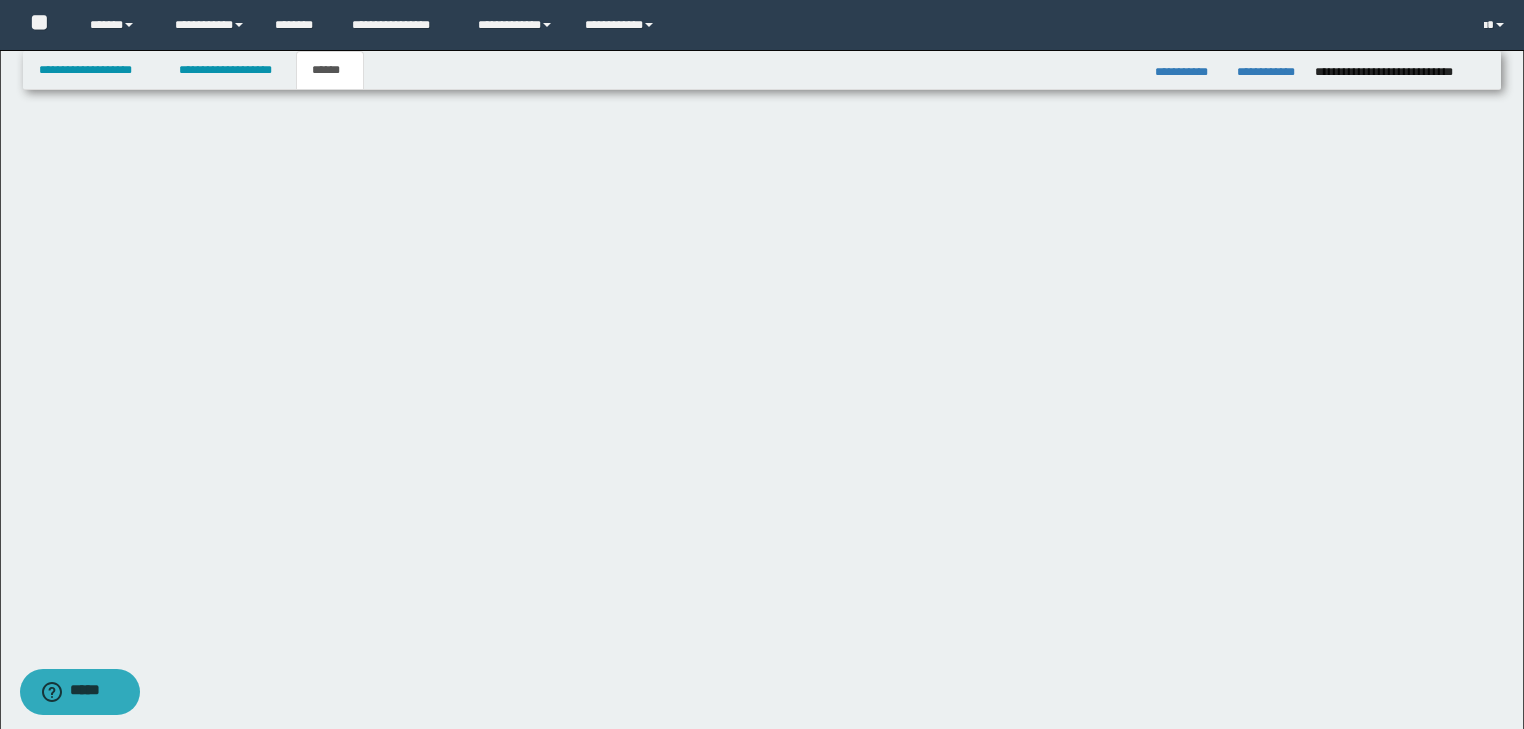 scroll, scrollTop: 148, scrollLeft: 0, axis: vertical 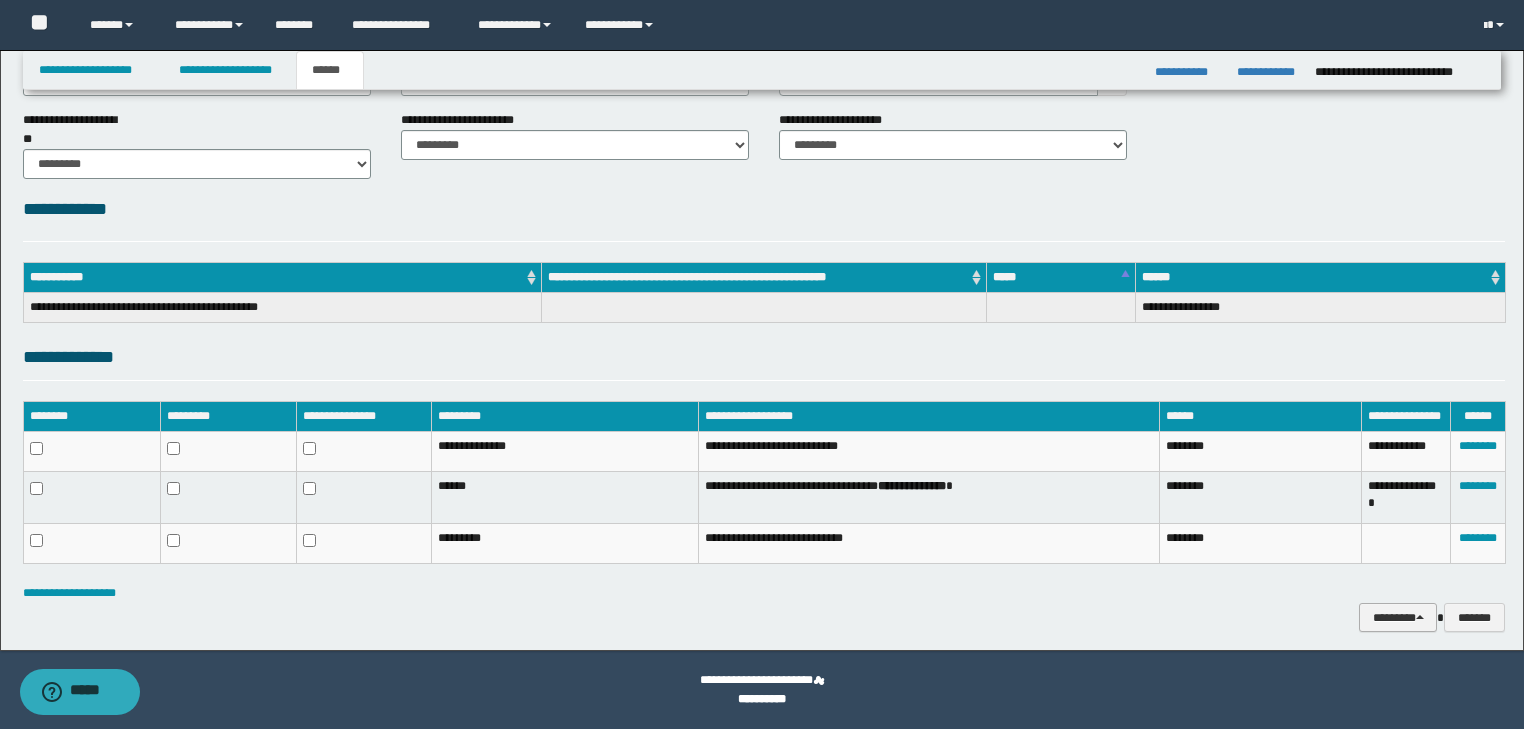 click on "********" at bounding box center (1398, 618) 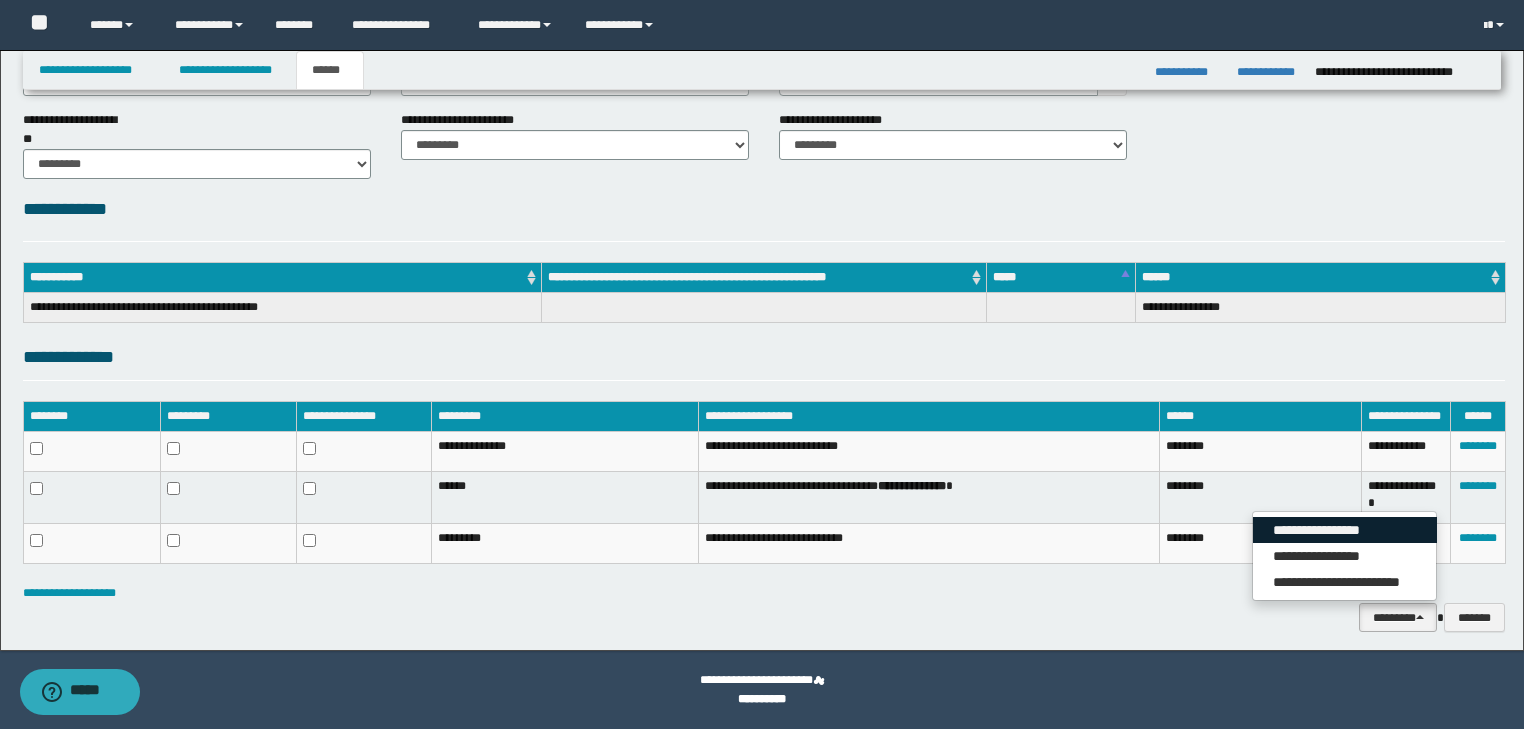 click on "**********" at bounding box center [1345, 530] 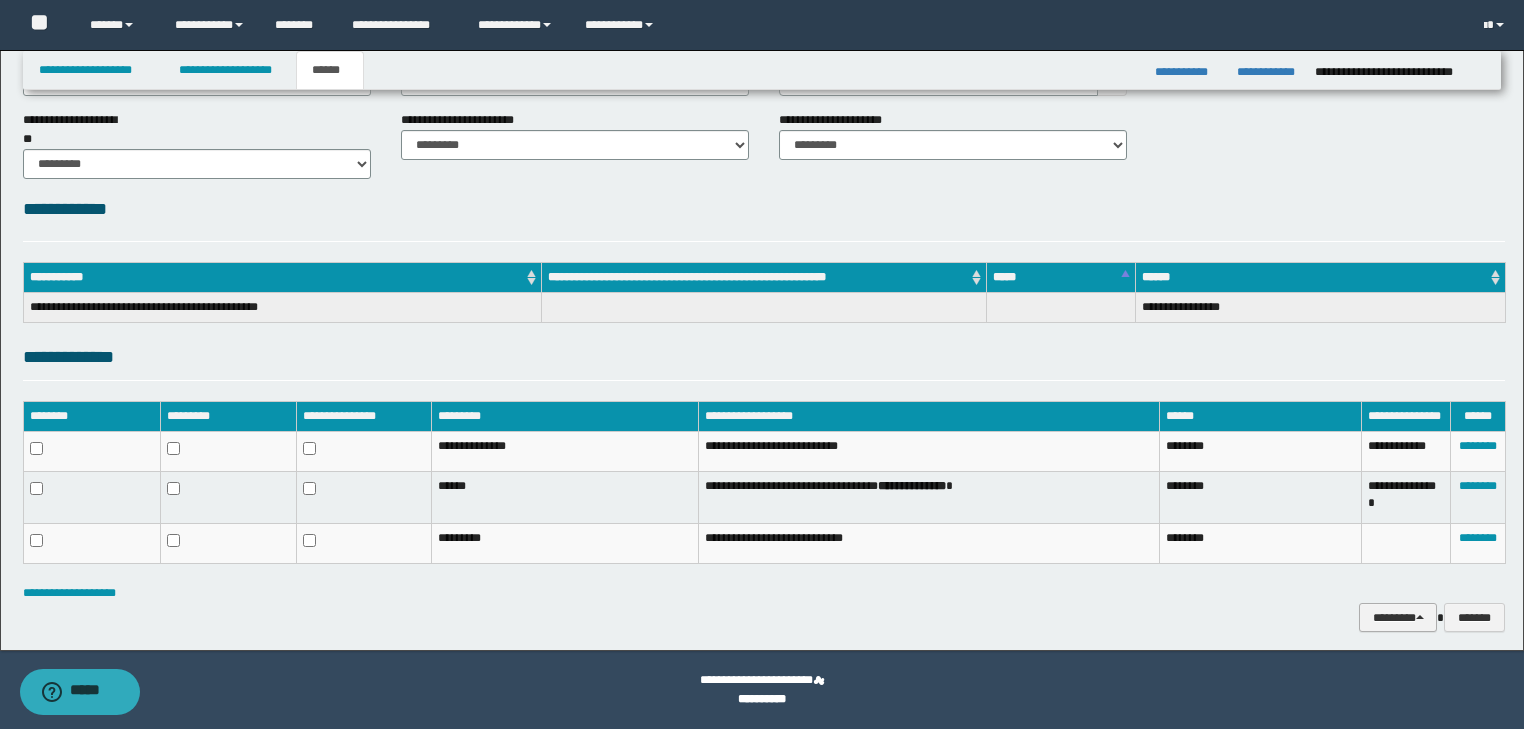 click on "********" at bounding box center [1398, 618] 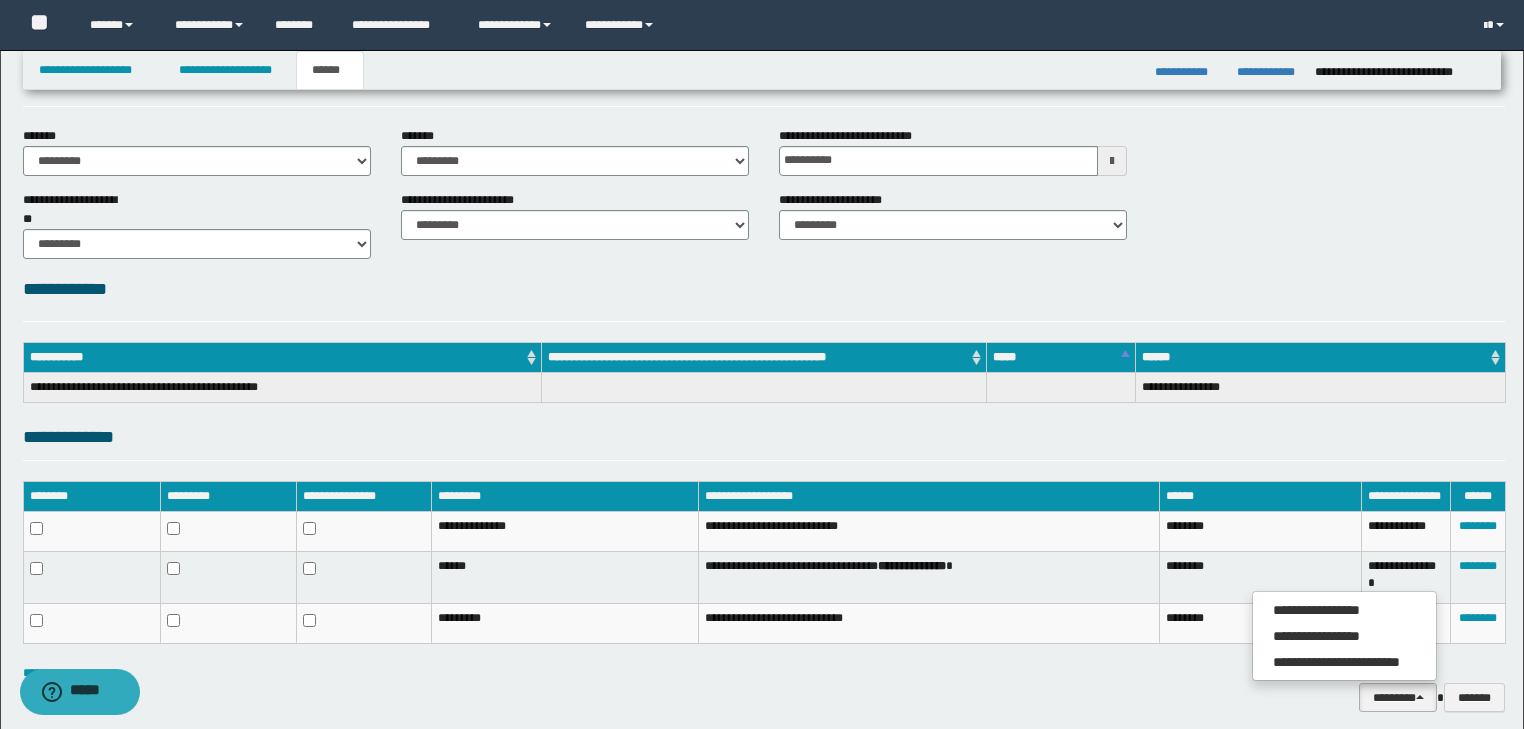 scroll, scrollTop: 0, scrollLeft: 0, axis: both 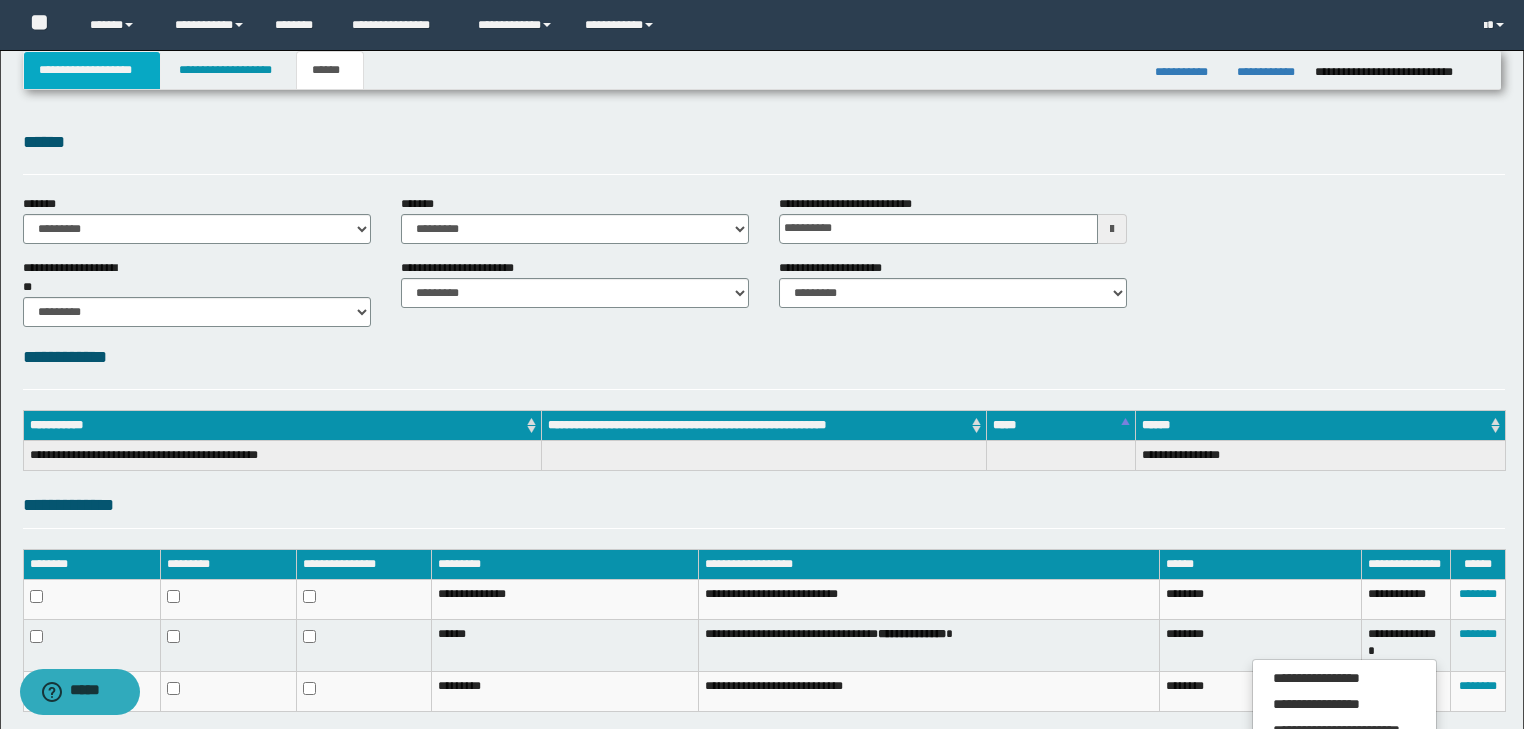 click on "**********" at bounding box center (92, 70) 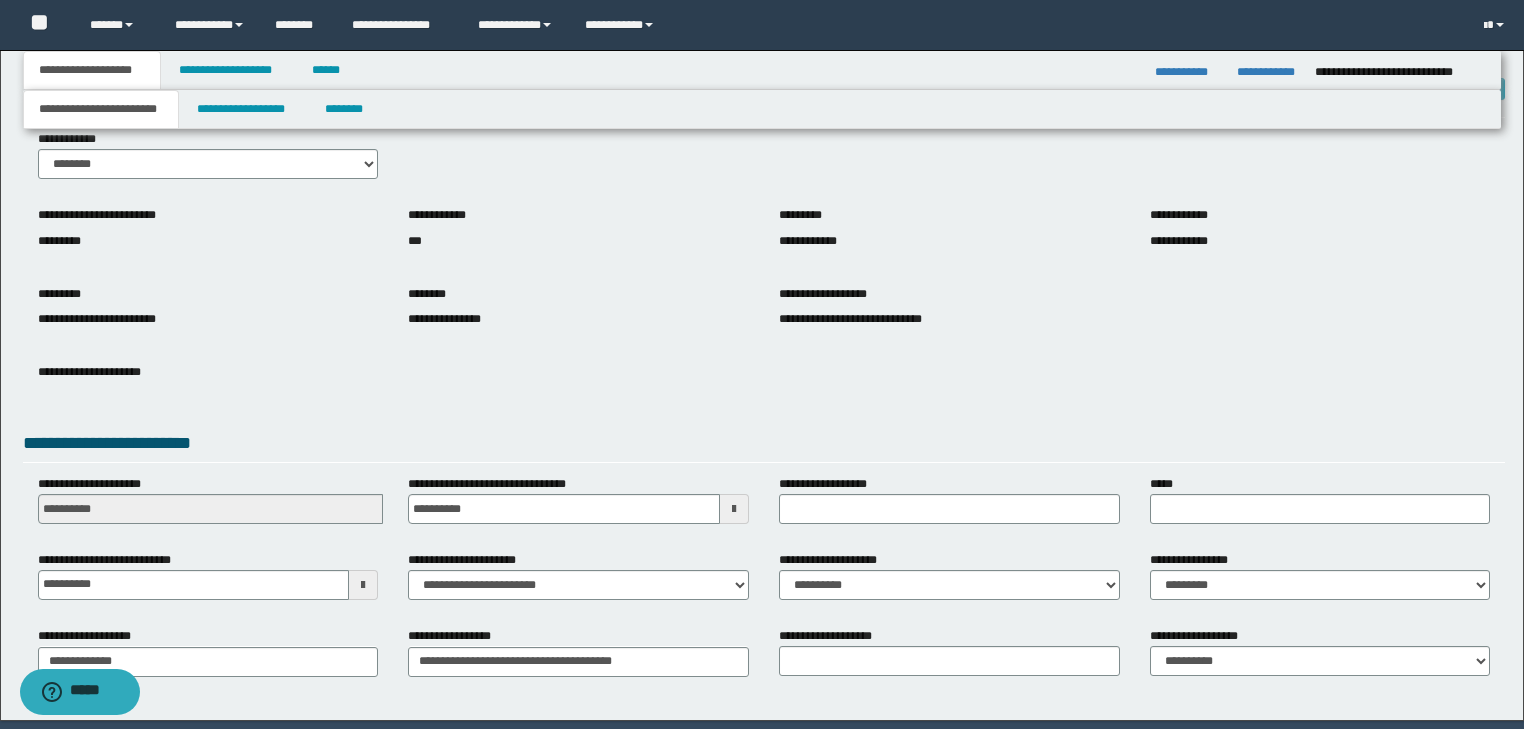 scroll, scrollTop: 154, scrollLeft: 0, axis: vertical 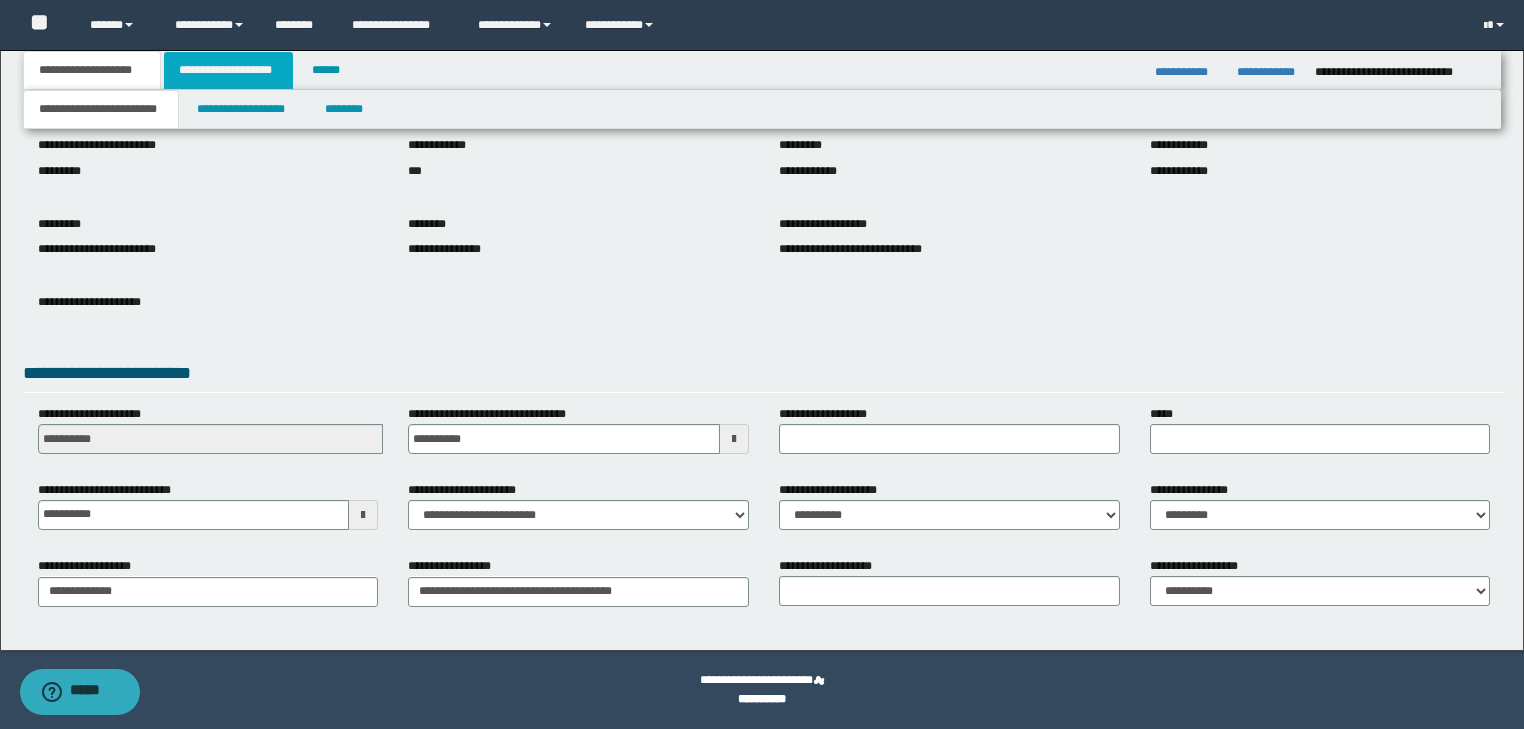 click on "**********" at bounding box center [228, 70] 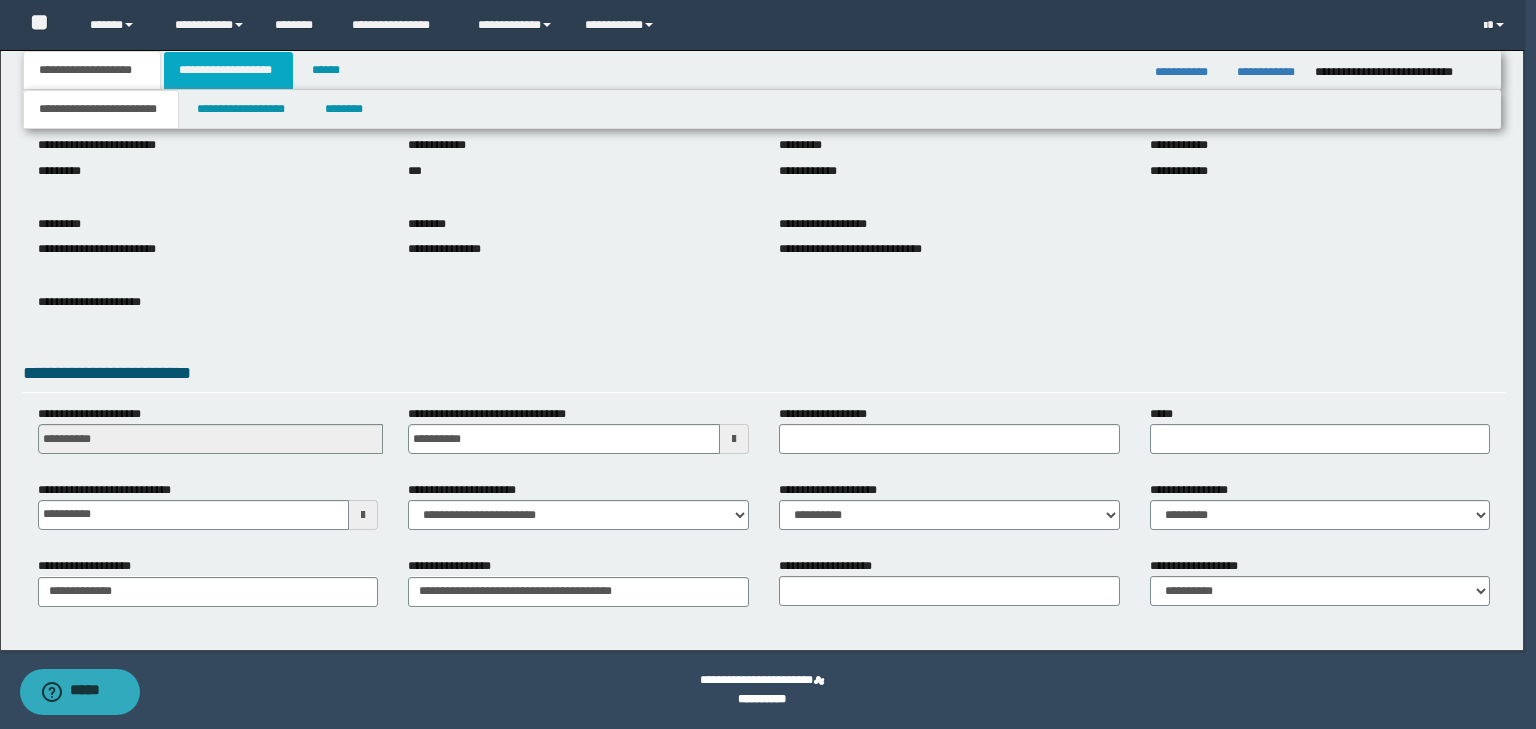 type 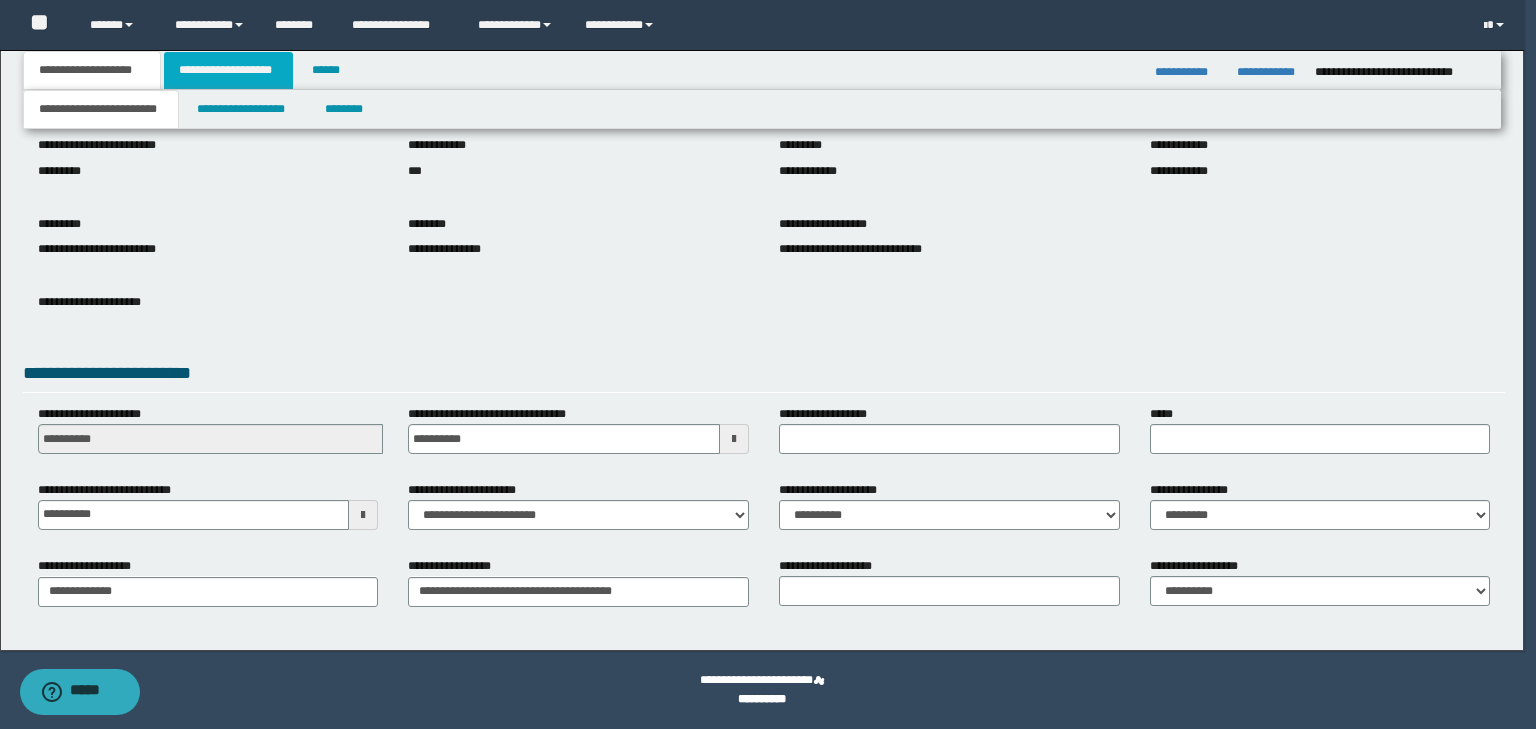 type on "**" 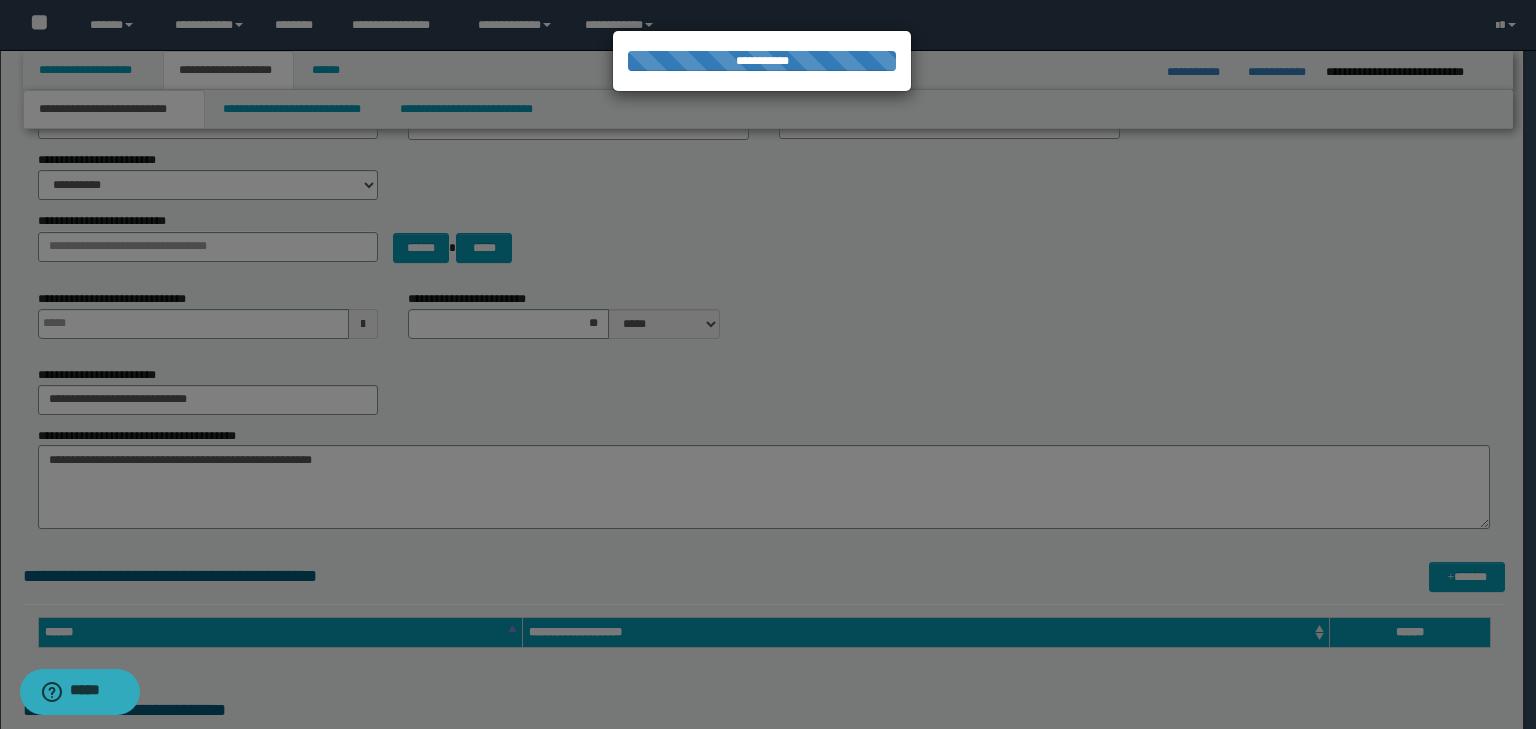 type 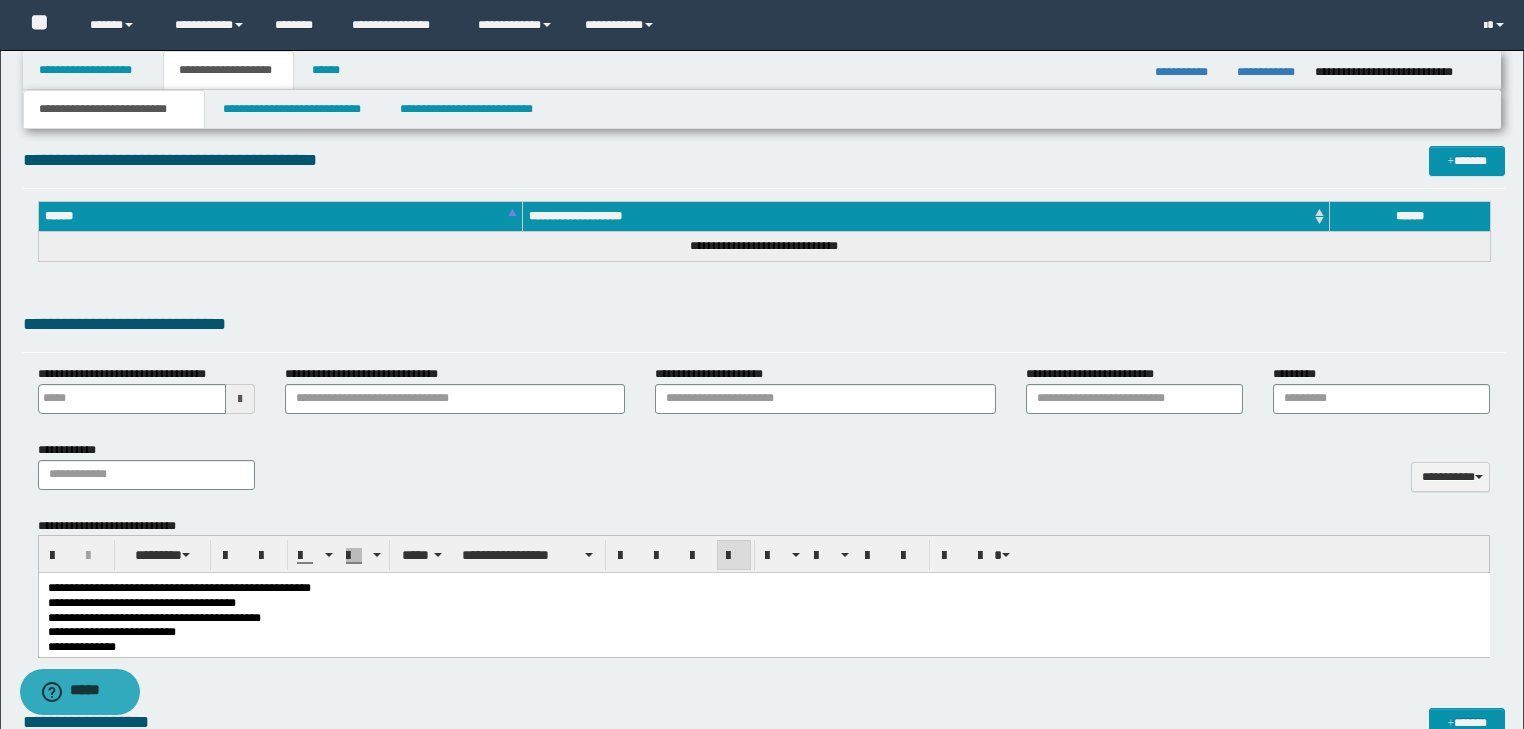 scroll, scrollTop: 714, scrollLeft: 0, axis: vertical 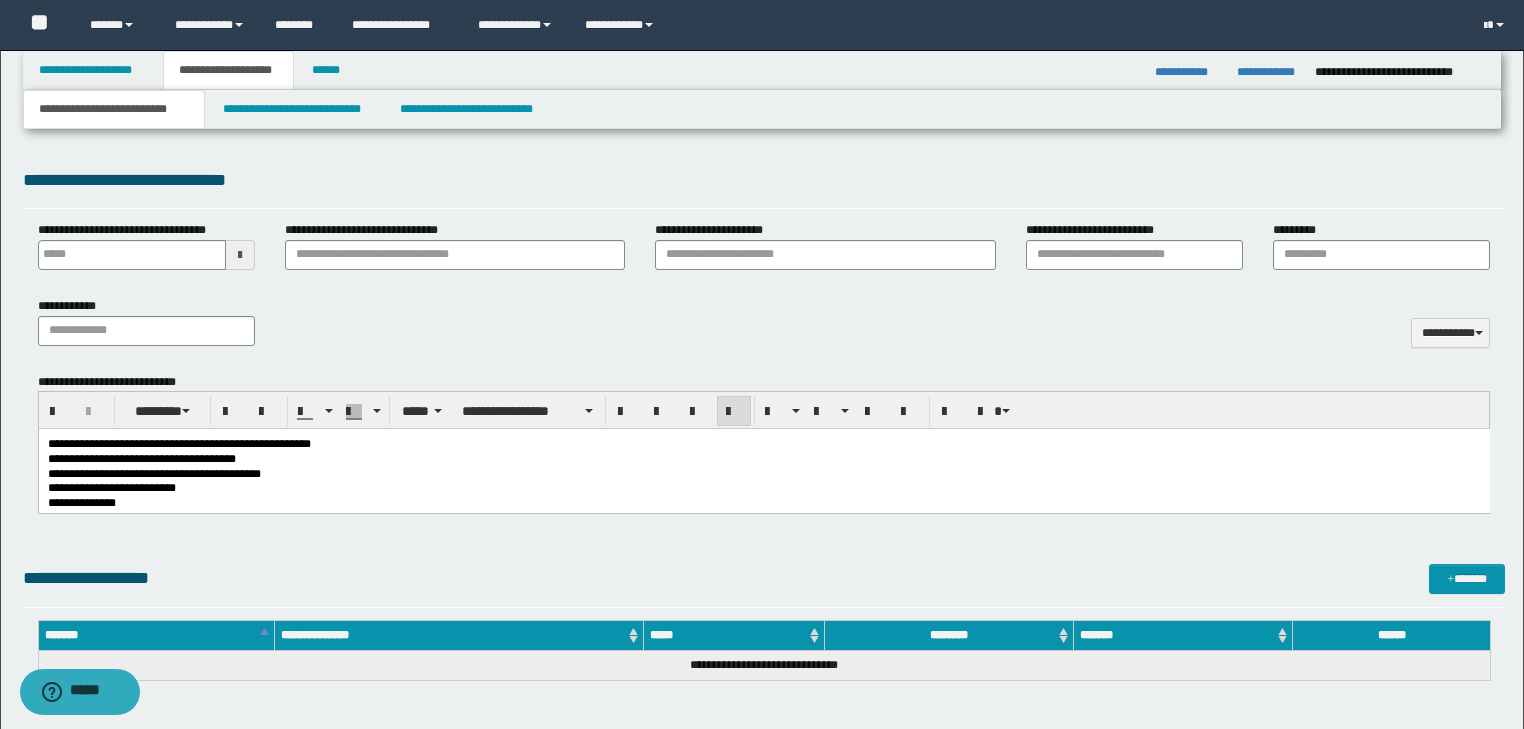 click on "**********" at bounding box center (153, 474) 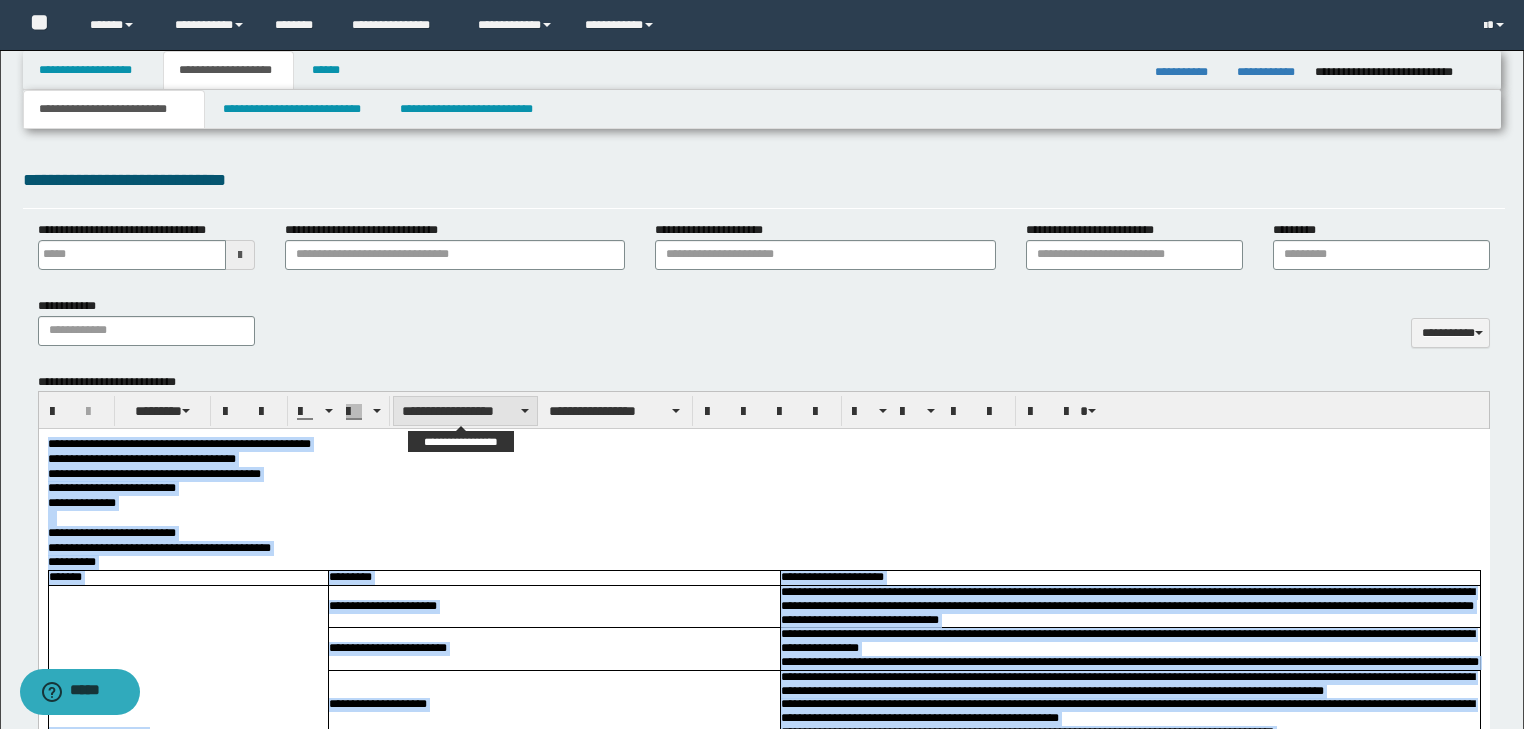 click on "**********" at bounding box center [465, 411] 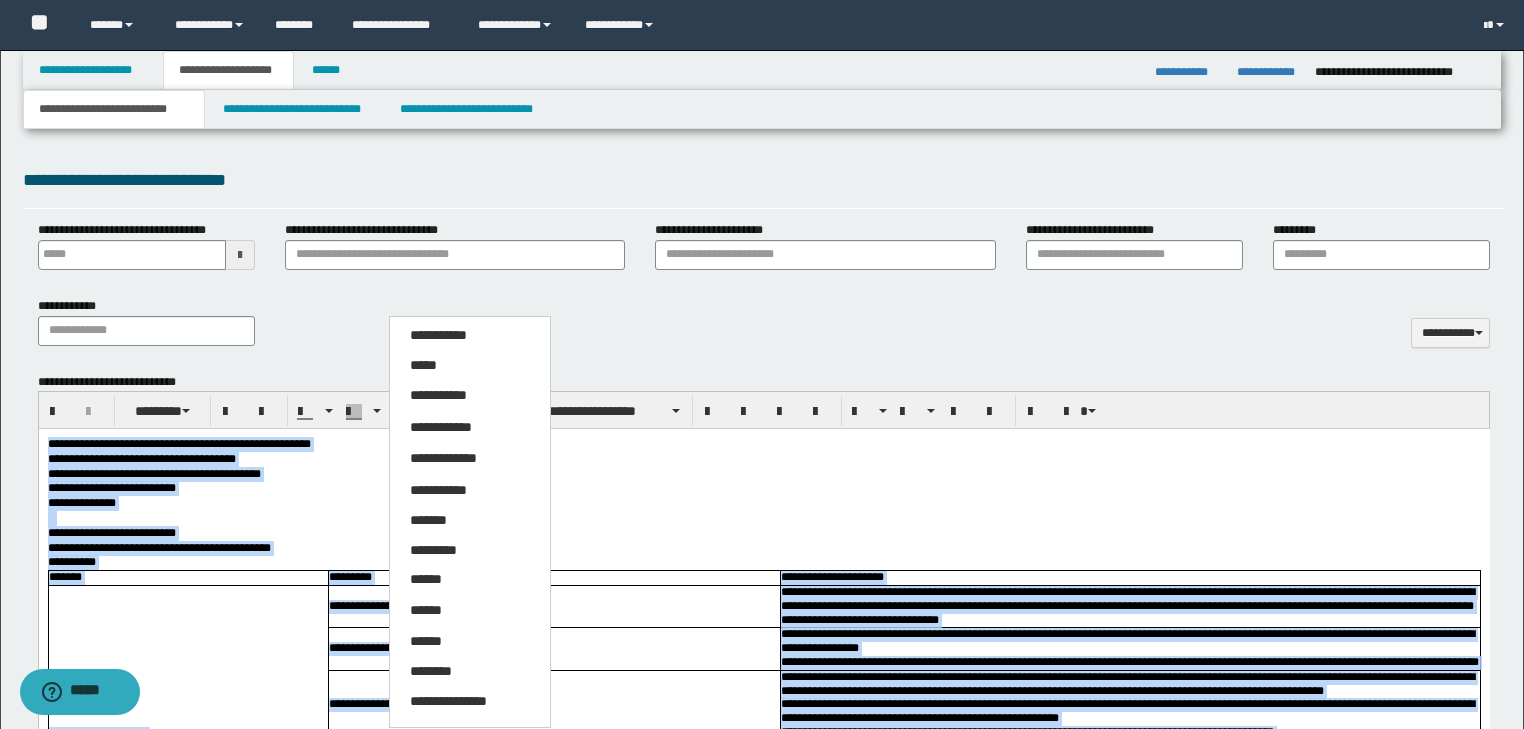 click on "*****" at bounding box center [470, 366] 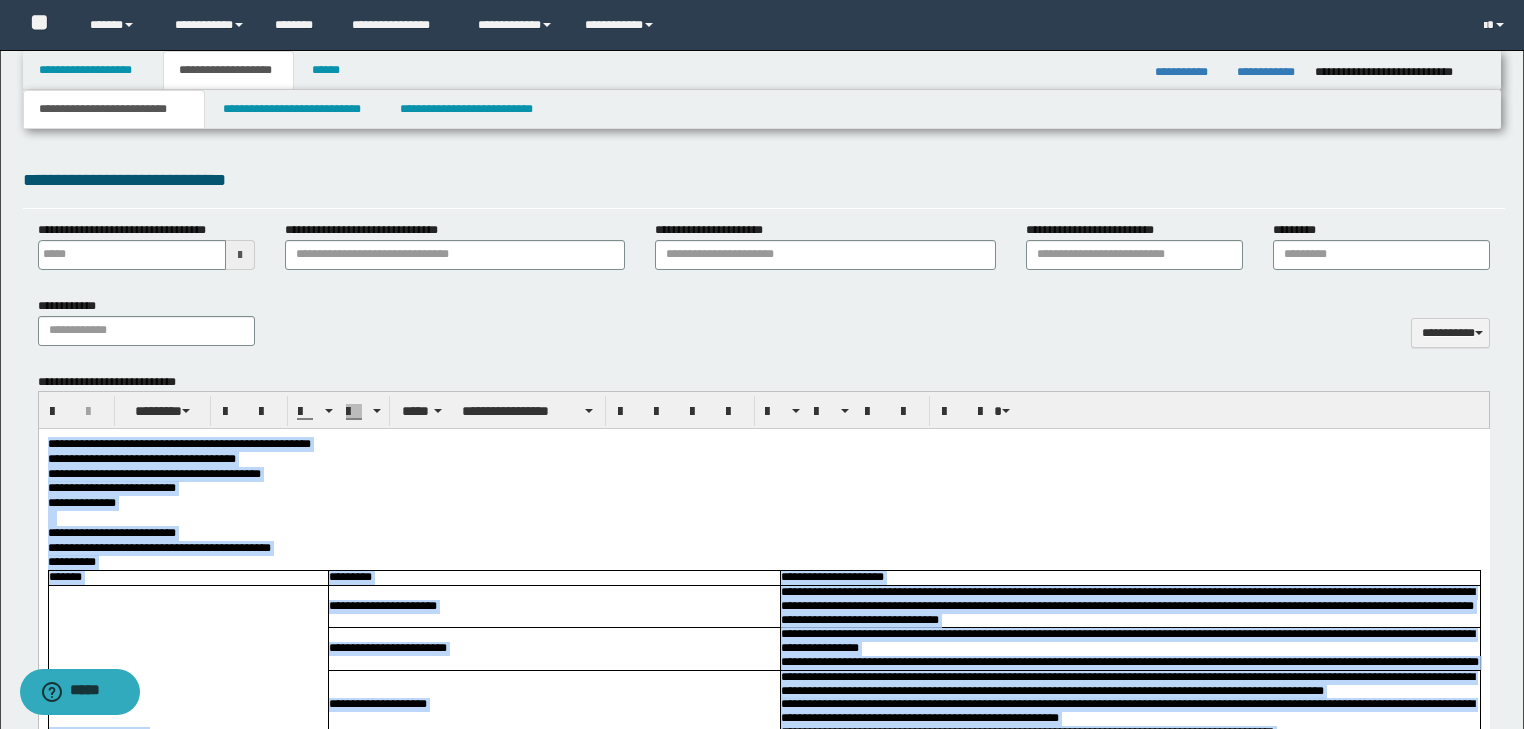 click at bounding box center (763, 518) 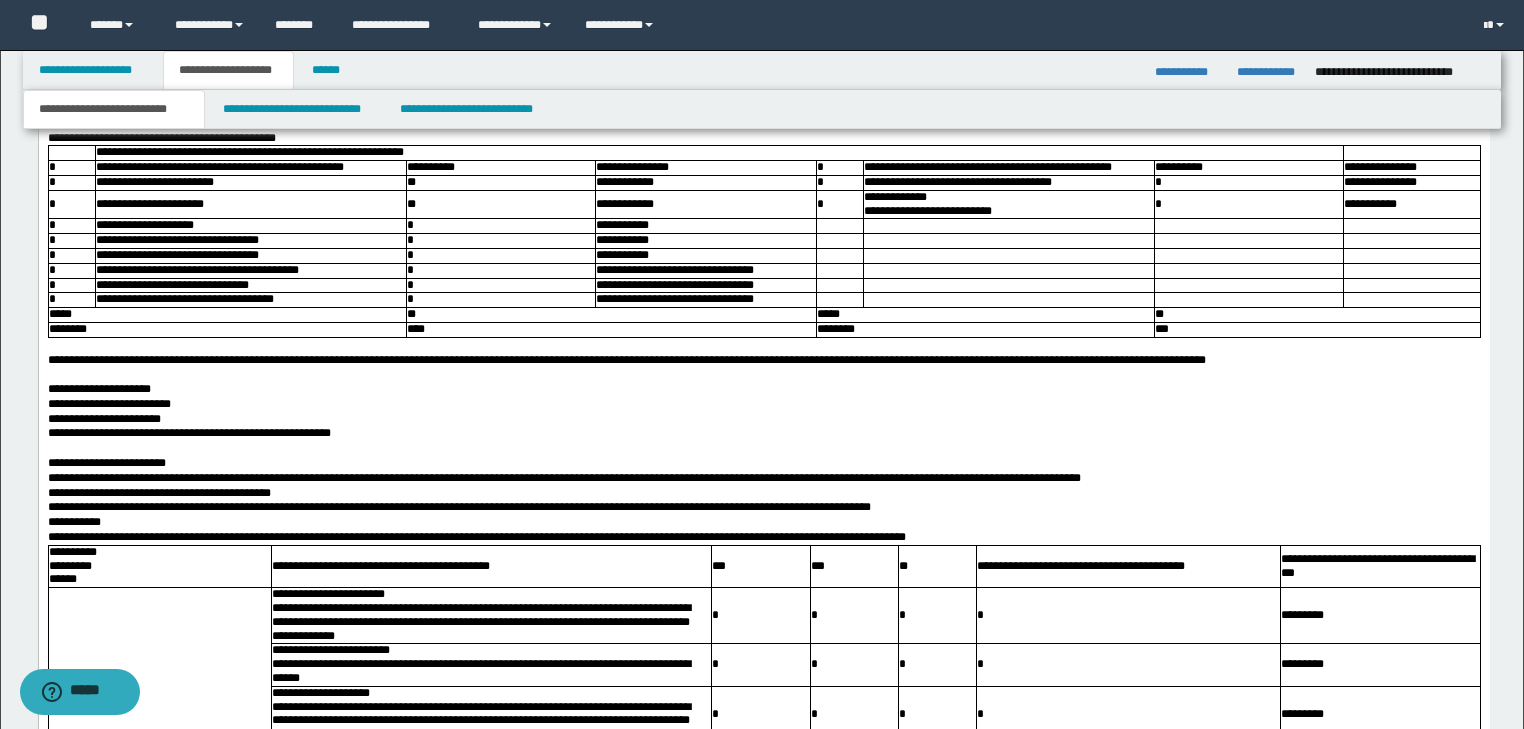 scroll, scrollTop: 2154, scrollLeft: 0, axis: vertical 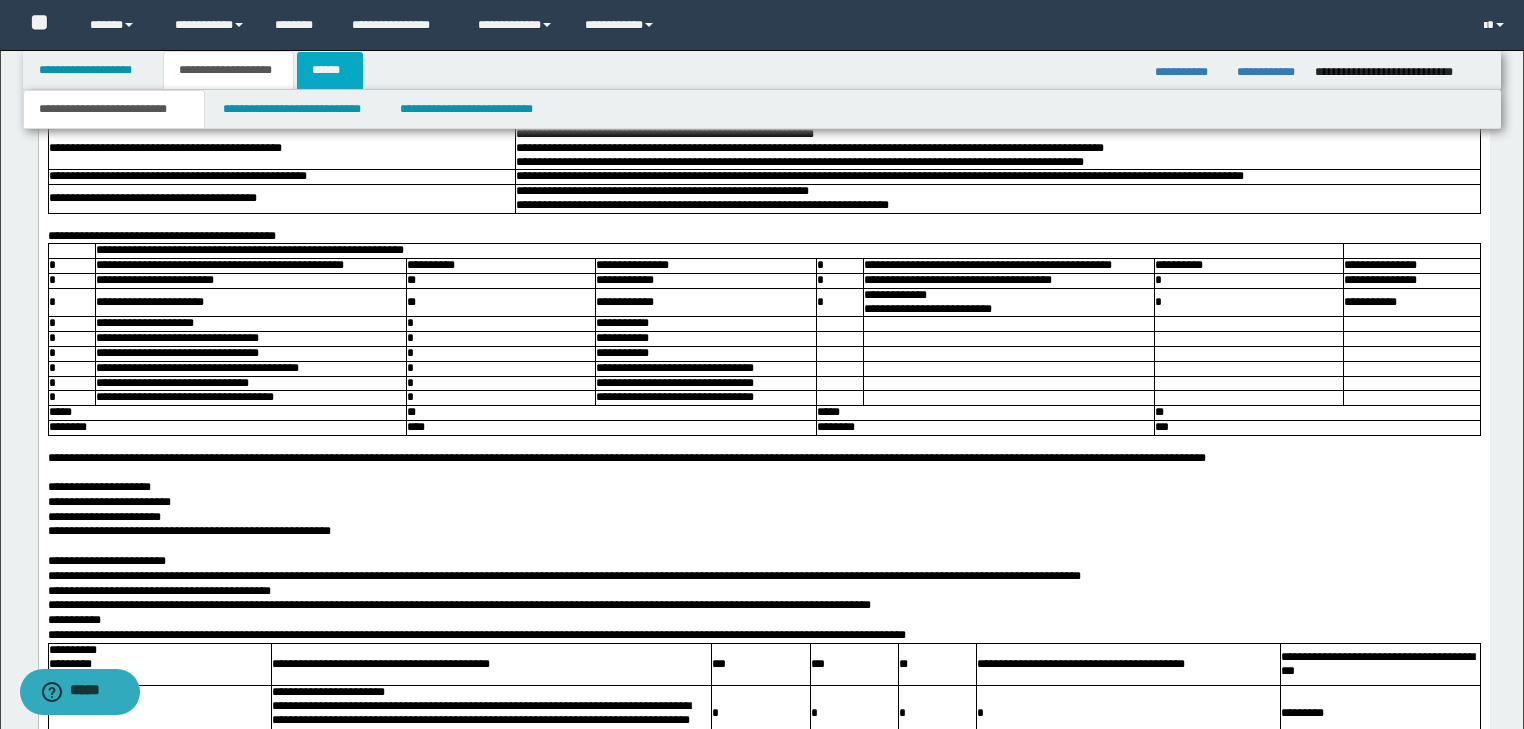 click on "******" at bounding box center (330, 70) 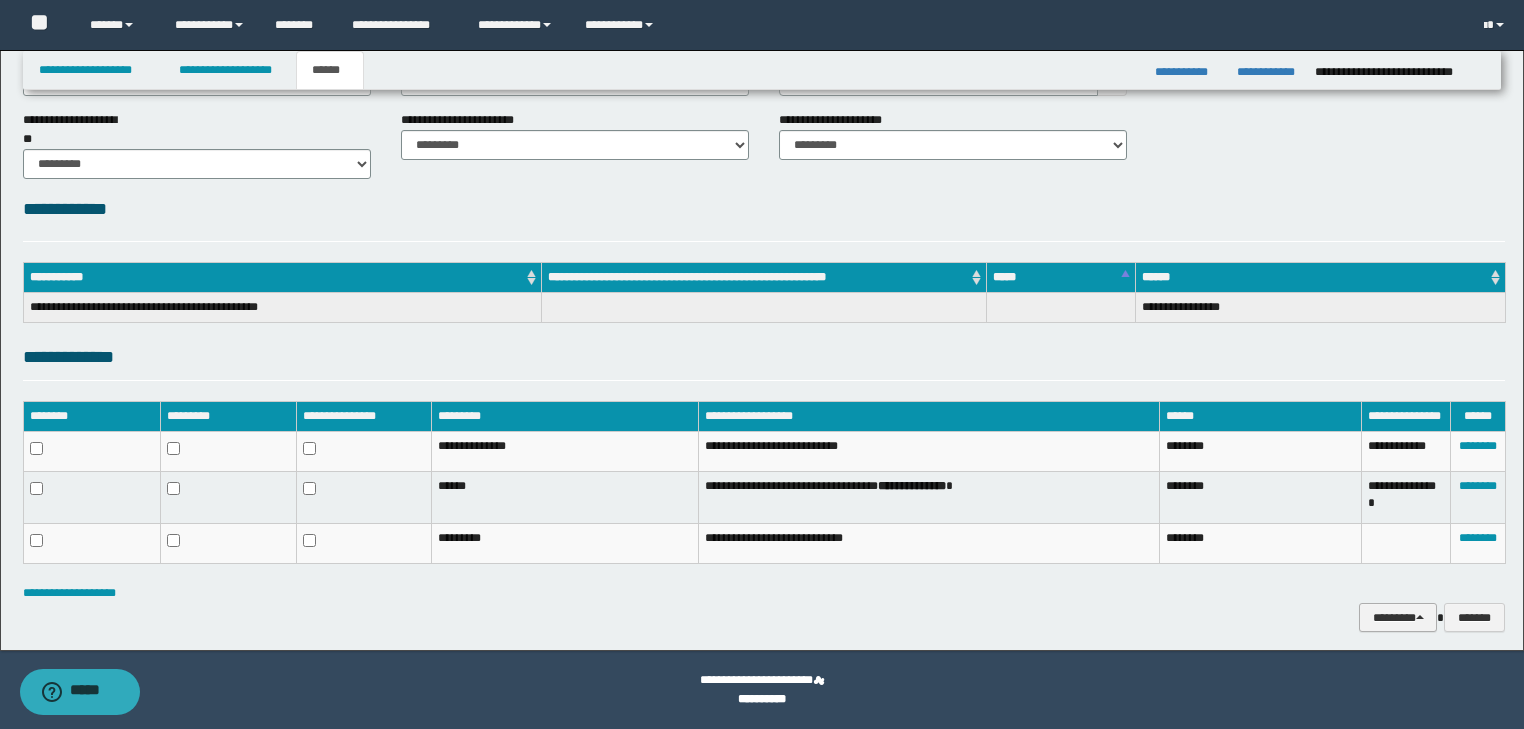 click on "********" at bounding box center (1398, 618) 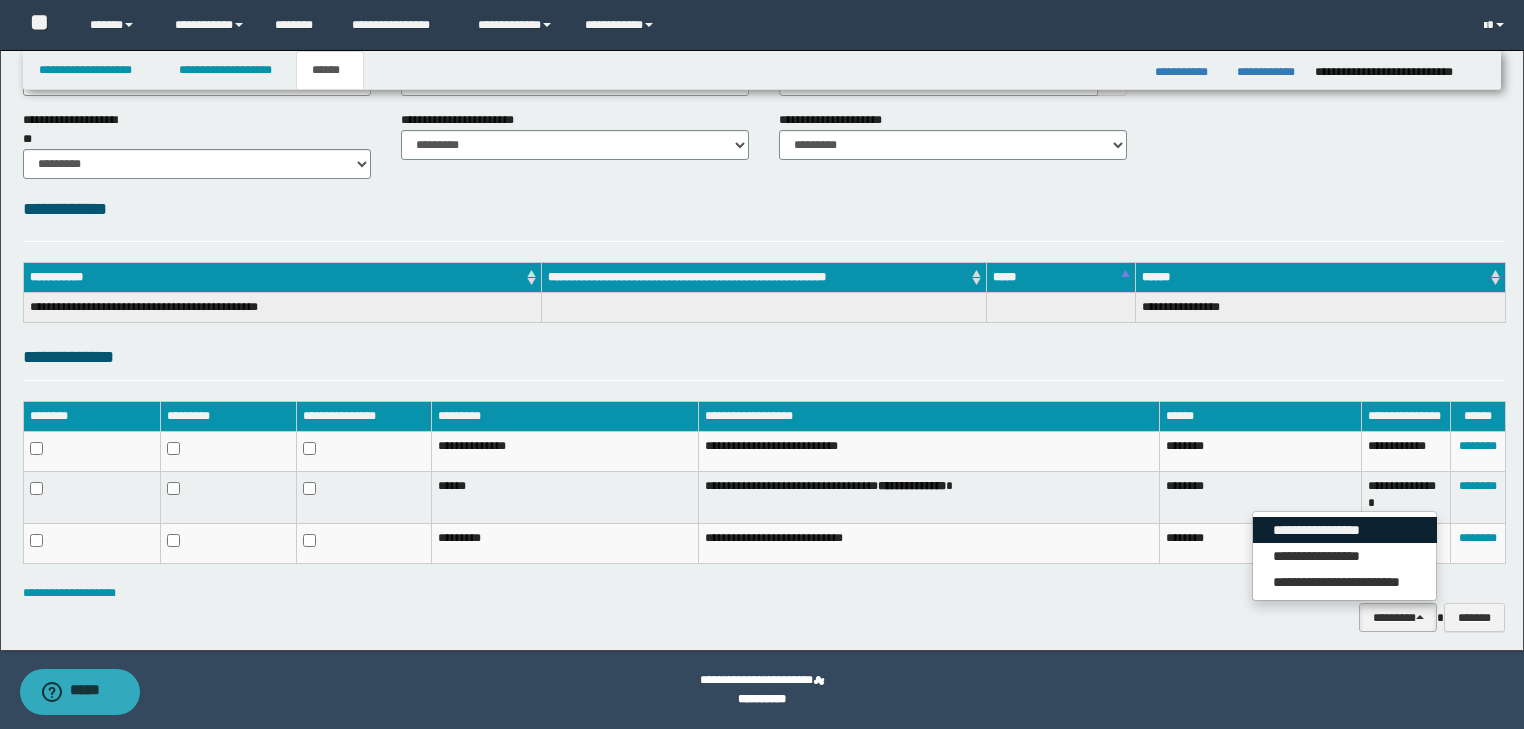 click on "**********" at bounding box center (1345, 530) 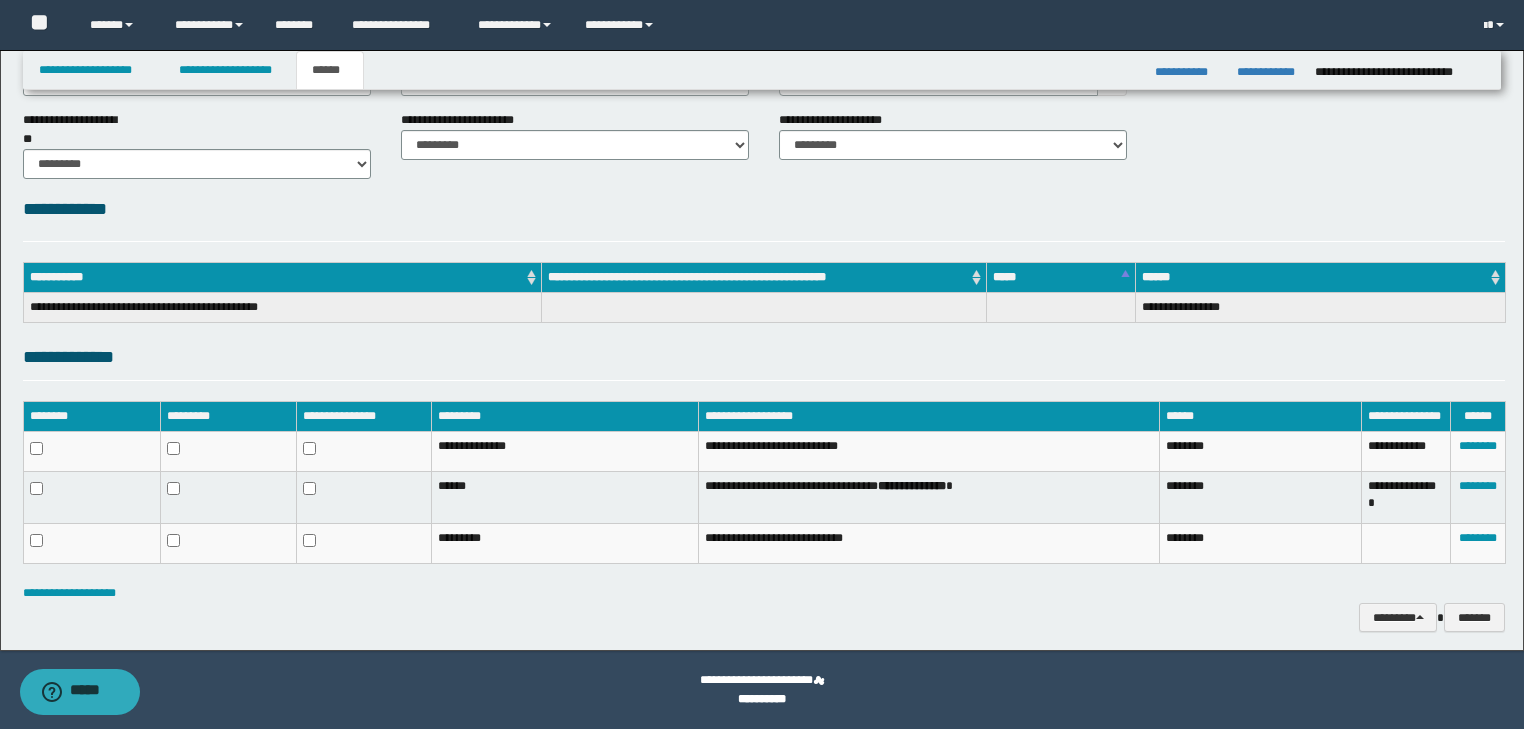 click on "**********" at bounding box center (764, 259) 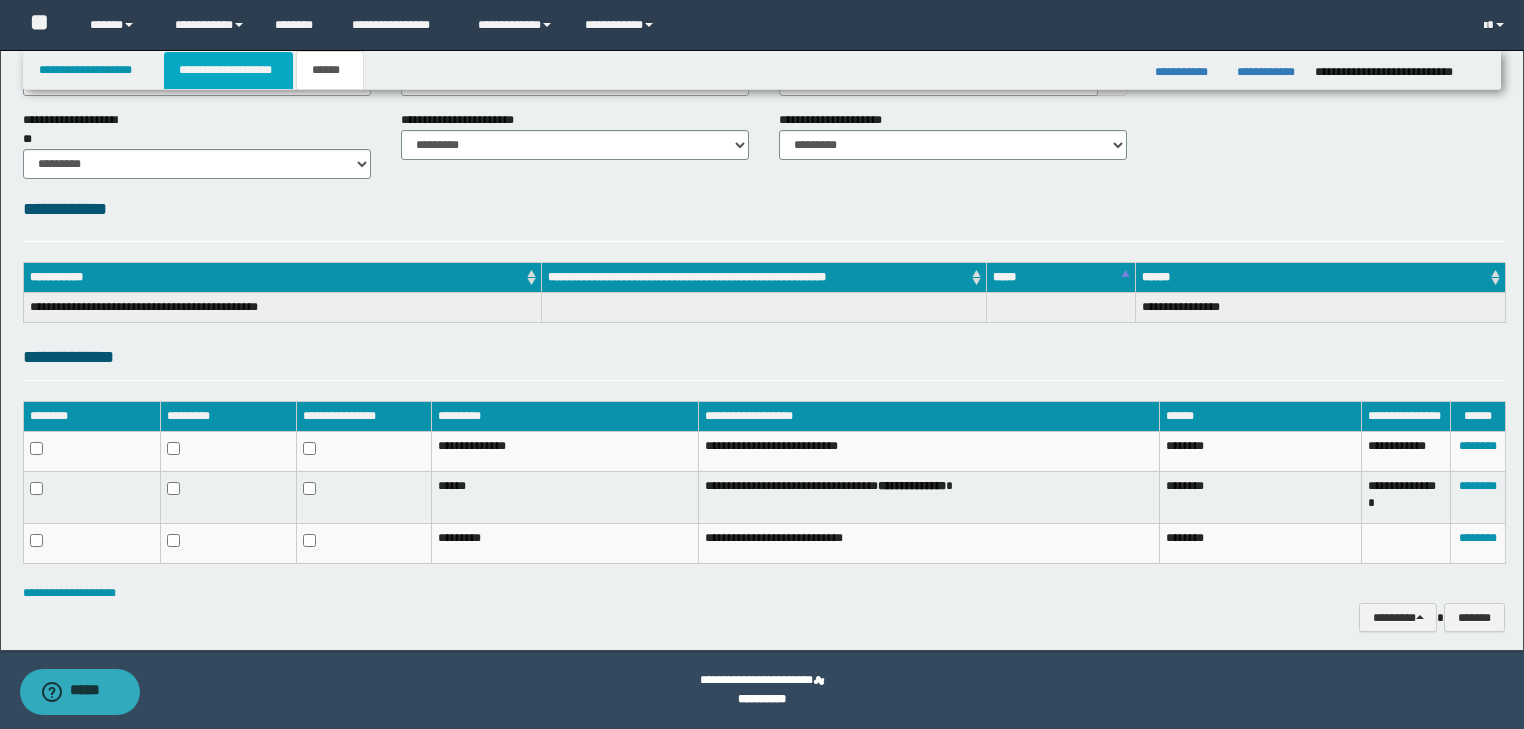 click on "**********" at bounding box center (228, 70) 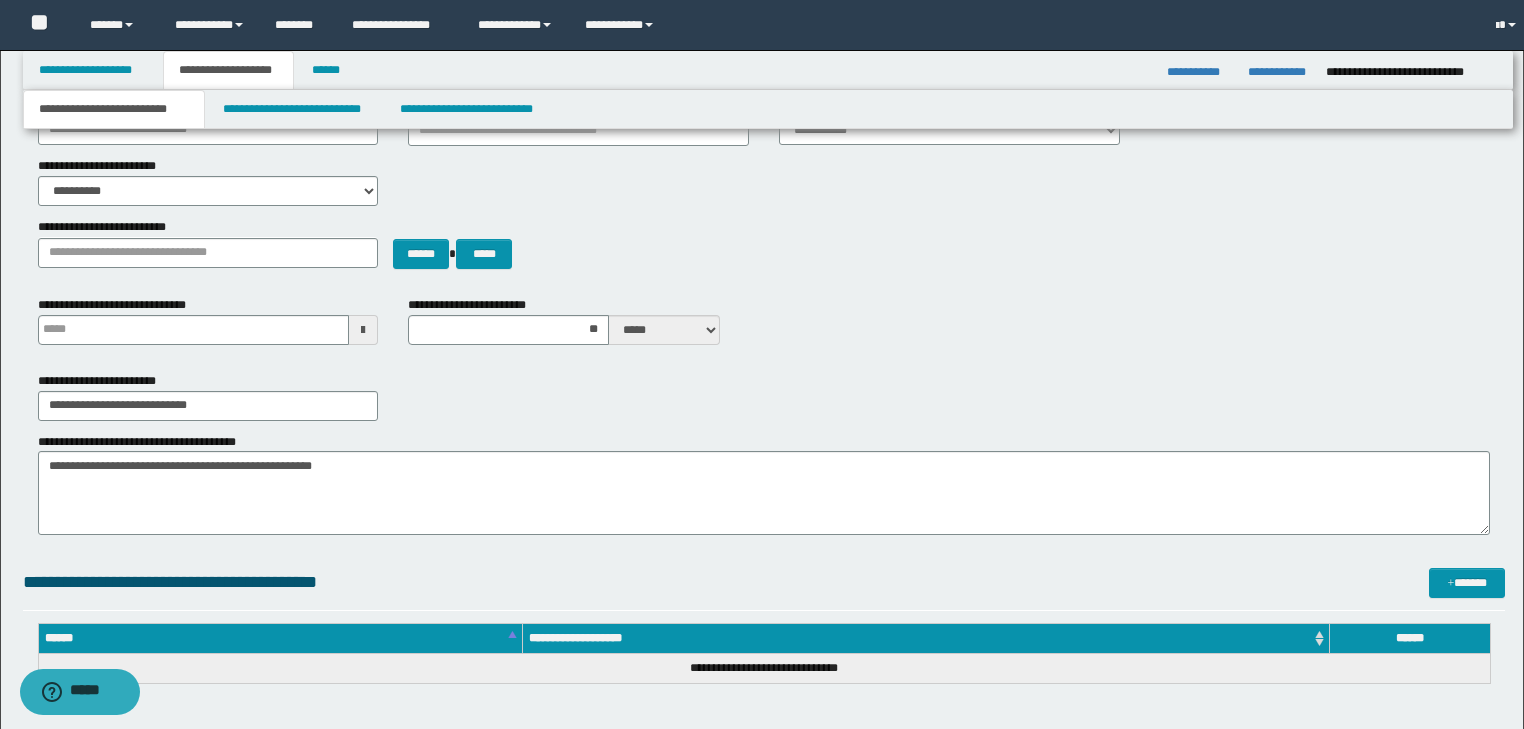 type 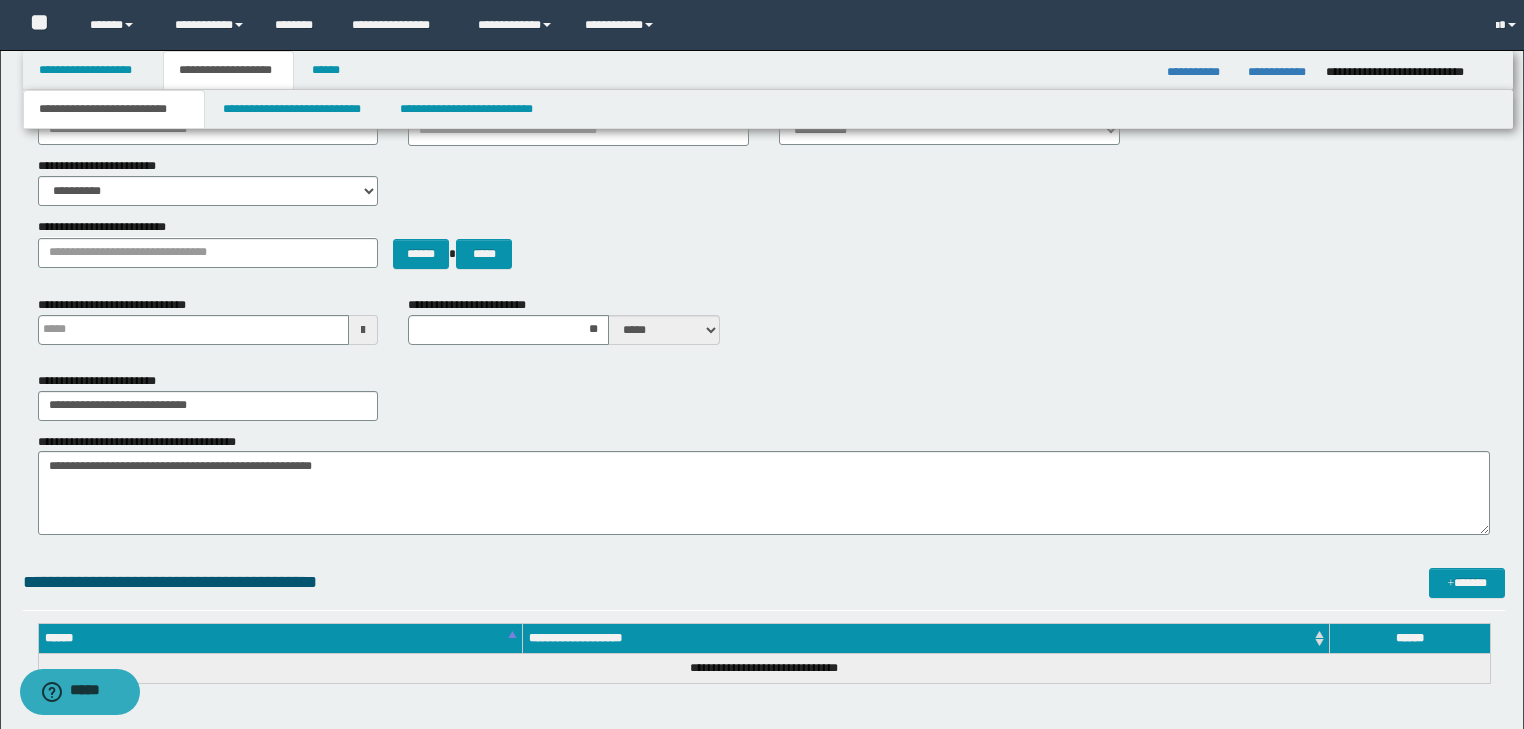 type on "**" 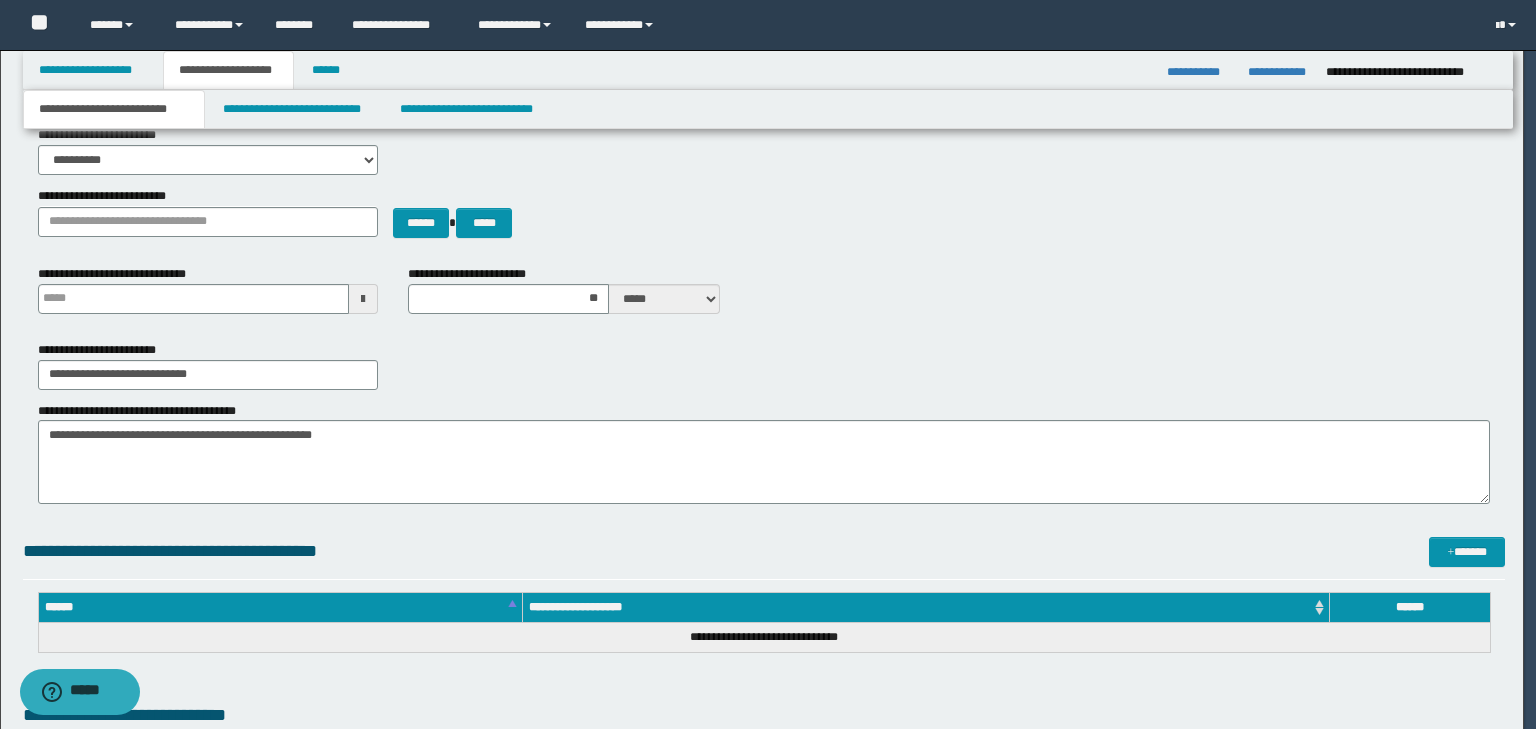 type 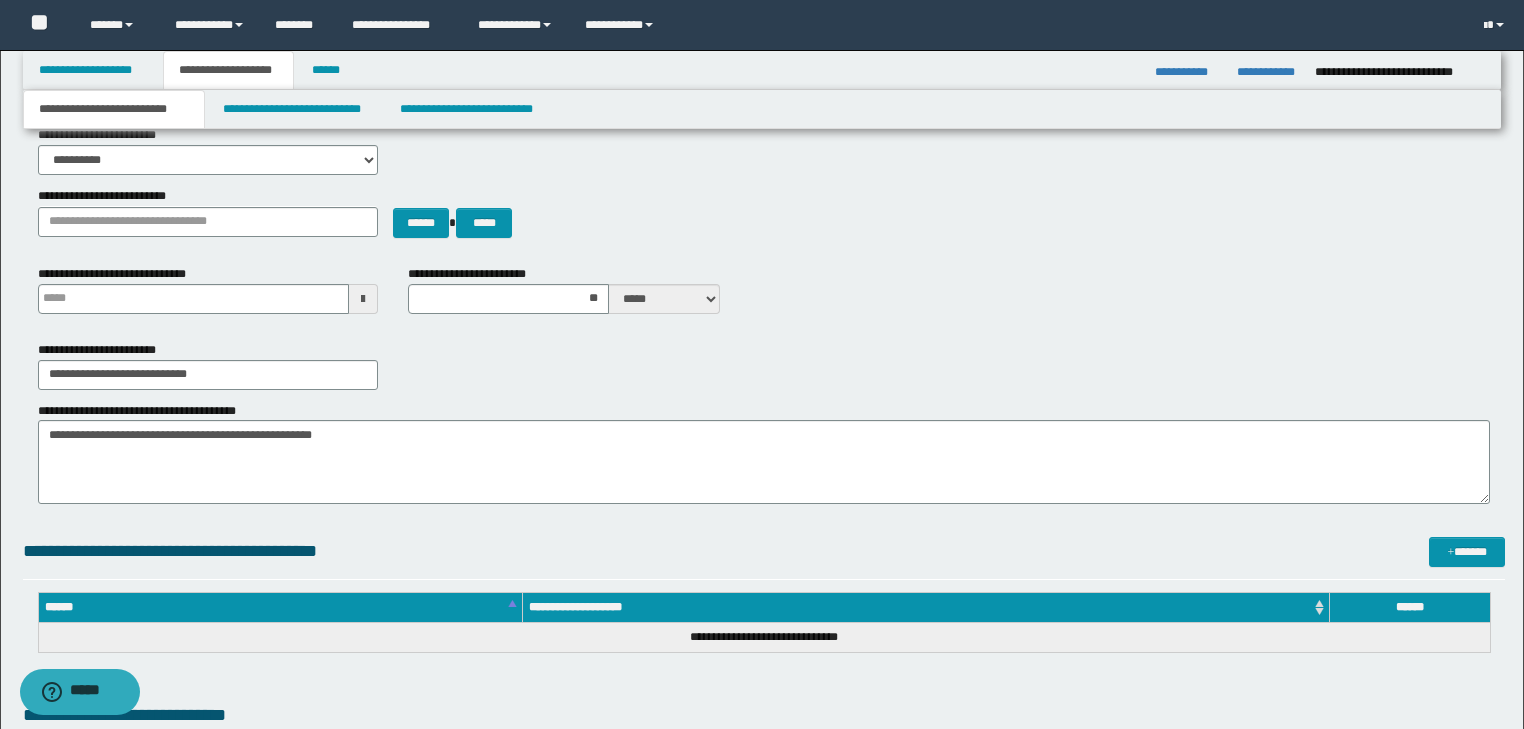 type 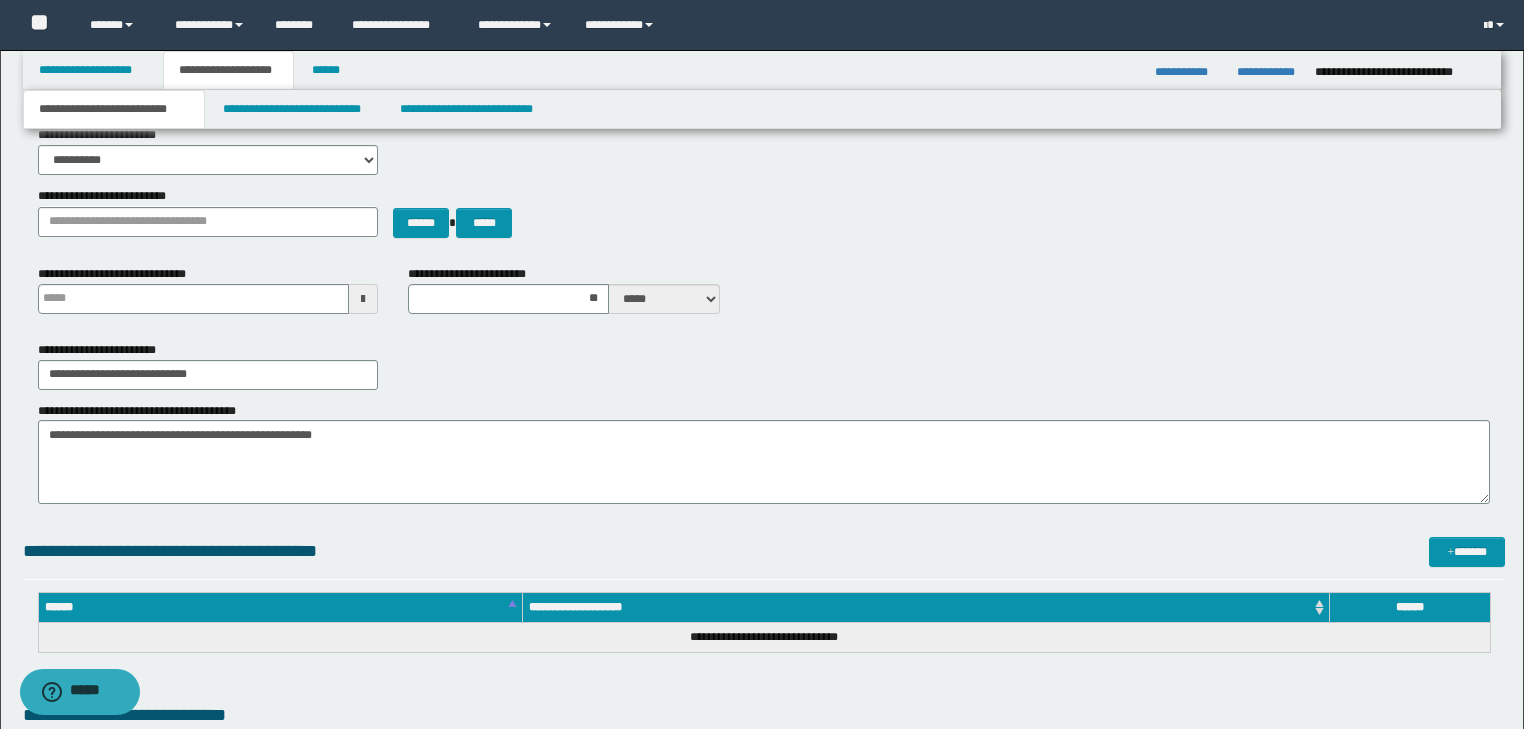 scroll, scrollTop: 0, scrollLeft: 0, axis: both 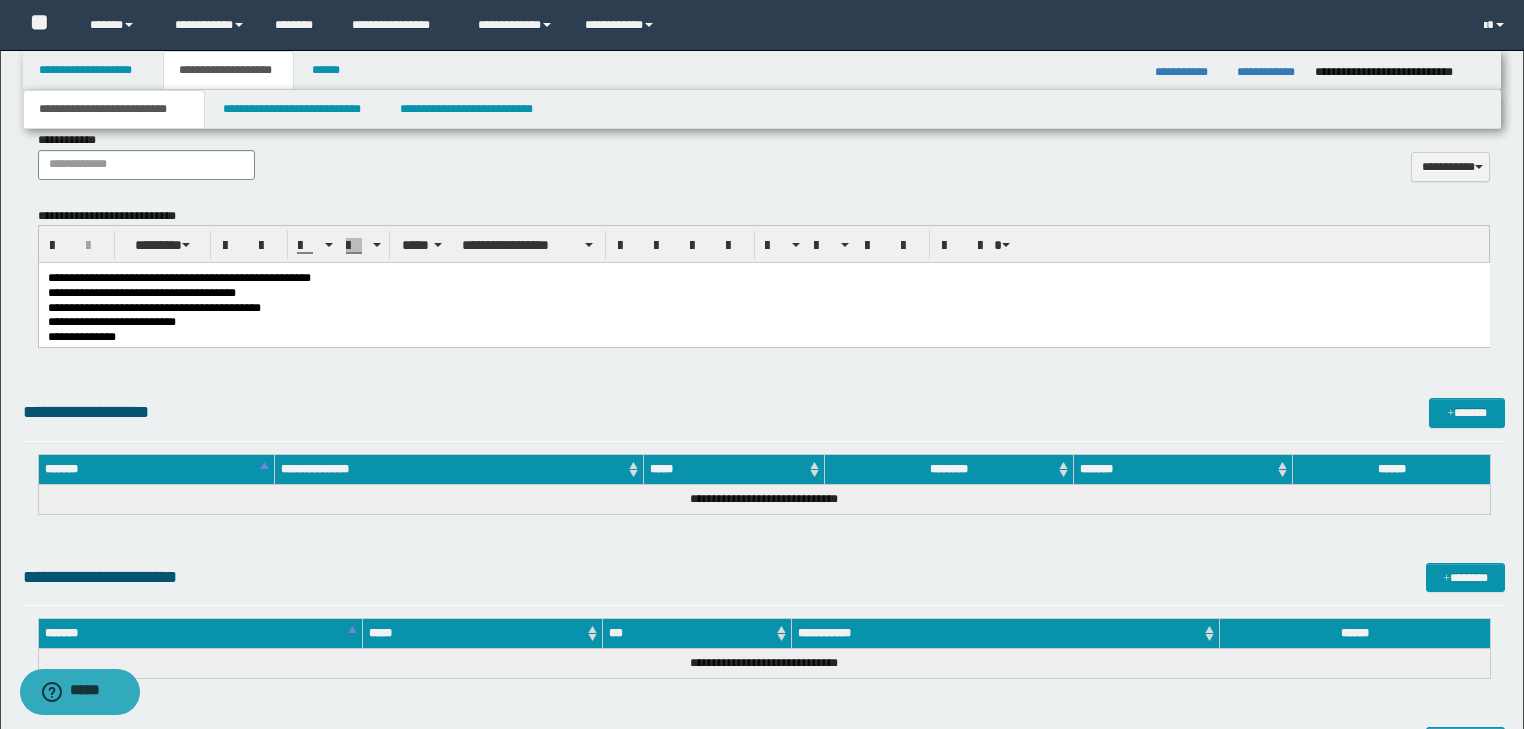 click on "**********" at bounding box center [153, 308] 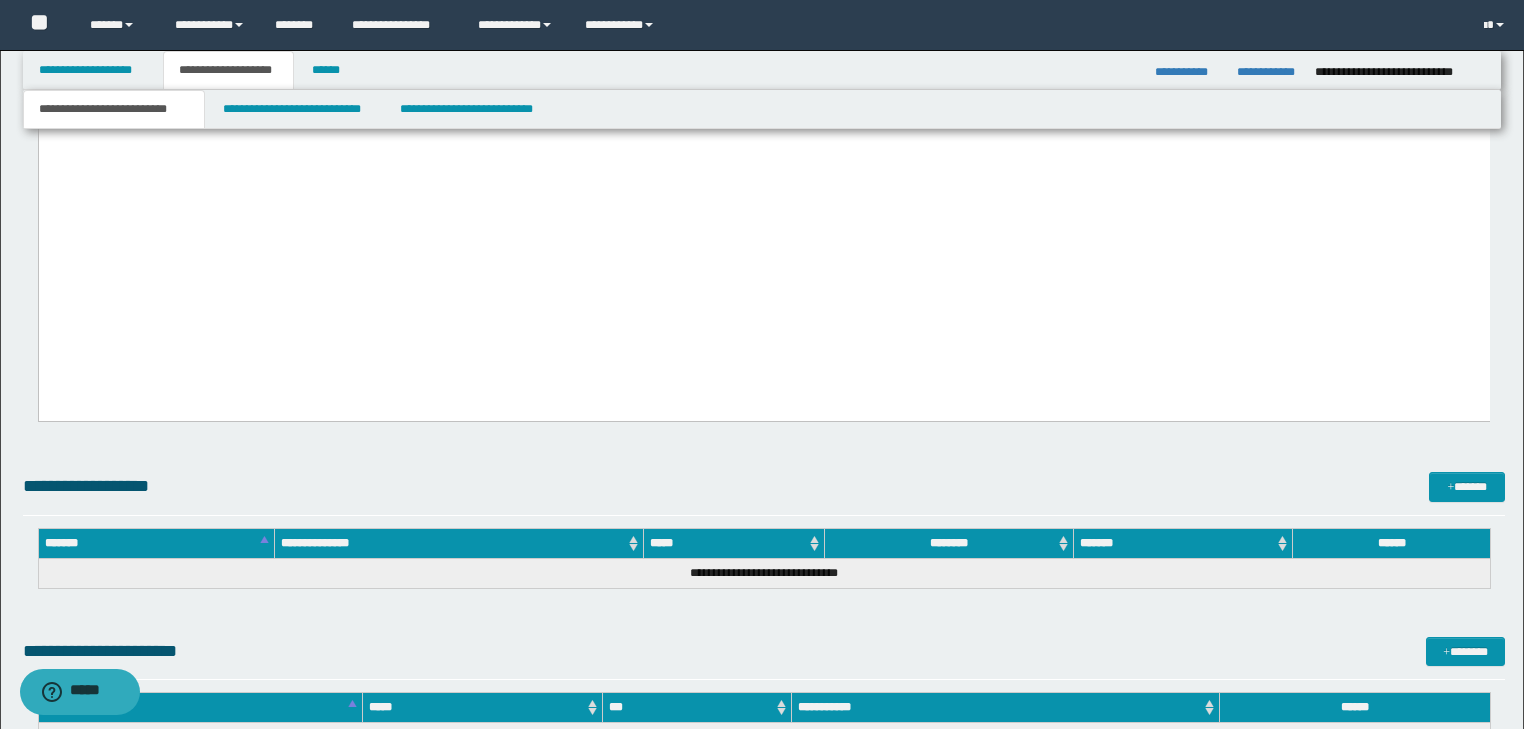 scroll, scrollTop: 3920, scrollLeft: 0, axis: vertical 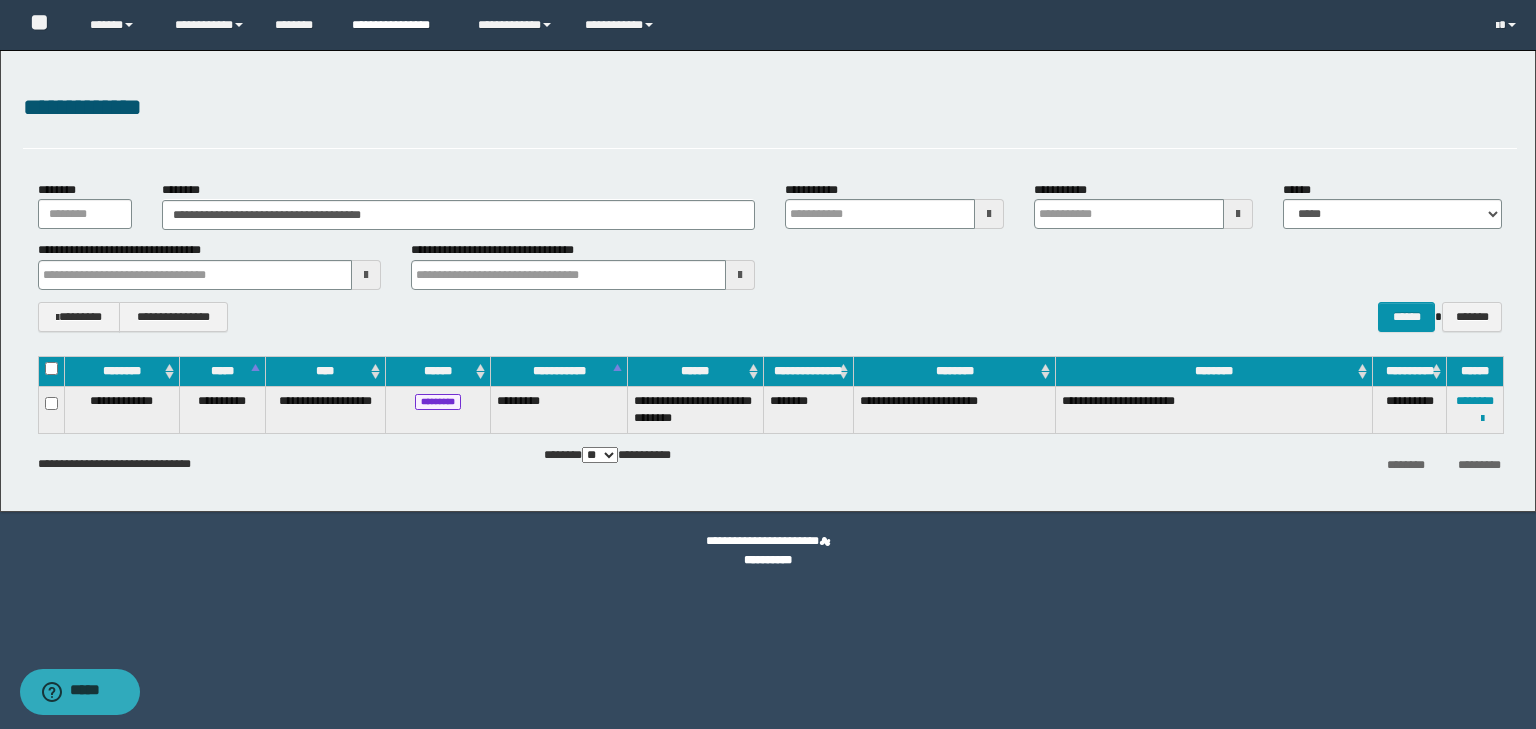 click on "**********" at bounding box center [400, 25] 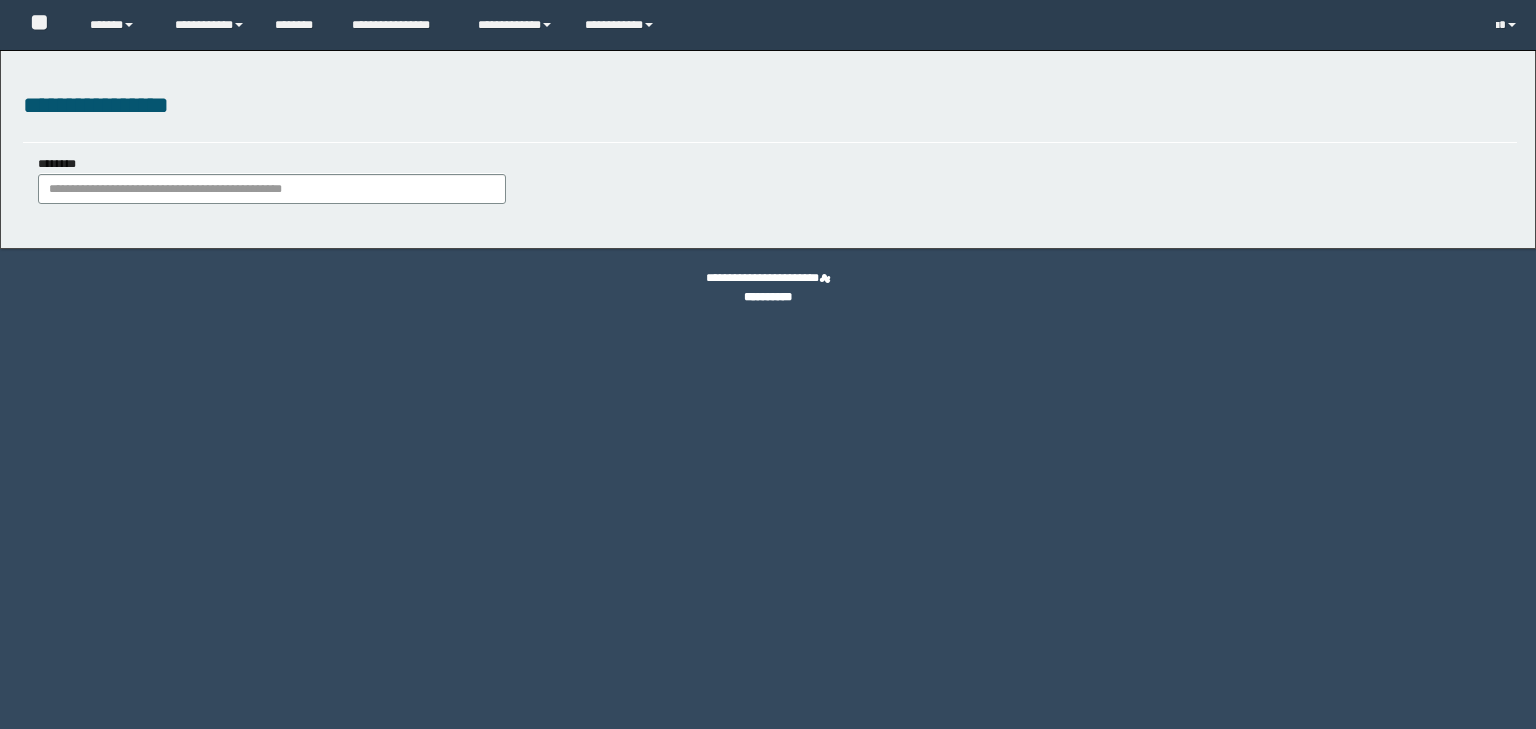 scroll, scrollTop: 0, scrollLeft: 0, axis: both 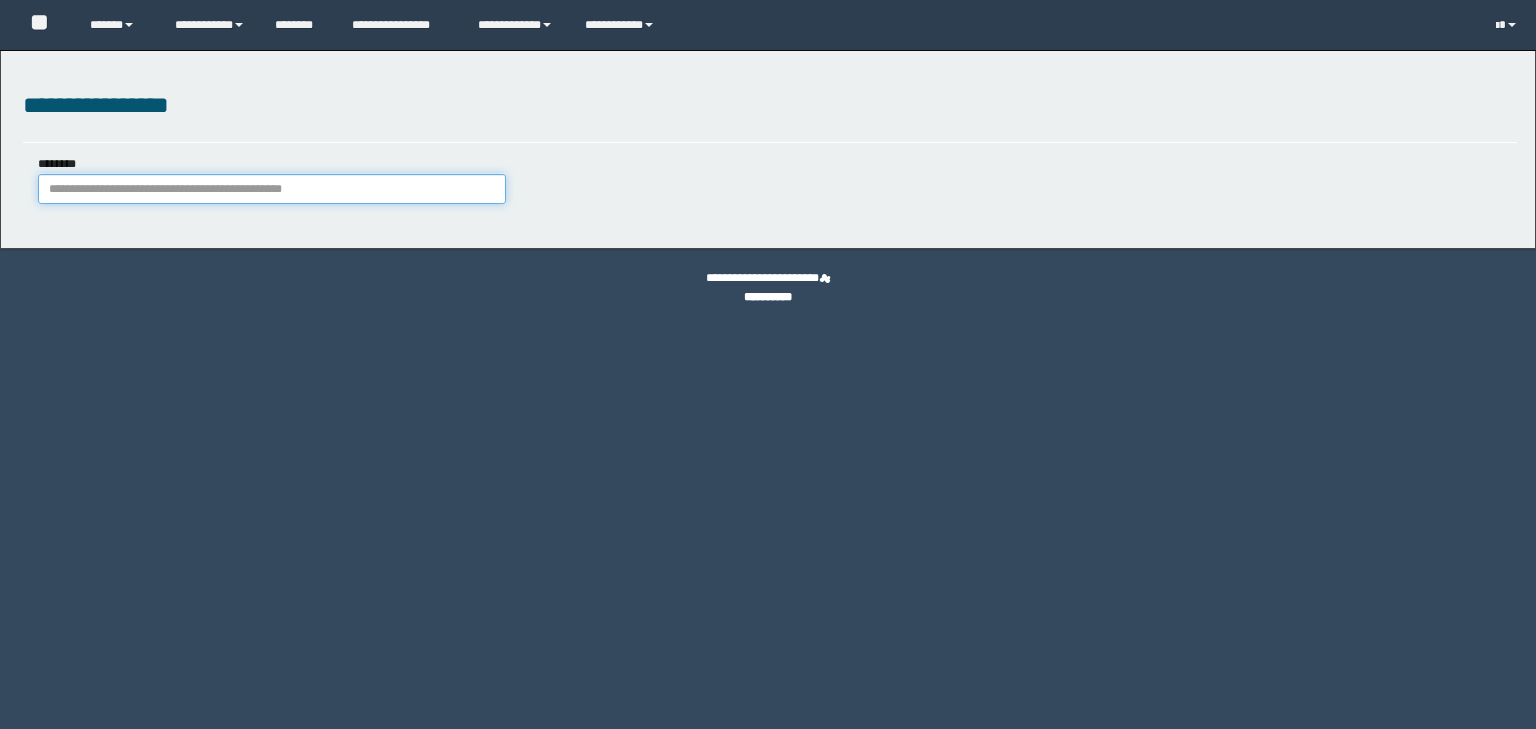 click on "********" at bounding box center (272, 189) 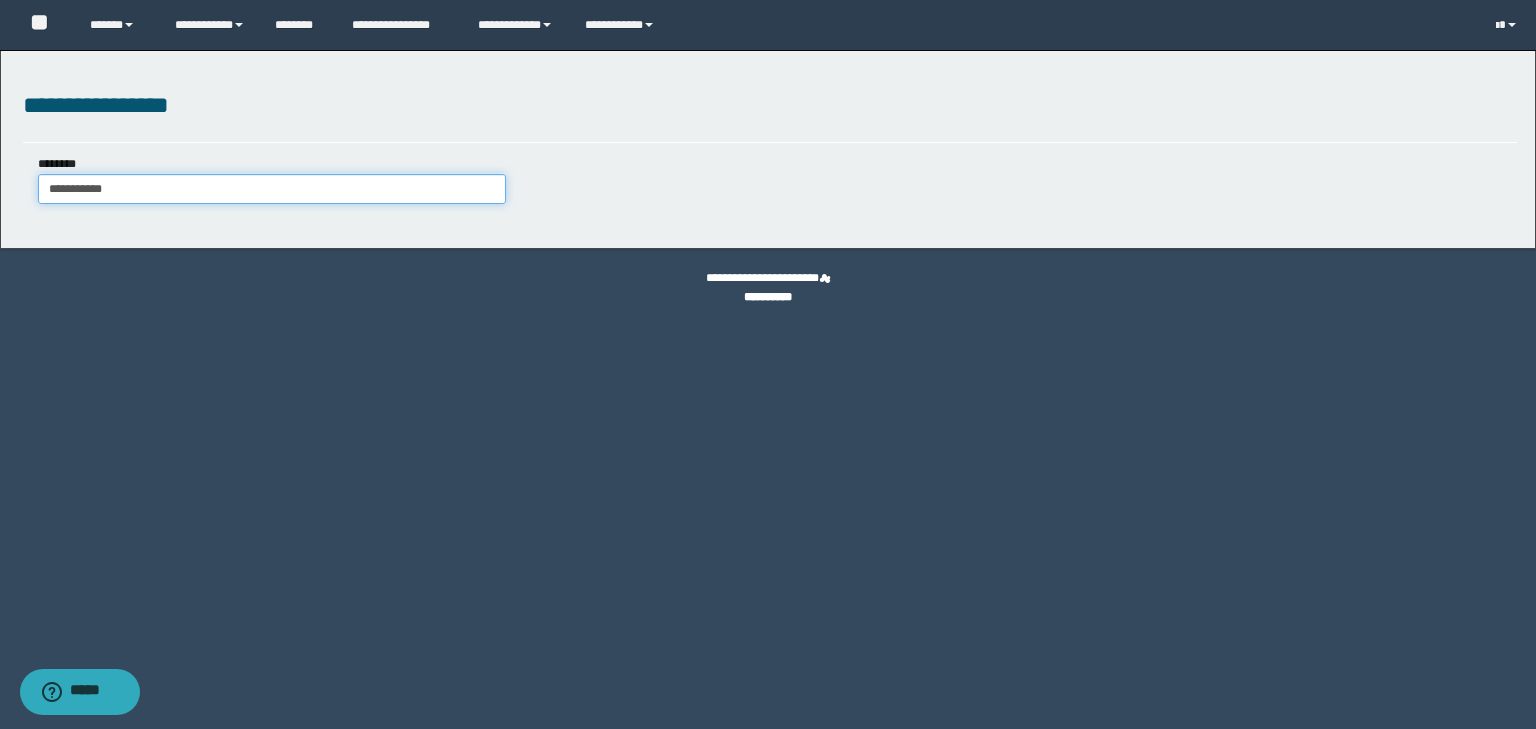 type on "**********" 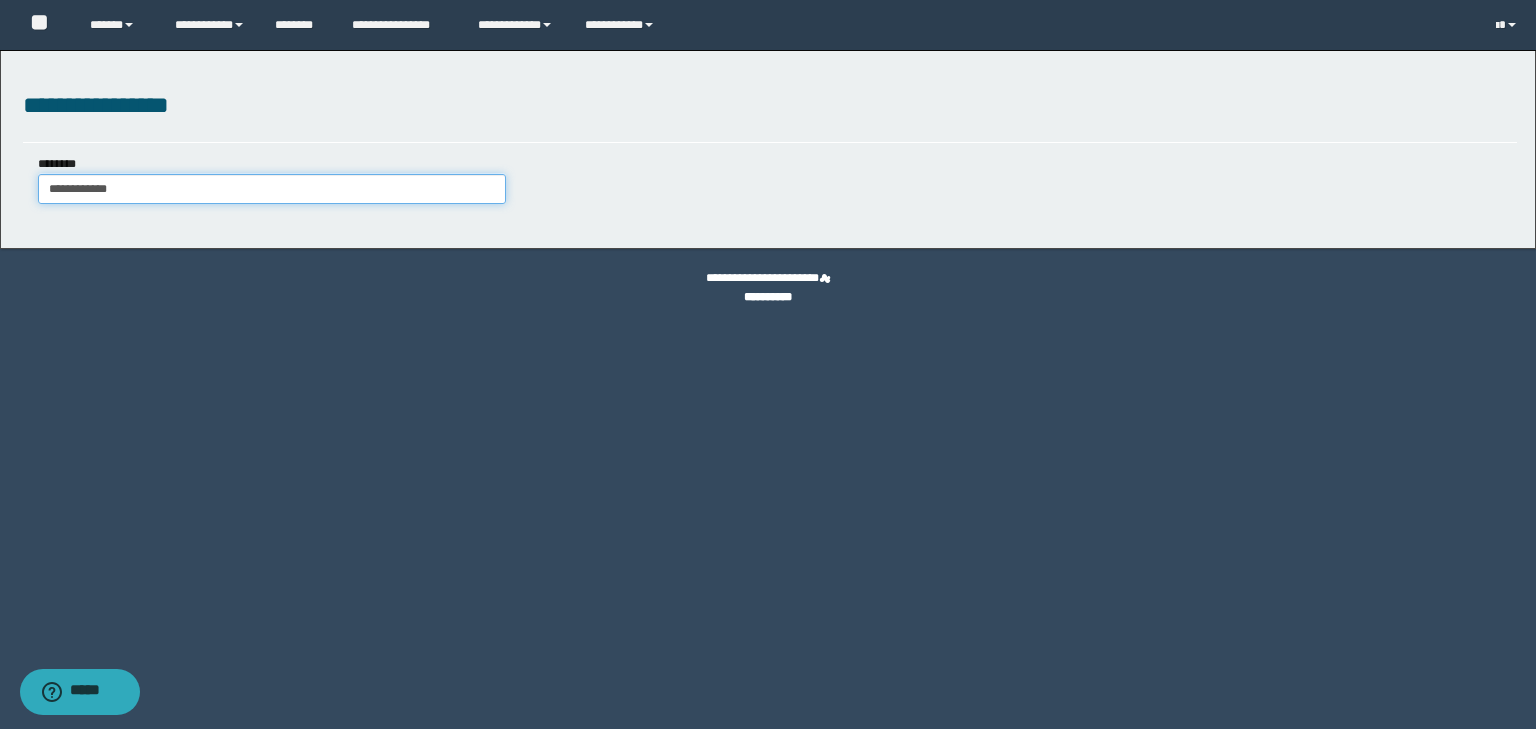 type on "**********" 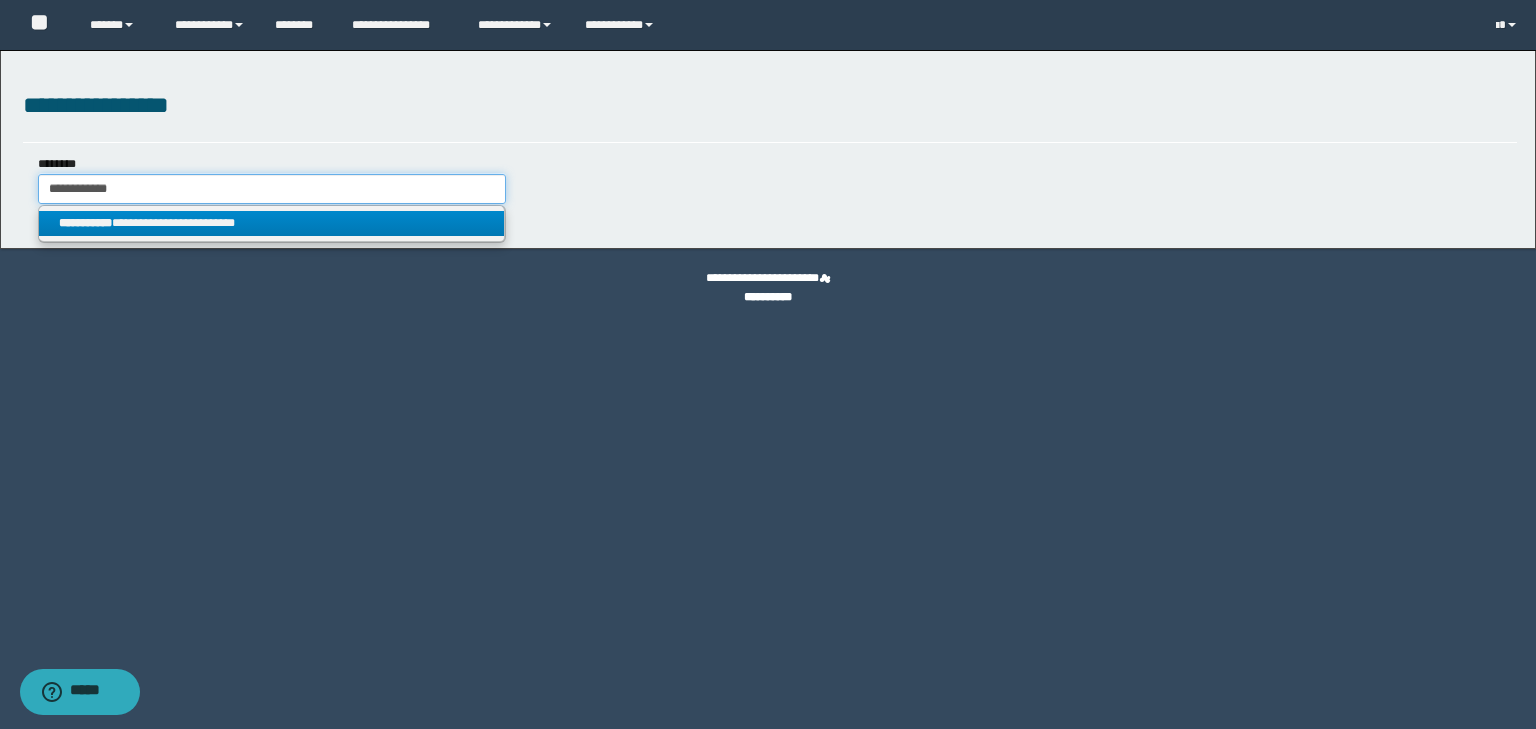 type on "**********" 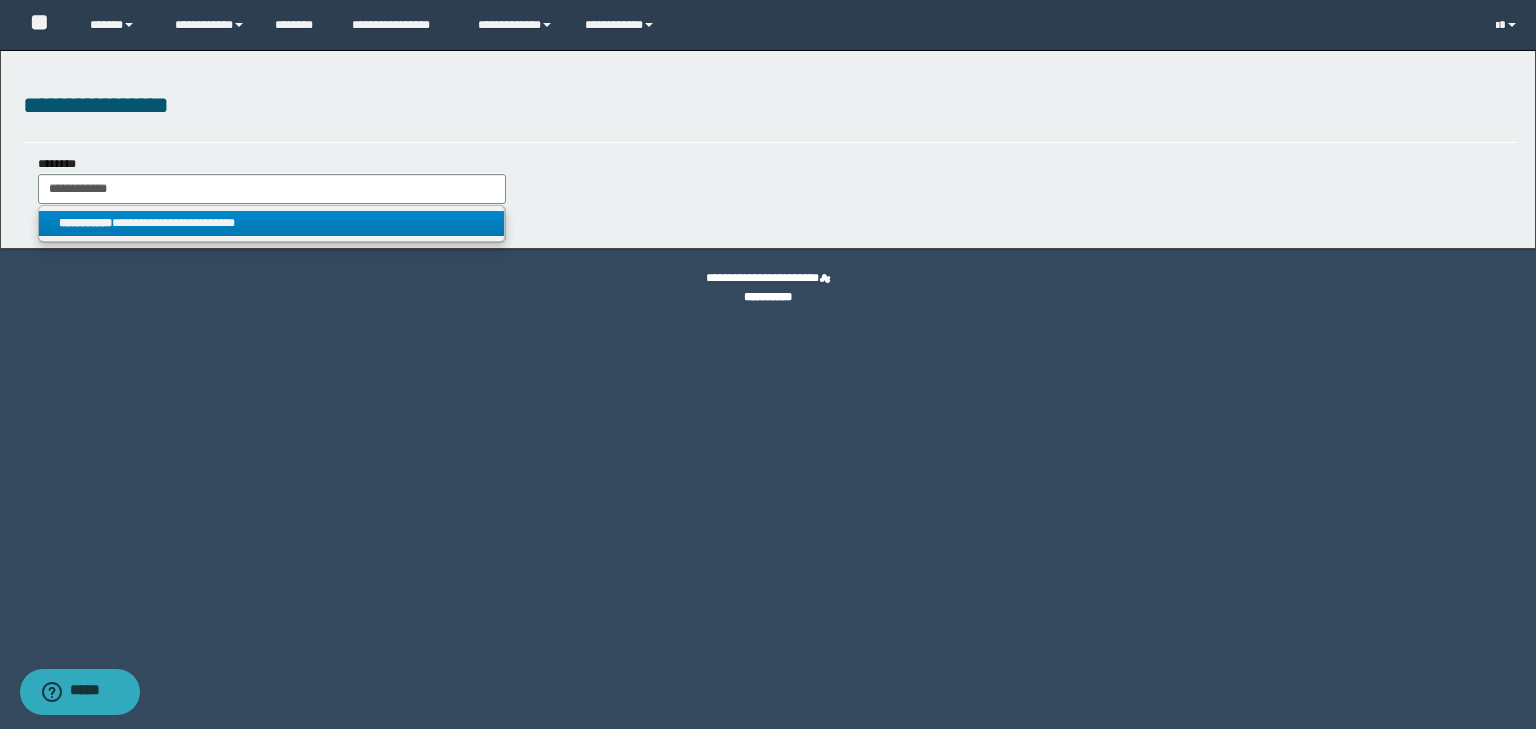 click on "**********" at bounding box center (272, 223) 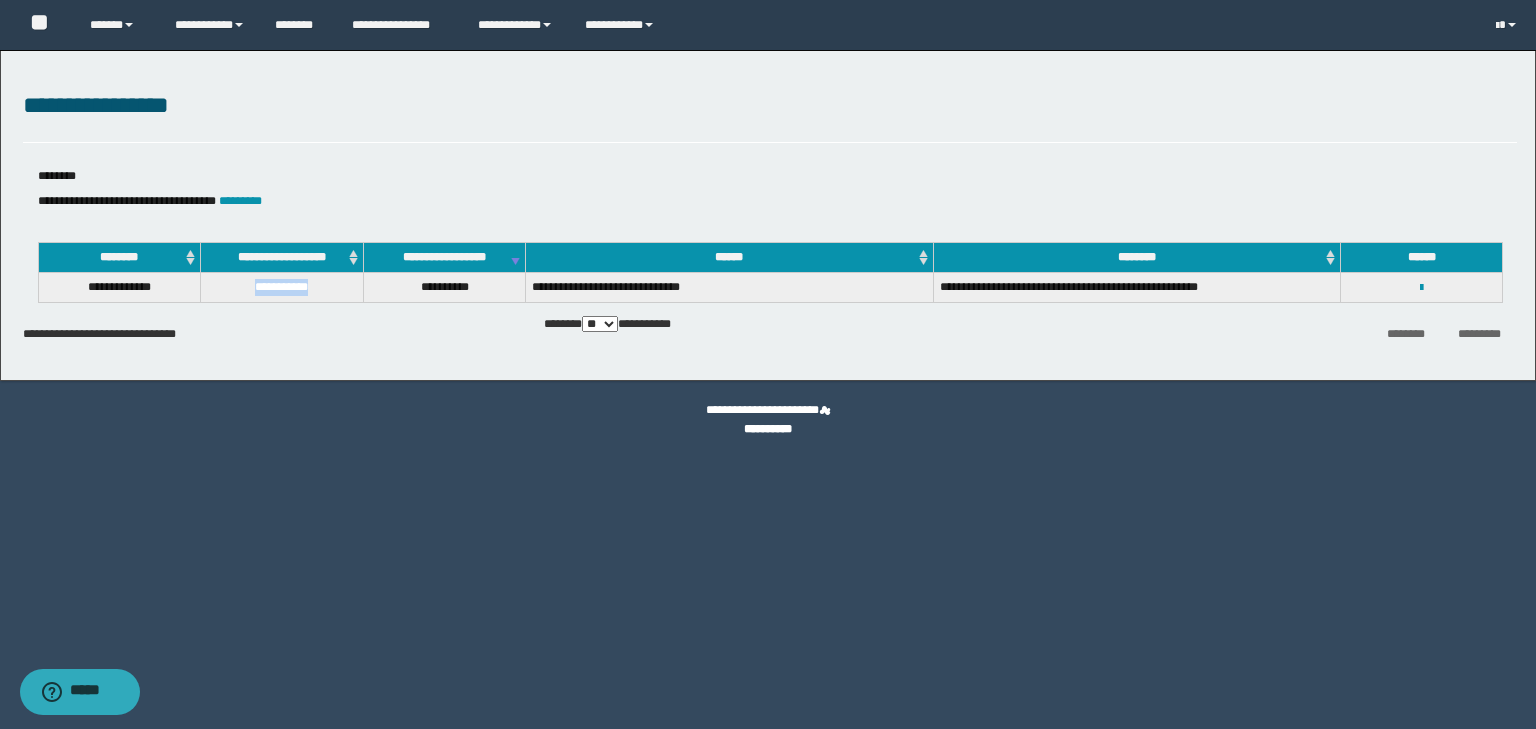 drag, startPoint x: 280, startPoint y: 281, endPoint x: 218, endPoint y: 287, distance: 62.289646 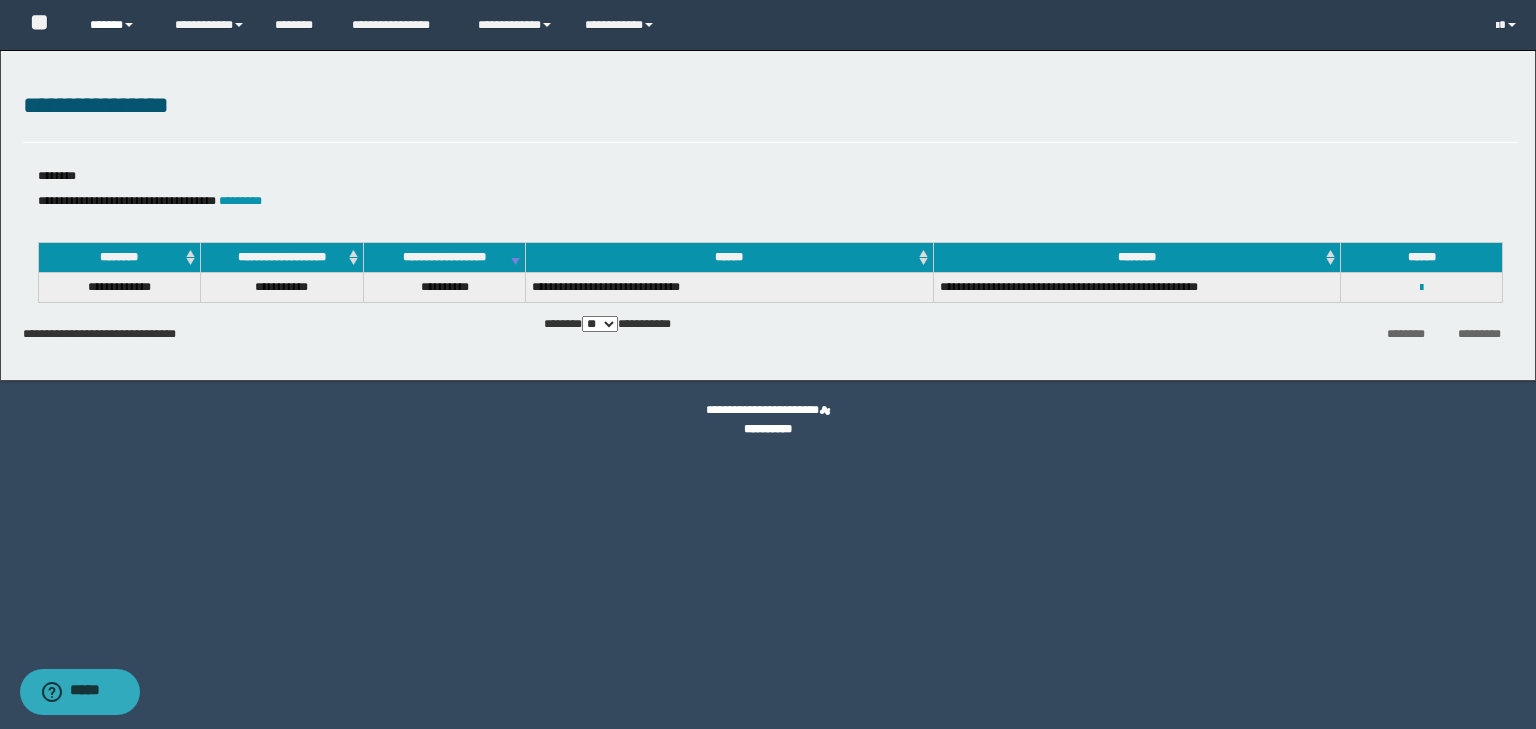 click on "******" at bounding box center (117, 25) 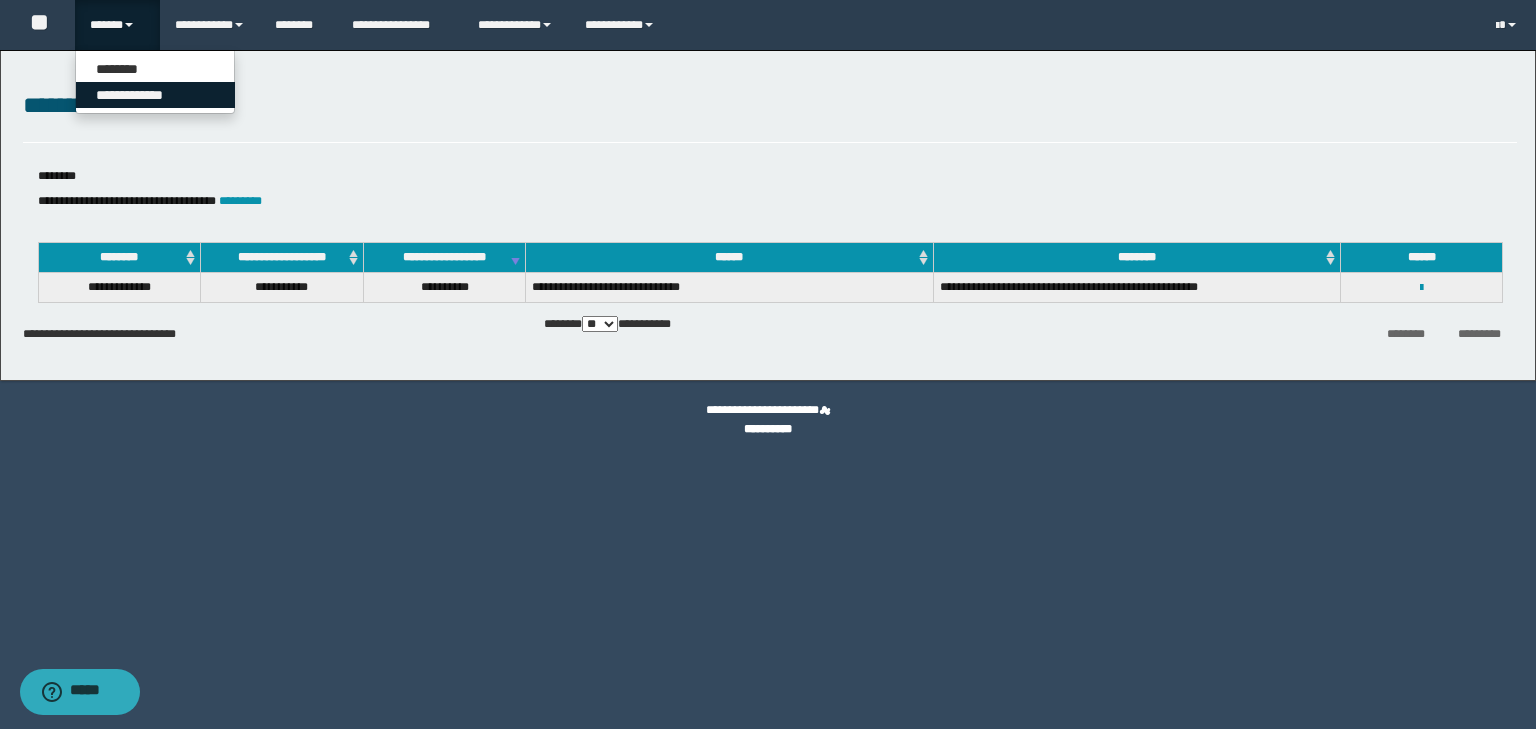 click on "**********" at bounding box center [155, 95] 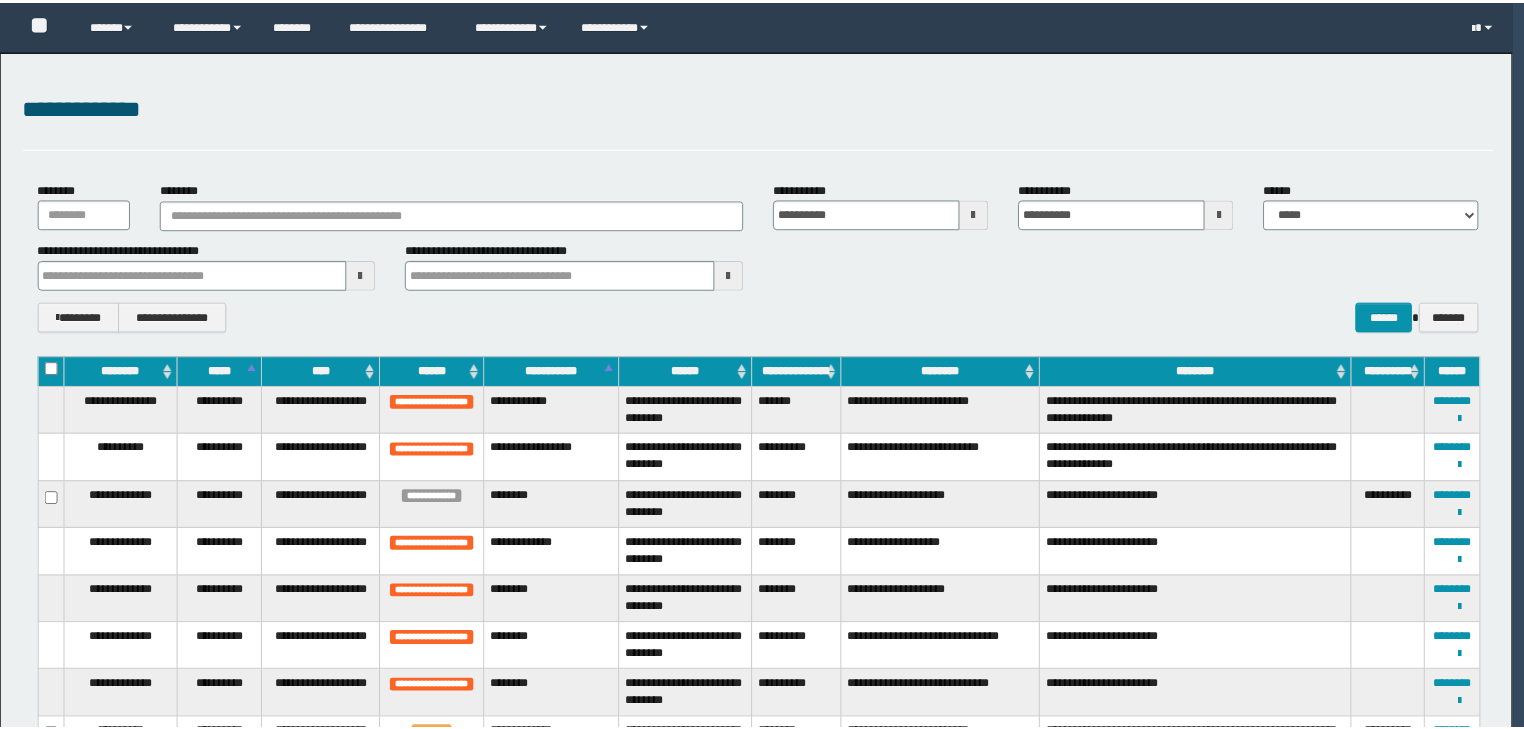 scroll, scrollTop: 0, scrollLeft: 0, axis: both 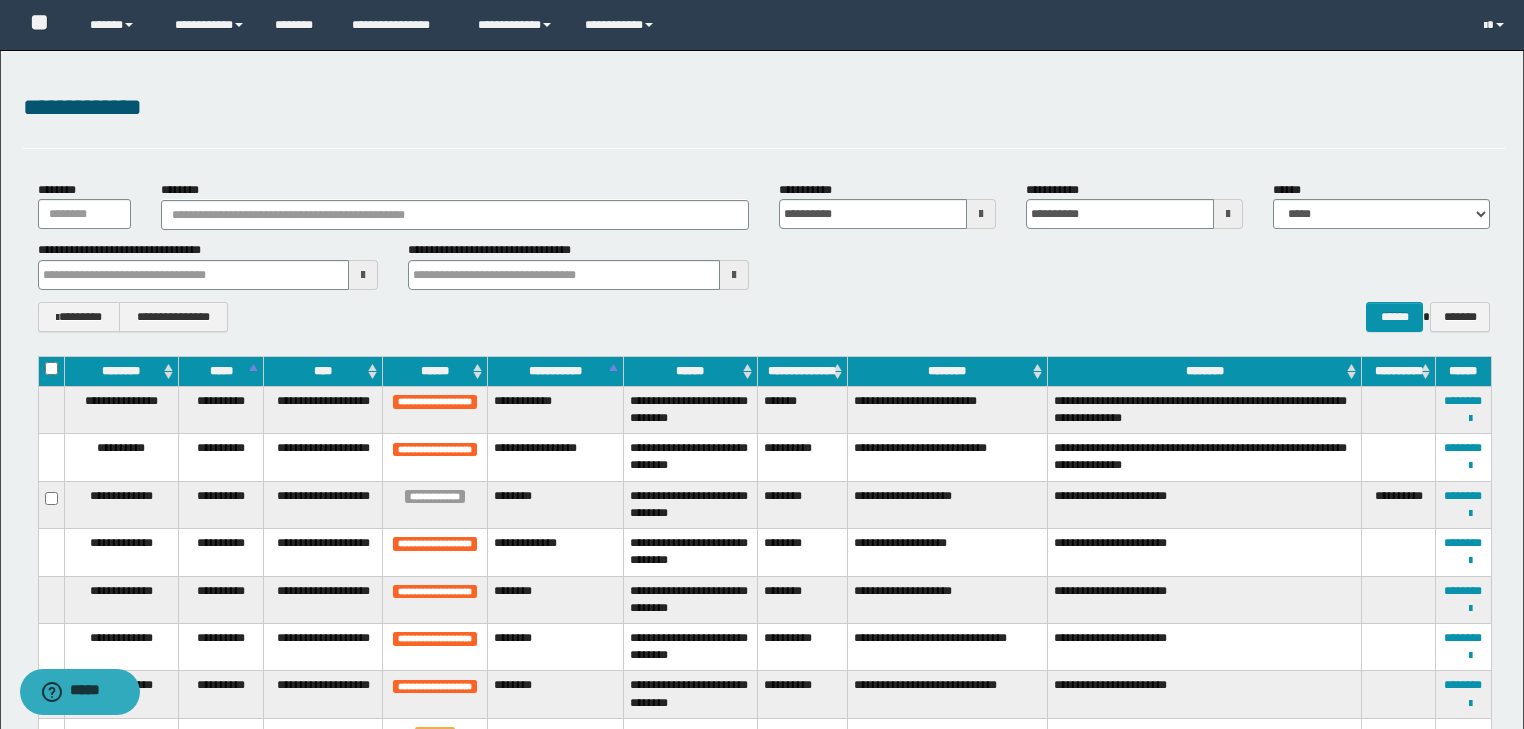 click on "********" at bounding box center [455, 205] 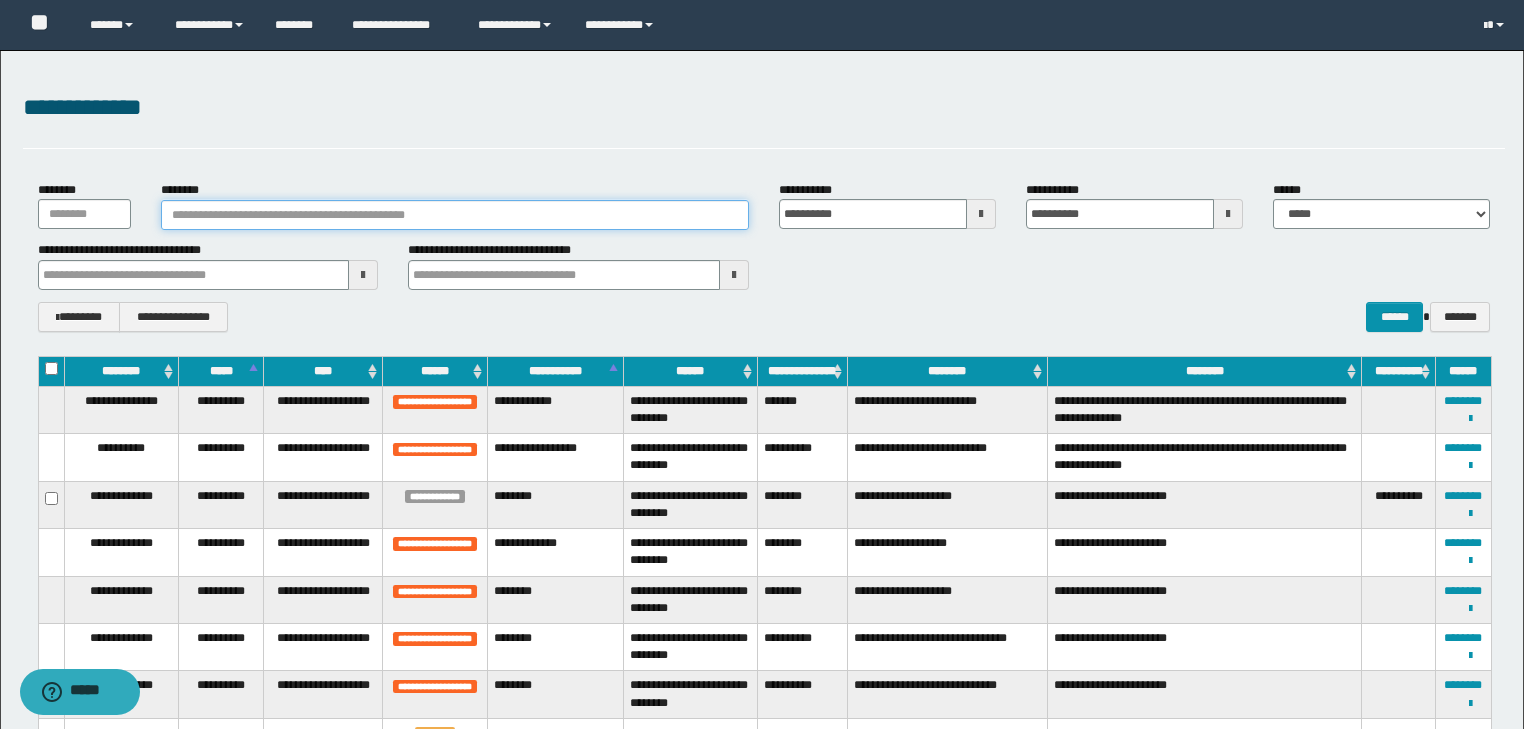 click on "********" at bounding box center [455, 215] 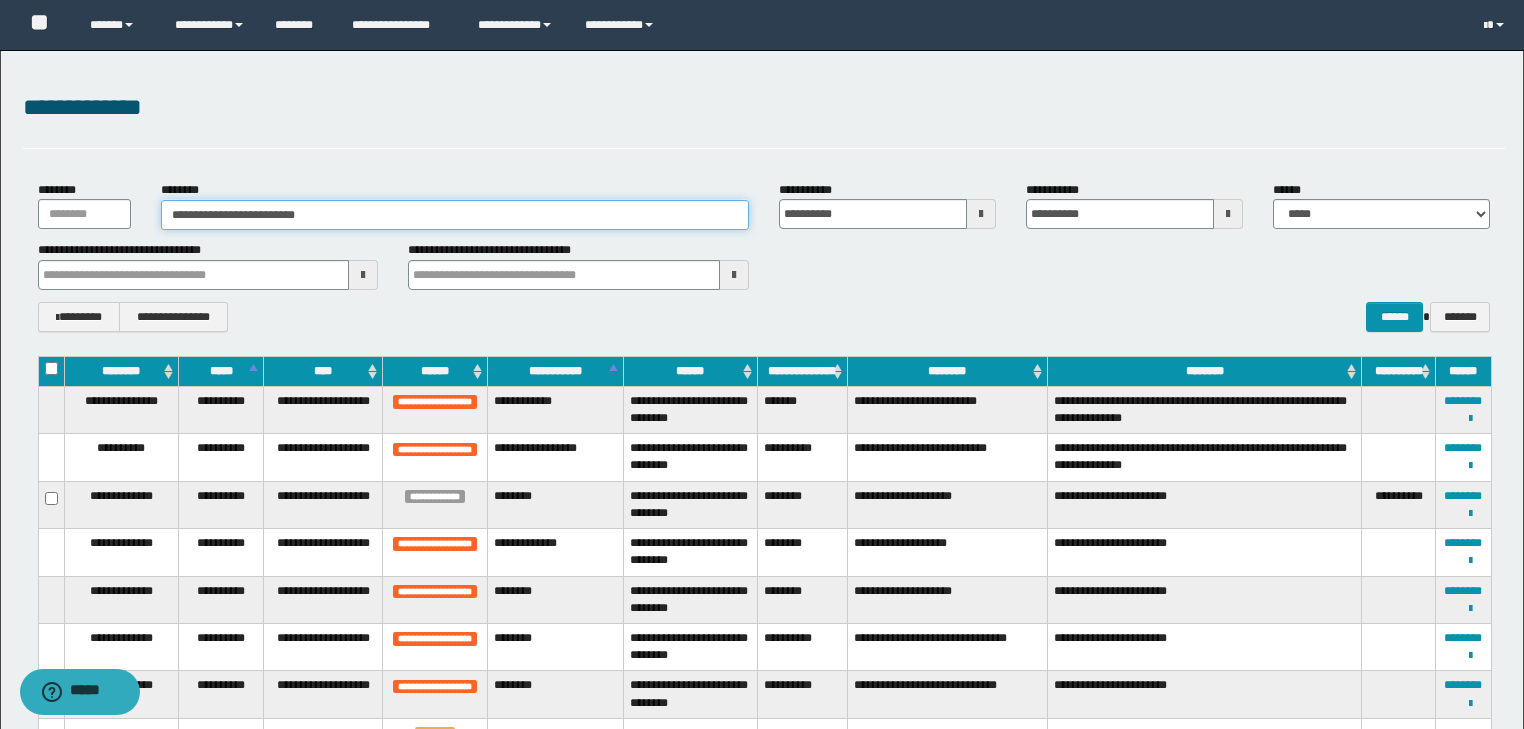 drag, startPoint x: 333, startPoint y: 219, endPoint x: 196, endPoint y: 222, distance: 137.03284 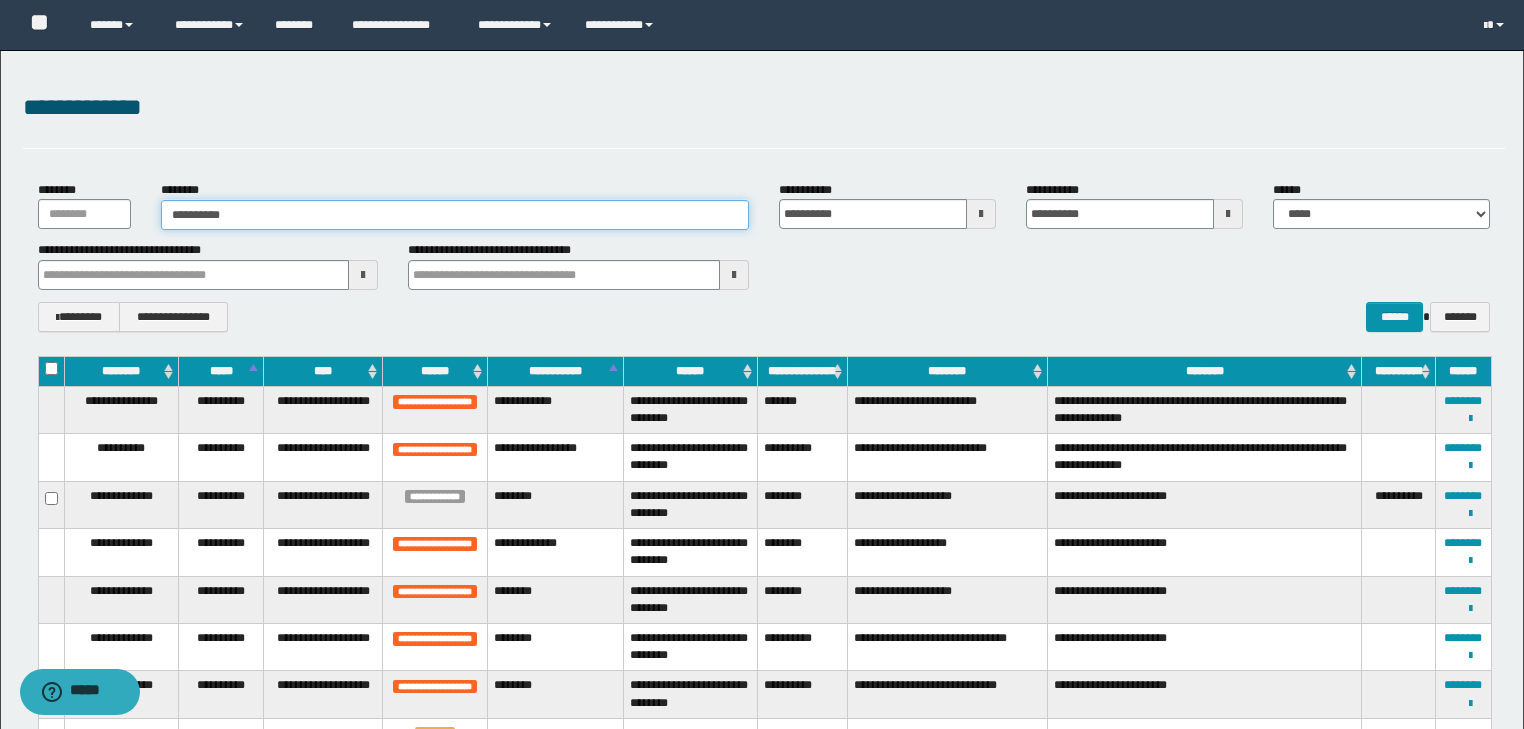 type on "**********" 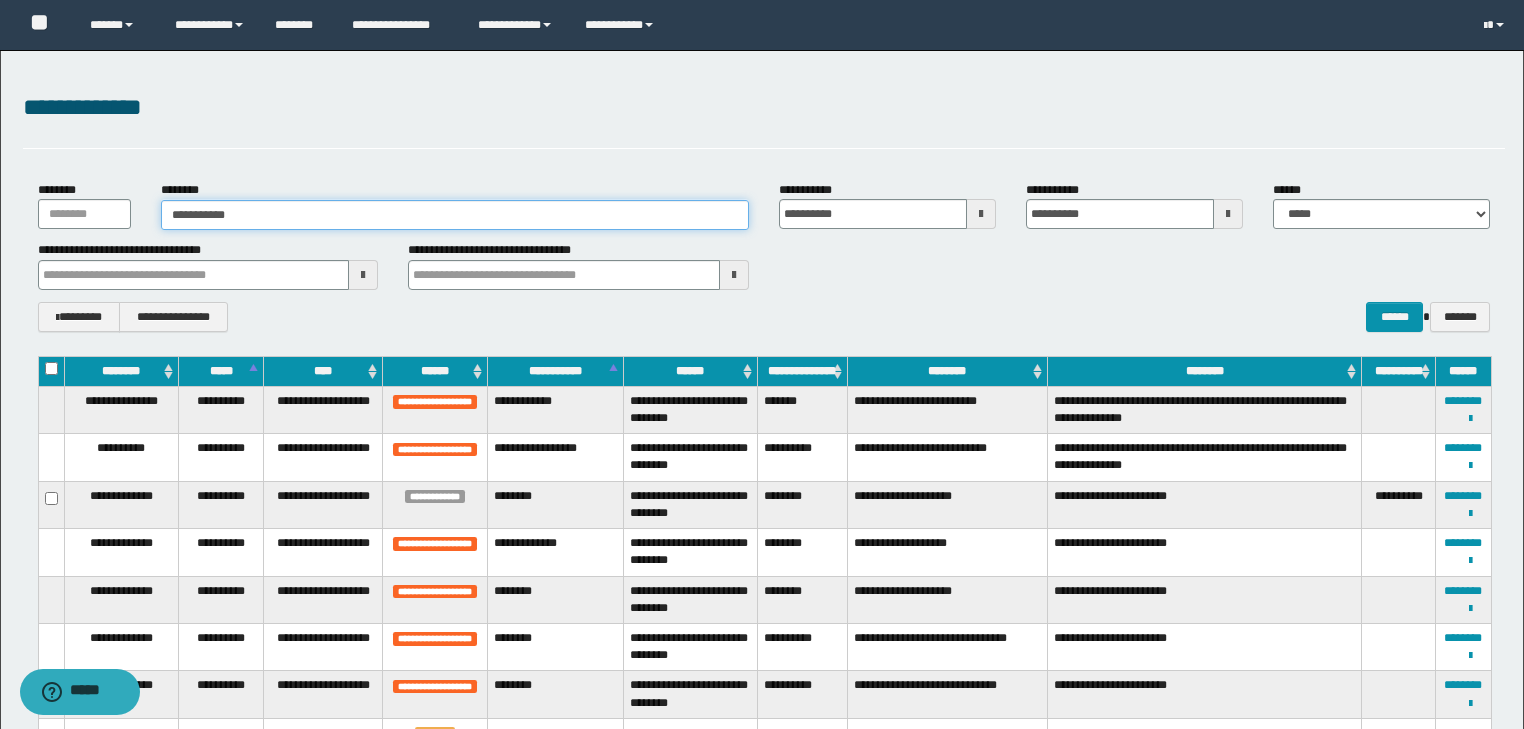 type on "**********" 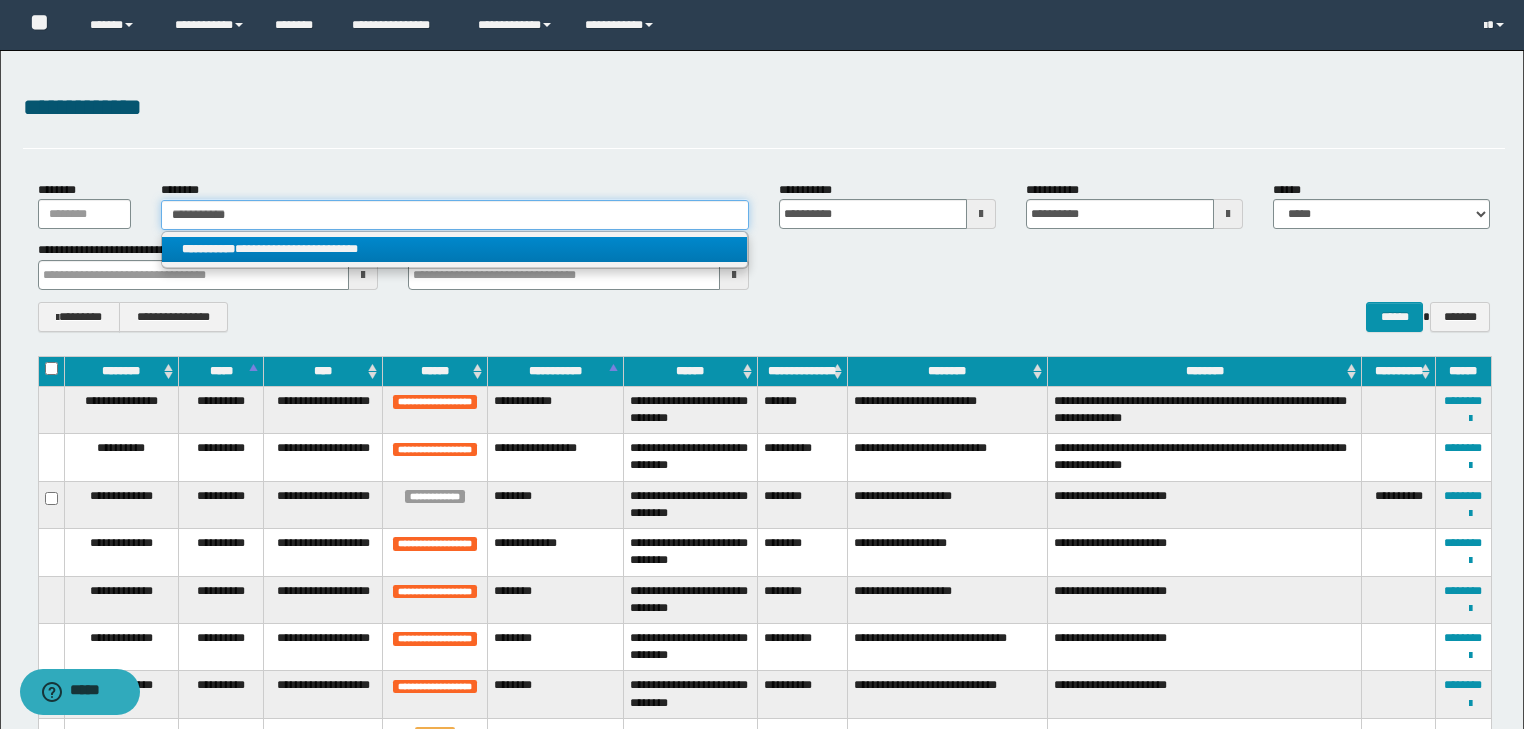 type on "**********" 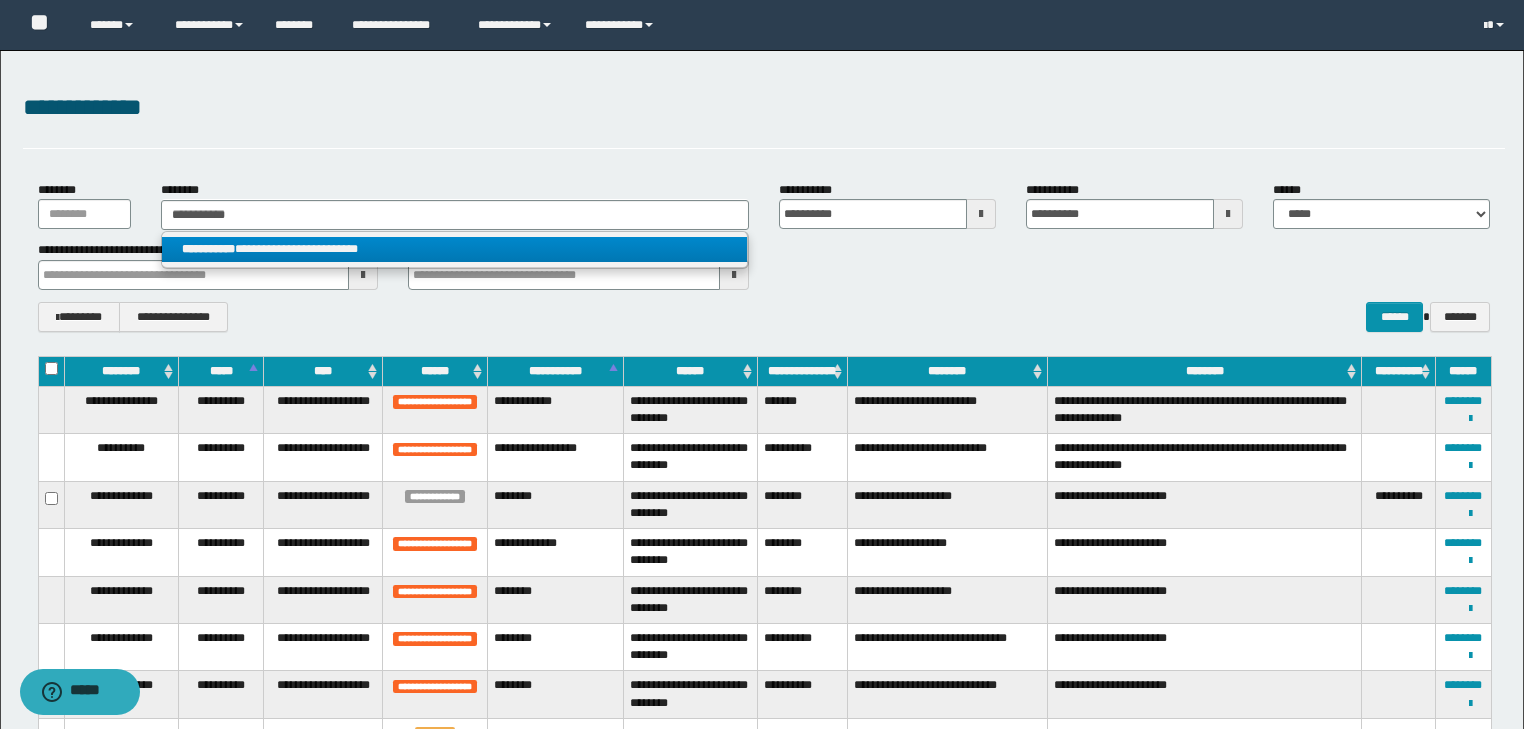 click on "**********" at bounding box center [454, 249] 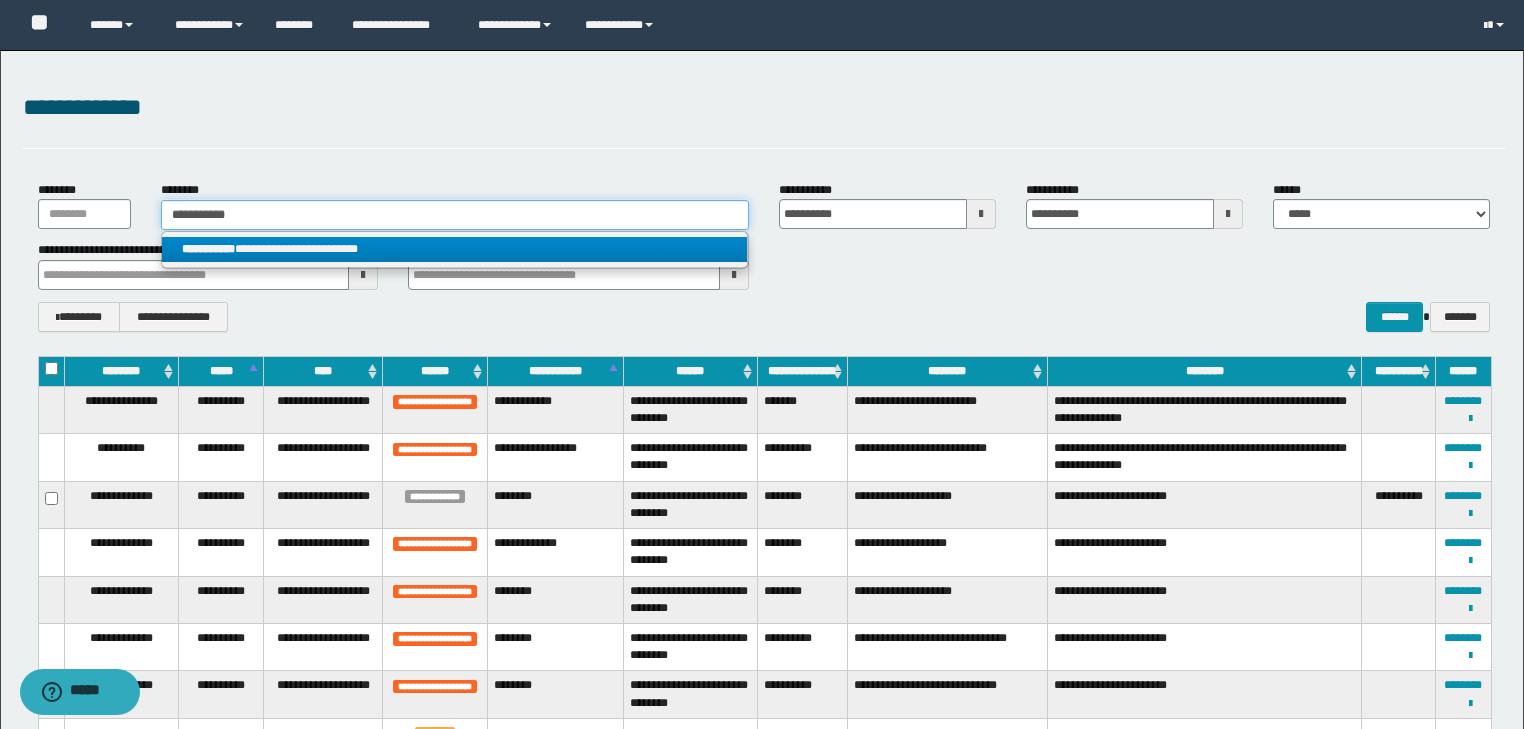 type 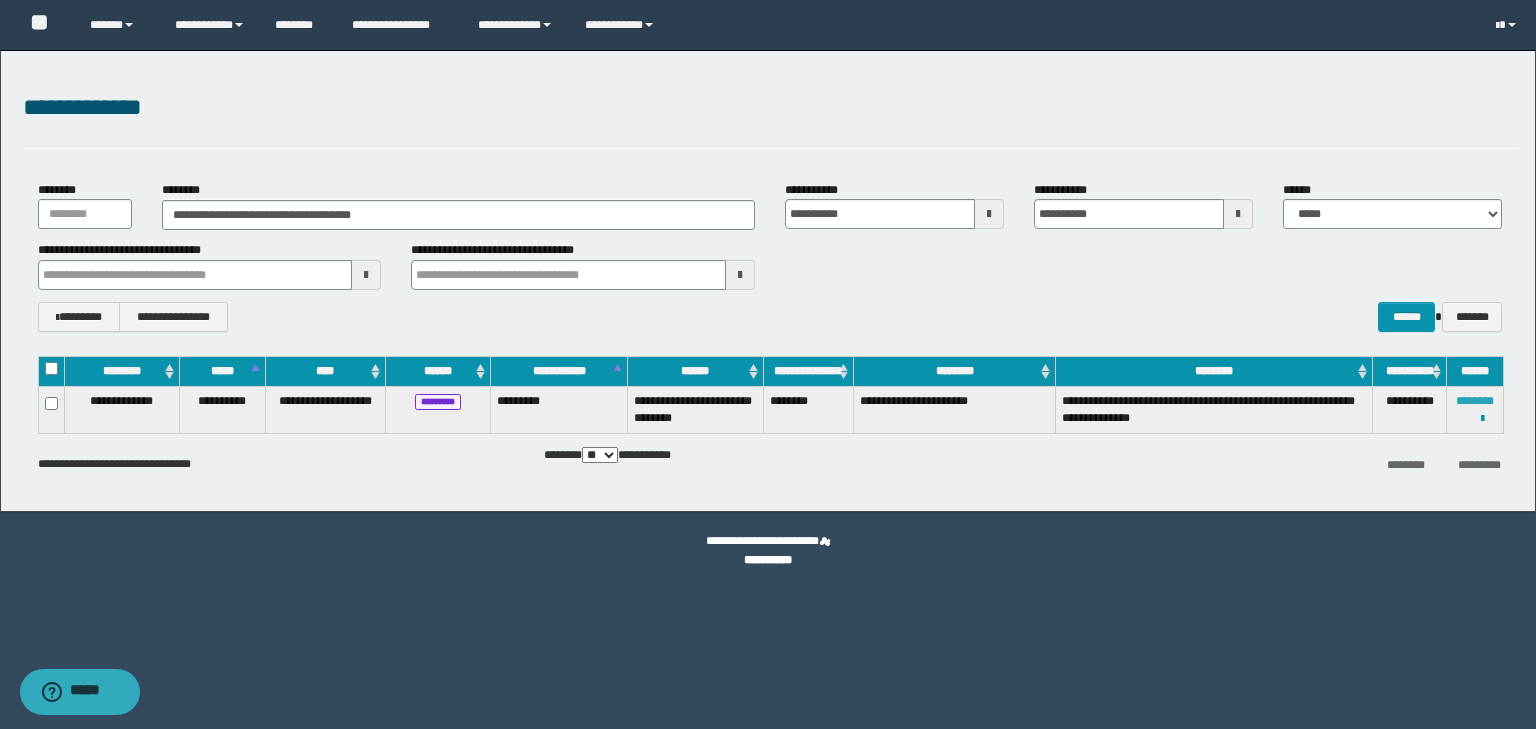 click on "********" at bounding box center [1475, 401] 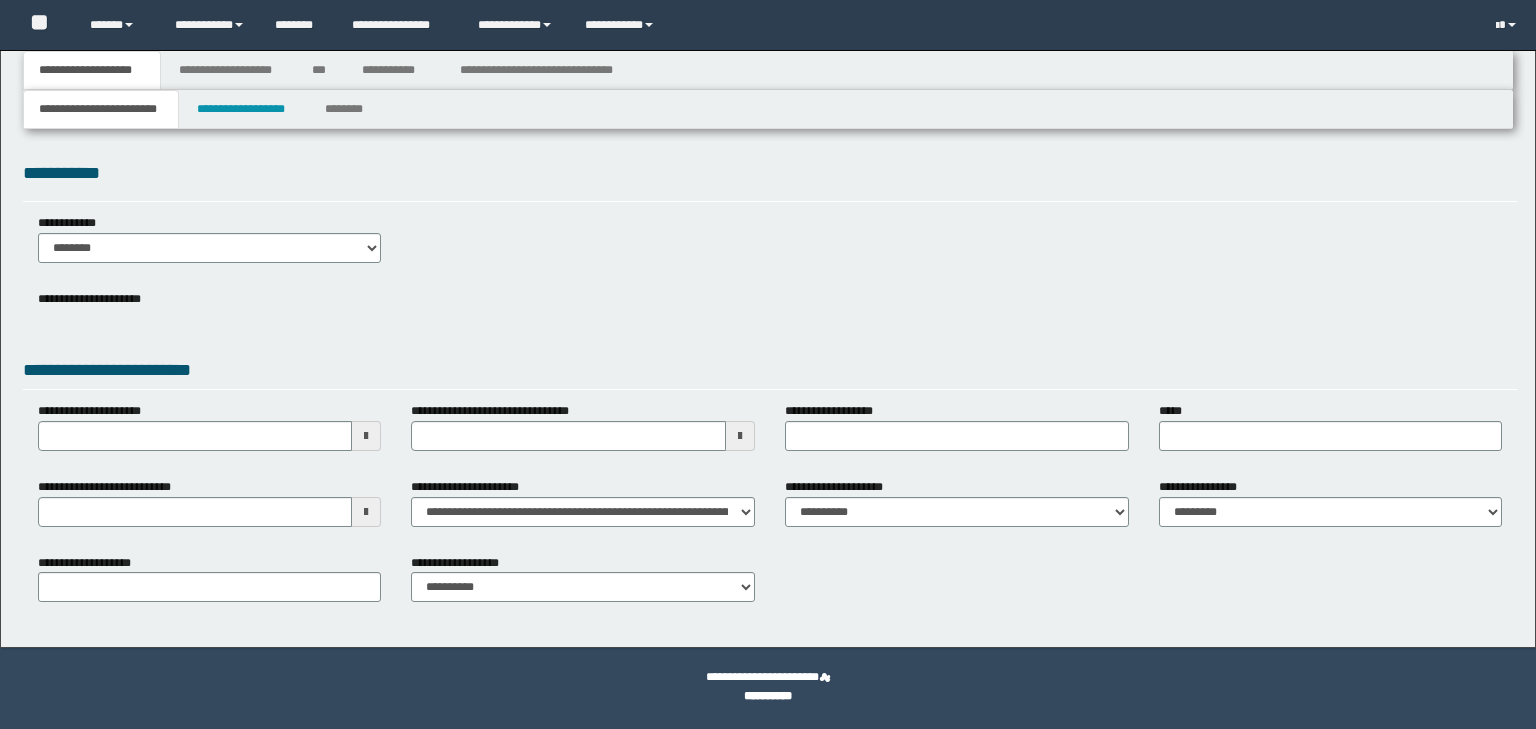 scroll, scrollTop: 0, scrollLeft: 0, axis: both 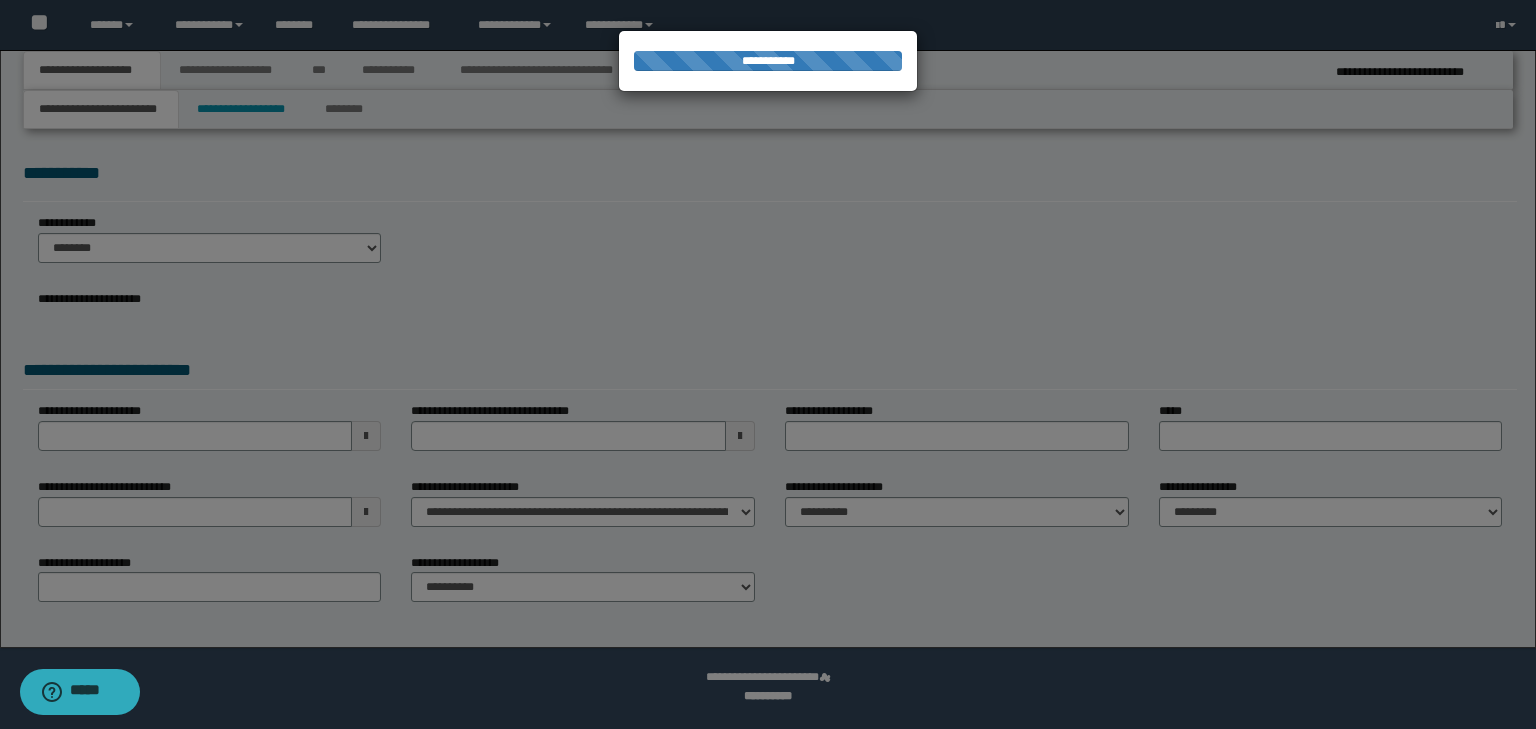 select on "**" 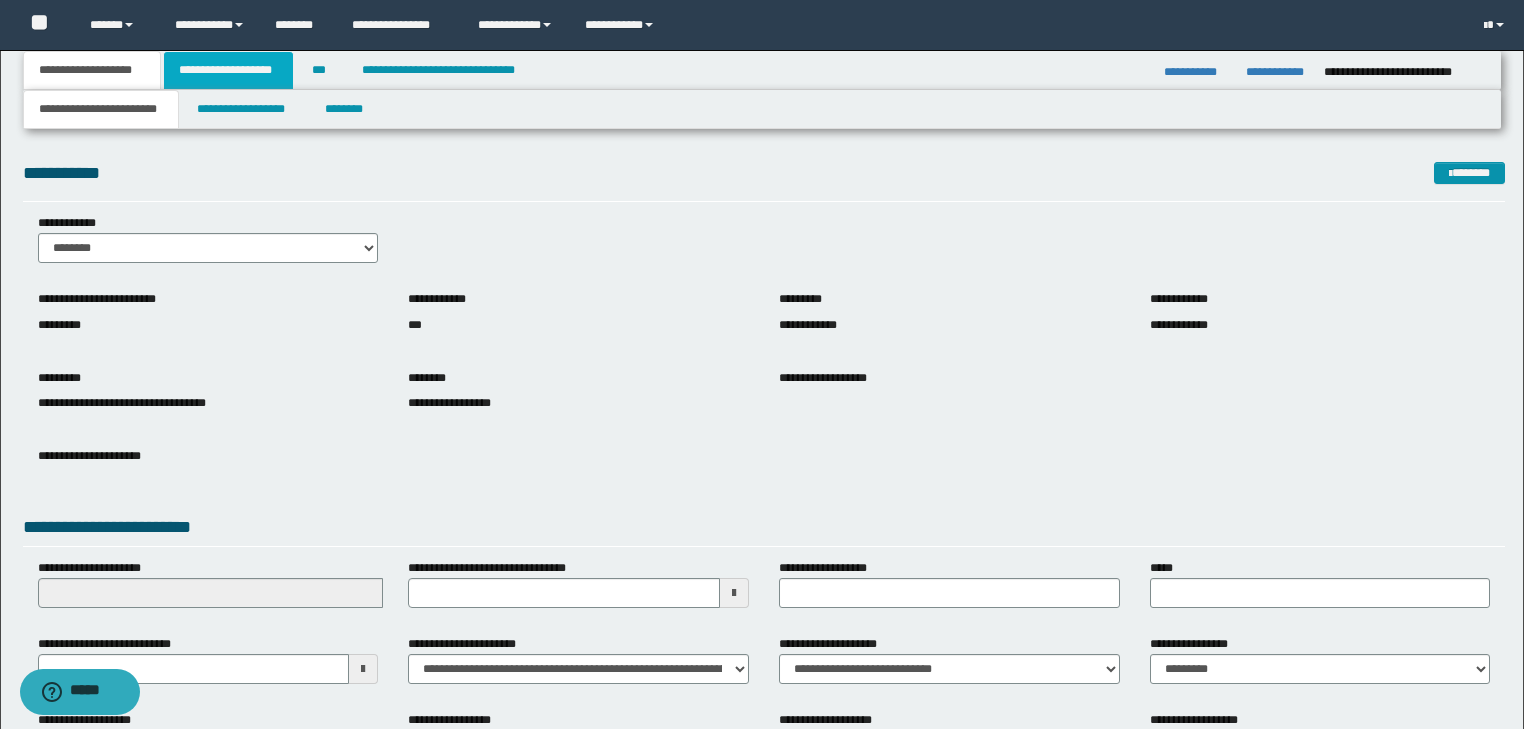 click on "**********" at bounding box center [228, 70] 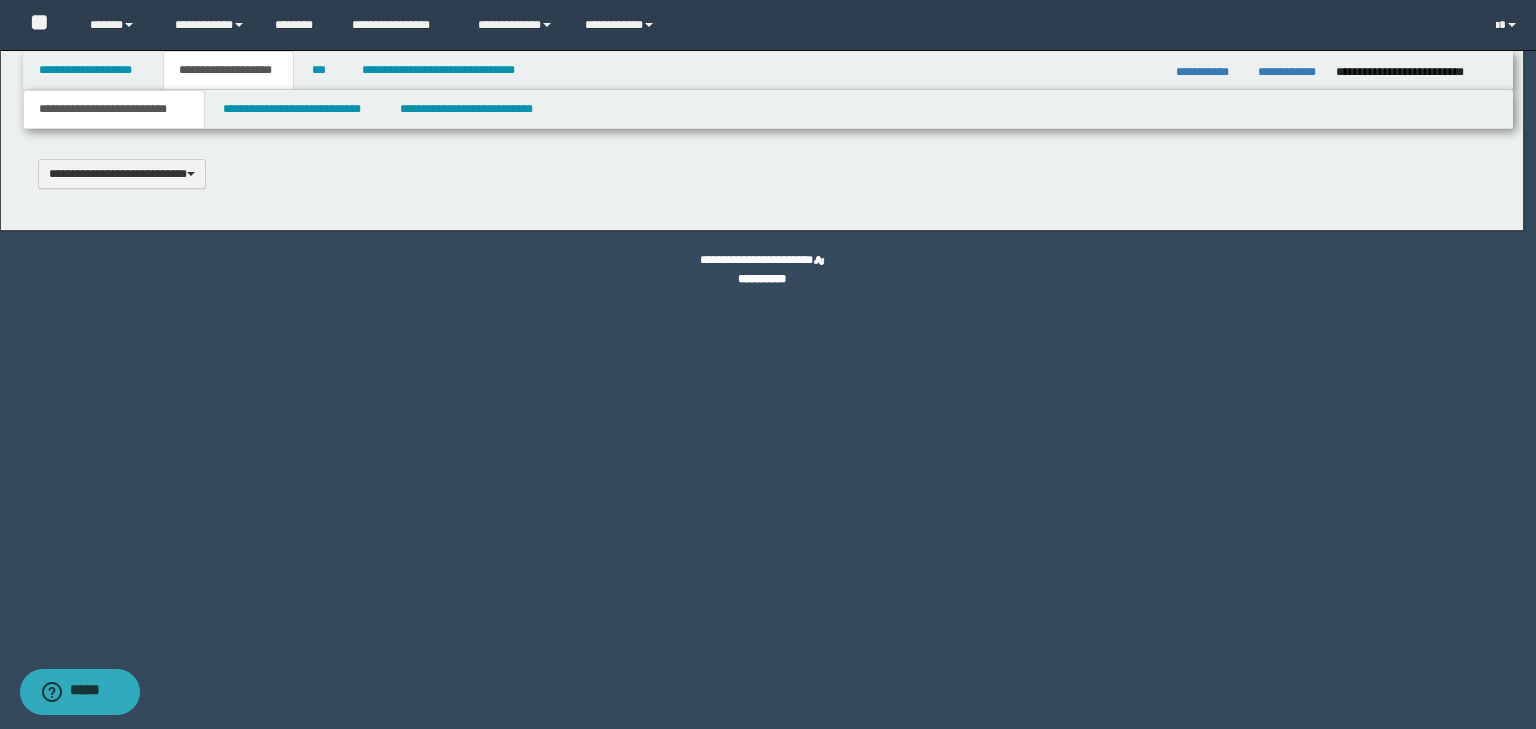 type 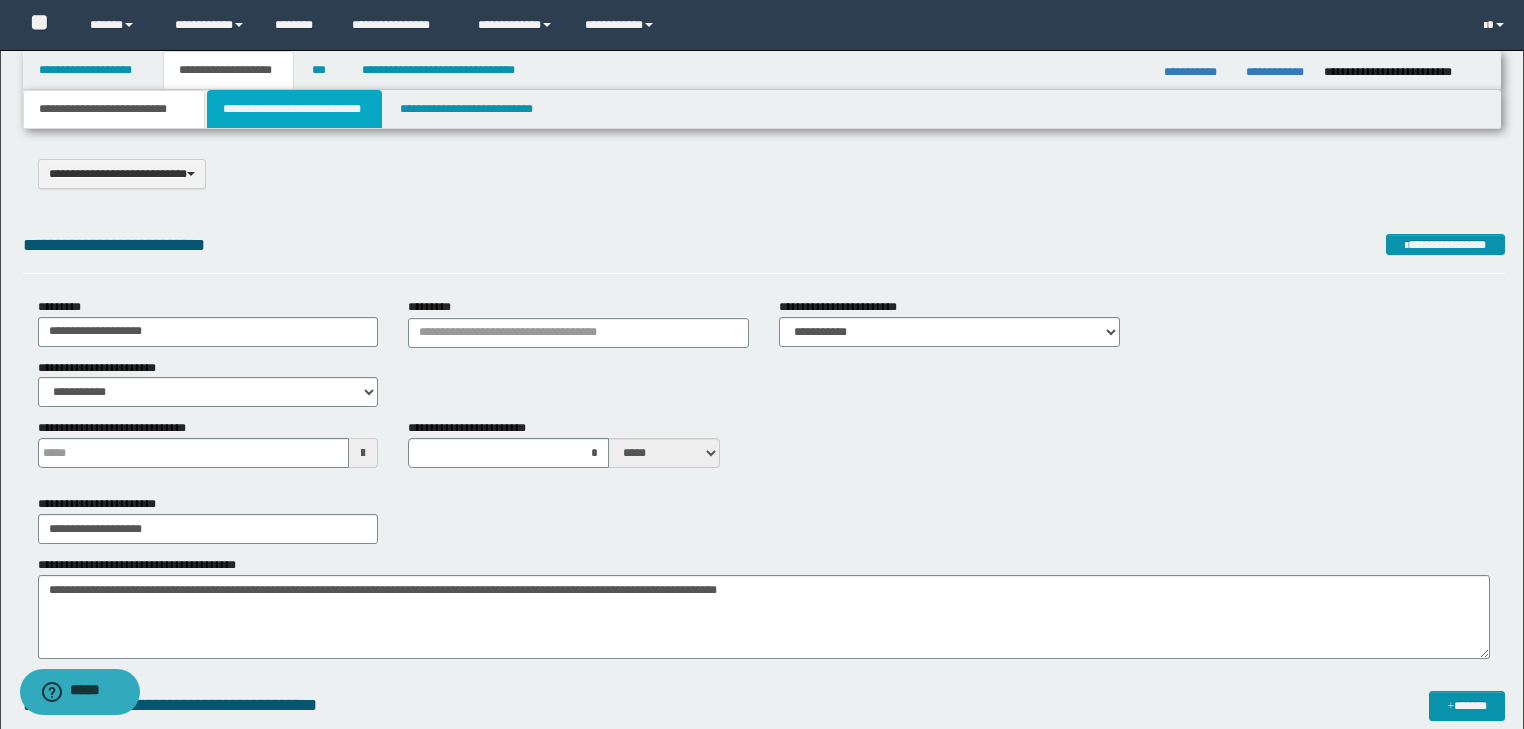 click on "**********" at bounding box center [294, 109] 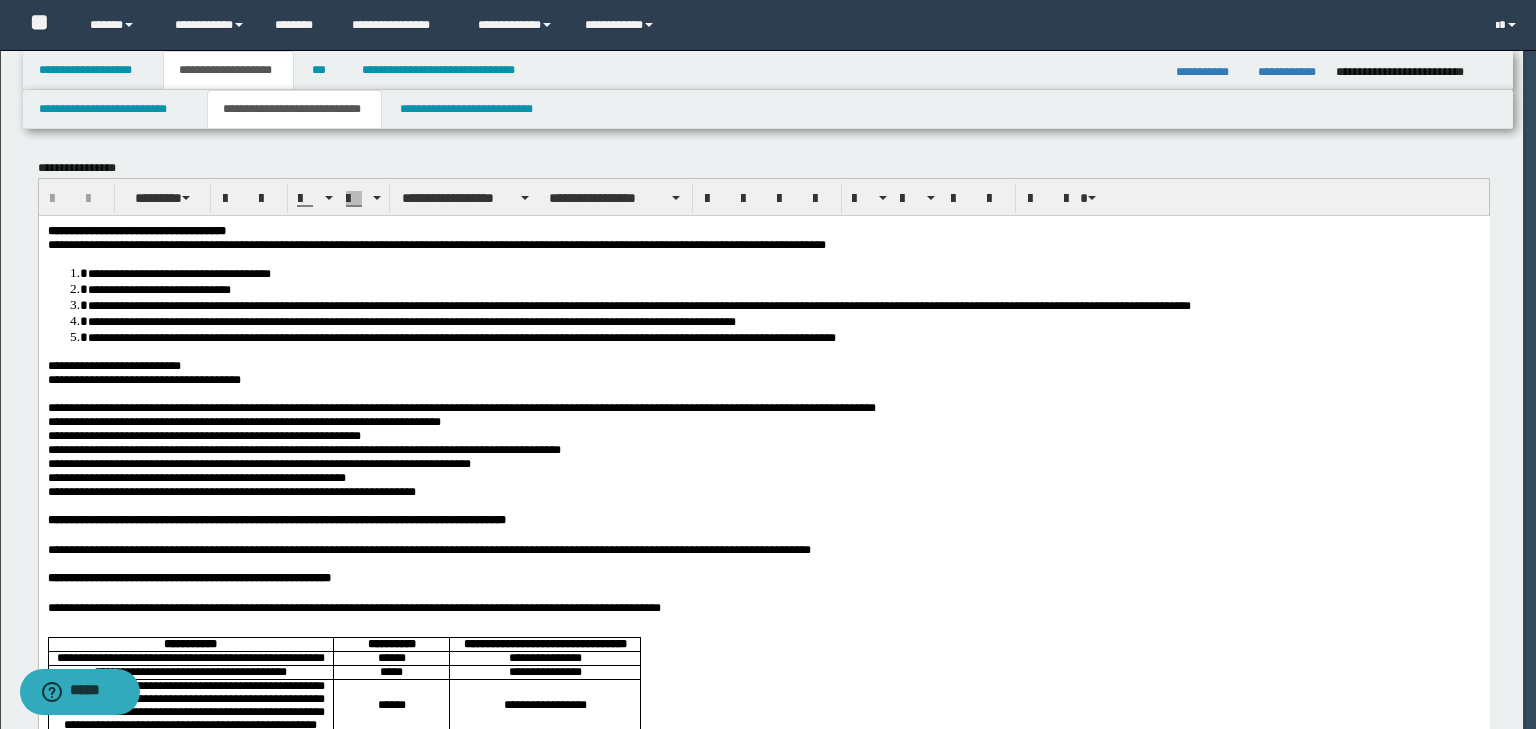 scroll, scrollTop: 0, scrollLeft: 0, axis: both 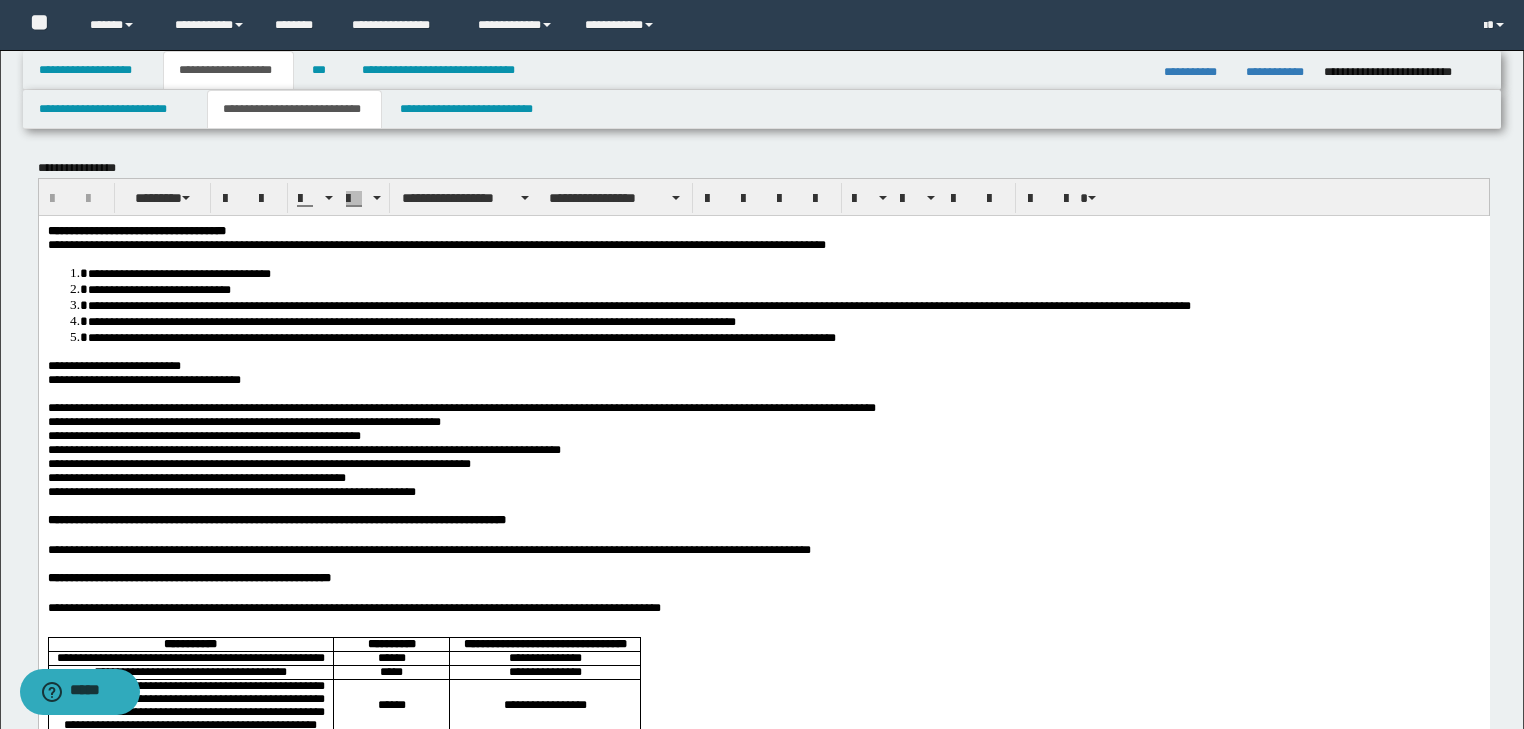 click on "**********" at bounding box center [436, 244] 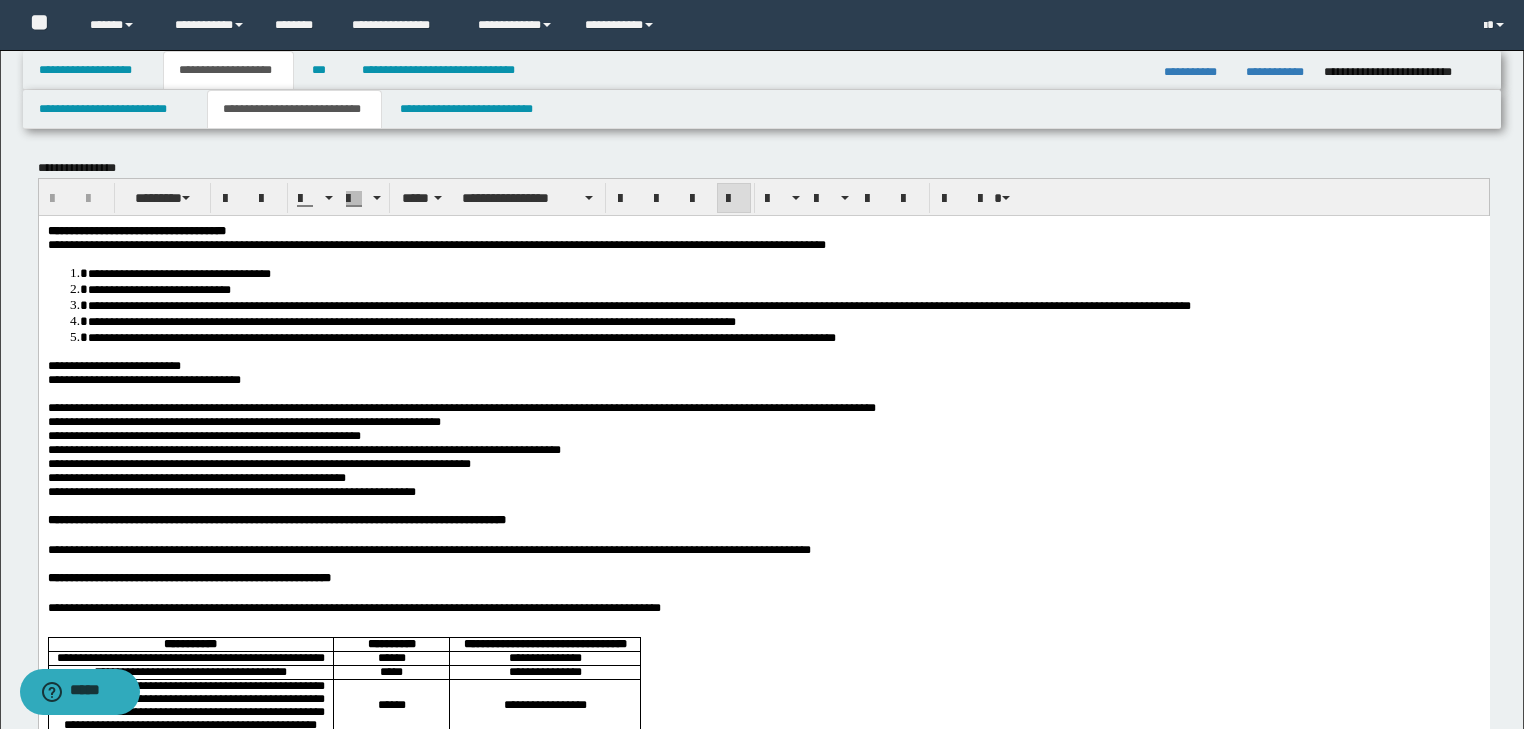type 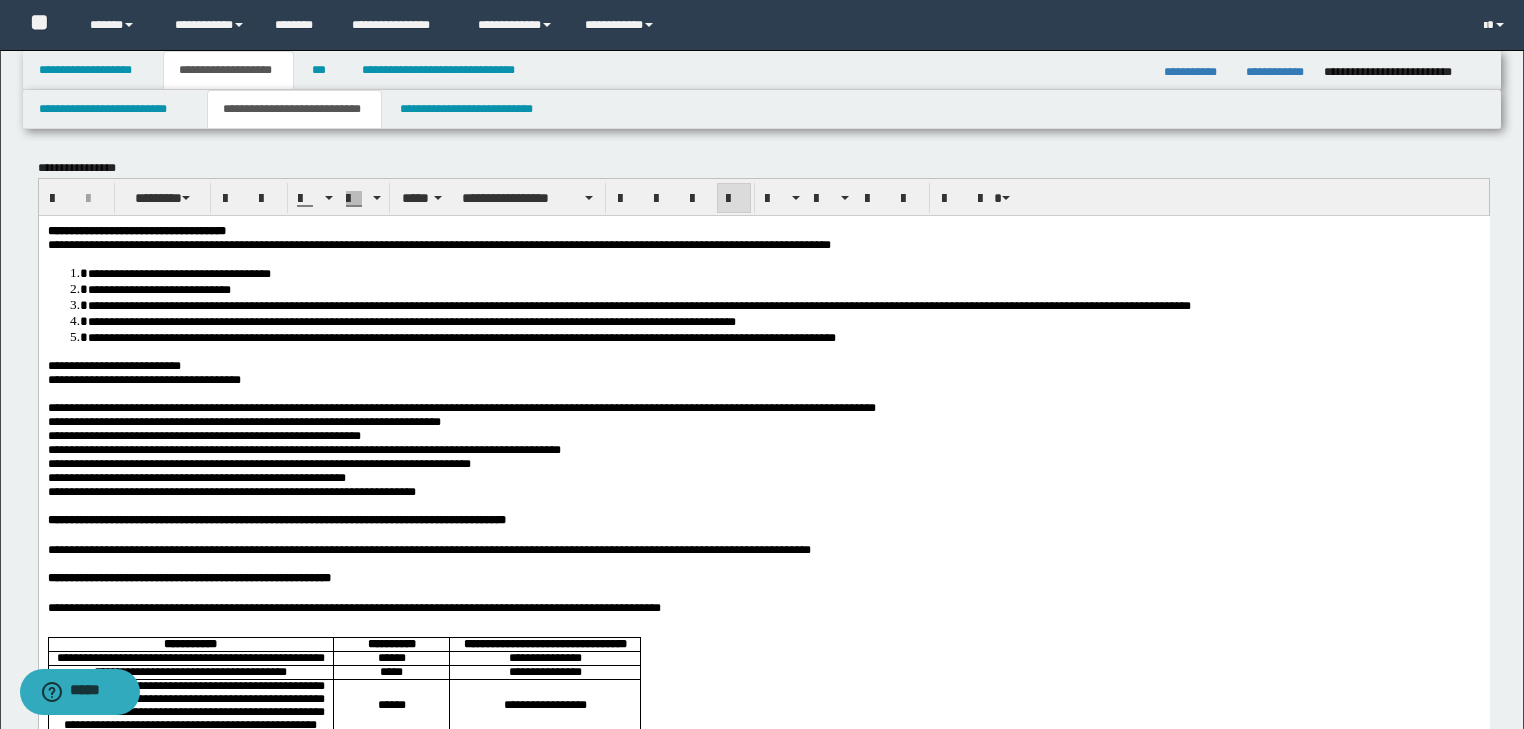 click on "**********" at bounding box center [763, 244] 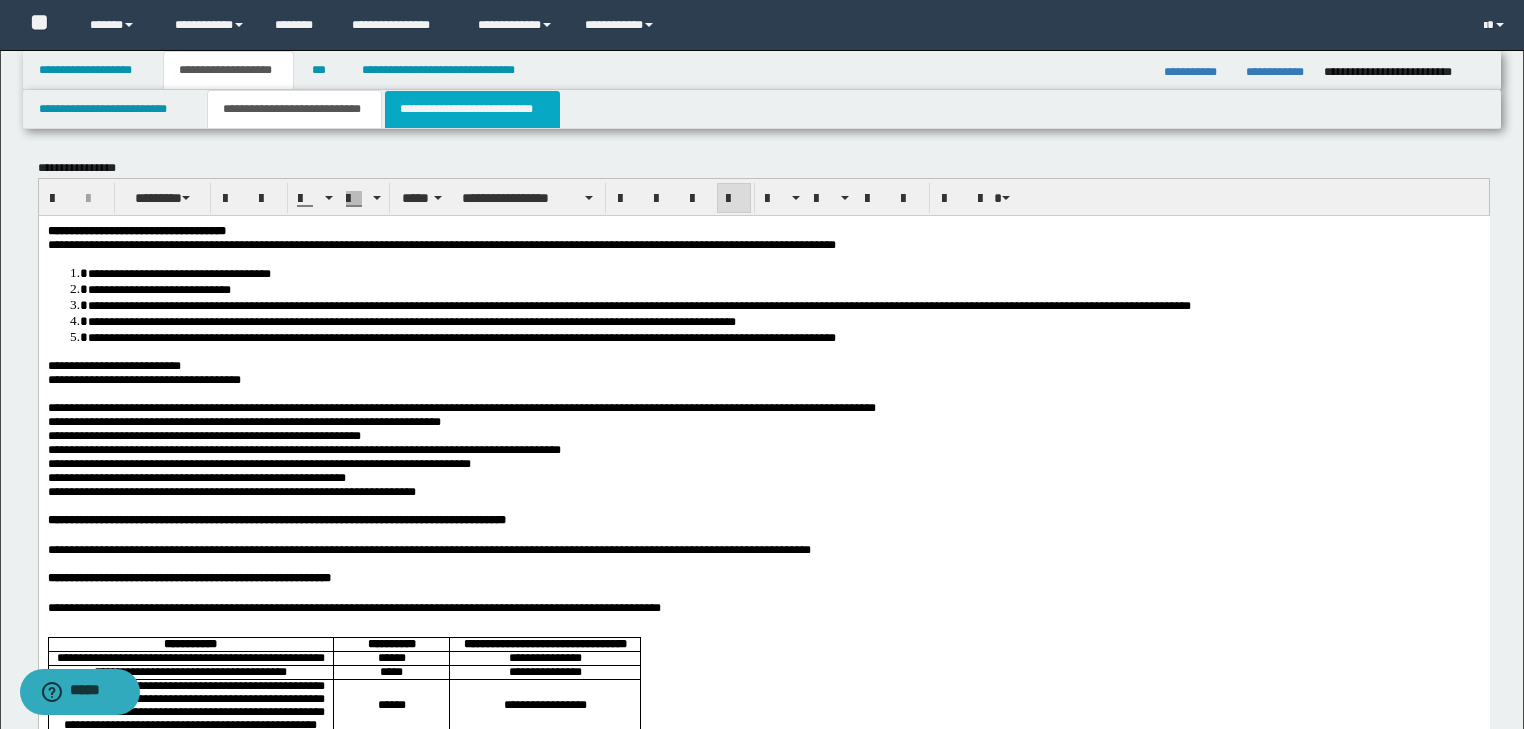 click on "**********" at bounding box center (472, 109) 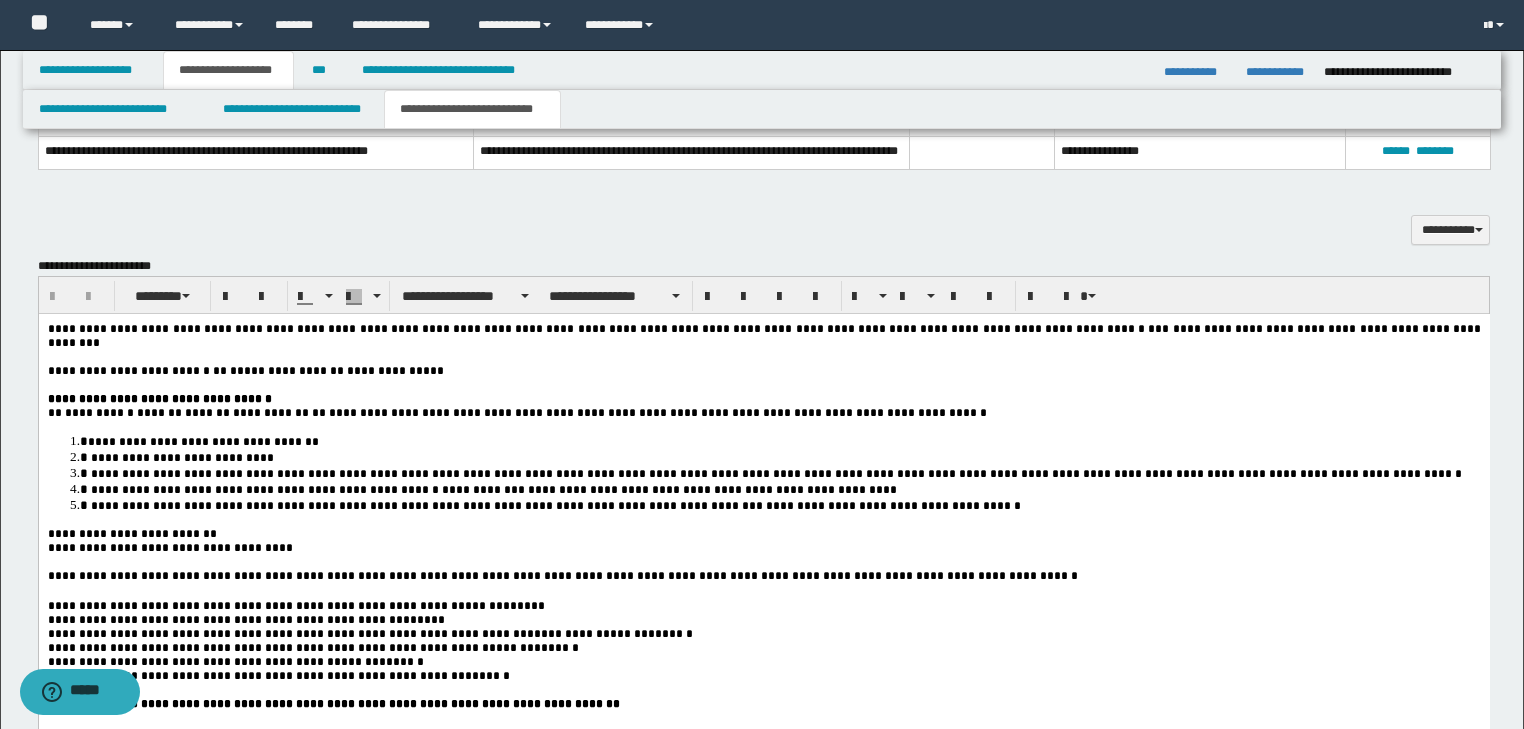 scroll, scrollTop: 2000, scrollLeft: 0, axis: vertical 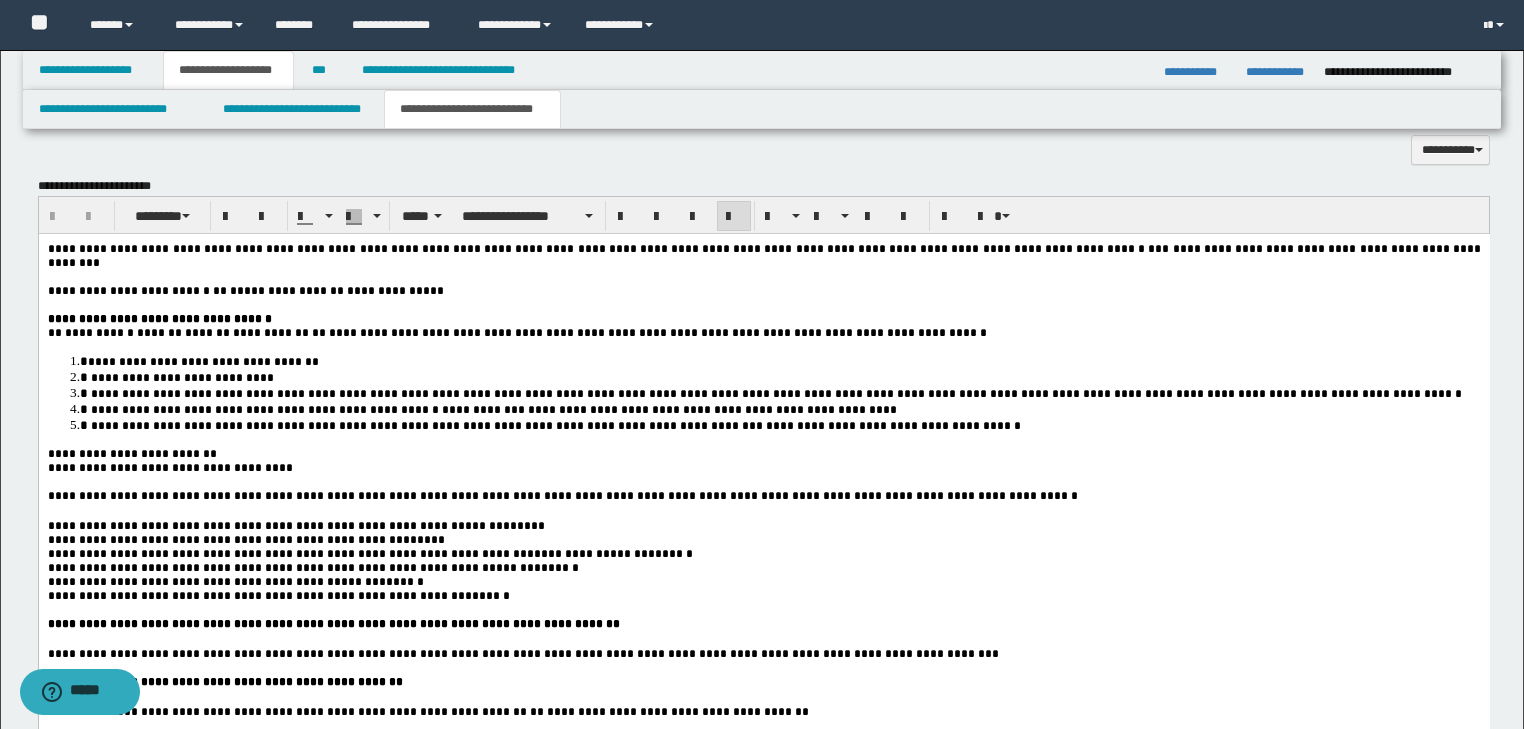 click on "**********" at bounding box center (657, 332) 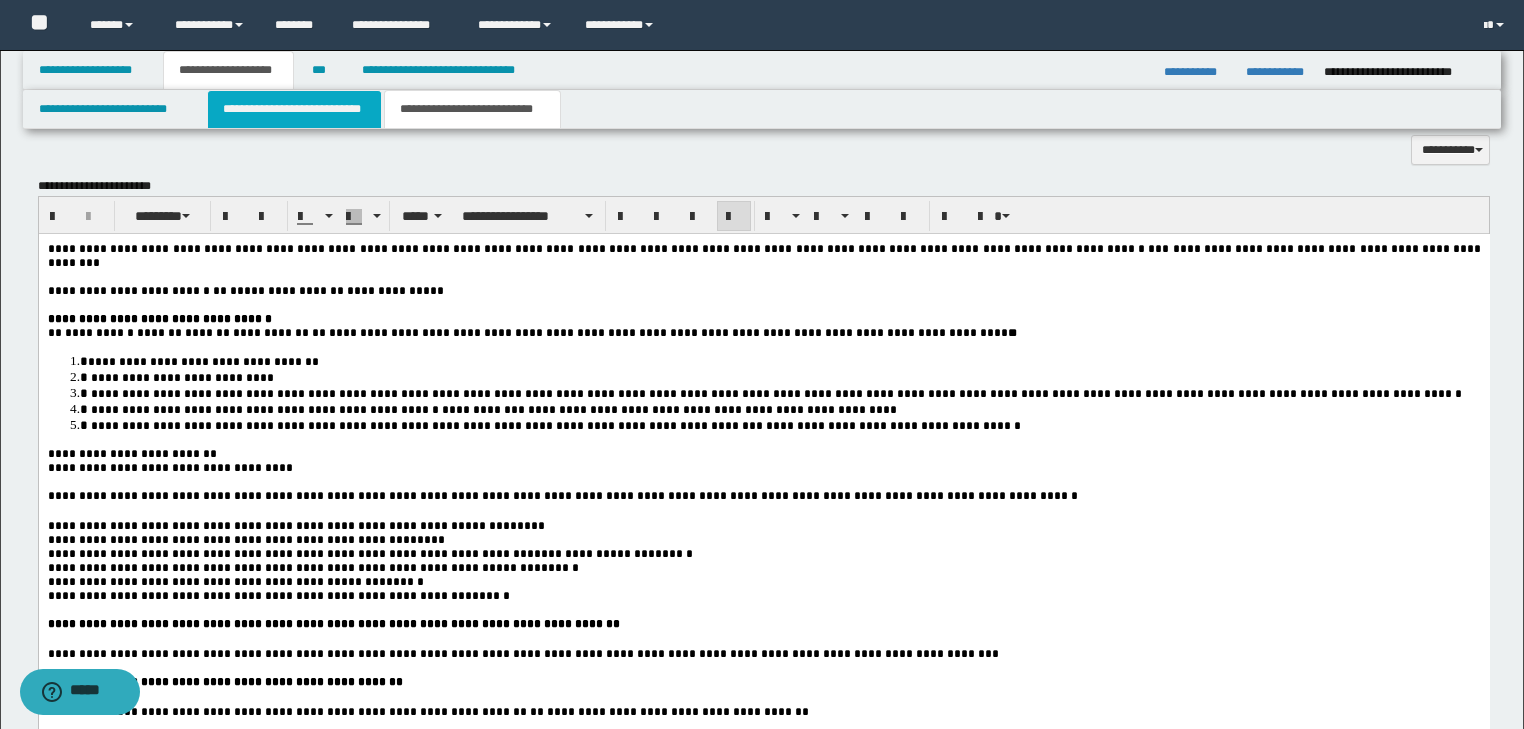 click on "**********" at bounding box center [294, 109] 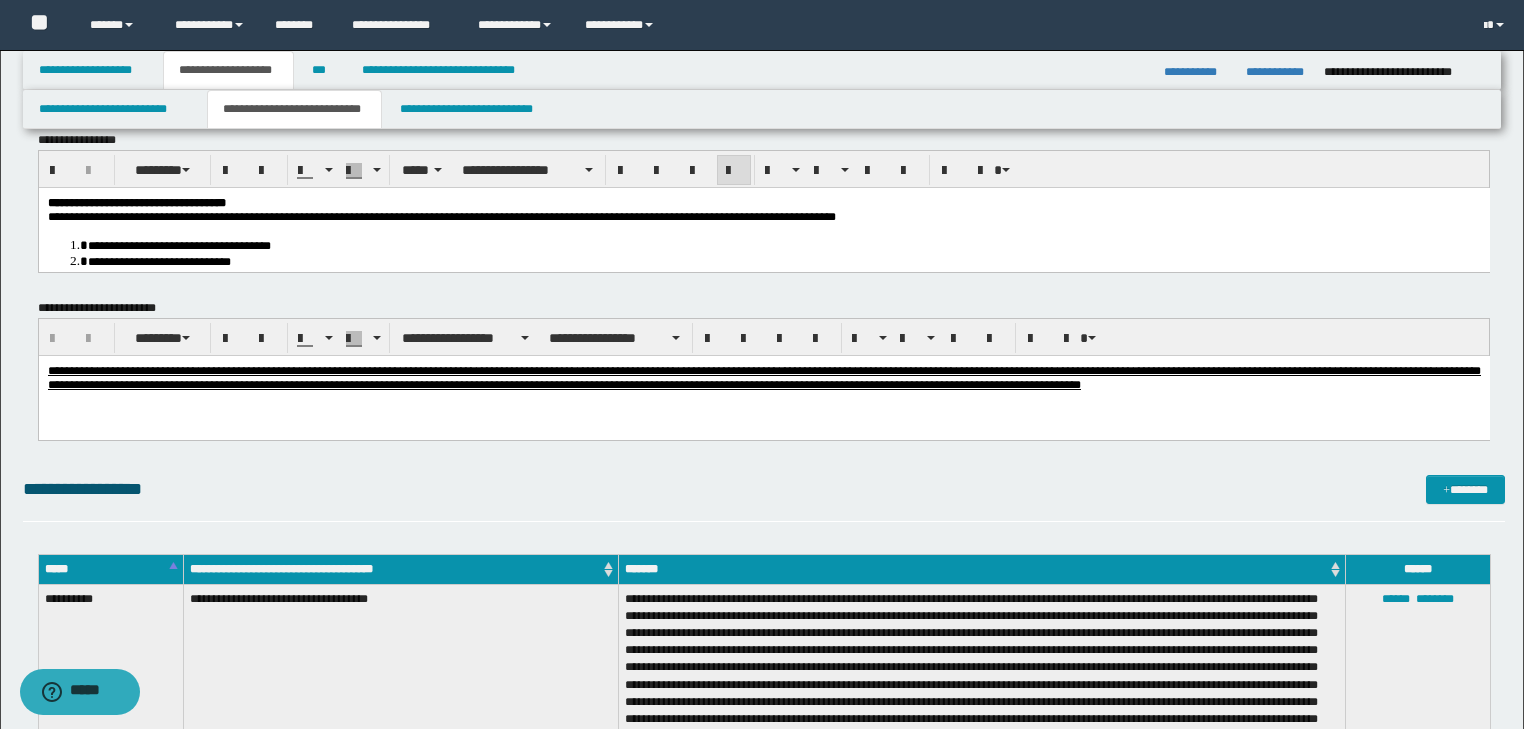scroll, scrollTop: 0, scrollLeft: 0, axis: both 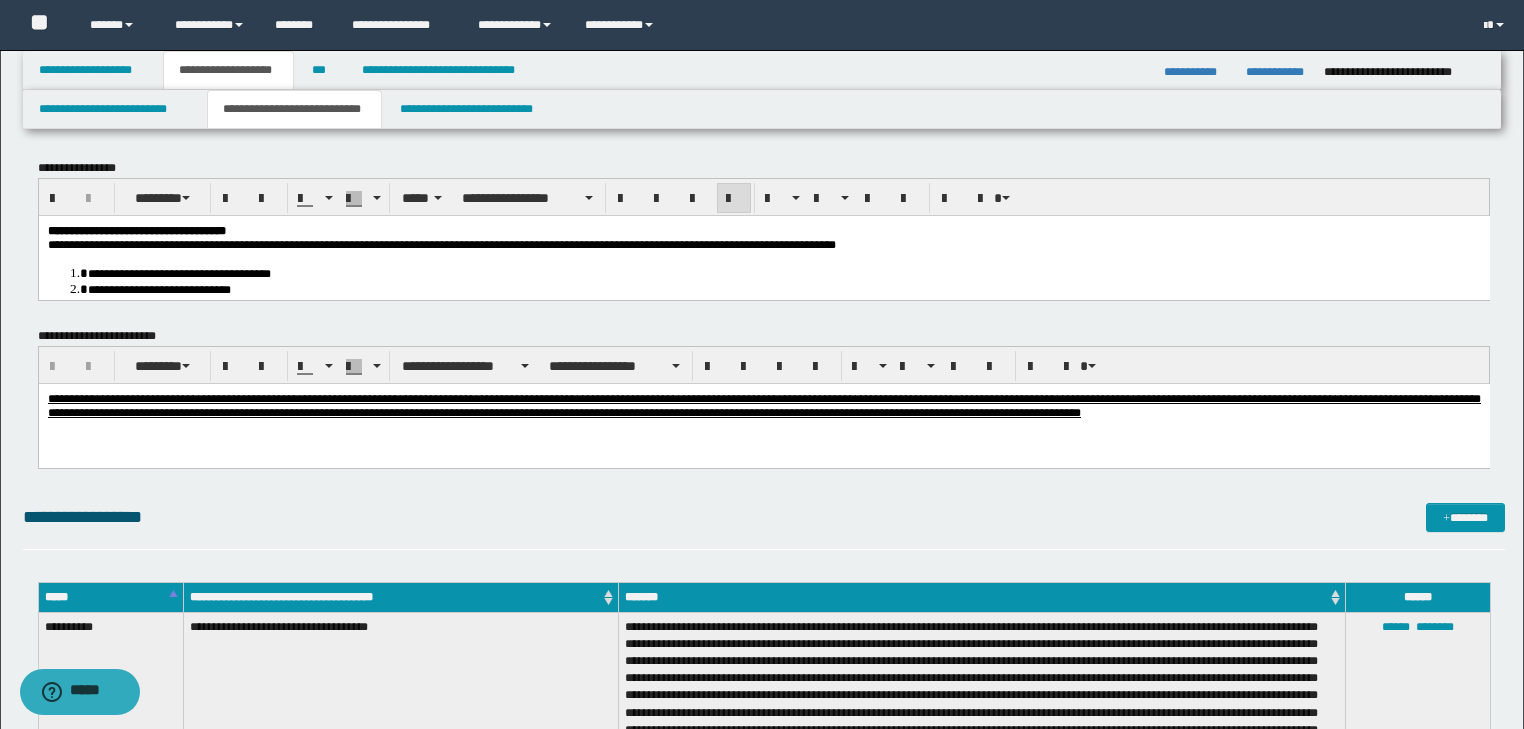 click on "**********" at bounding box center [178, 273] 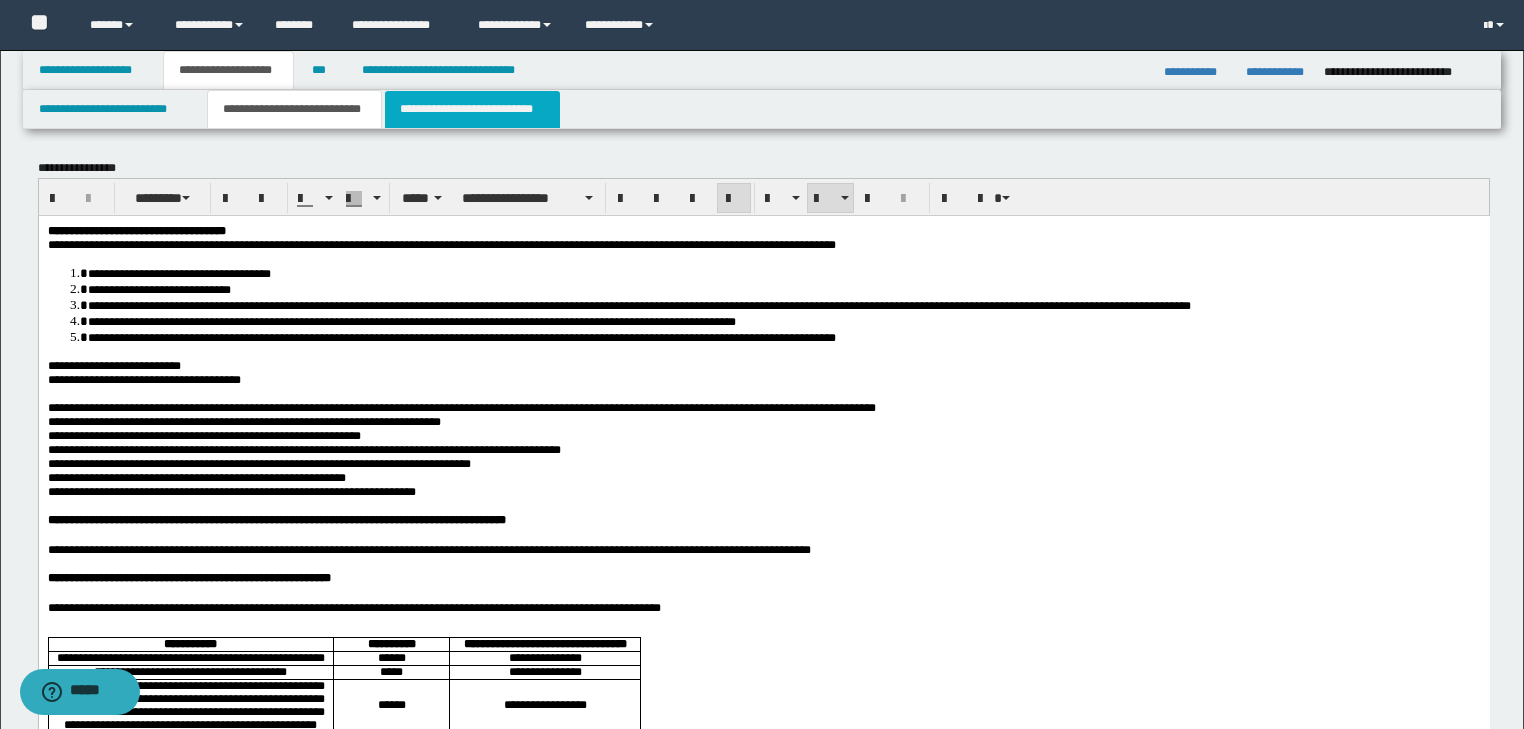 click on "**********" at bounding box center [472, 109] 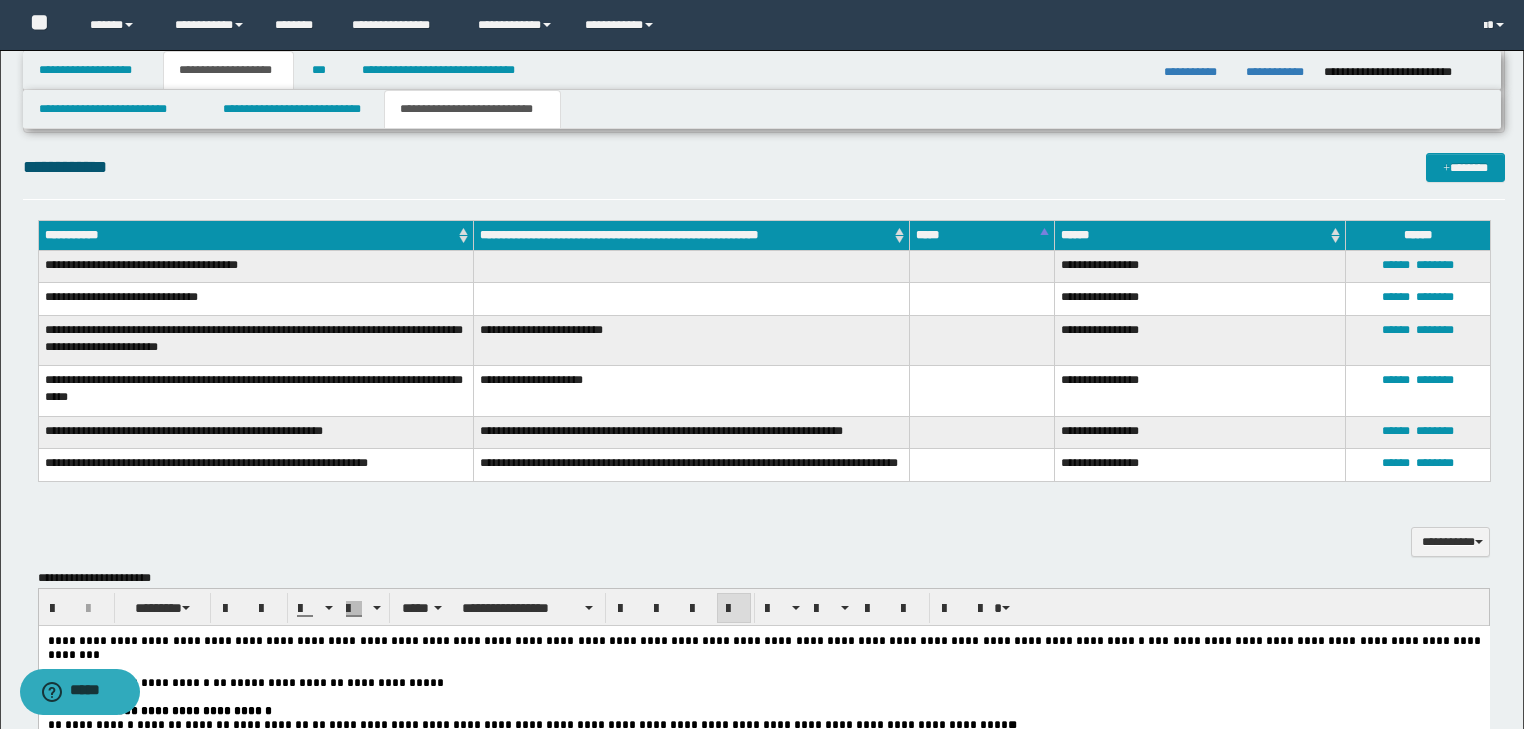 scroll, scrollTop: 1840, scrollLeft: 0, axis: vertical 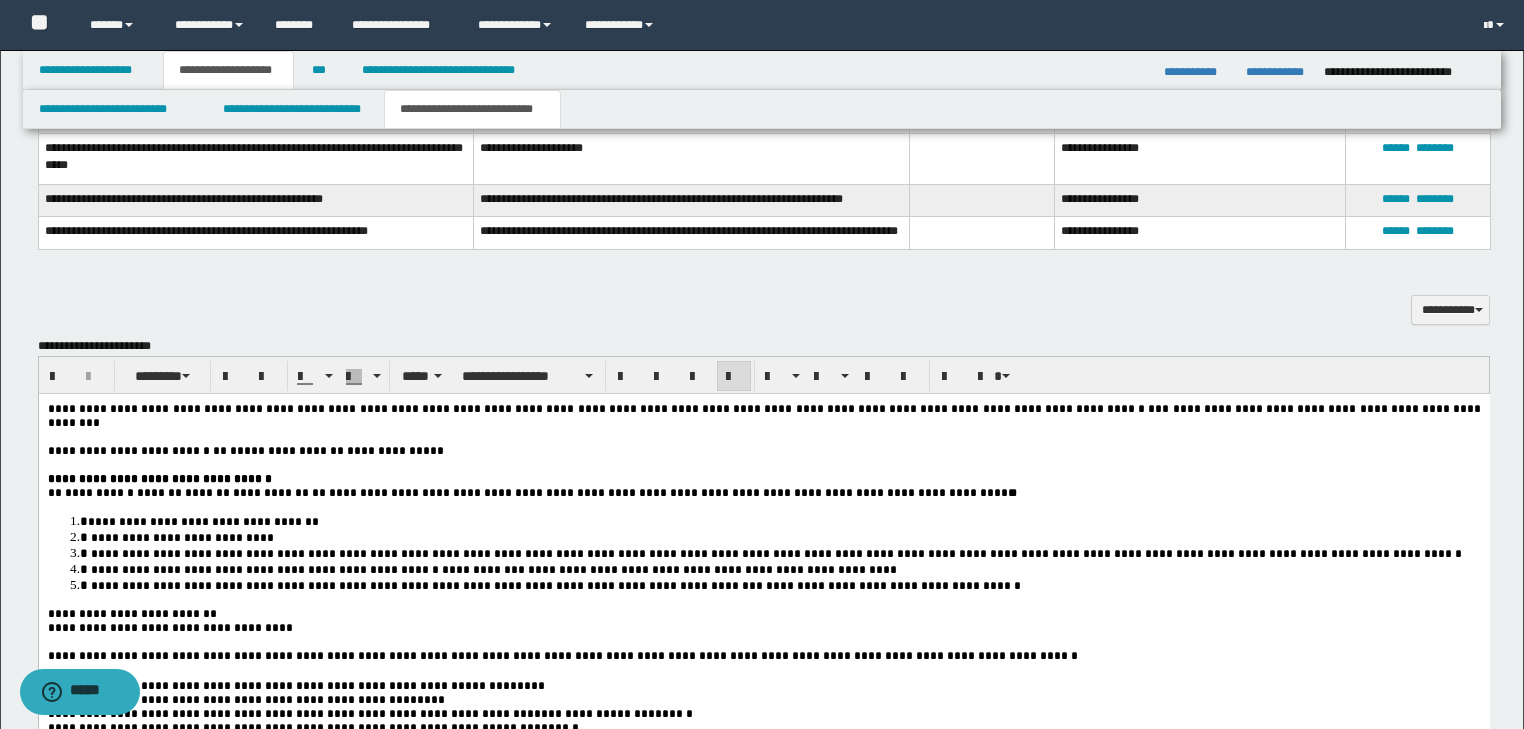 click on "**********" at bounding box center (666, 492) 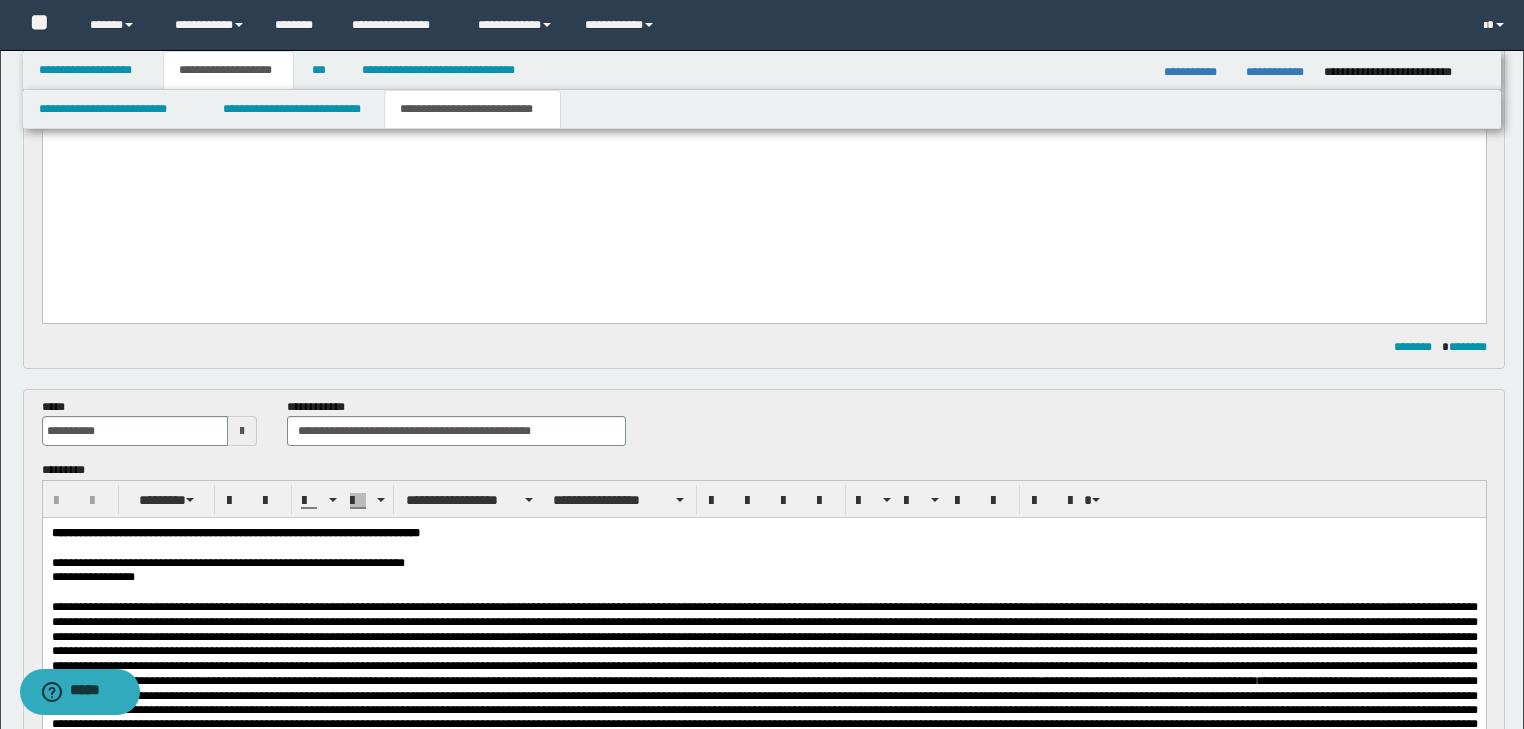 scroll, scrollTop: 560, scrollLeft: 0, axis: vertical 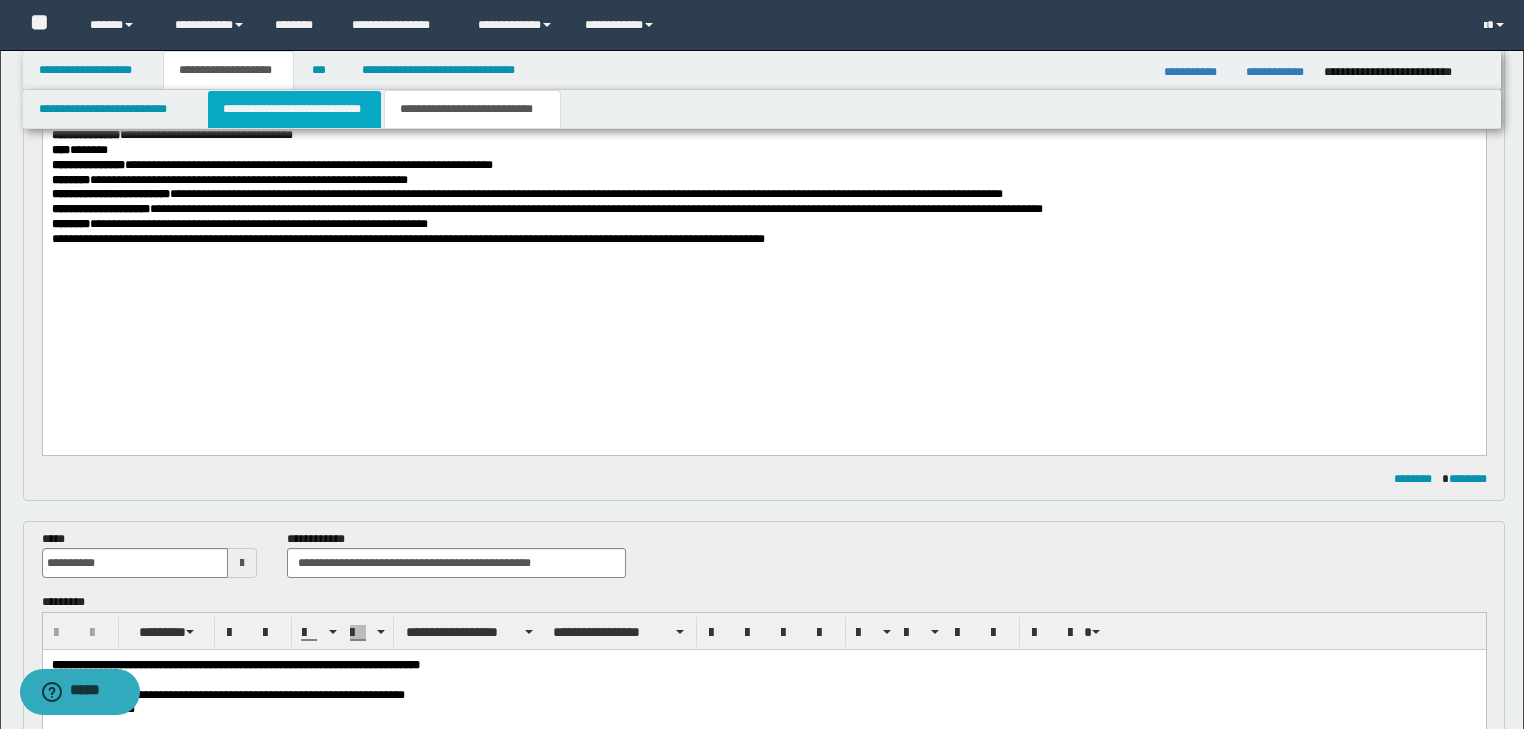click on "**********" at bounding box center (294, 109) 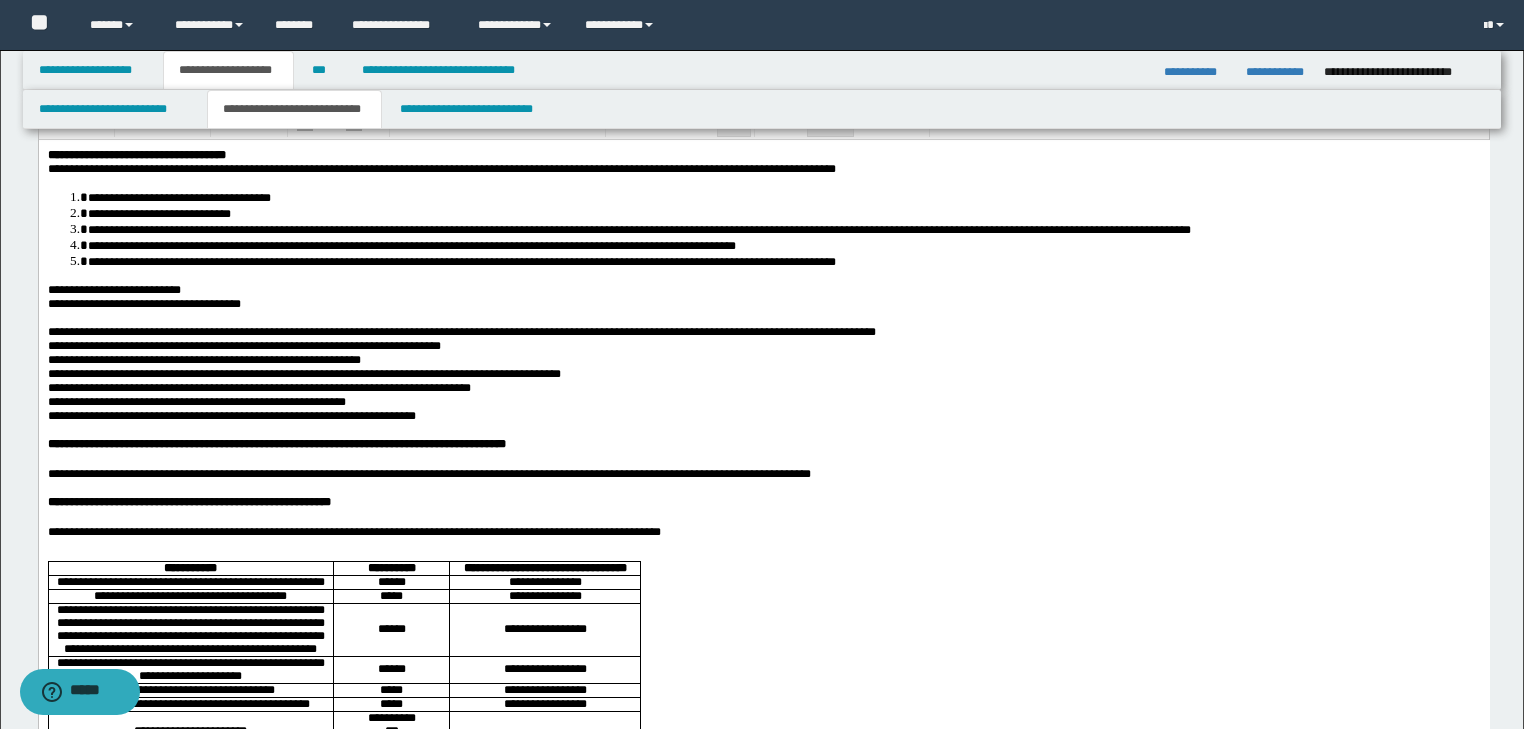 scroll, scrollTop: 0, scrollLeft: 0, axis: both 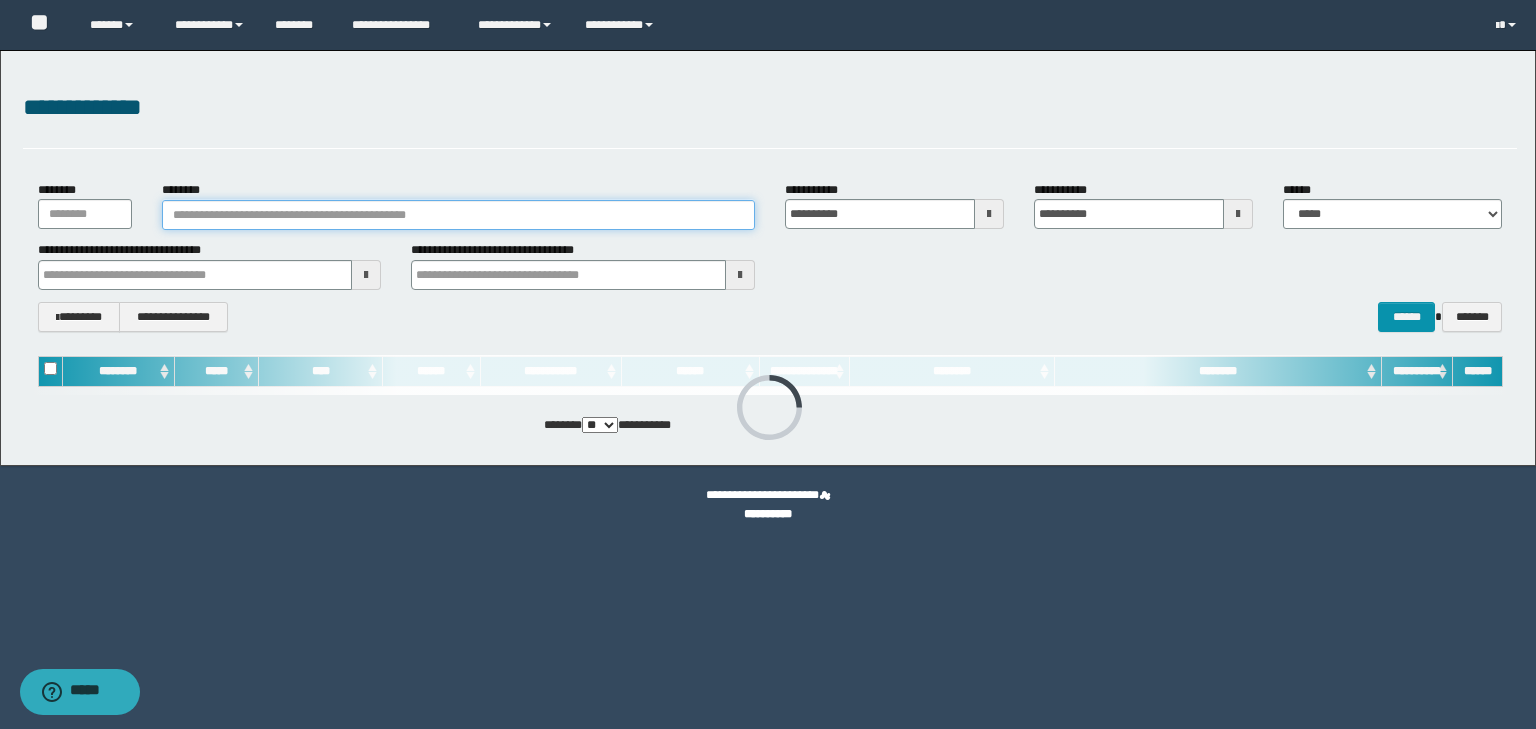 click on "********" at bounding box center [458, 215] 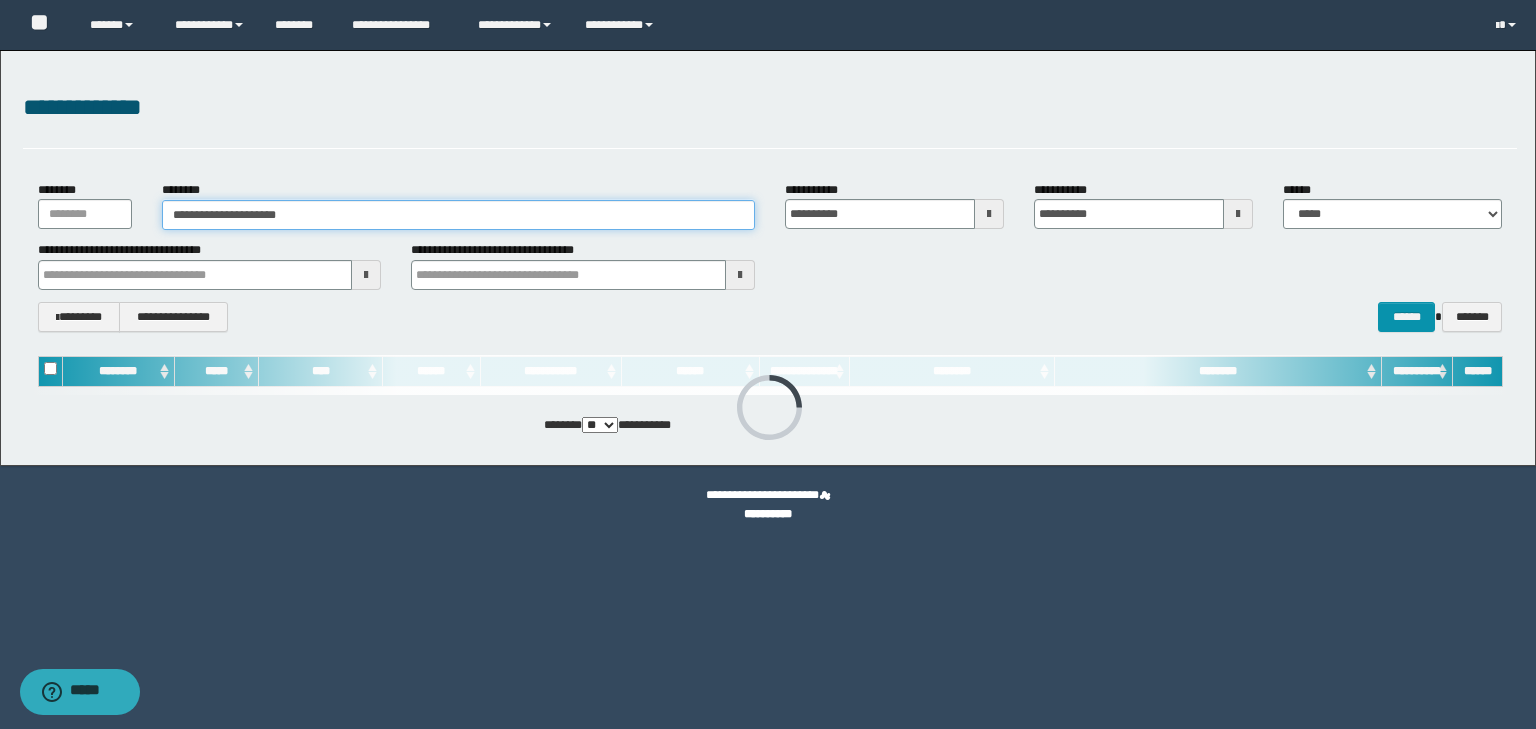 type on "**********" 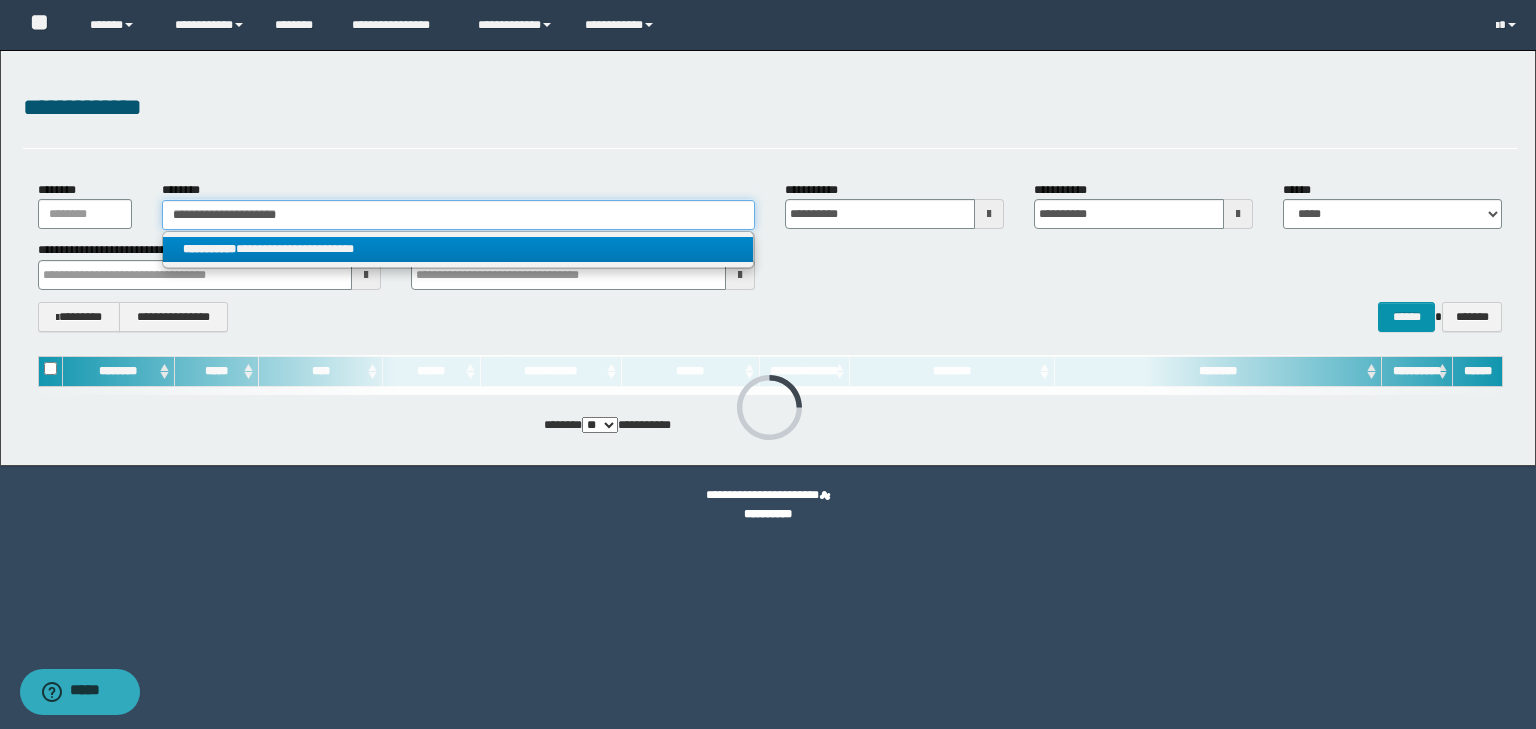 type on "**********" 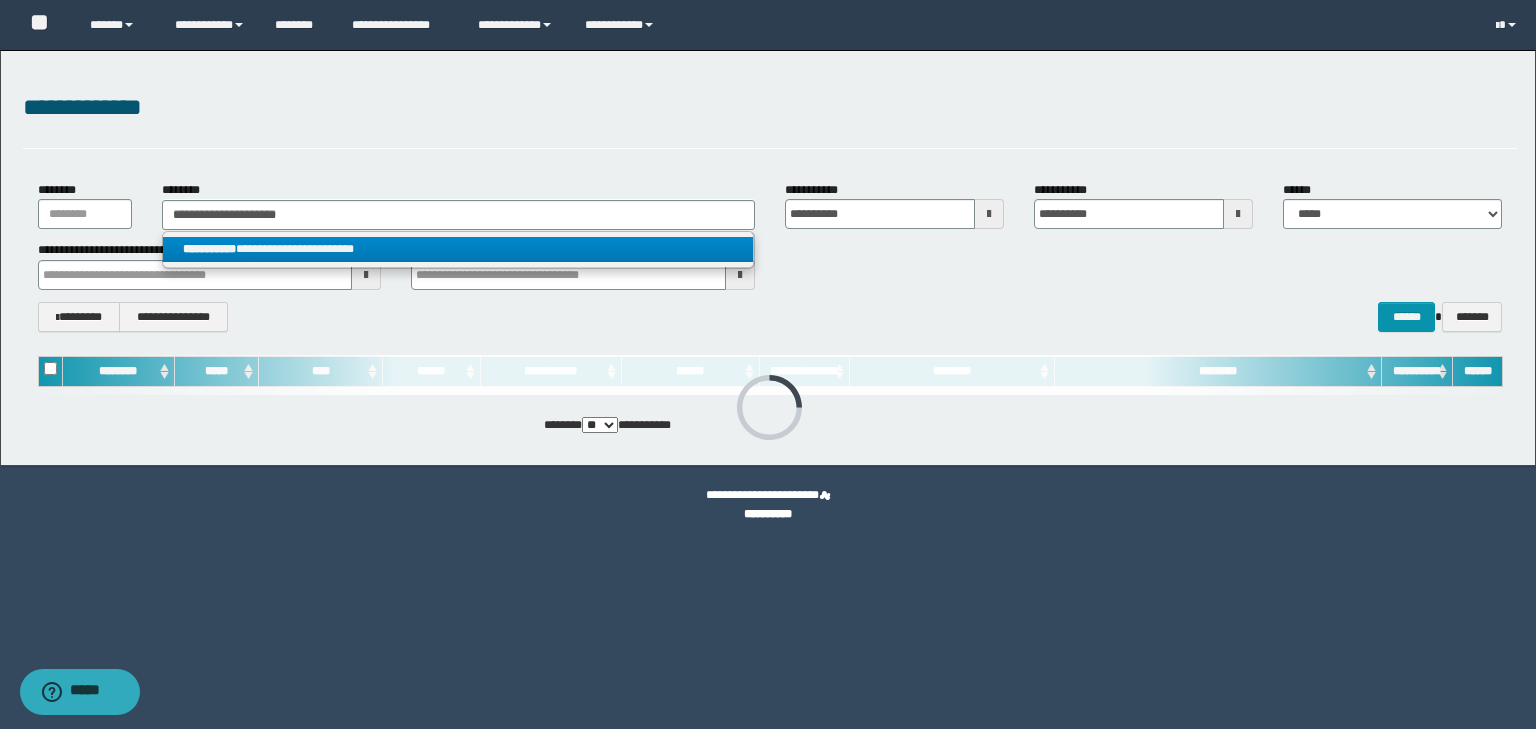 click on "**********" at bounding box center [458, 249] 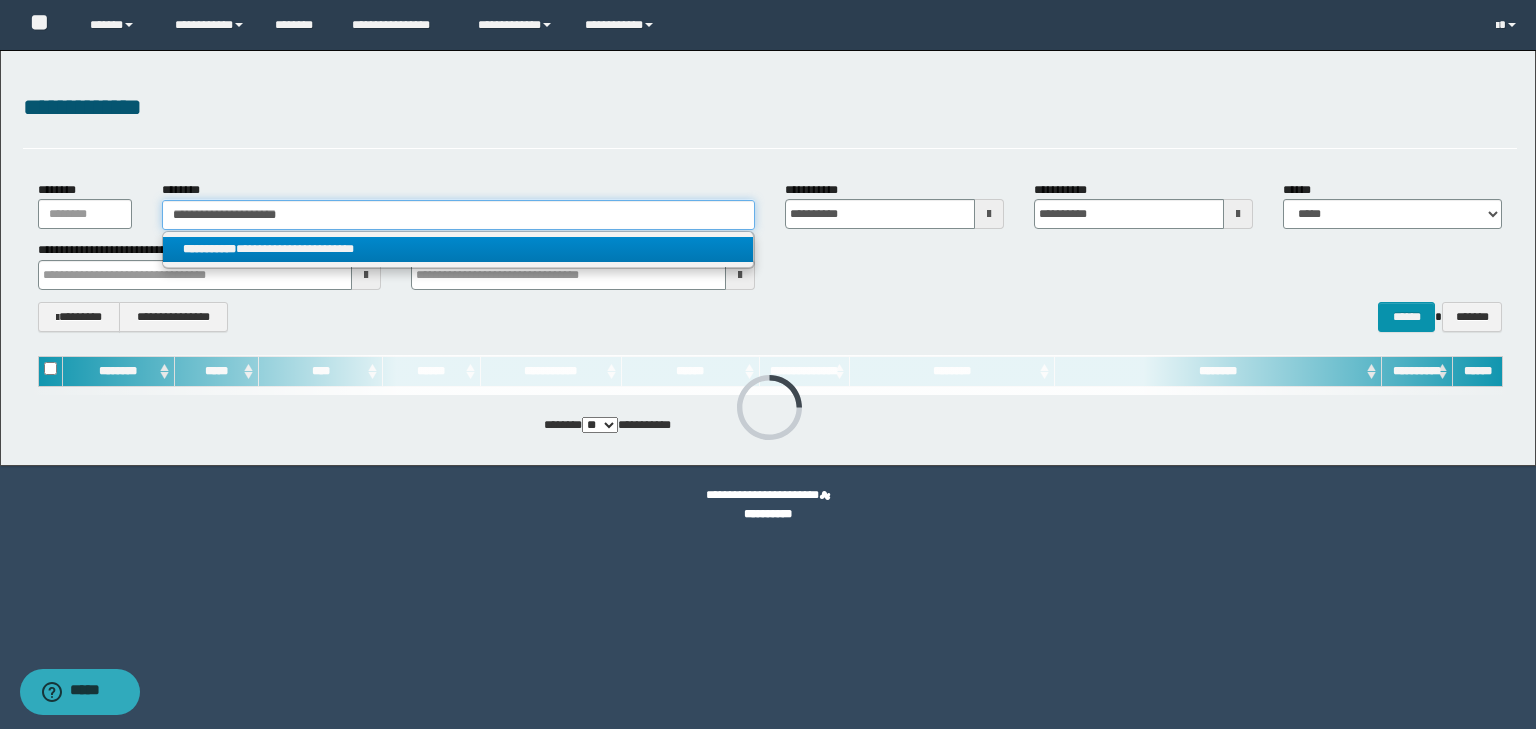 type 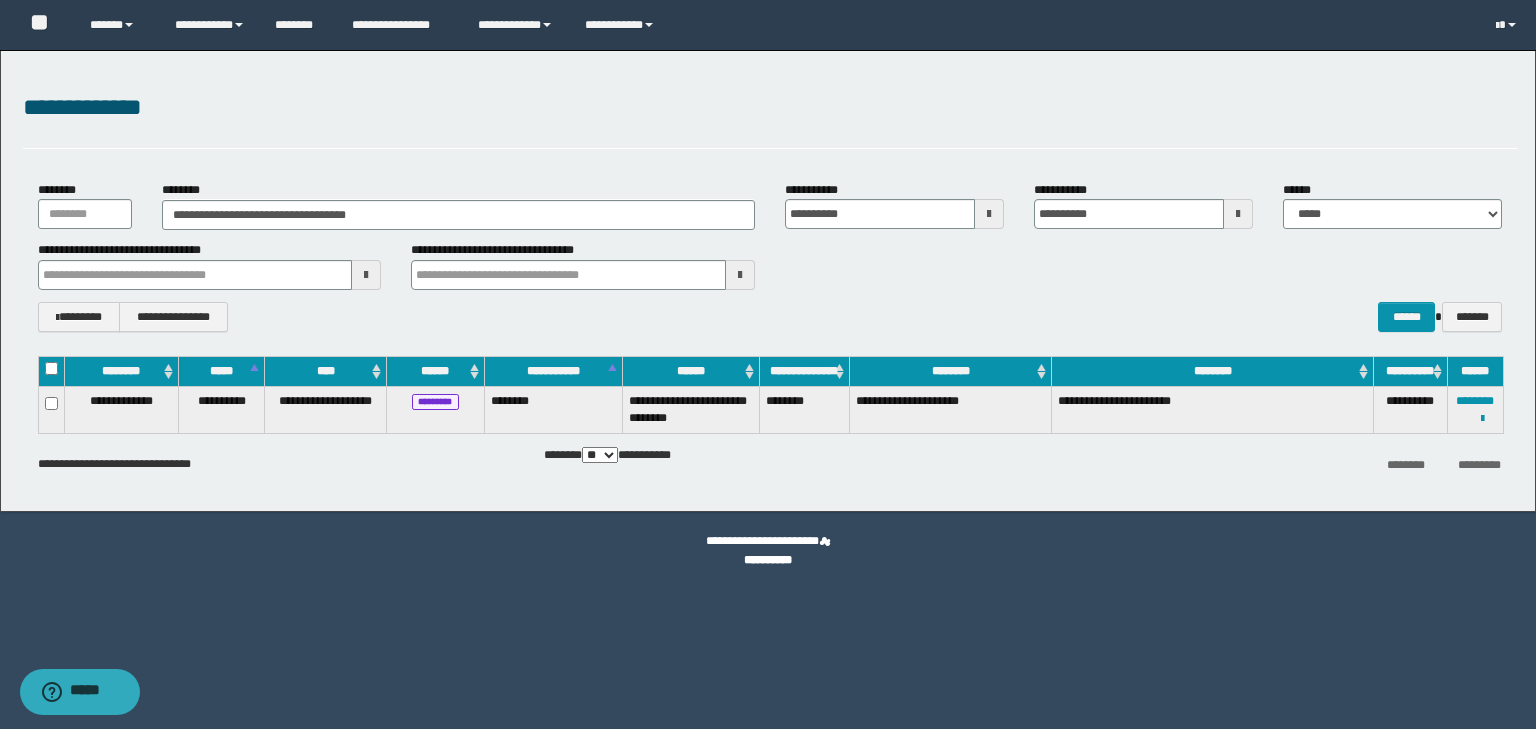 click at bounding box center (0, 0) 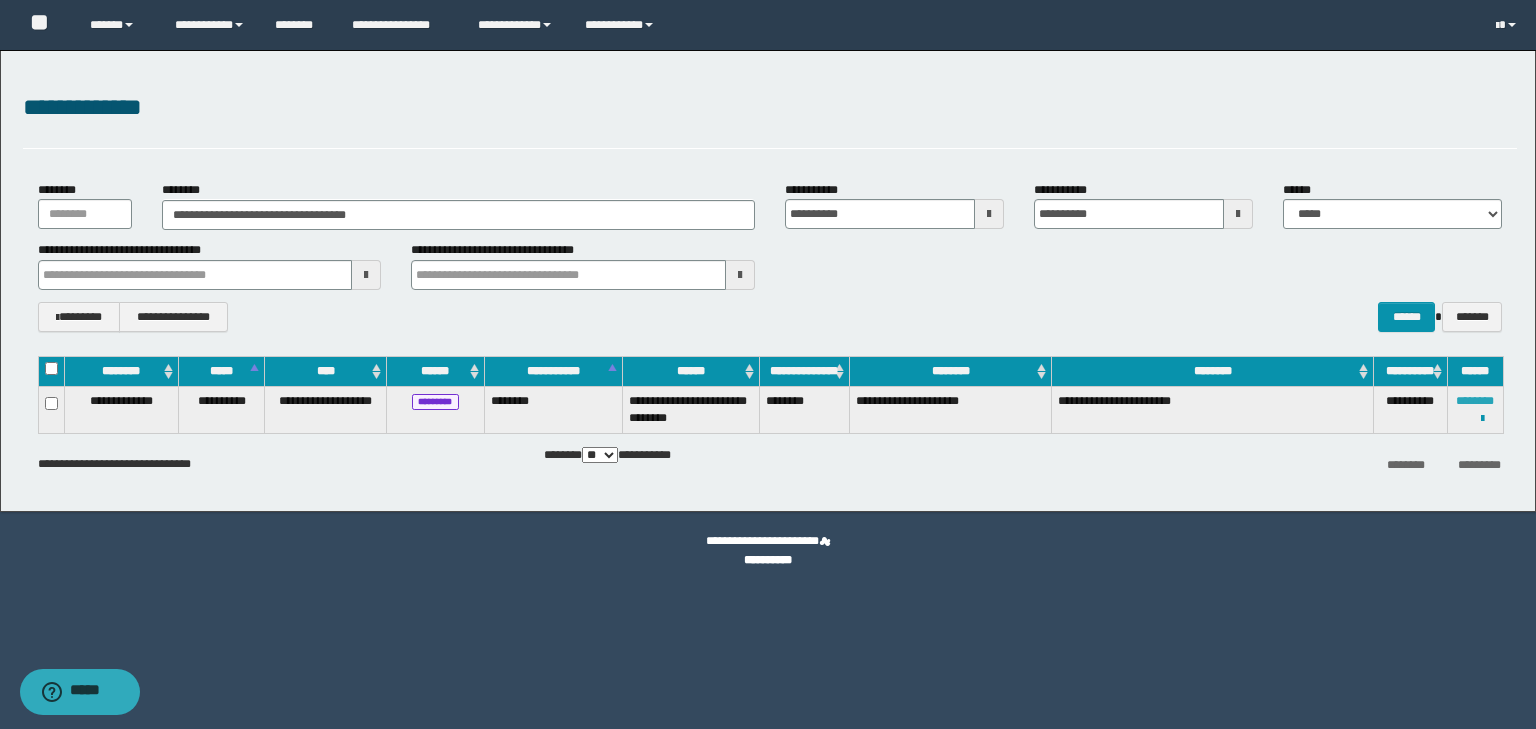 click on "********" at bounding box center [1475, 401] 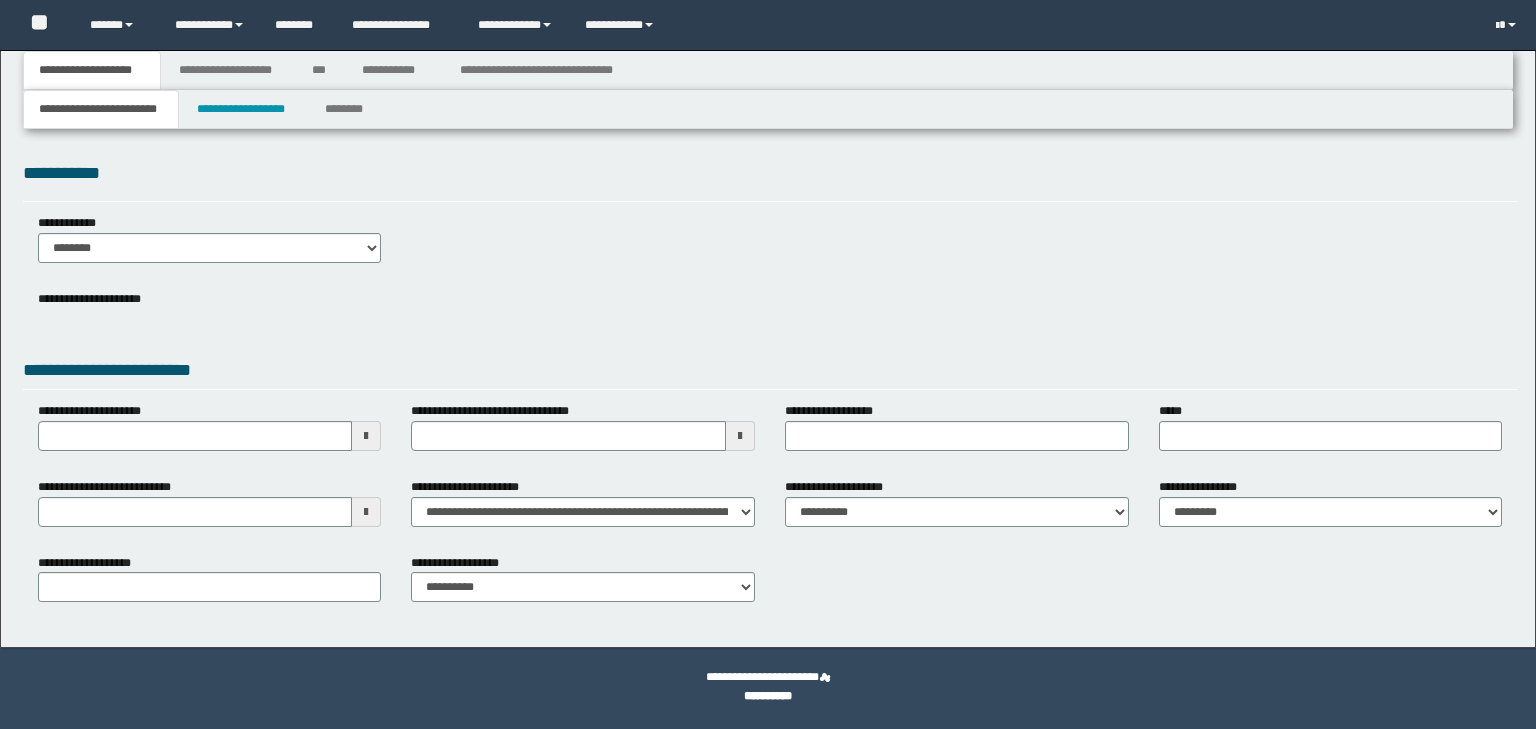 scroll, scrollTop: 0, scrollLeft: 0, axis: both 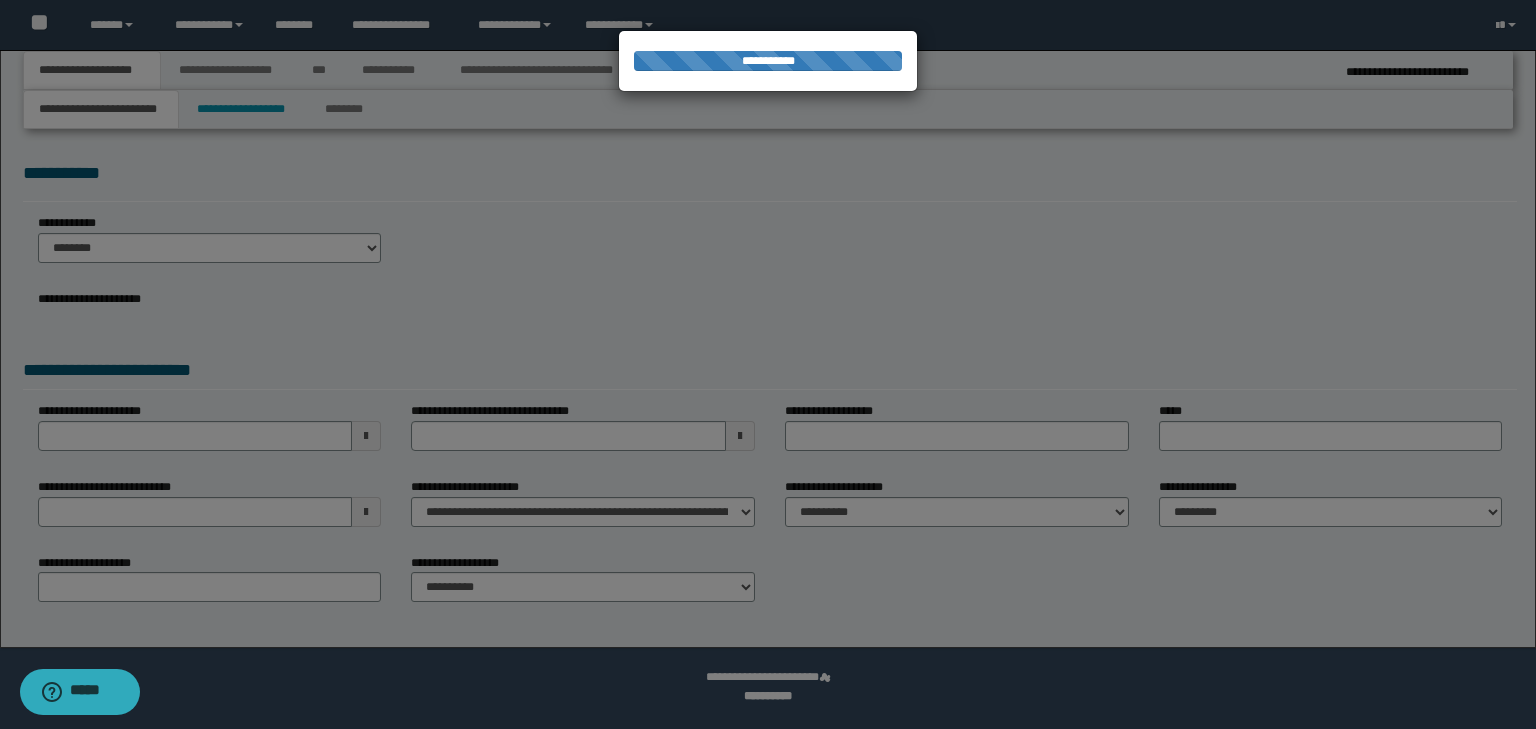 select on "*" 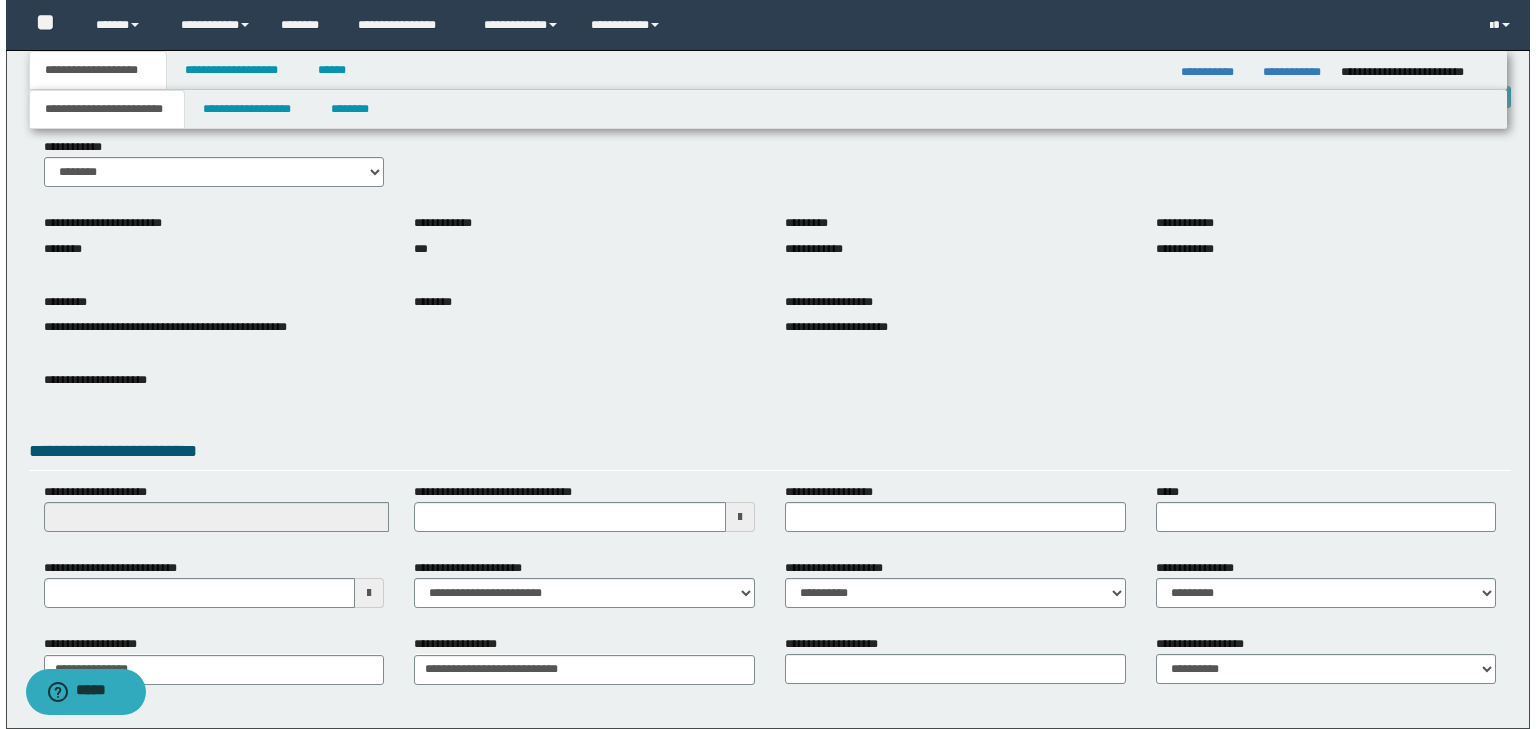 scroll, scrollTop: 0, scrollLeft: 0, axis: both 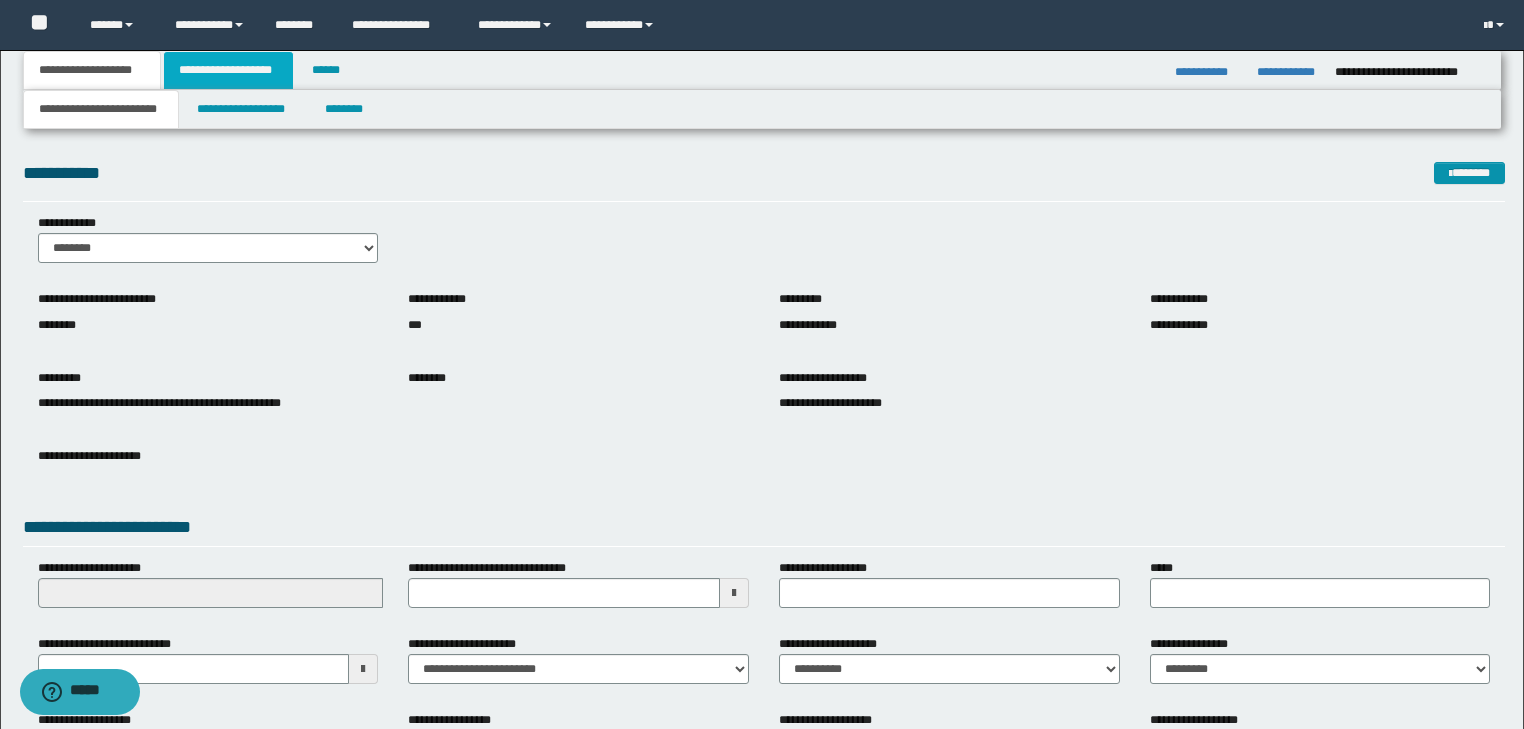 click on "**********" at bounding box center (228, 70) 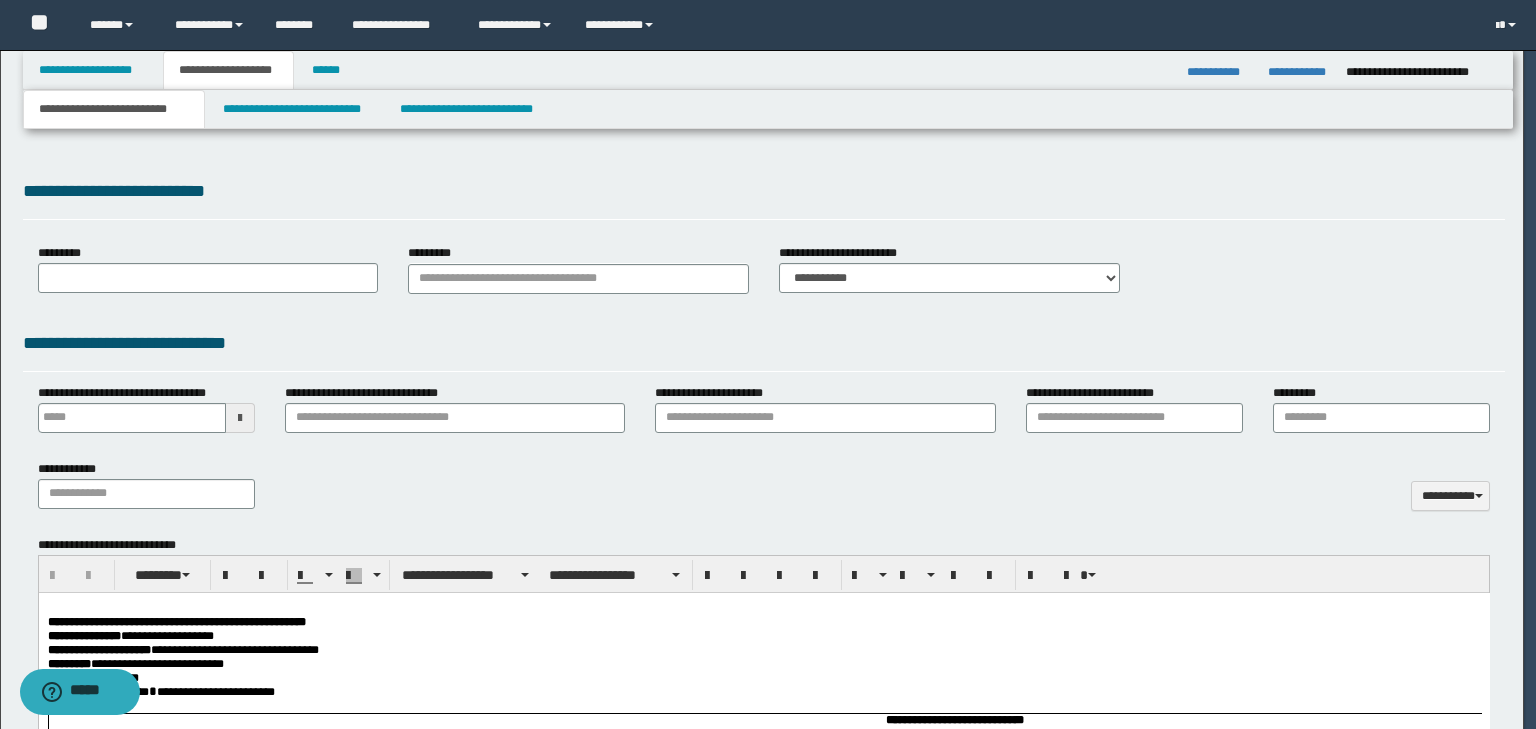 scroll, scrollTop: 0, scrollLeft: 0, axis: both 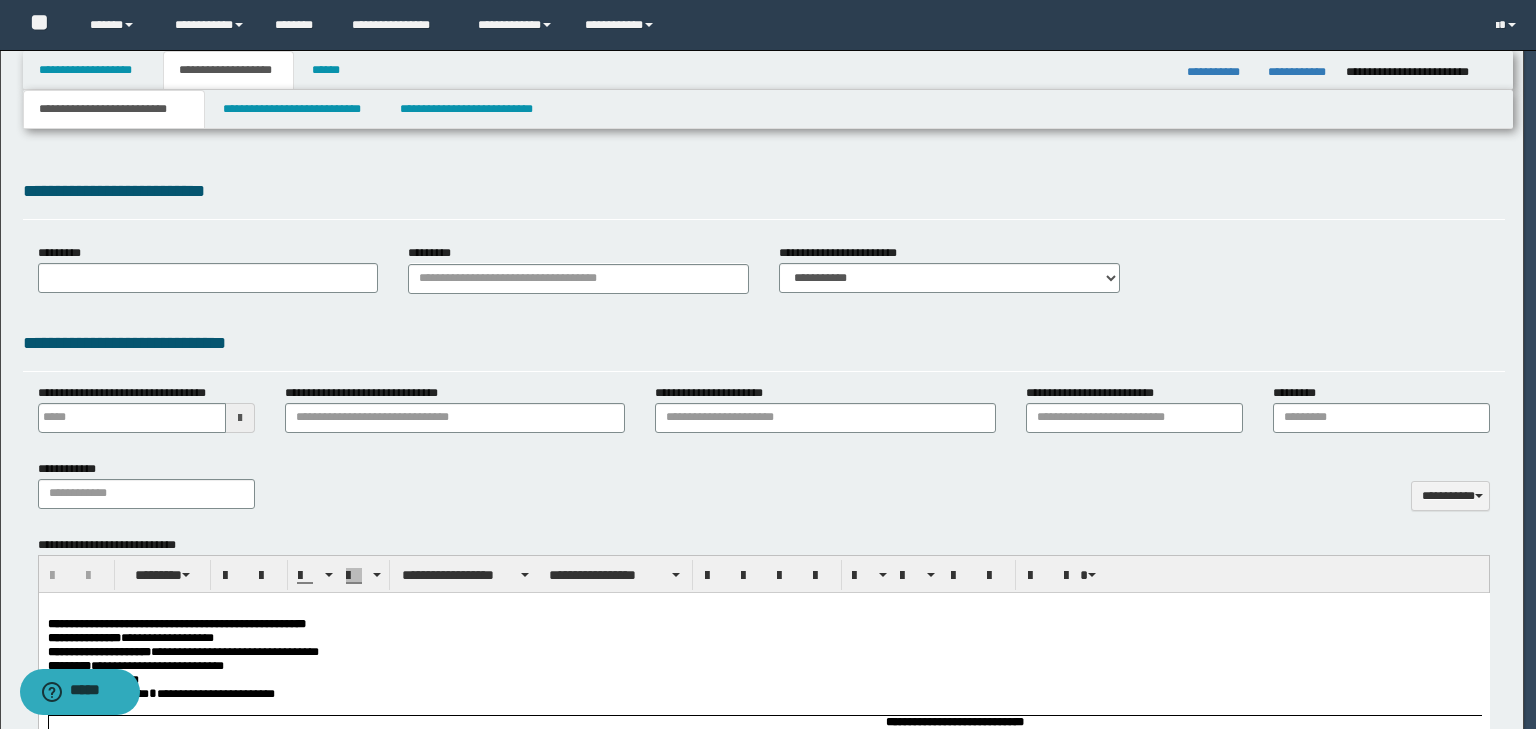 type on "**********" 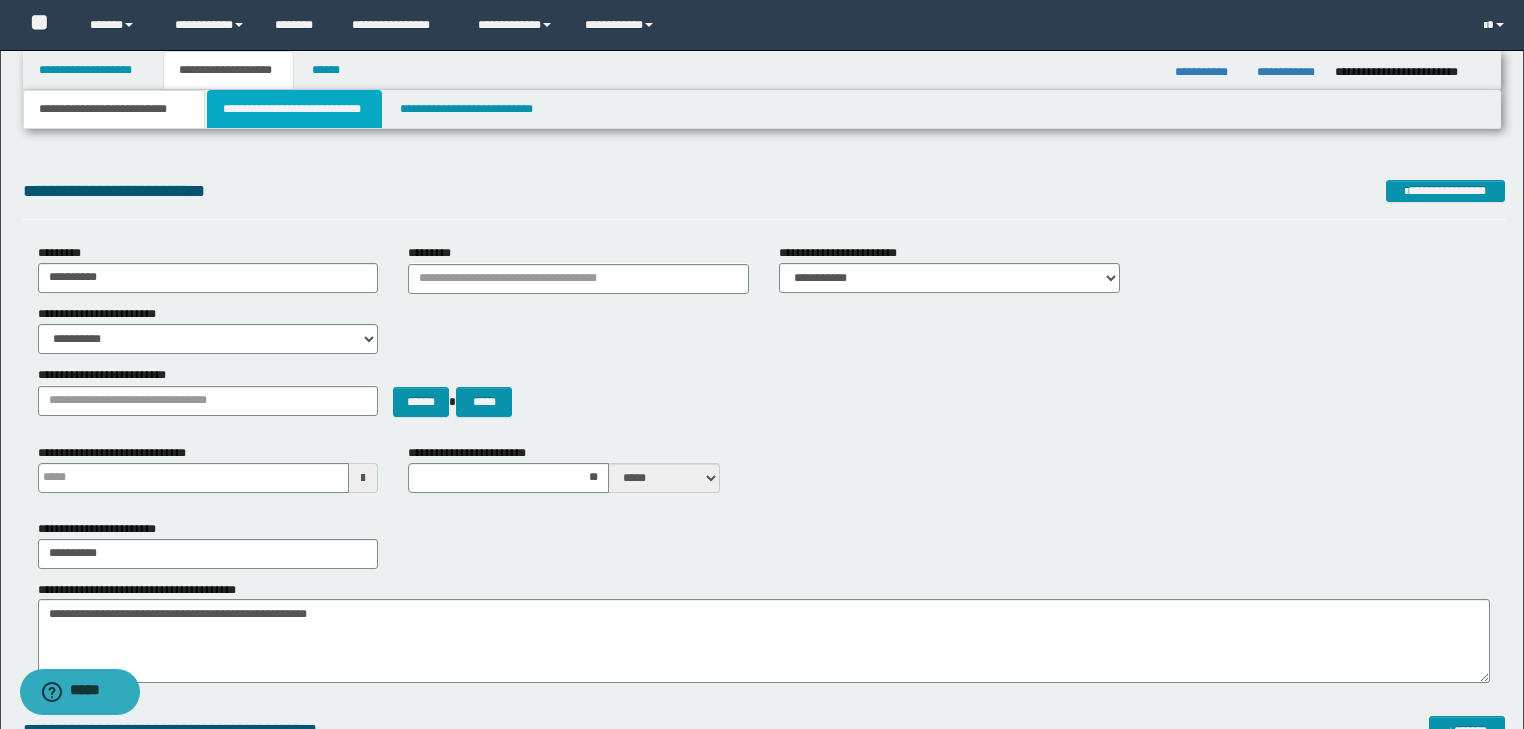 click on "**********" at bounding box center (294, 109) 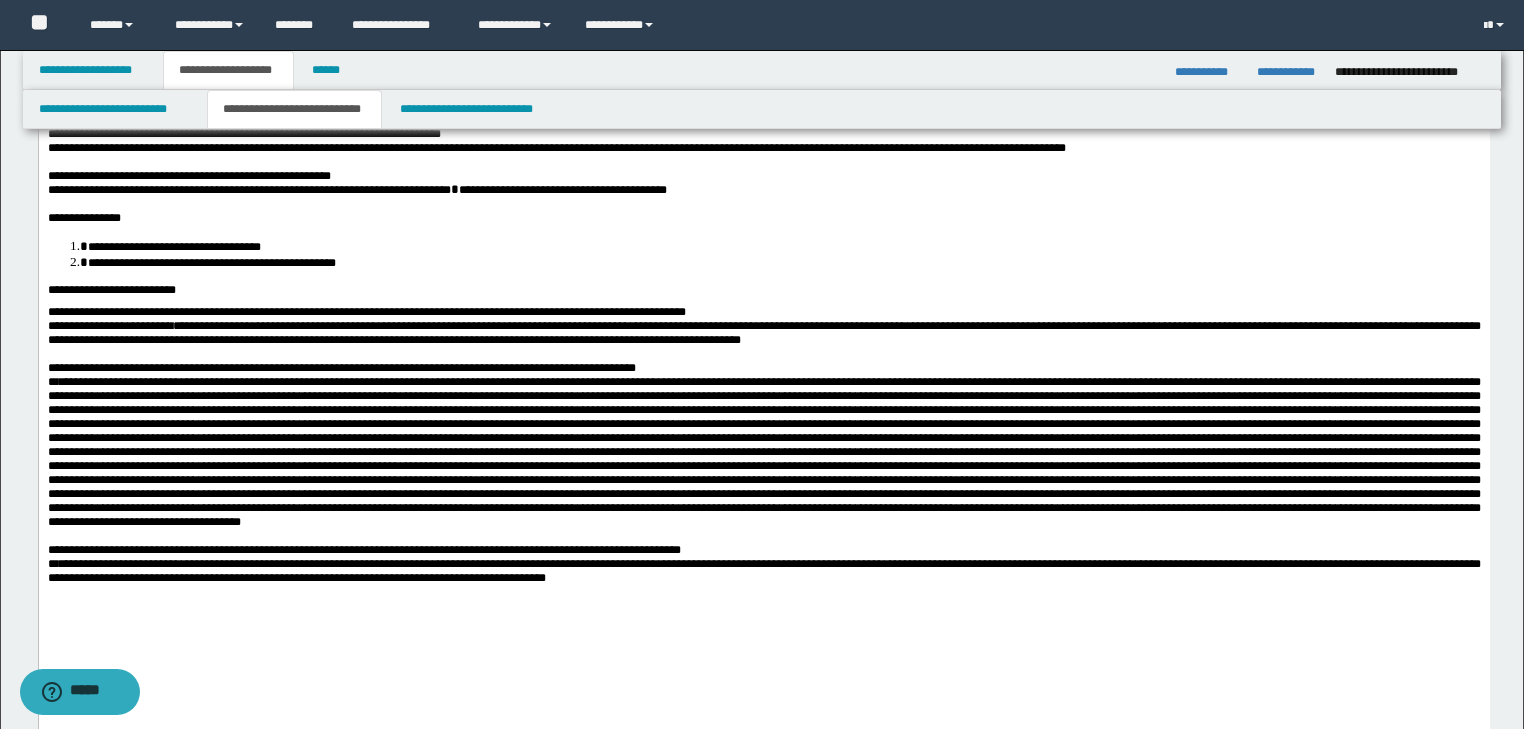scroll, scrollTop: 0, scrollLeft: 0, axis: both 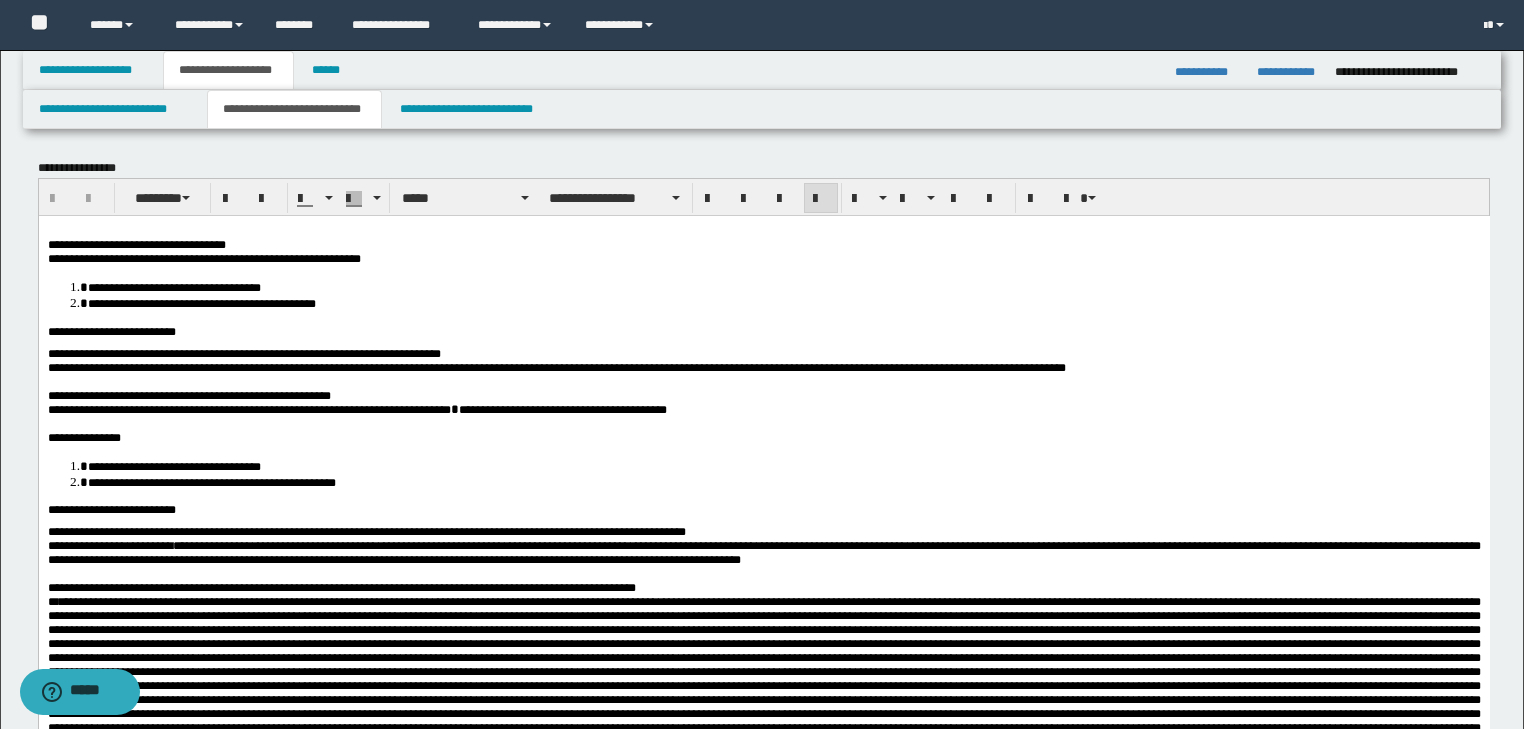 click on "**********" at bounding box center [763, 244] 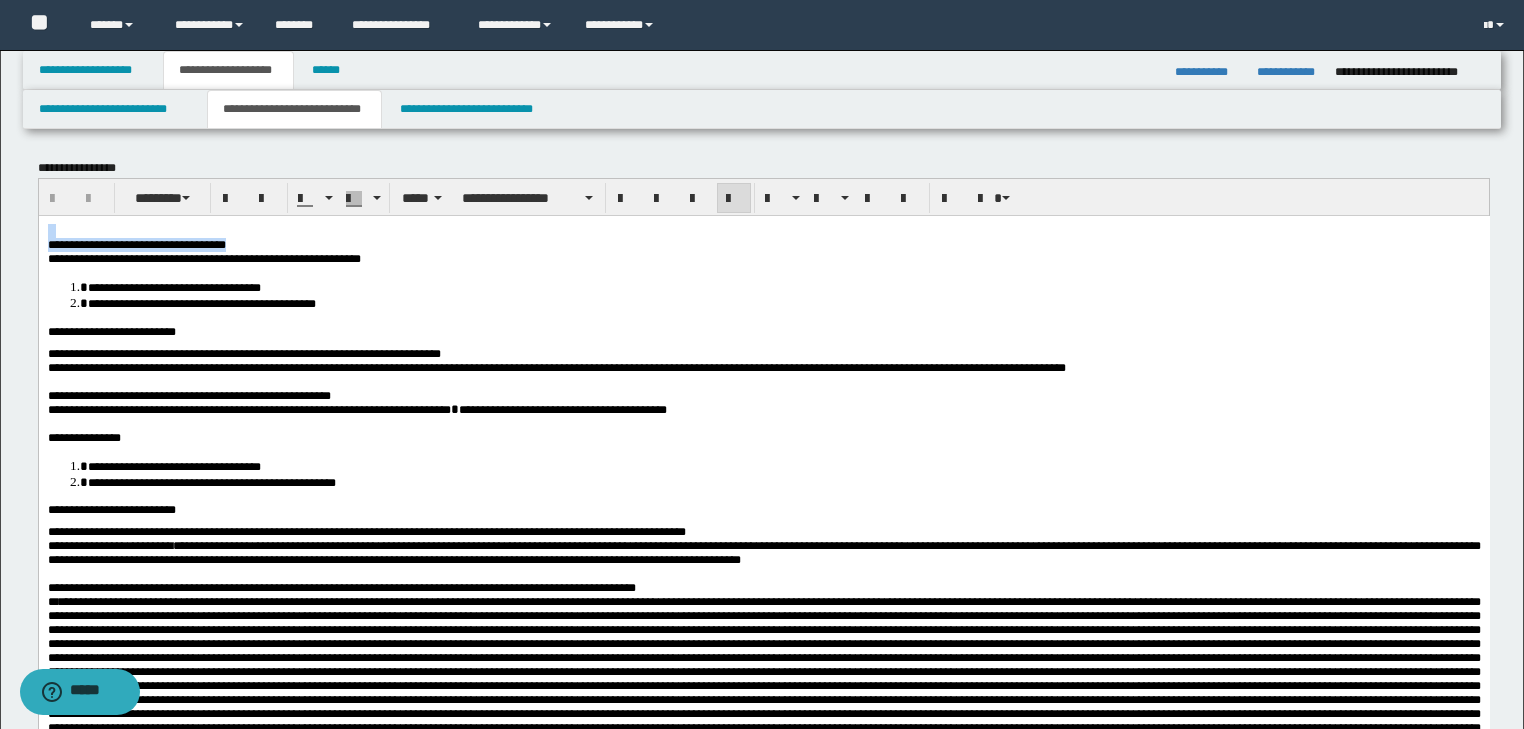 drag, startPoint x: 275, startPoint y: 248, endPoint x: -1, endPoint y: 203, distance: 279.6444 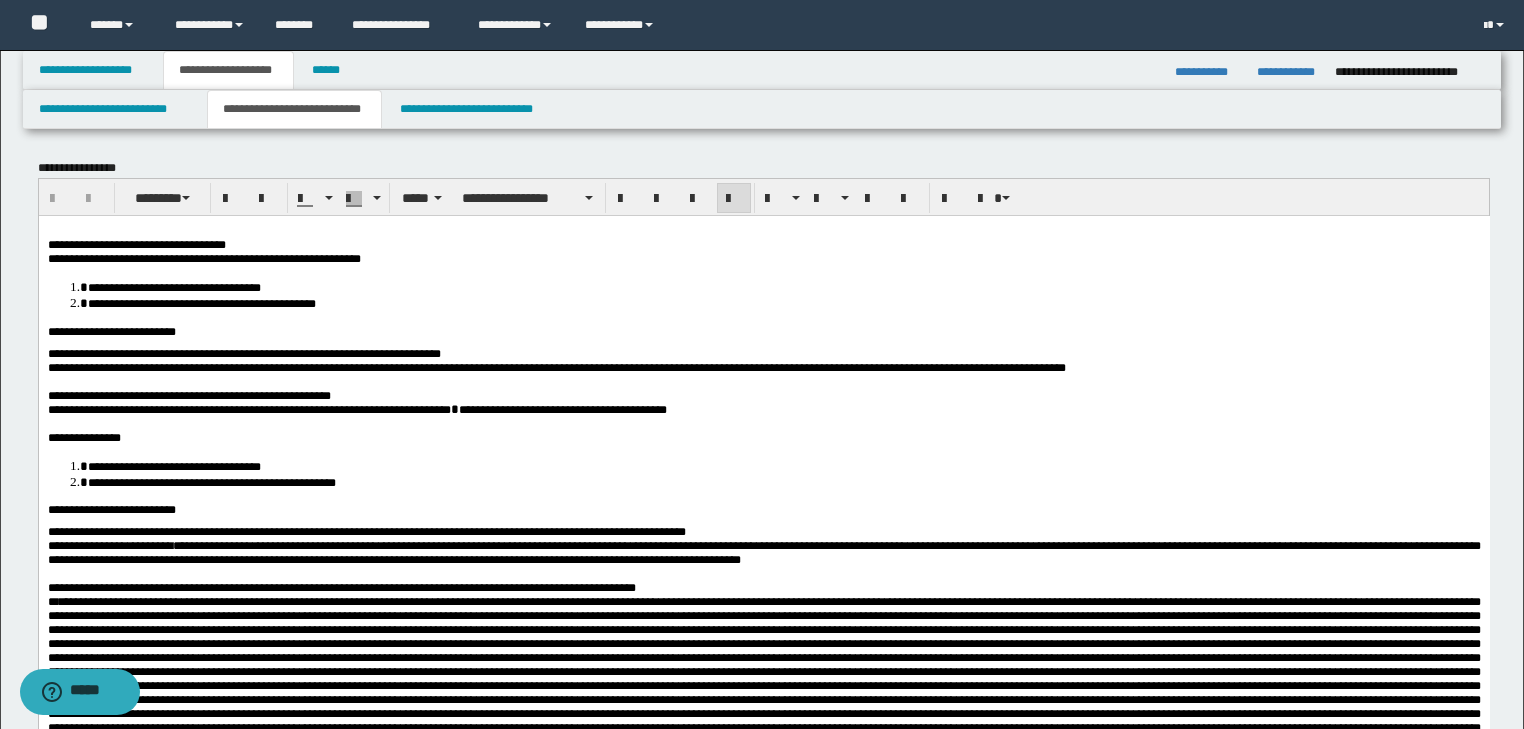 click on "**********" at bounding box center (763, 538) 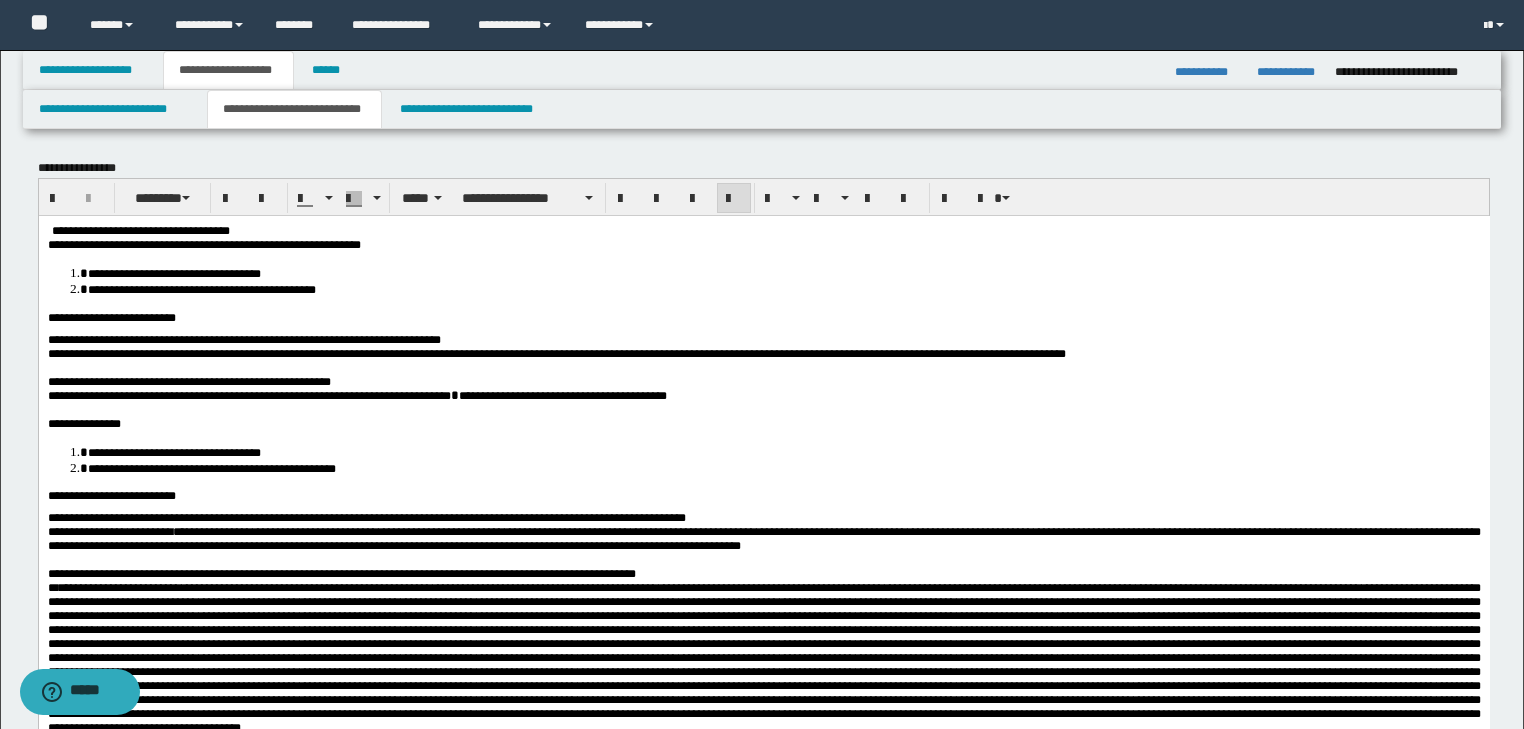 type 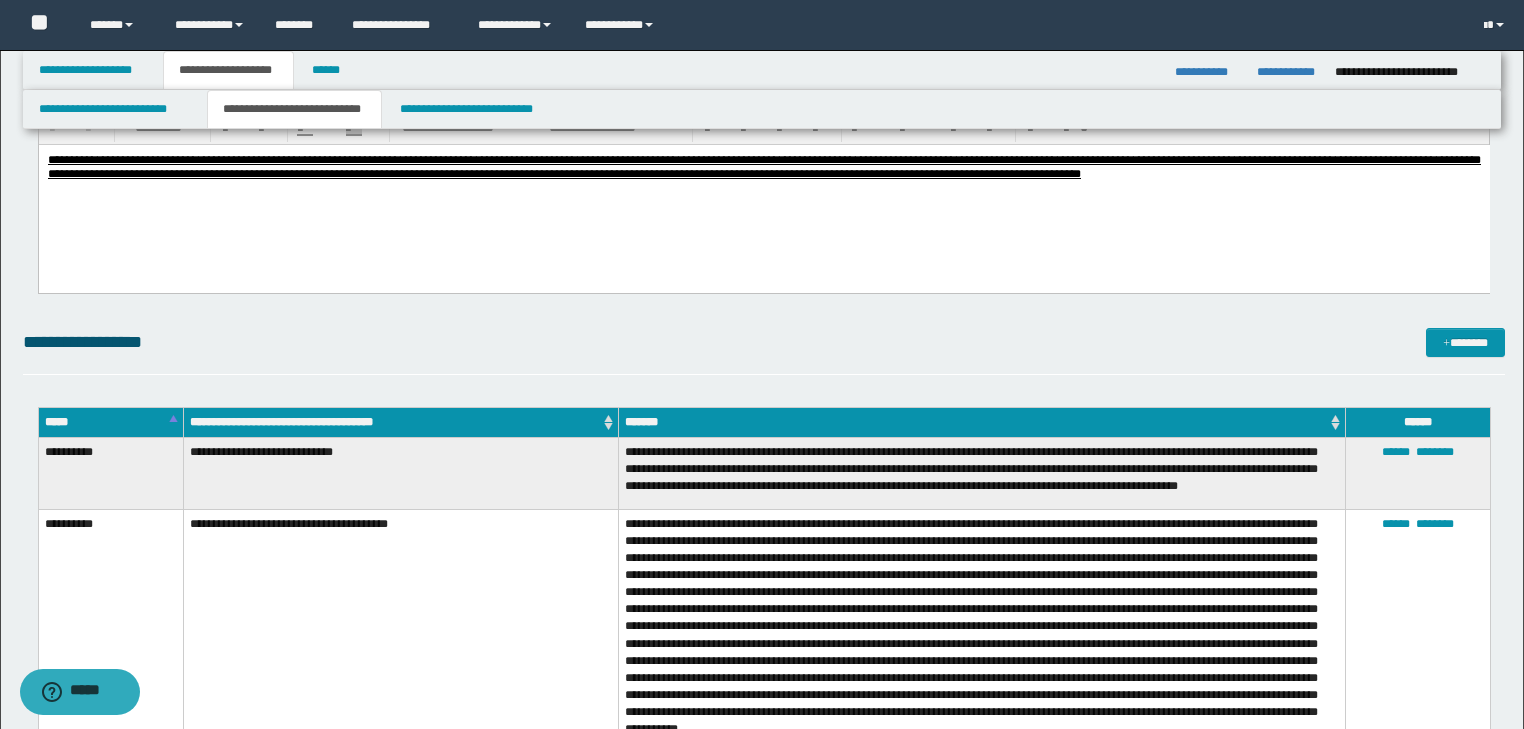 scroll, scrollTop: 1120, scrollLeft: 0, axis: vertical 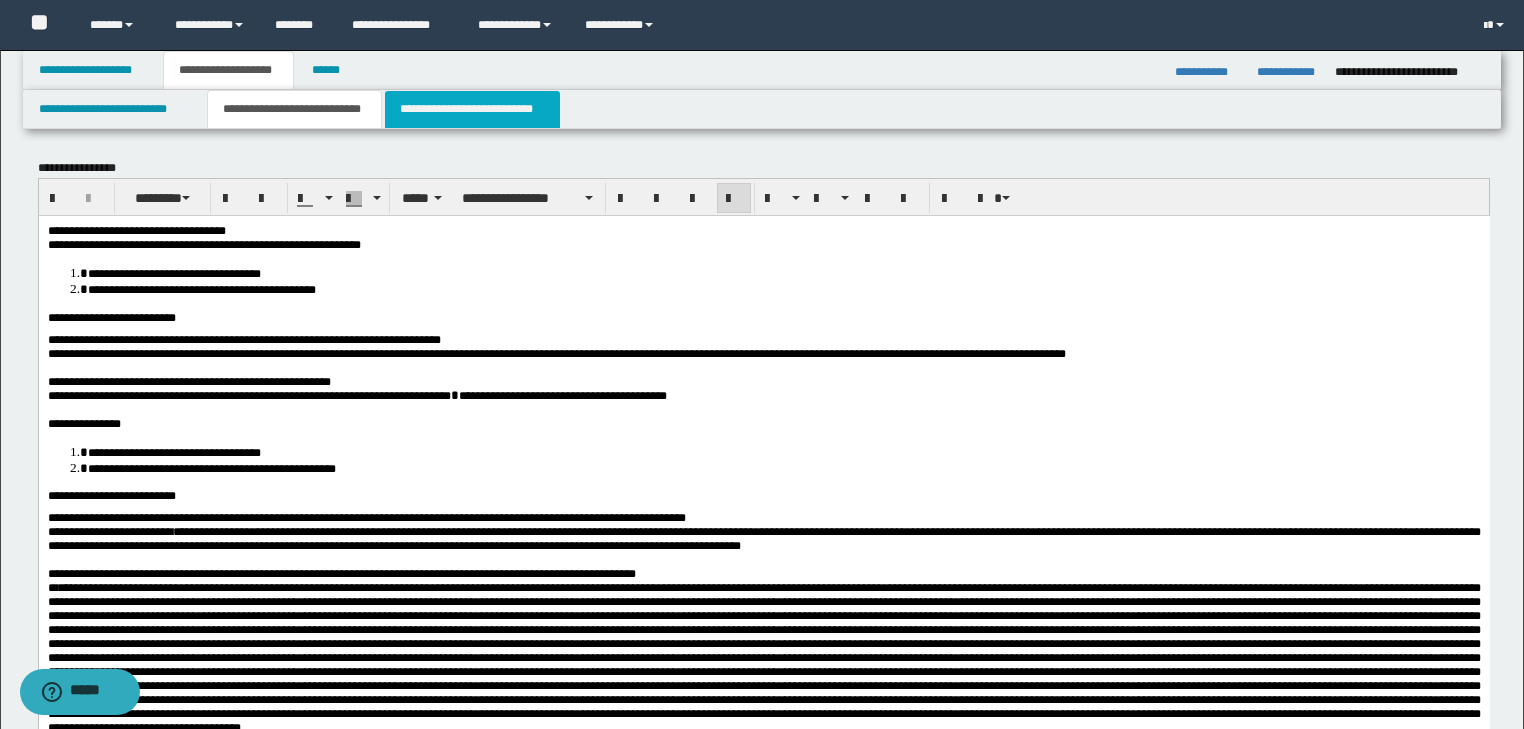 click on "**********" at bounding box center (472, 109) 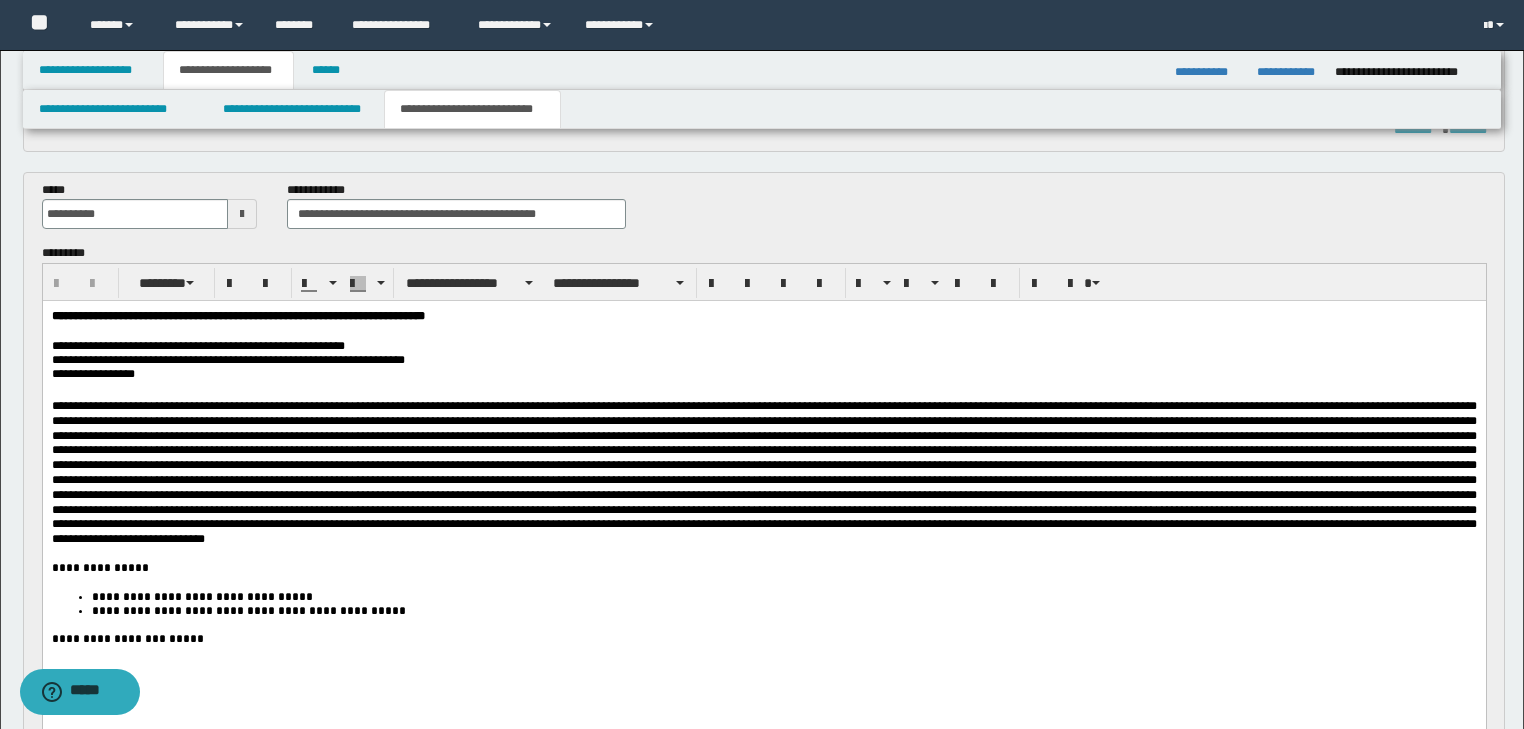 scroll, scrollTop: 560, scrollLeft: 0, axis: vertical 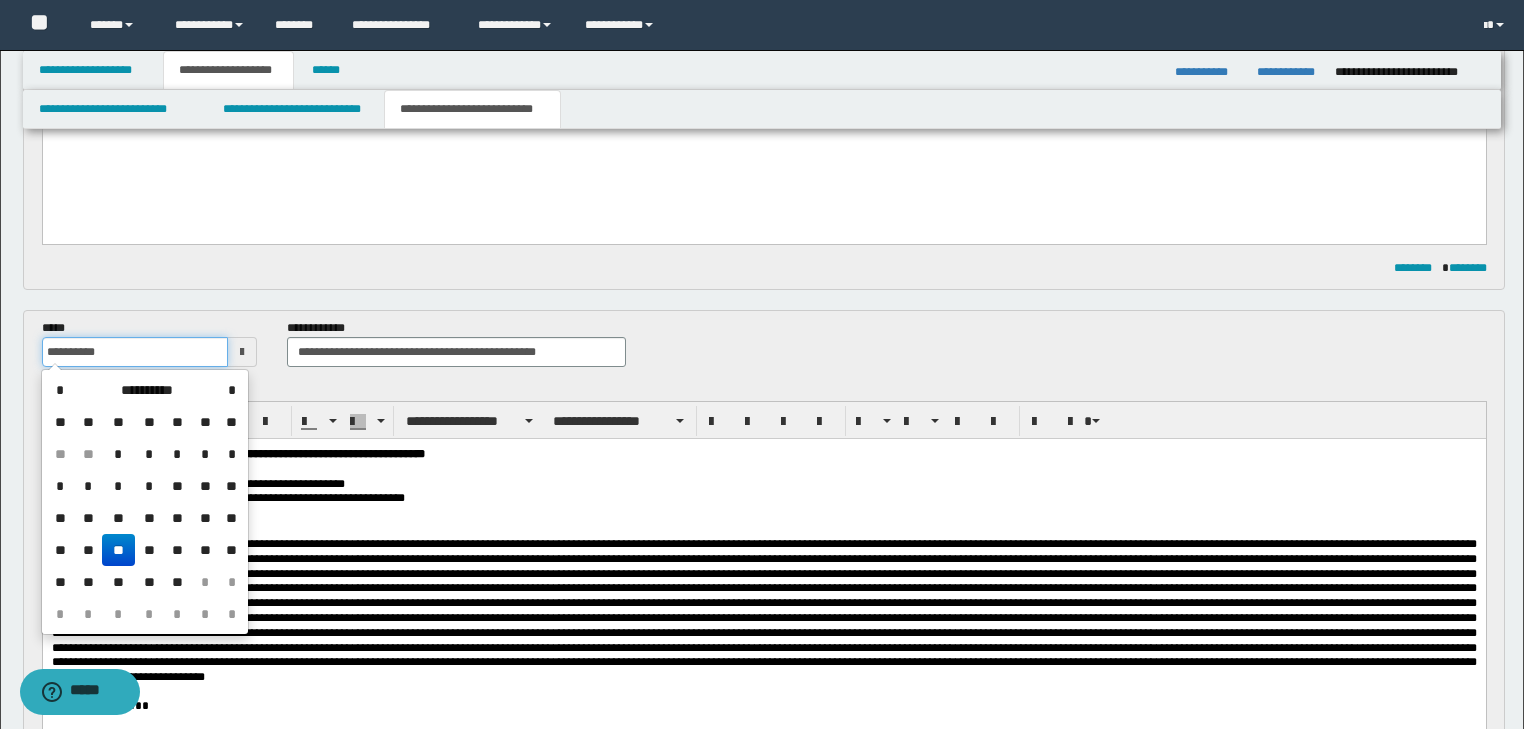 drag, startPoint x: 154, startPoint y: 352, endPoint x: 0, endPoint y: 336, distance: 154.82893 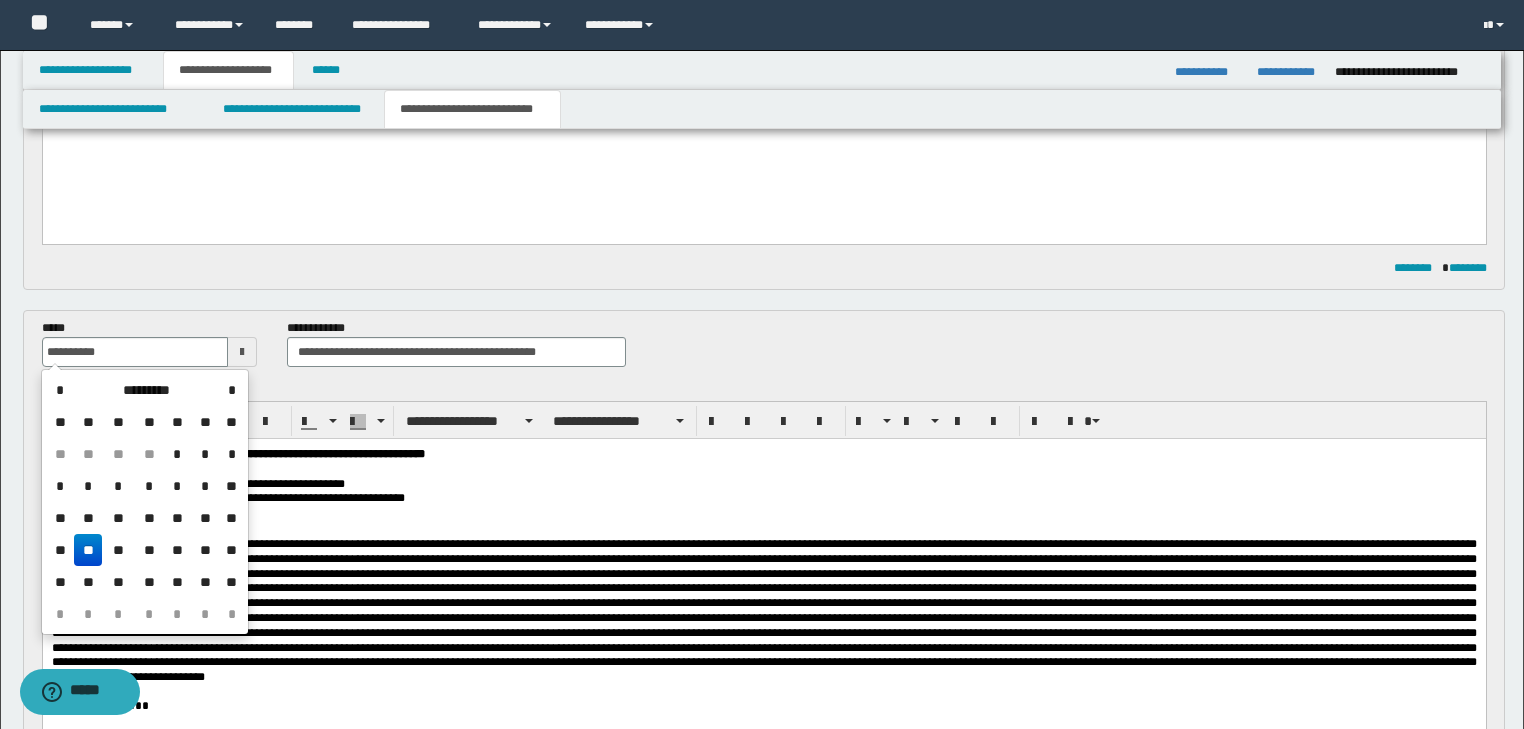 type on "**********" 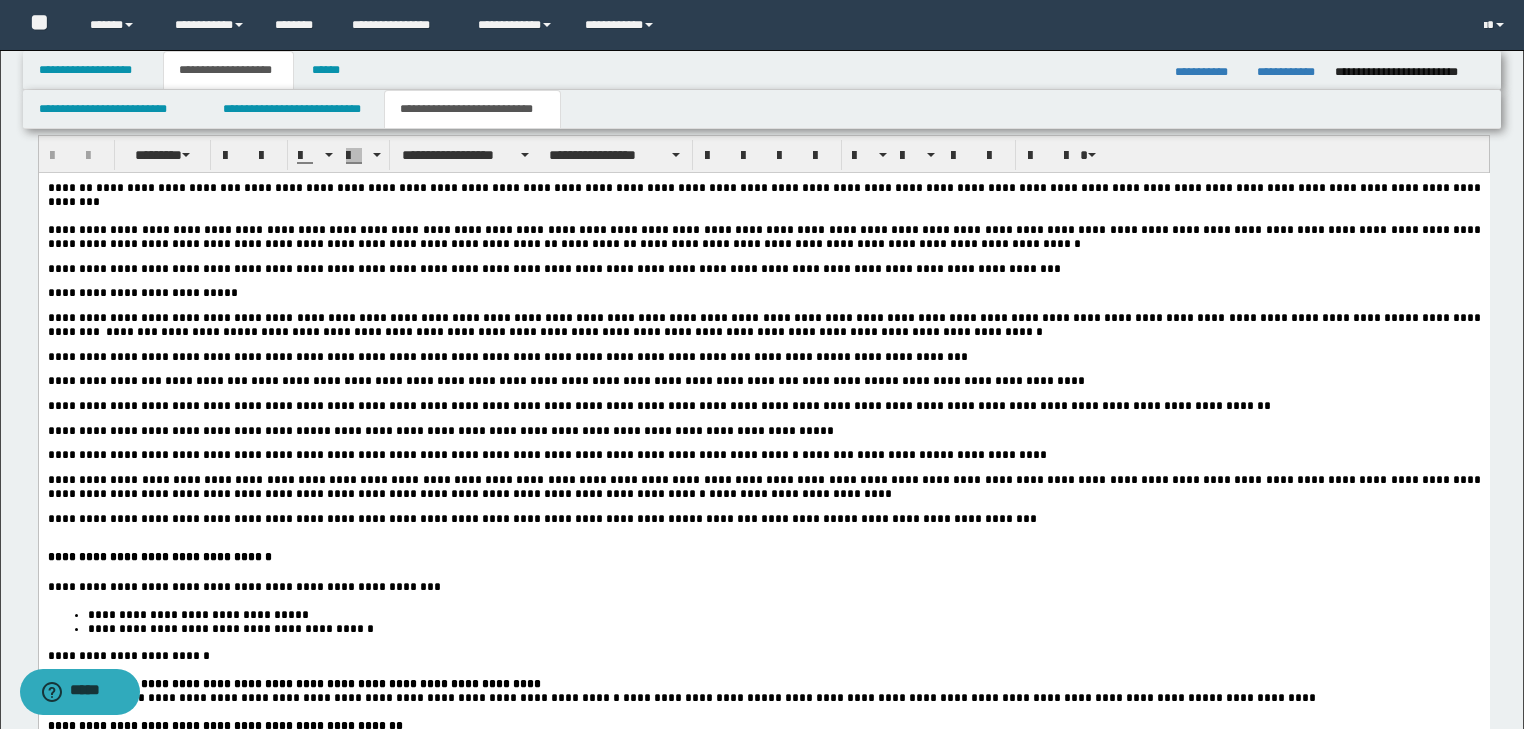 scroll, scrollTop: 1680, scrollLeft: 0, axis: vertical 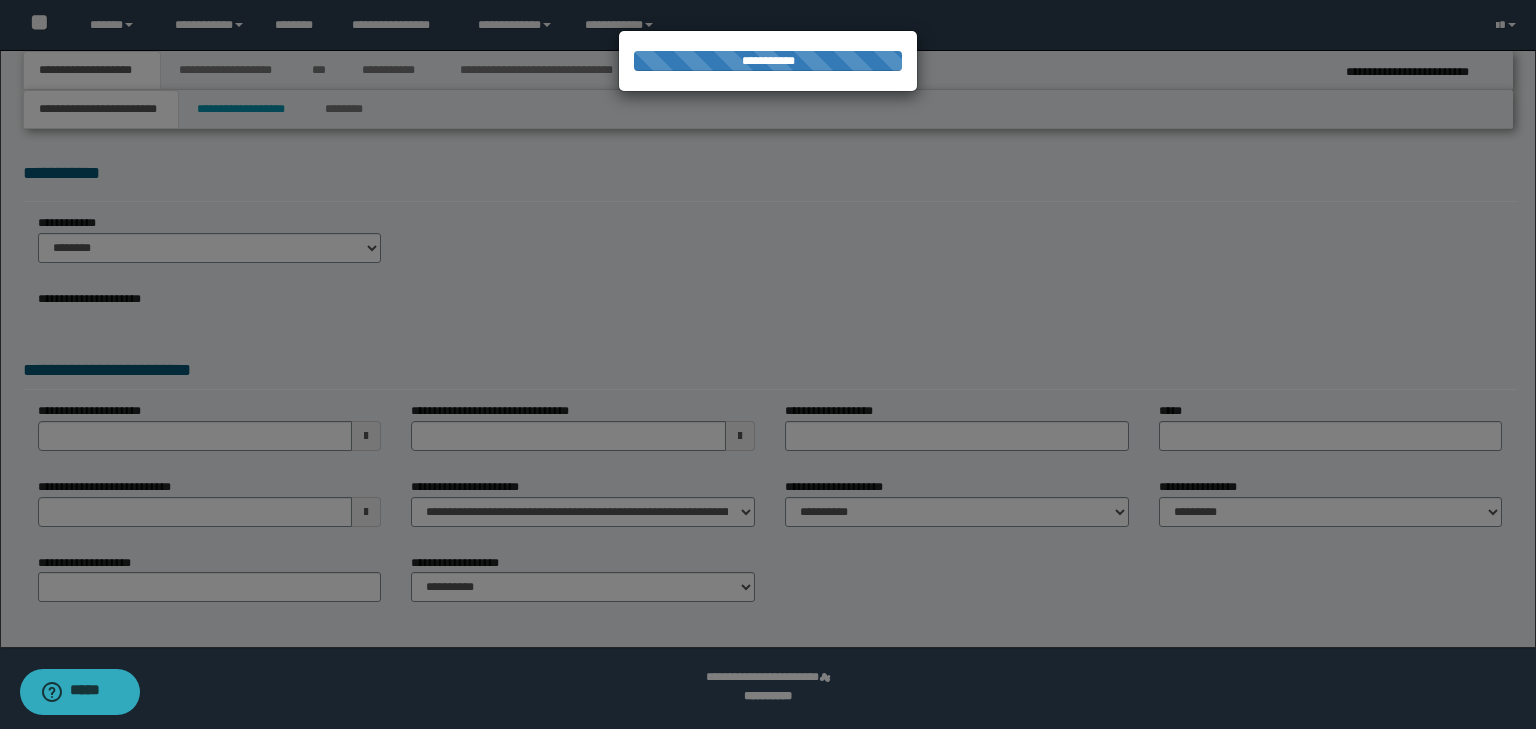 select on "*" 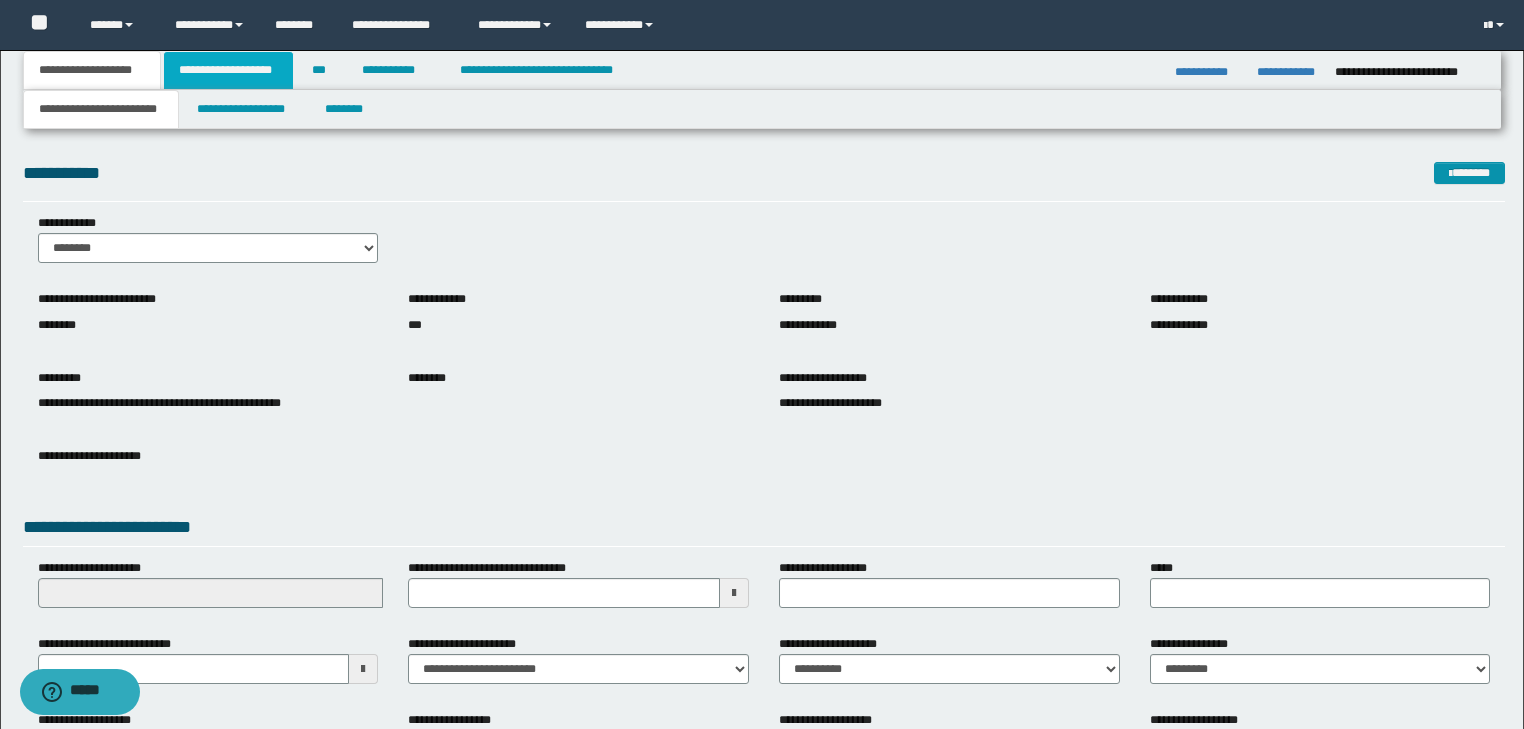 click on "**********" at bounding box center [228, 70] 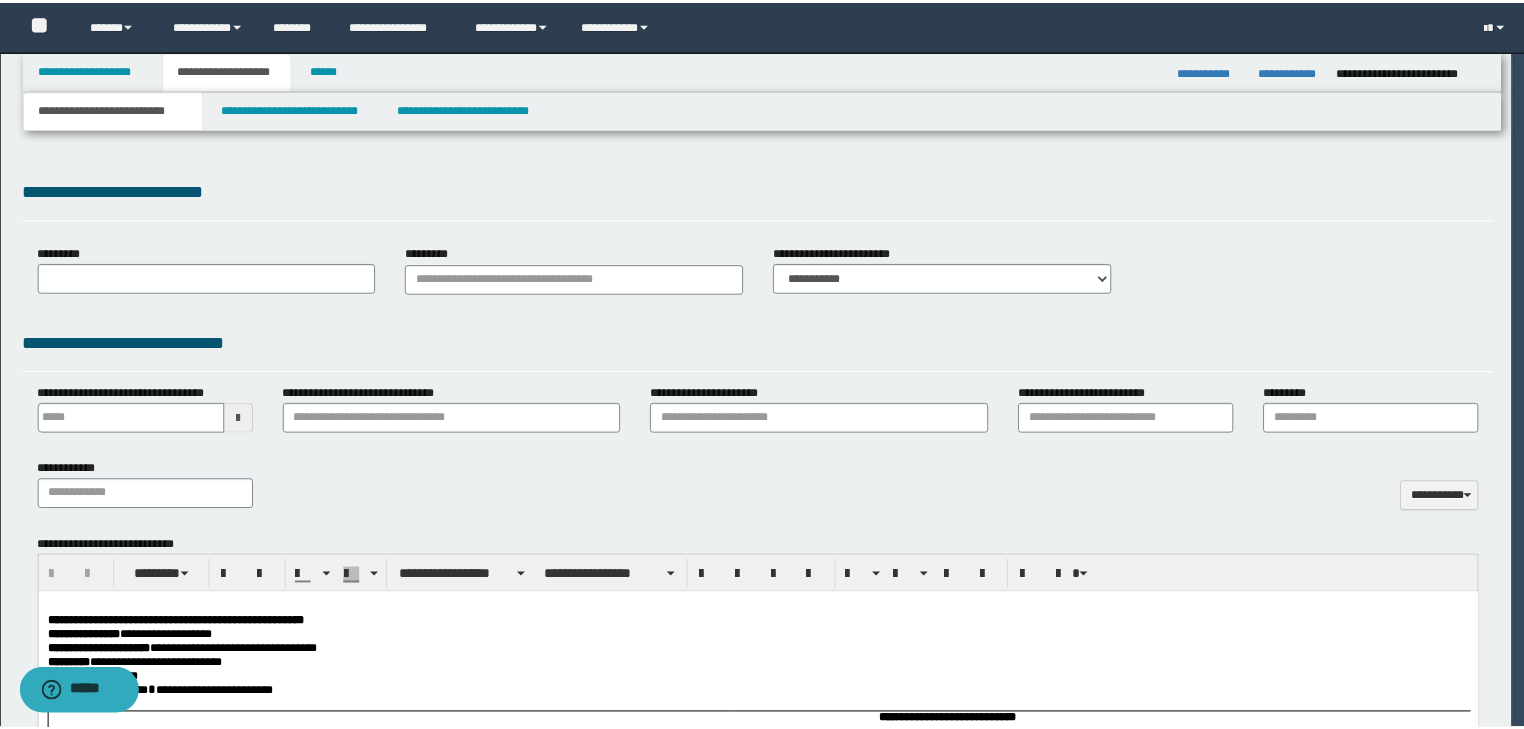 scroll, scrollTop: 0, scrollLeft: 0, axis: both 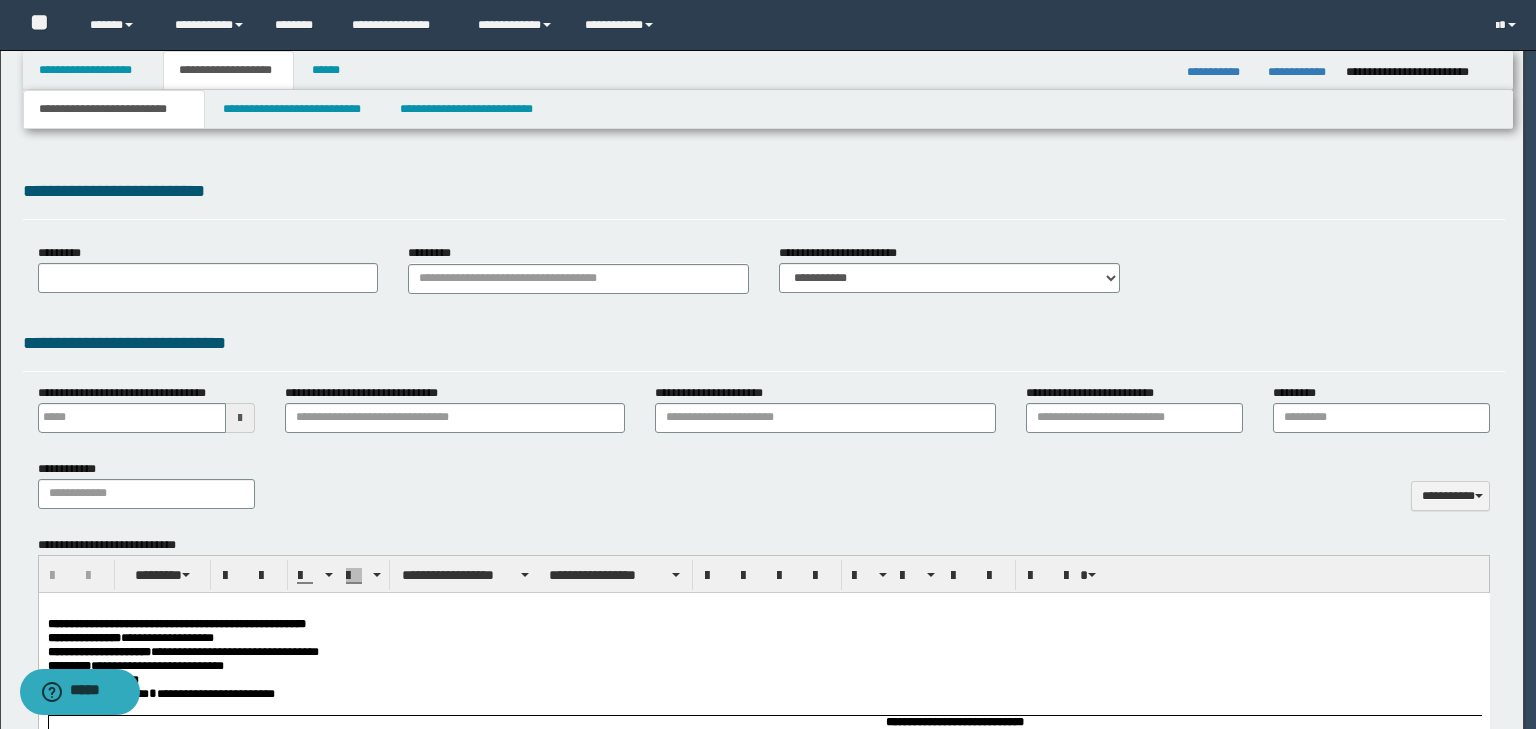type 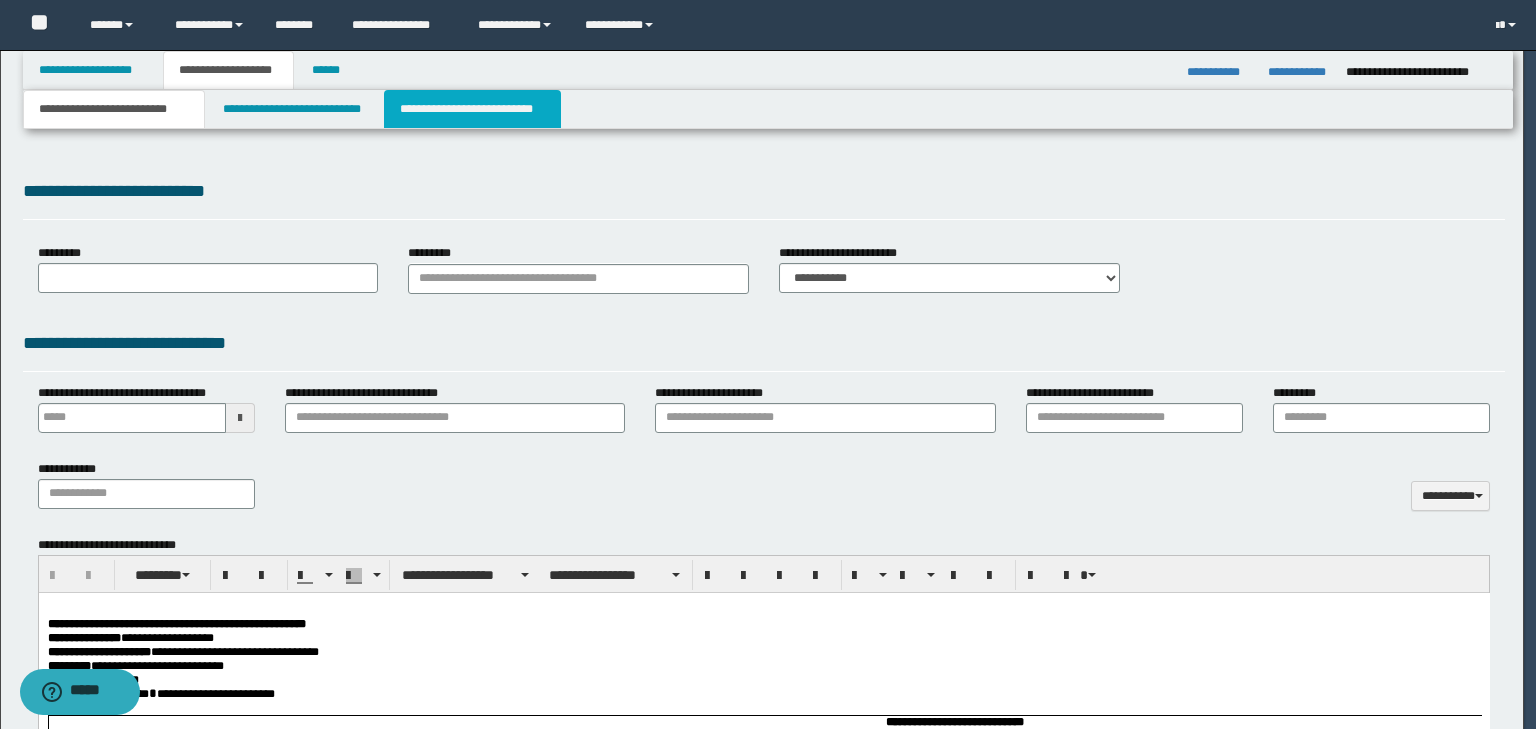 click on "**********" at bounding box center (472, 109) 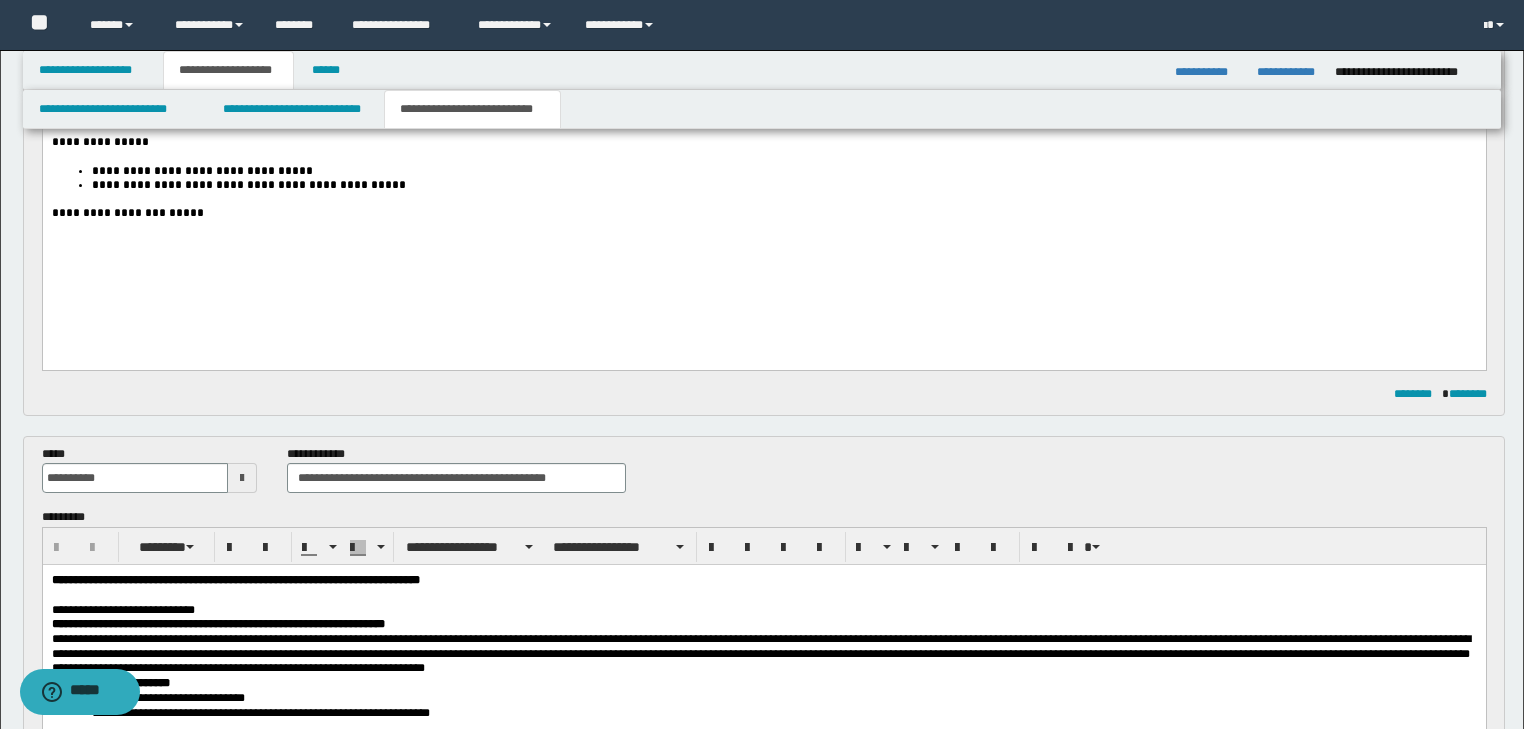 scroll, scrollTop: 0, scrollLeft: 0, axis: both 